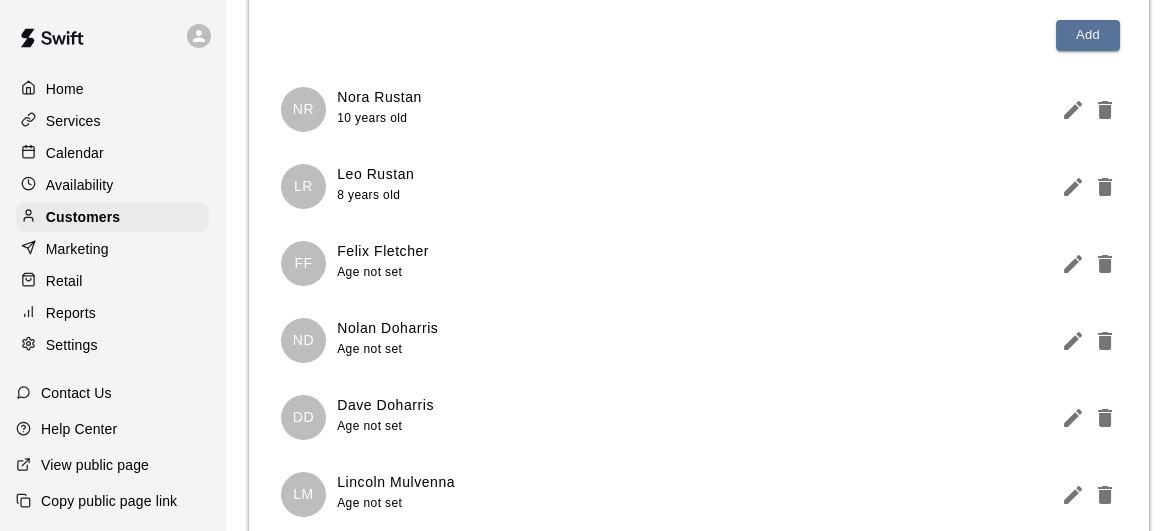 scroll, scrollTop: 249, scrollLeft: 0, axis: vertical 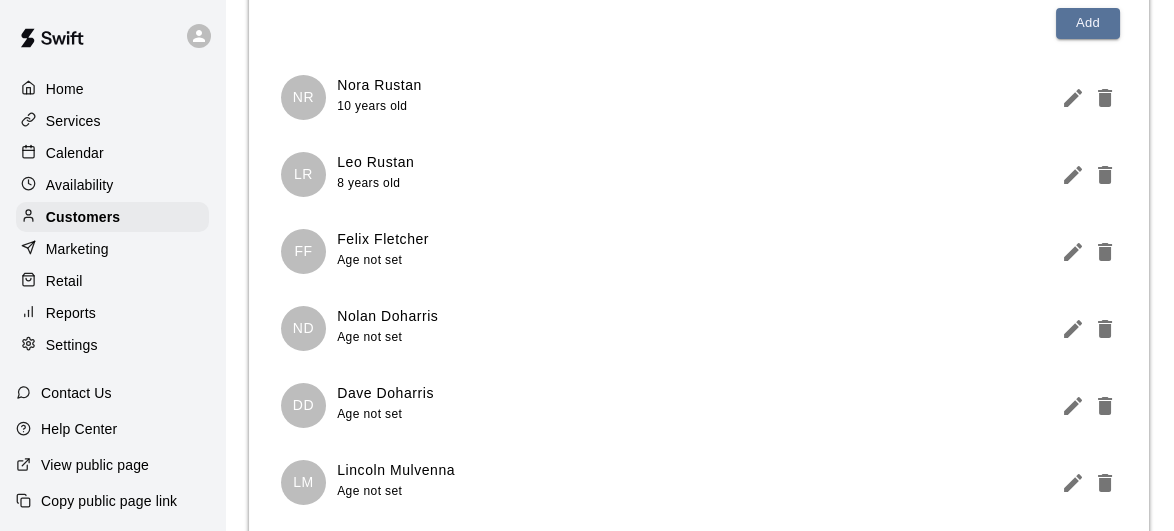 click on "FF Felix Fletcher Age not set" at bounding box center (699, 251) 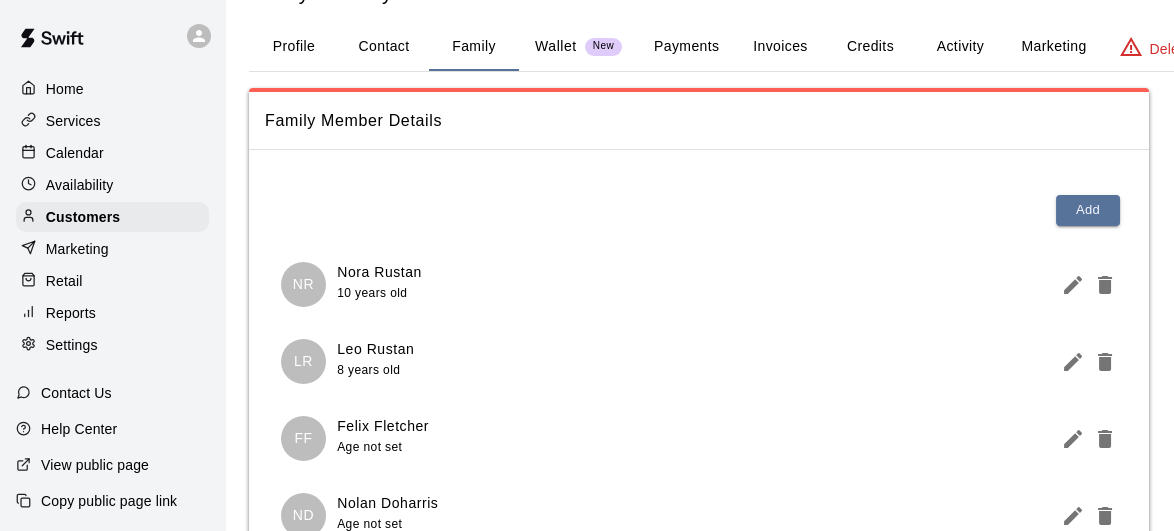 scroll, scrollTop: 80, scrollLeft: 0, axis: vertical 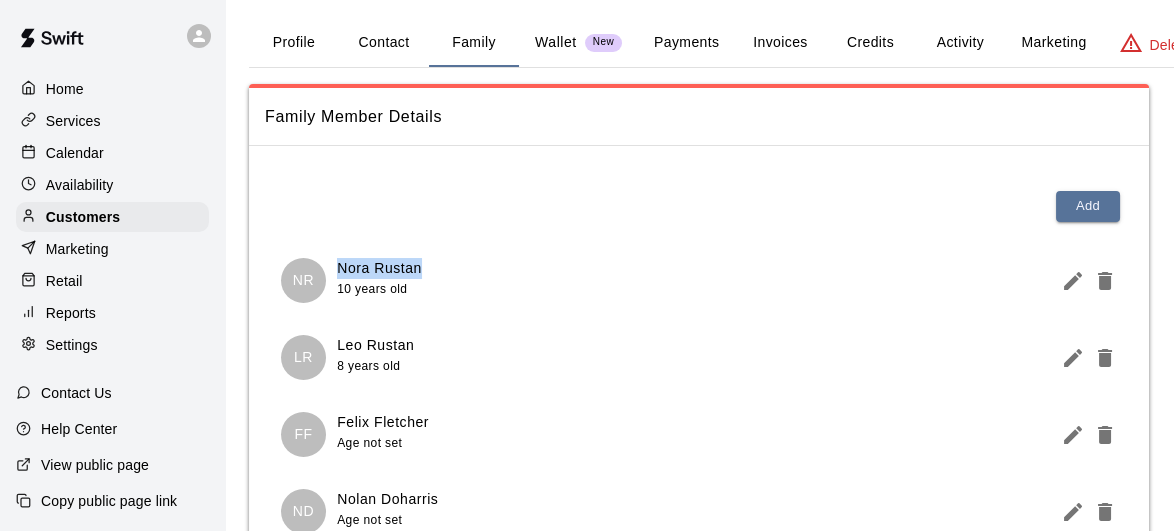 drag, startPoint x: 423, startPoint y: 266, endPoint x: 339, endPoint y: 271, distance: 84.14868 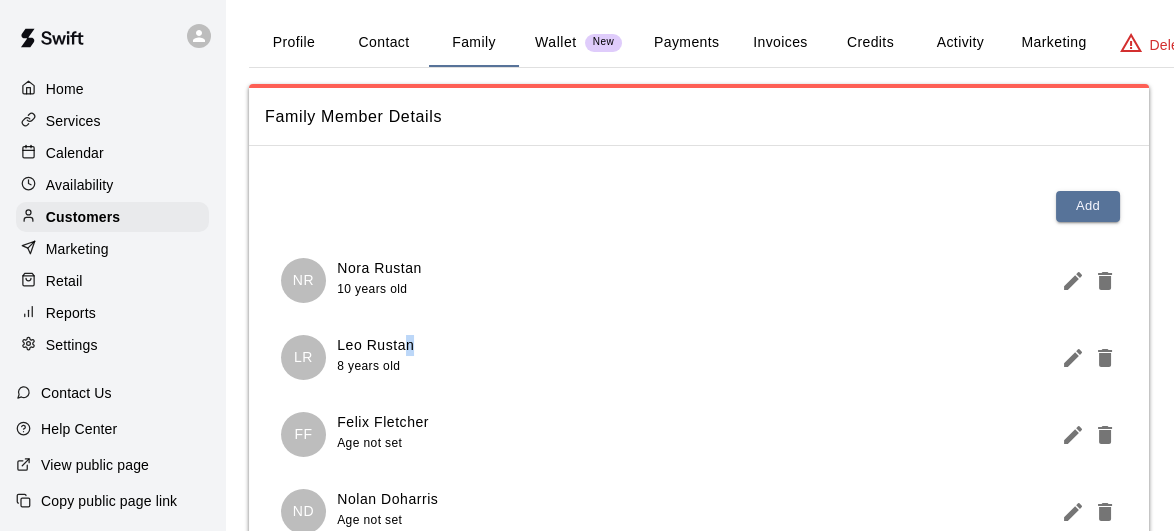 click on "[FIRST] [LAST]" at bounding box center [375, 345] 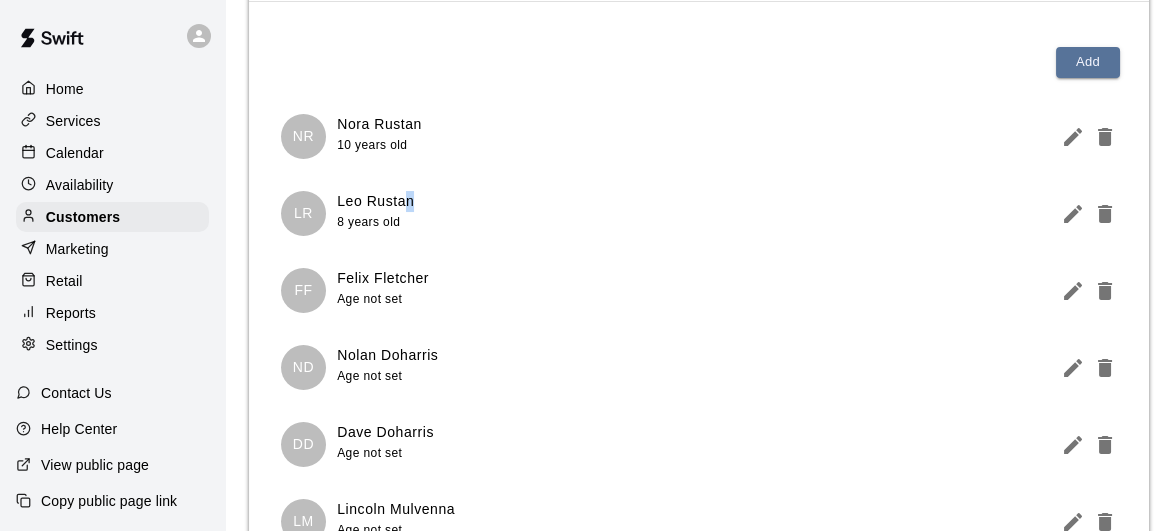scroll, scrollTop: 256, scrollLeft: 0, axis: vertical 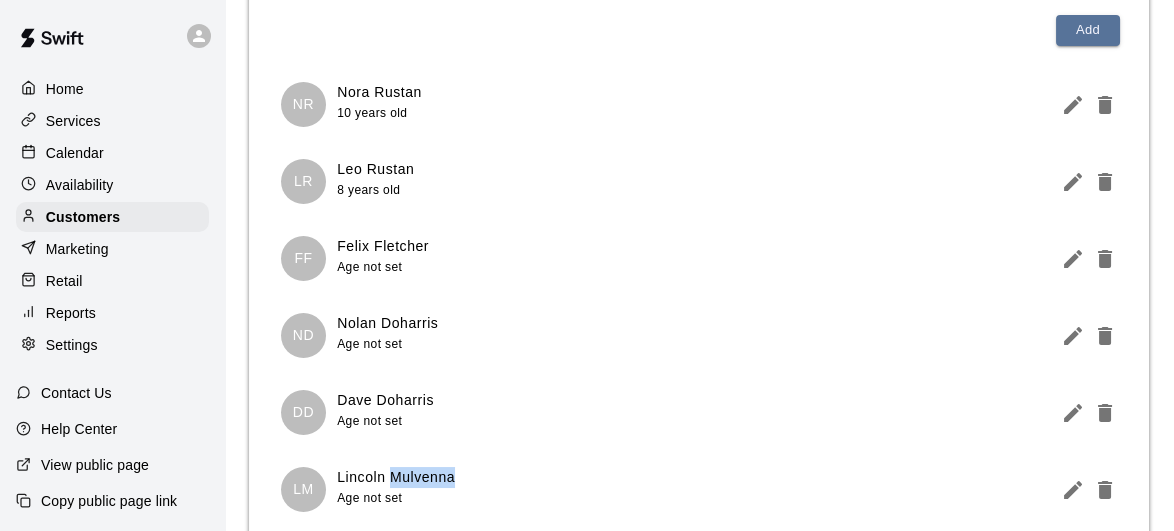 drag, startPoint x: 460, startPoint y: 477, endPoint x: 393, endPoint y: 472, distance: 67.18631 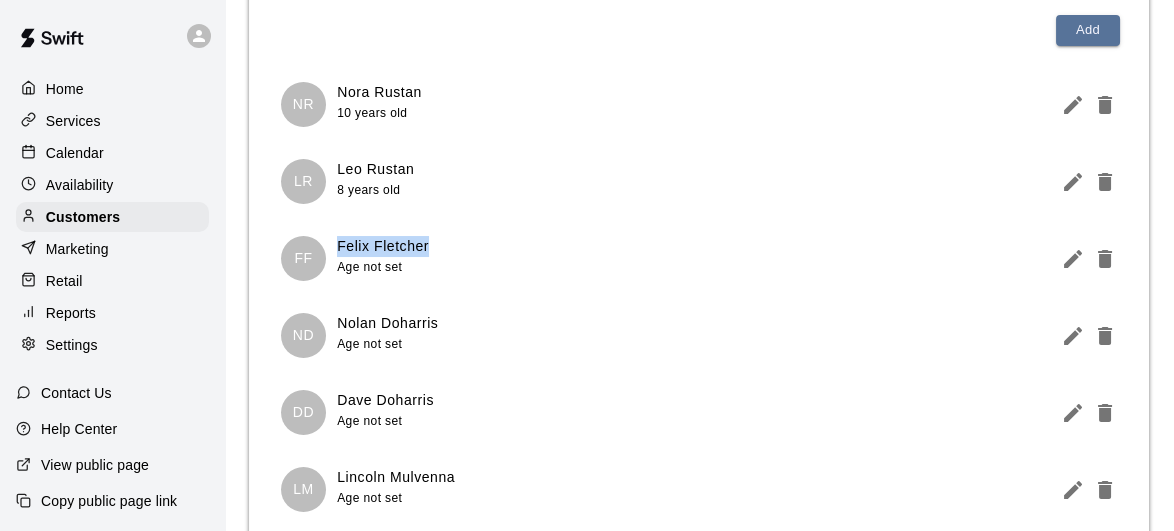 drag, startPoint x: 426, startPoint y: 239, endPoint x: 339, endPoint y: 245, distance: 87.20665 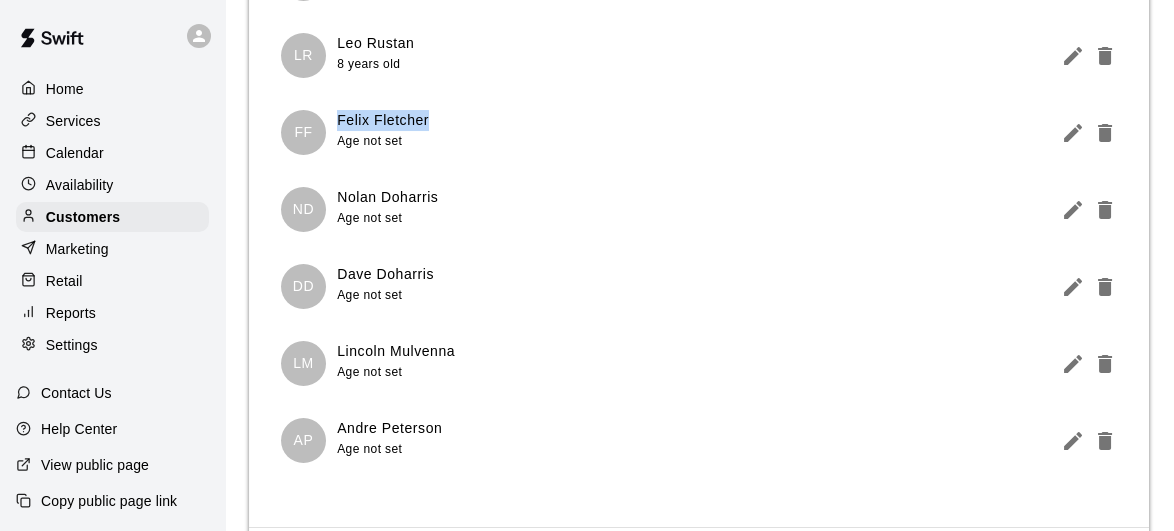 scroll, scrollTop: 397, scrollLeft: 0, axis: vertical 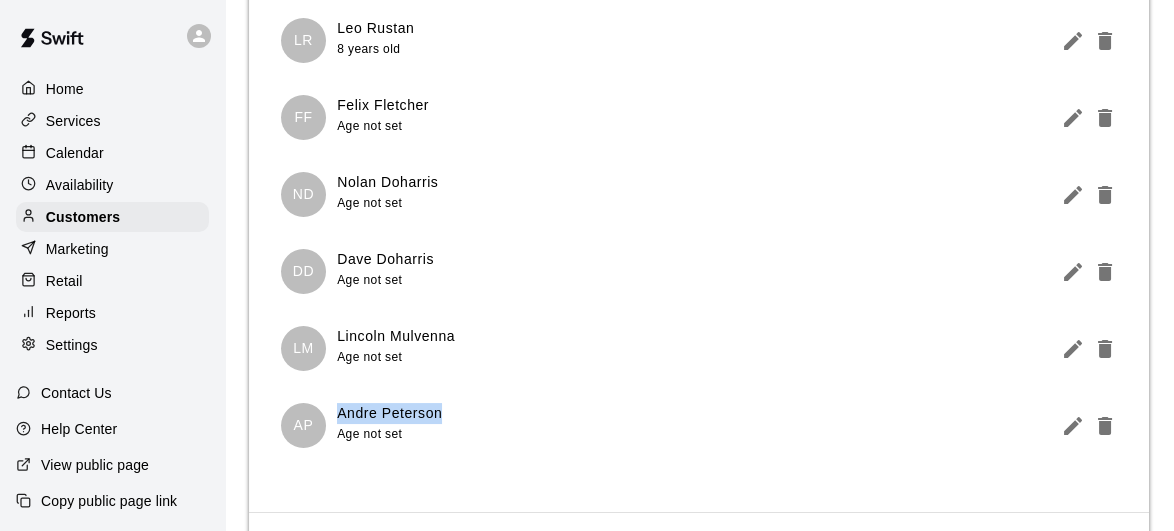 drag, startPoint x: 439, startPoint y: 417, endPoint x: 339, endPoint y: 417, distance: 100 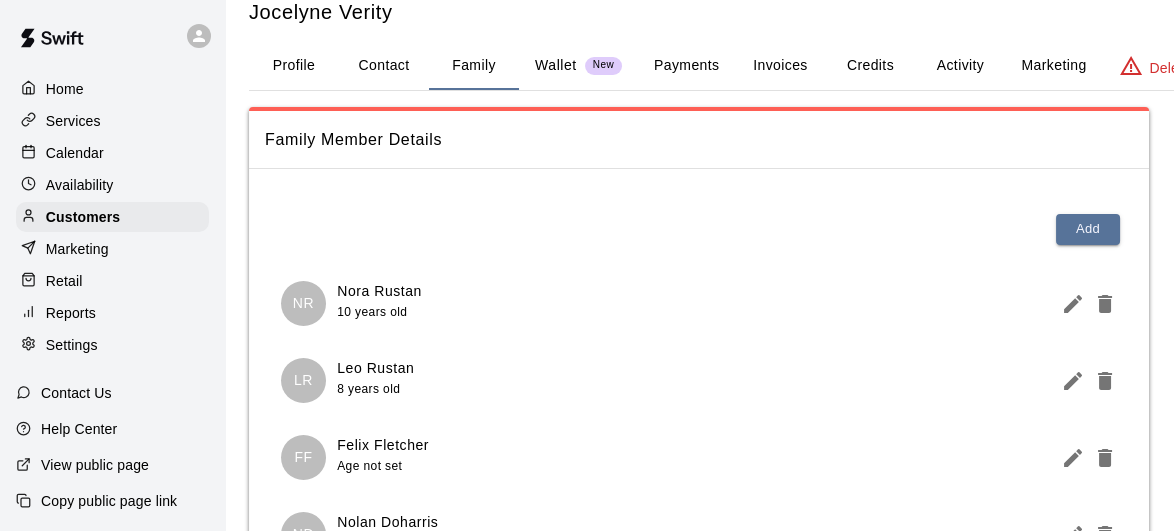 click at bounding box center (699, 233) 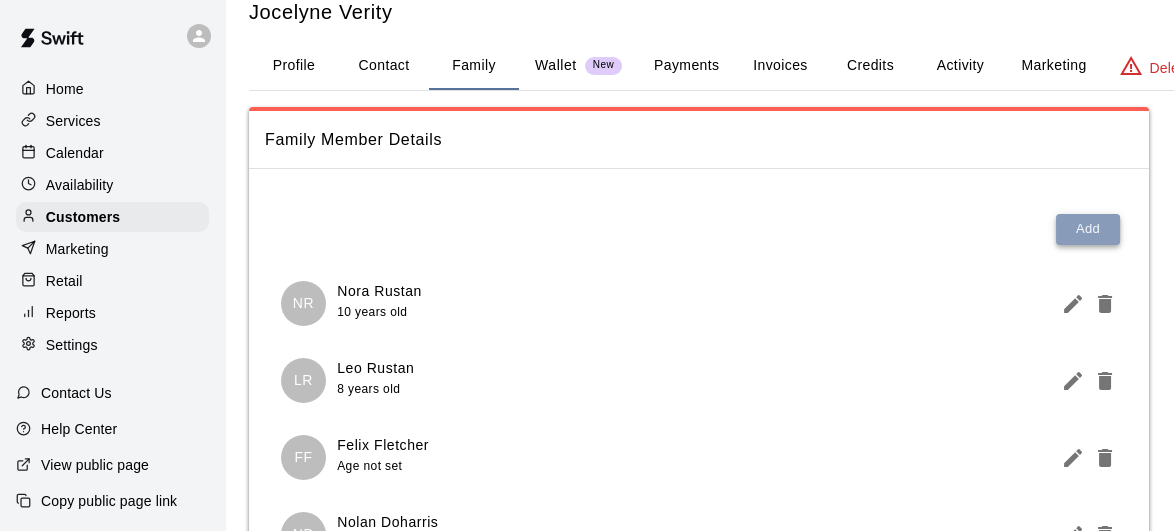 click on "Add" at bounding box center [1088, 229] 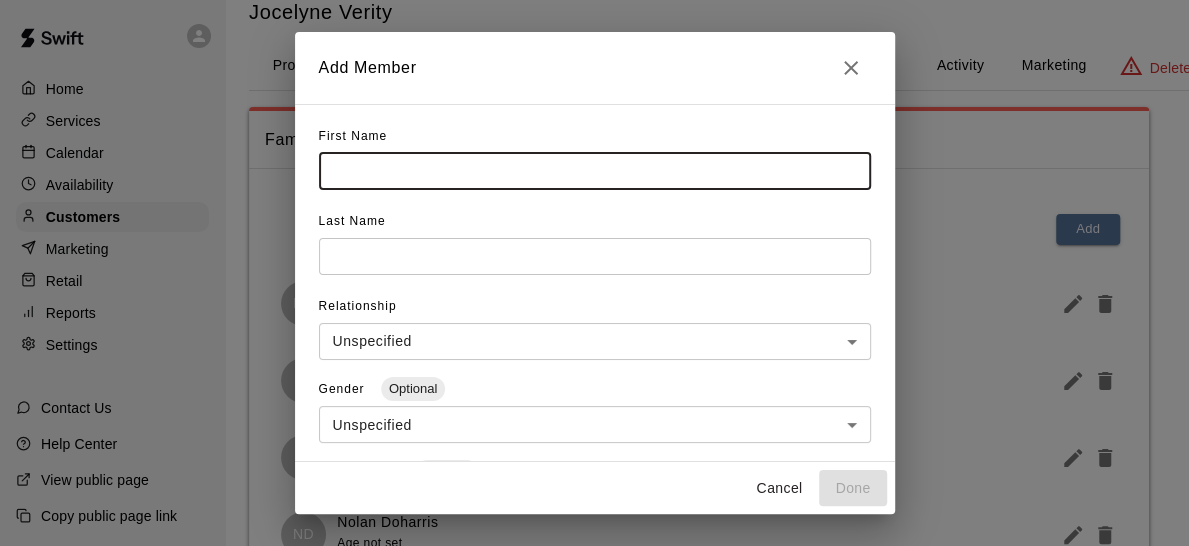 click at bounding box center [595, 171] 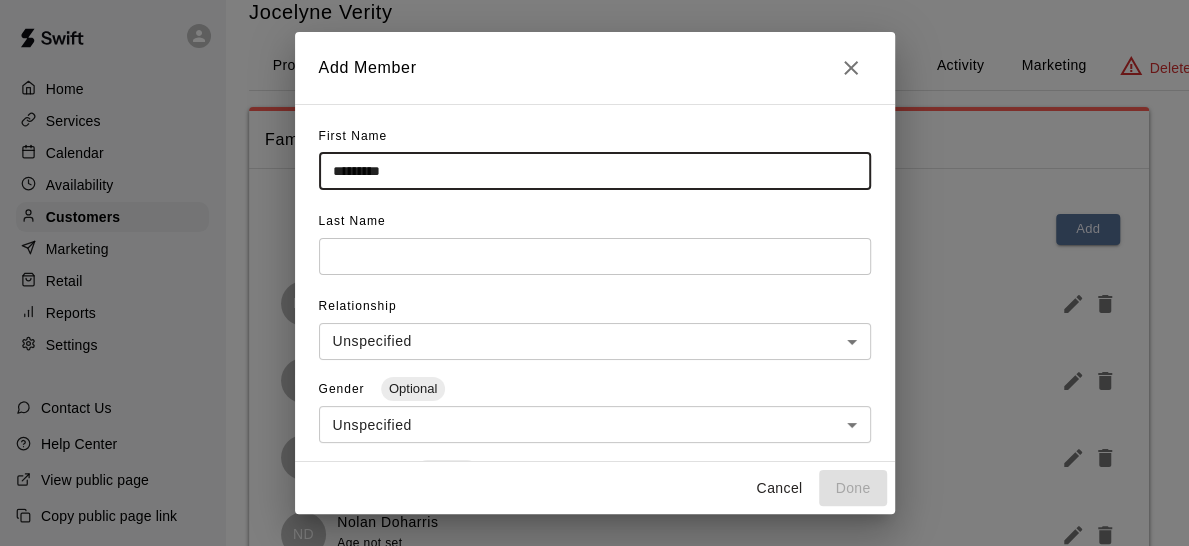 type on "*********" 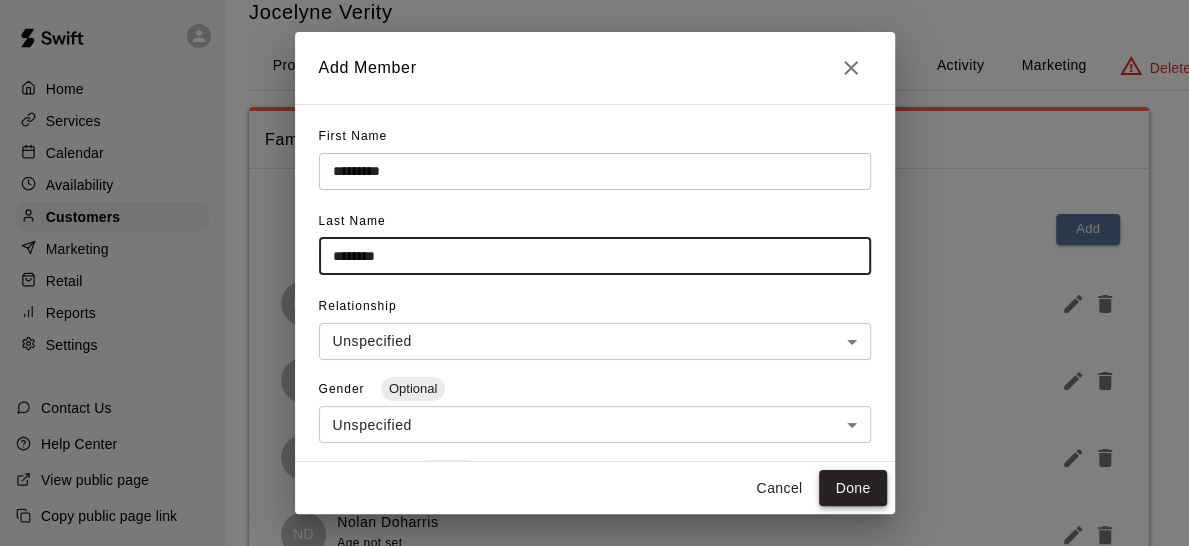 type on "********" 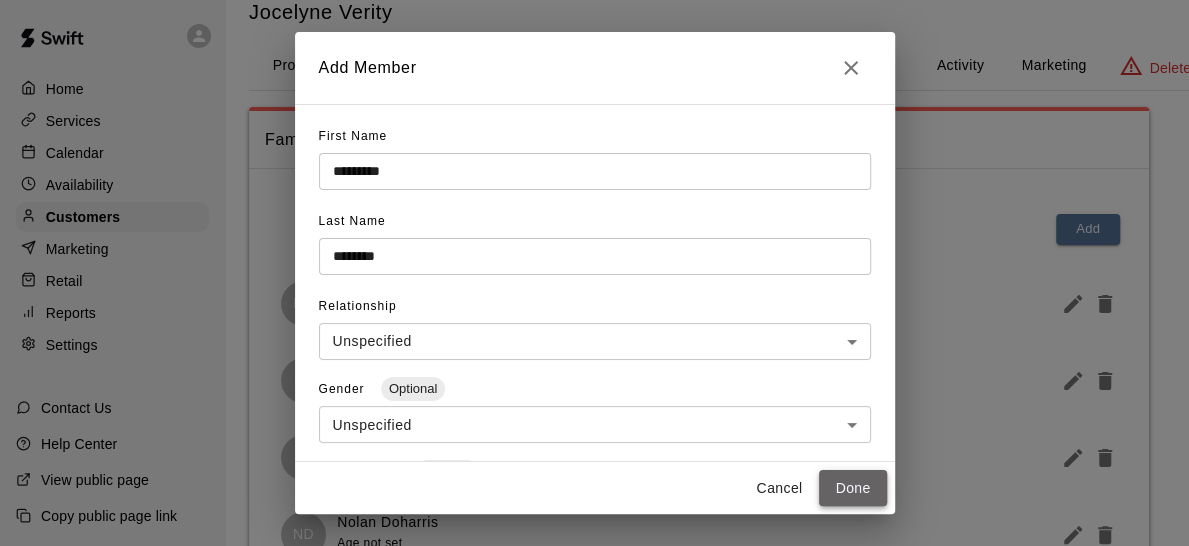 click on "Done" at bounding box center (852, 488) 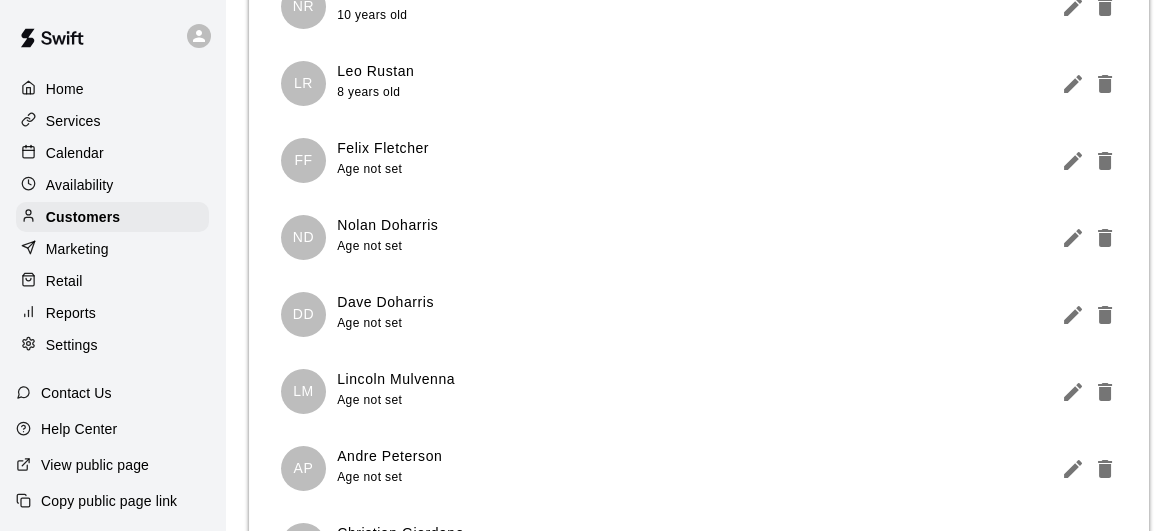 scroll, scrollTop: 360, scrollLeft: 0, axis: vertical 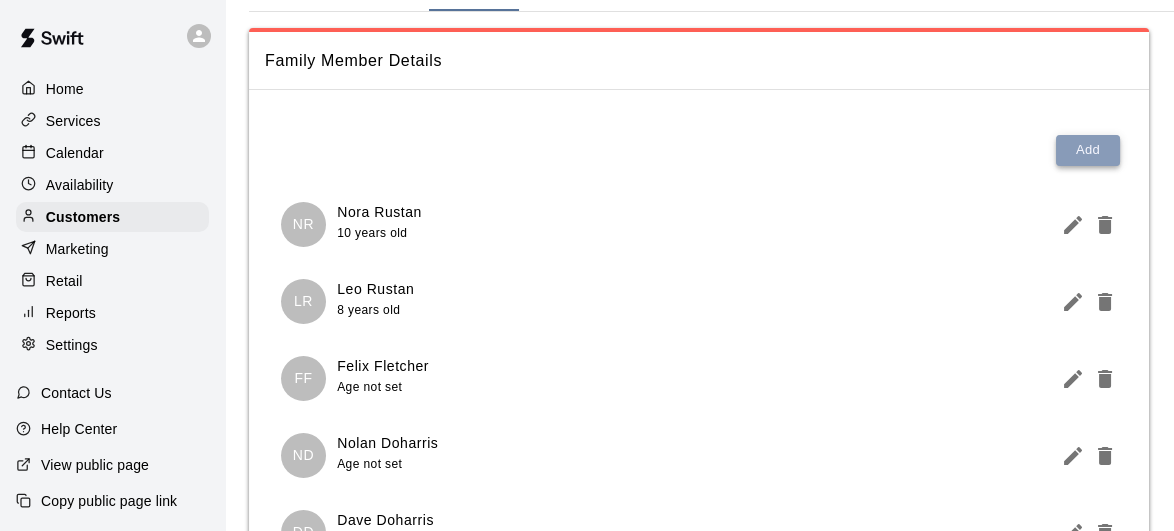 click on "Add" at bounding box center (1088, 150) 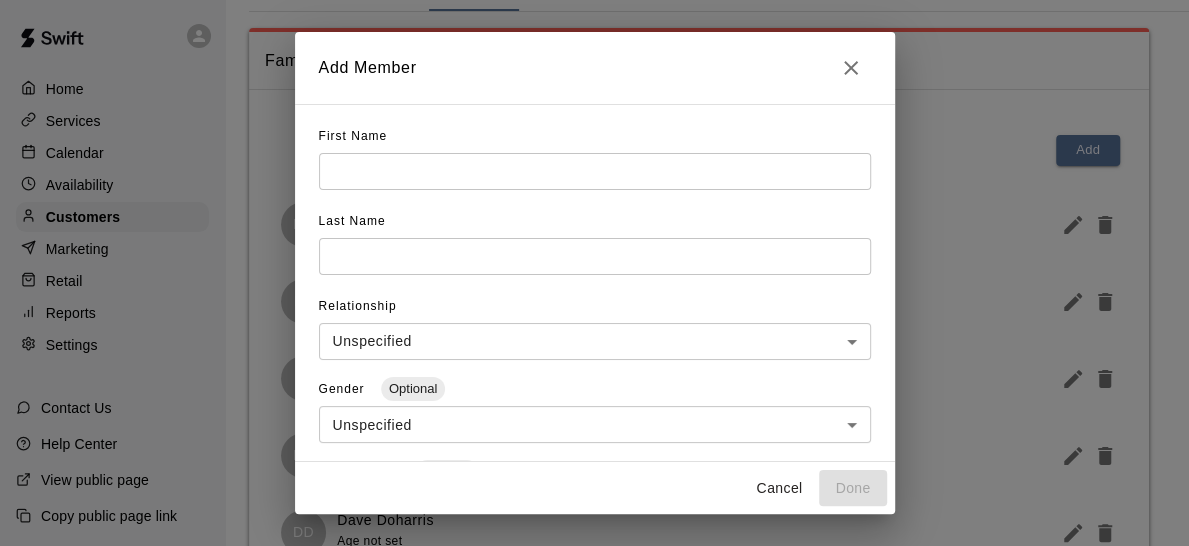 click at bounding box center (595, 171) 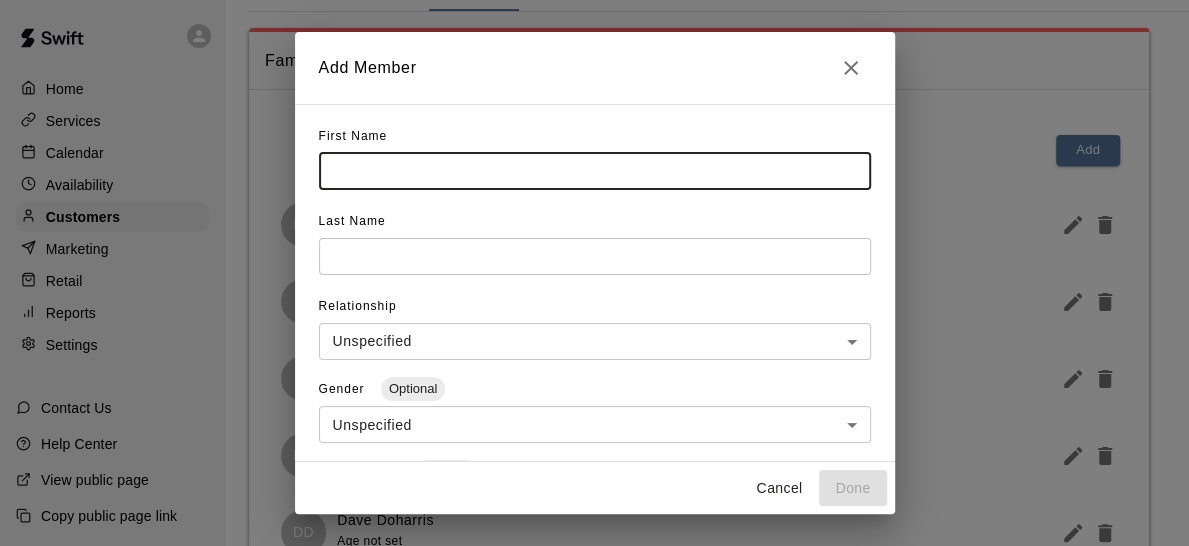 paste on "**********" 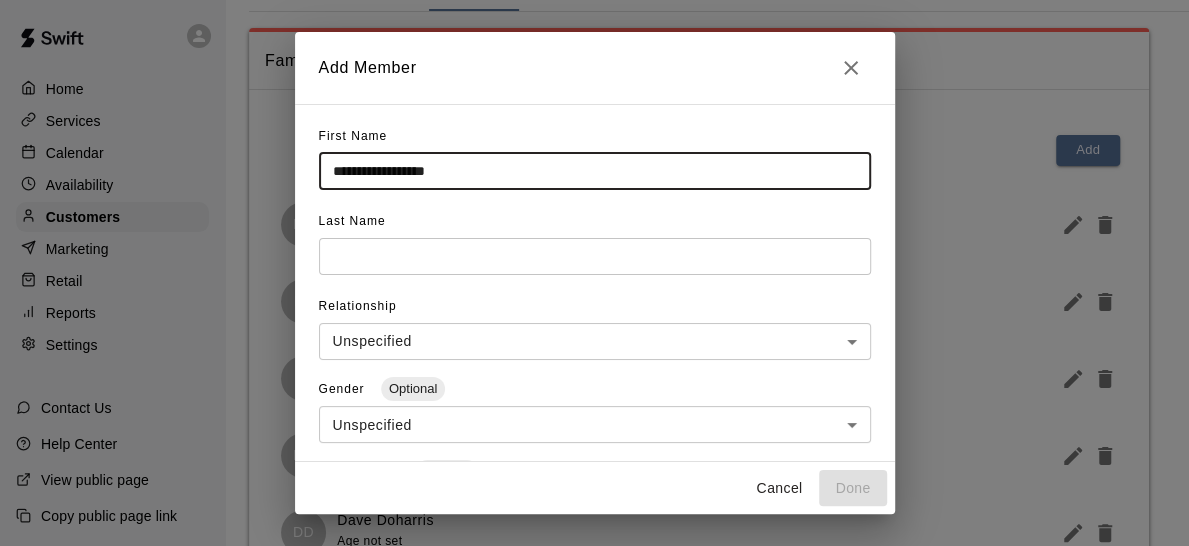 type on "**********" 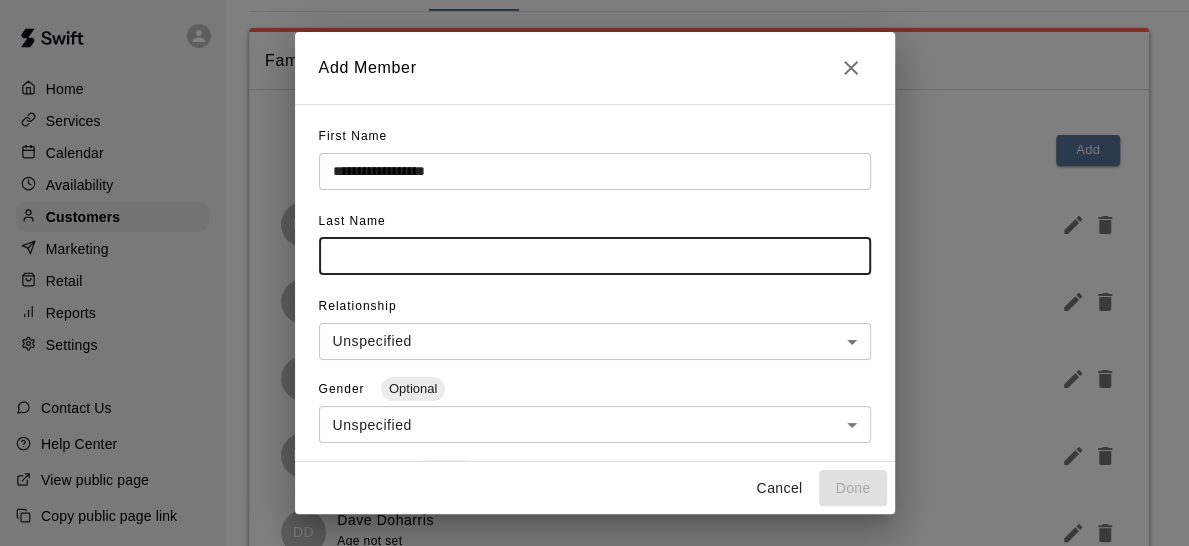 click at bounding box center (595, 256) 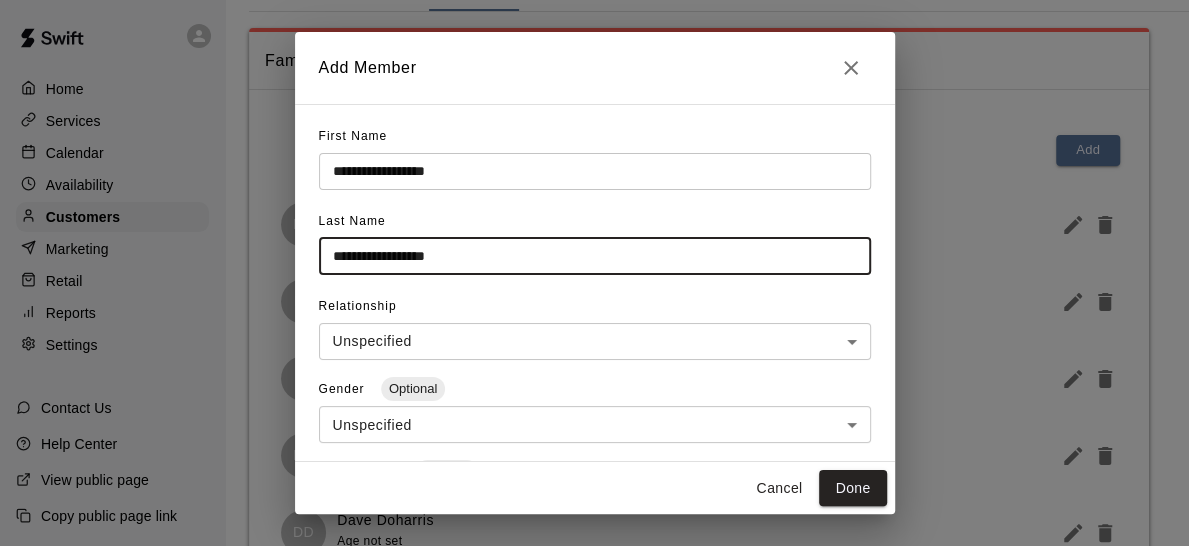 drag, startPoint x: 405, startPoint y: 257, endPoint x: 213, endPoint y: 273, distance: 192.66551 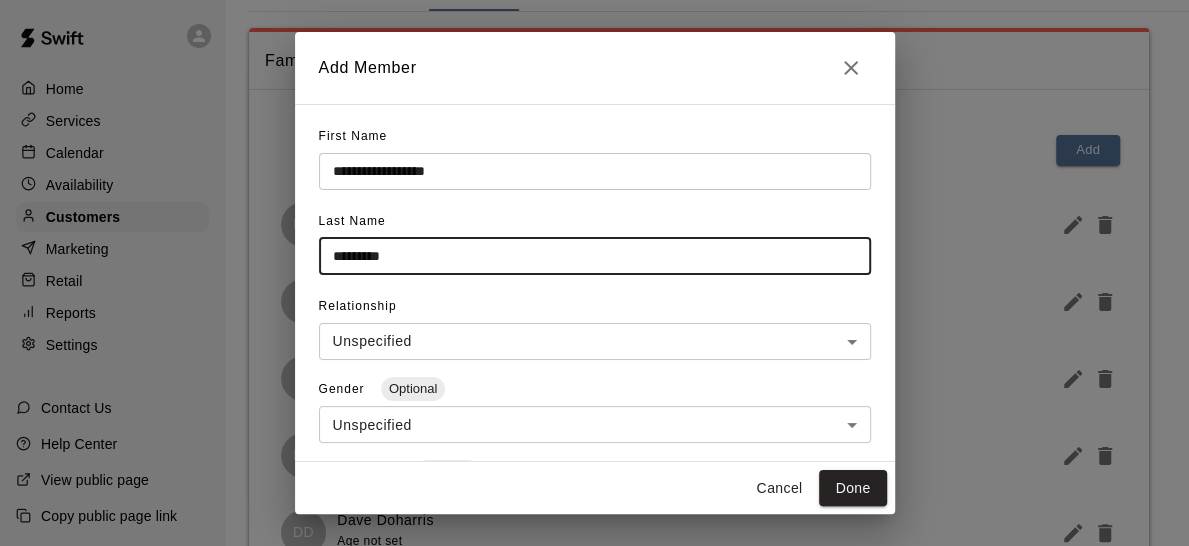 type on "*********" 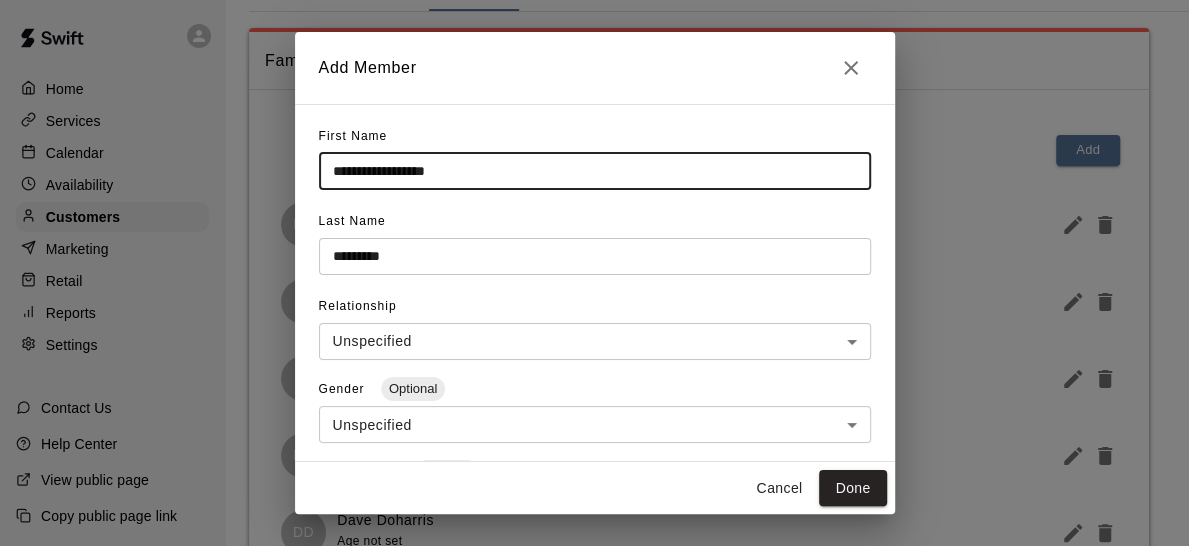 drag, startPoint x: 479, startPoint y: 176, endPoint x: 400, endPoint y: 176, distance: 79 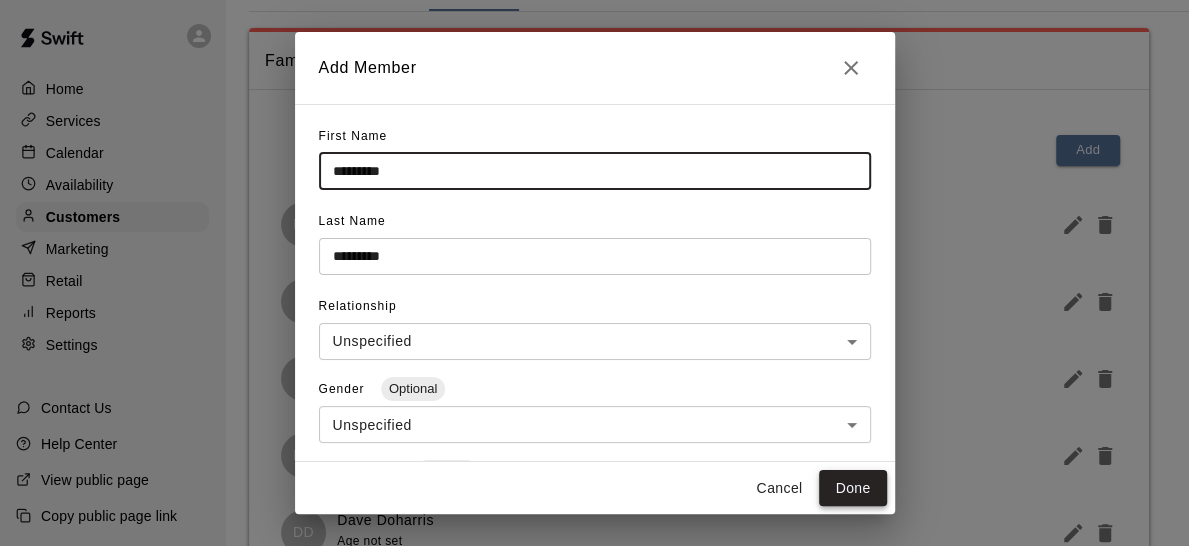 type on "********" 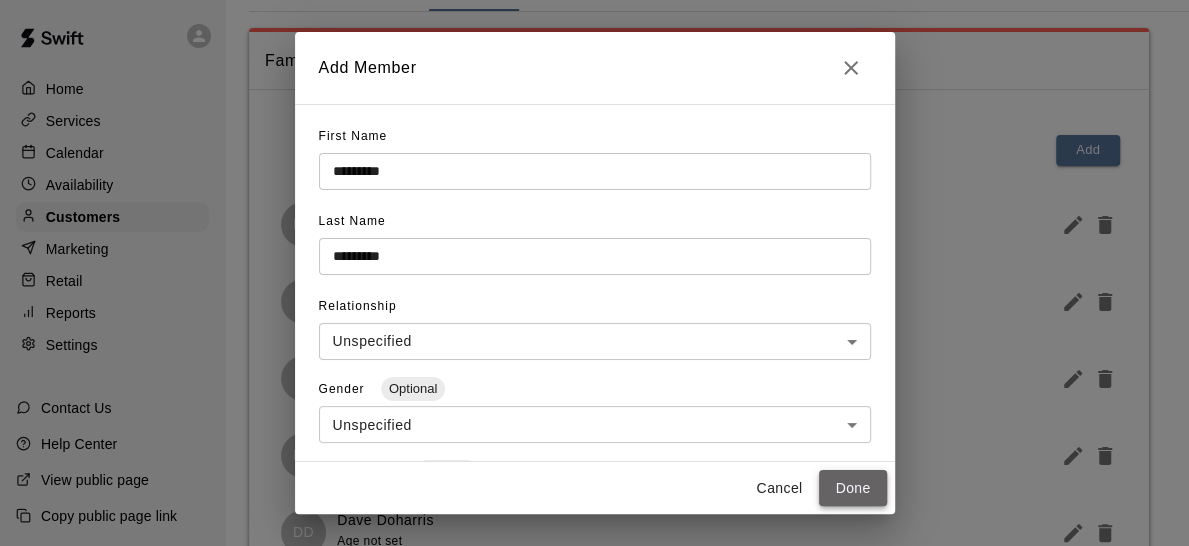 click on "Done" at bounding box center [852, 488] 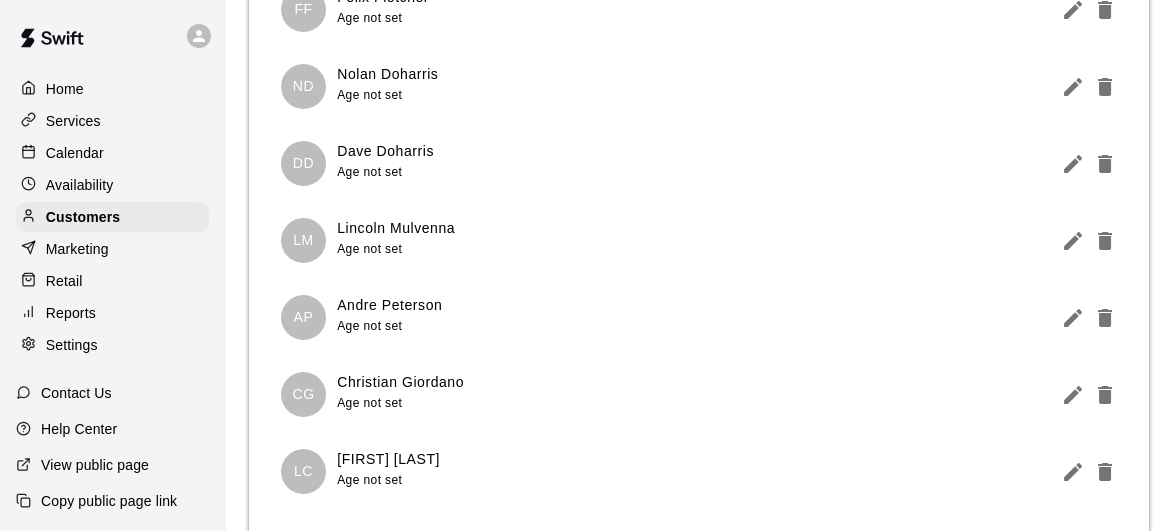 scroll, scrollTop: 538, scrollLeft: 0, axis: vertical 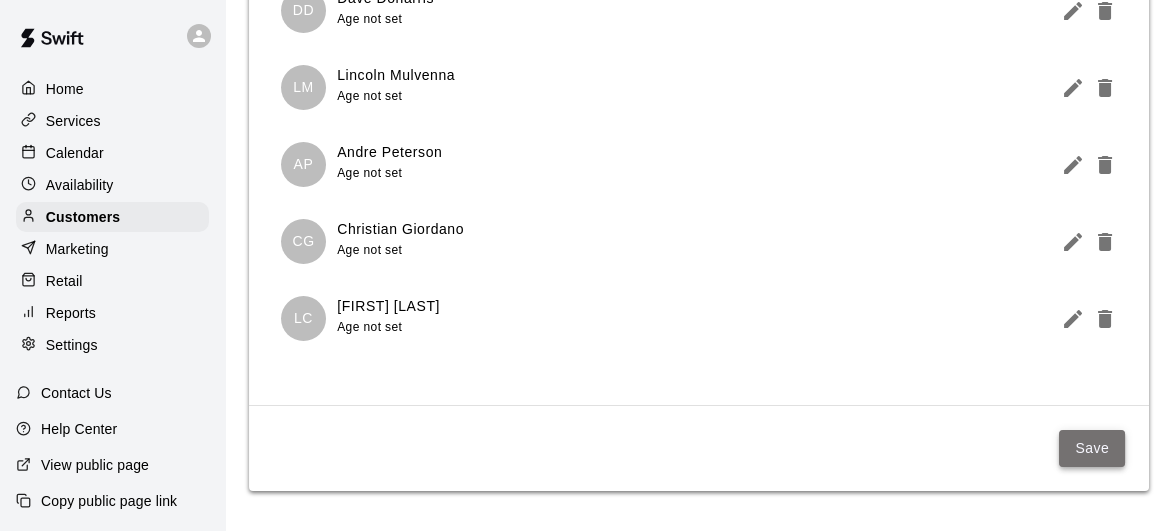 click on "Save" at bounding box center [1092, 448] 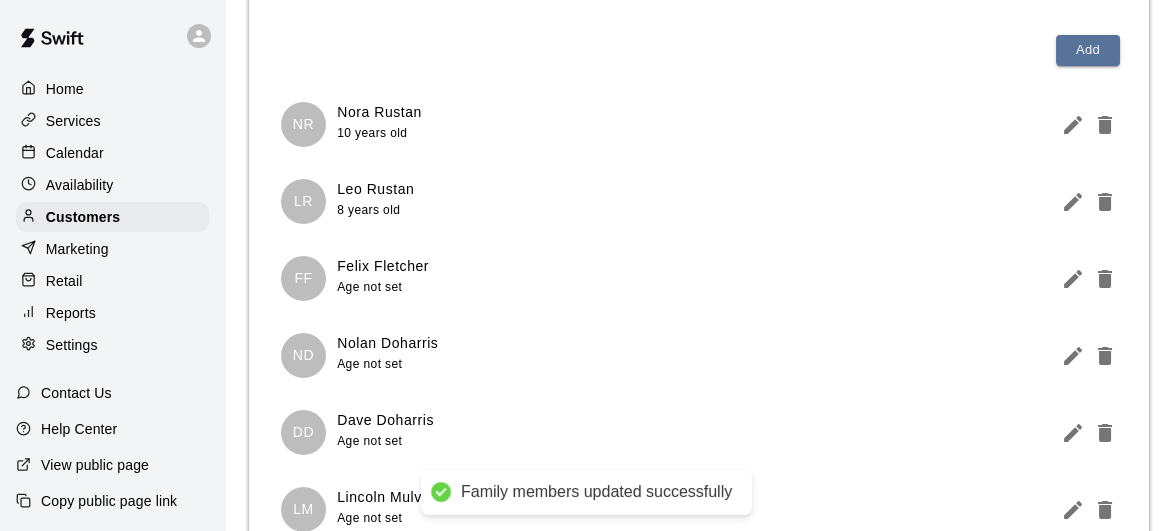 scroll, scrollTop: 151, scrollLeft: 0, axis: vertical 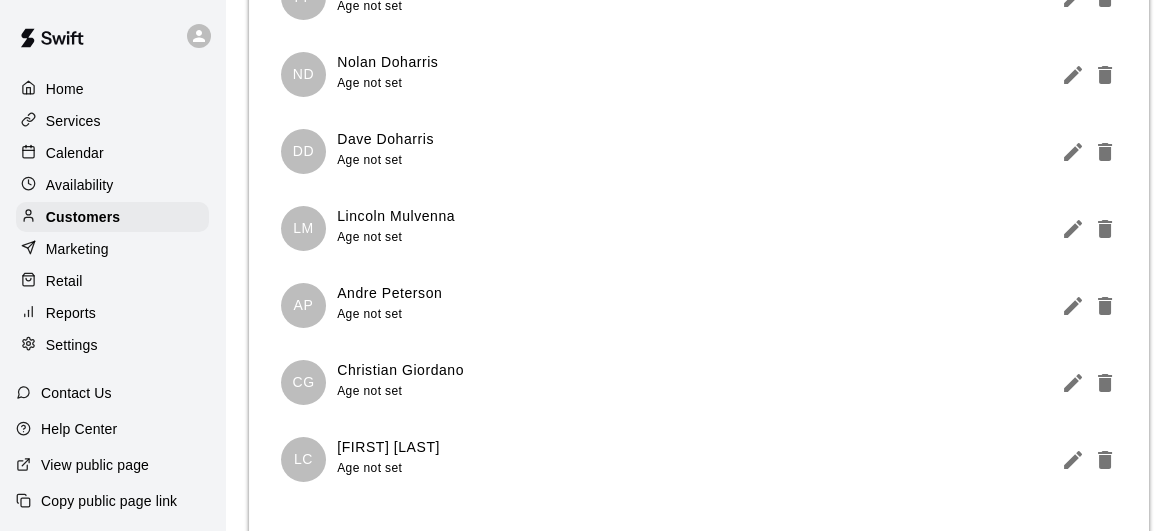 click on "Lincoln Mulvenna" at bounding box center [396, 216] 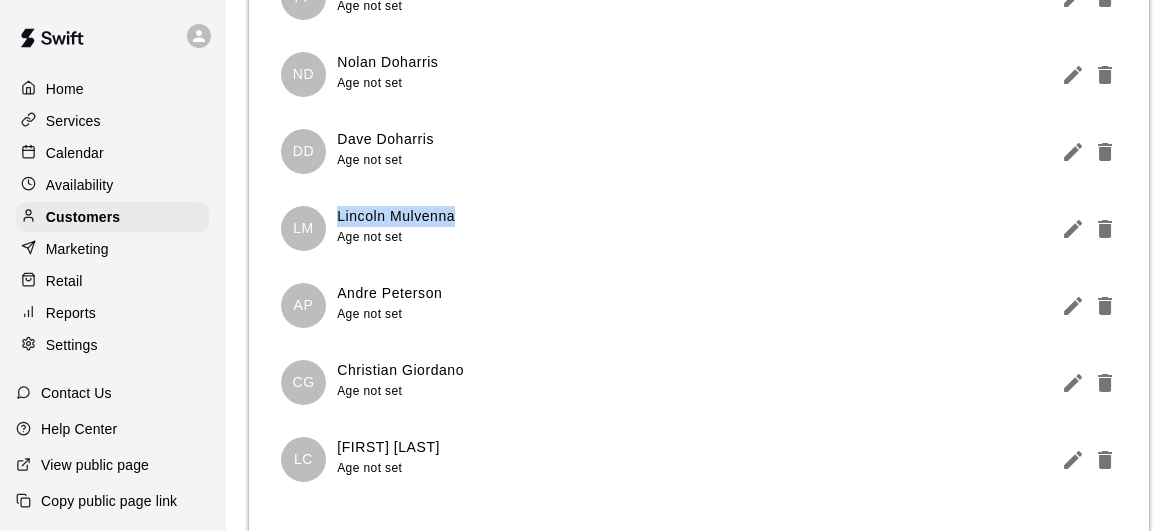 drag, startPoint x: 451, startPoint y: 214, endPoint x: 338, endPoint y: 215, distance: 113.004425 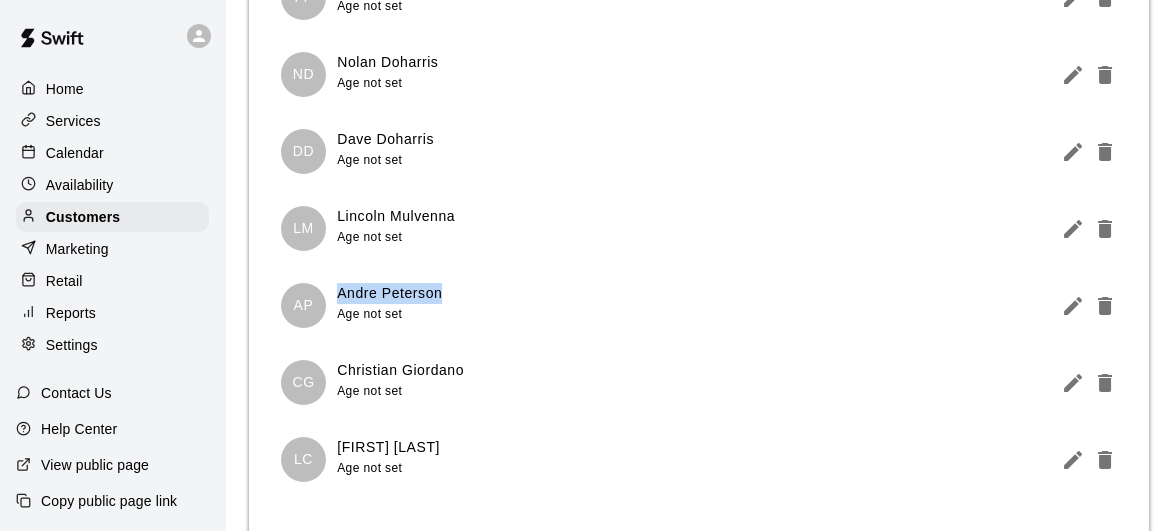 drag, startPoint x: 442, startPoint y: 295, endPoint x: 340, endPoint y: 299, distance: 102.0784 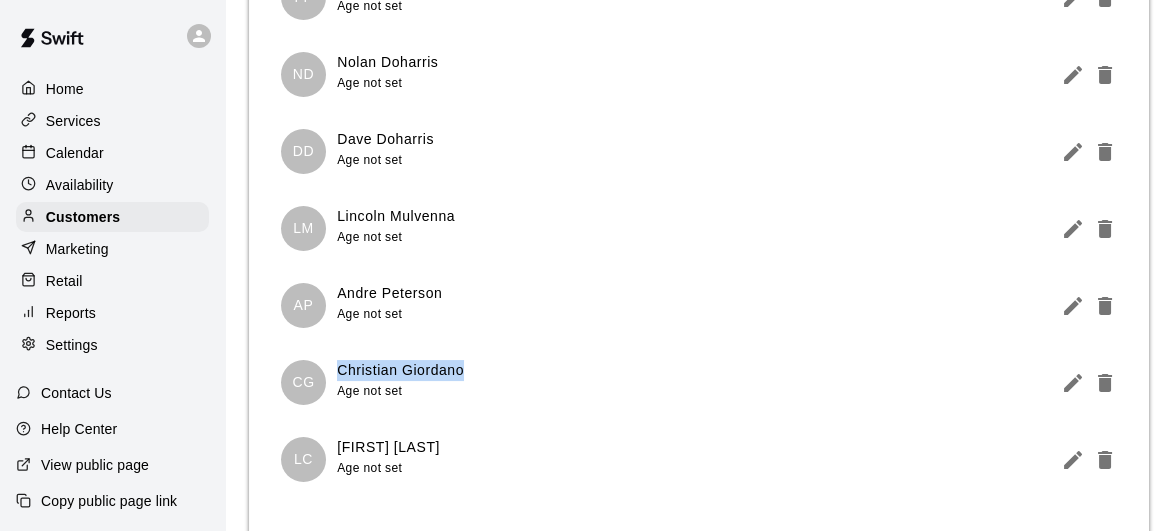 drag, startPoint x: 464, startPoint y: 375, endPoint x: 340, endPoint y: 370, distance: 124.10077 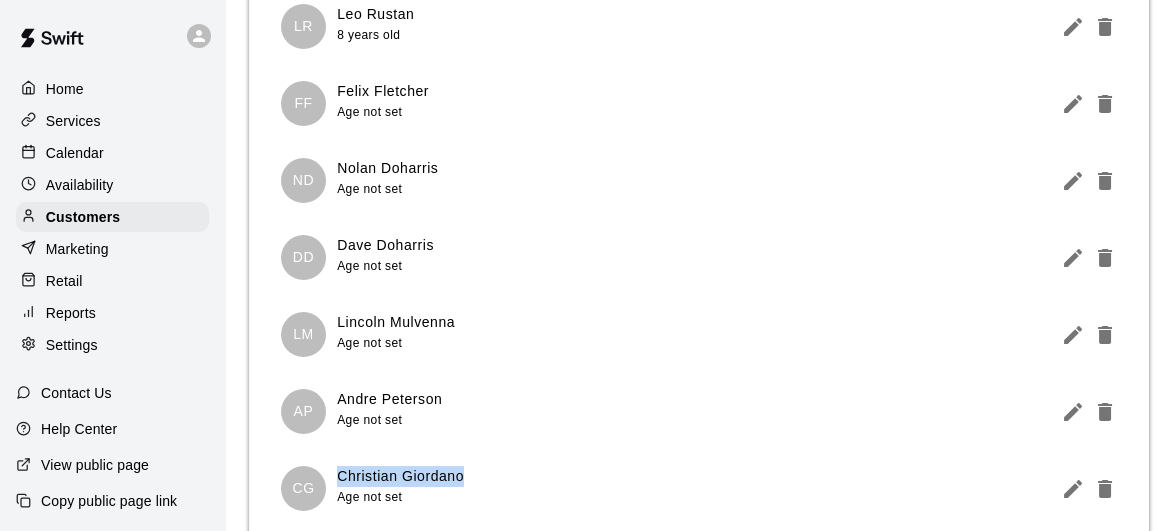 scroll, scrollTop: 409, scrollLeft: 0, axis: vertical 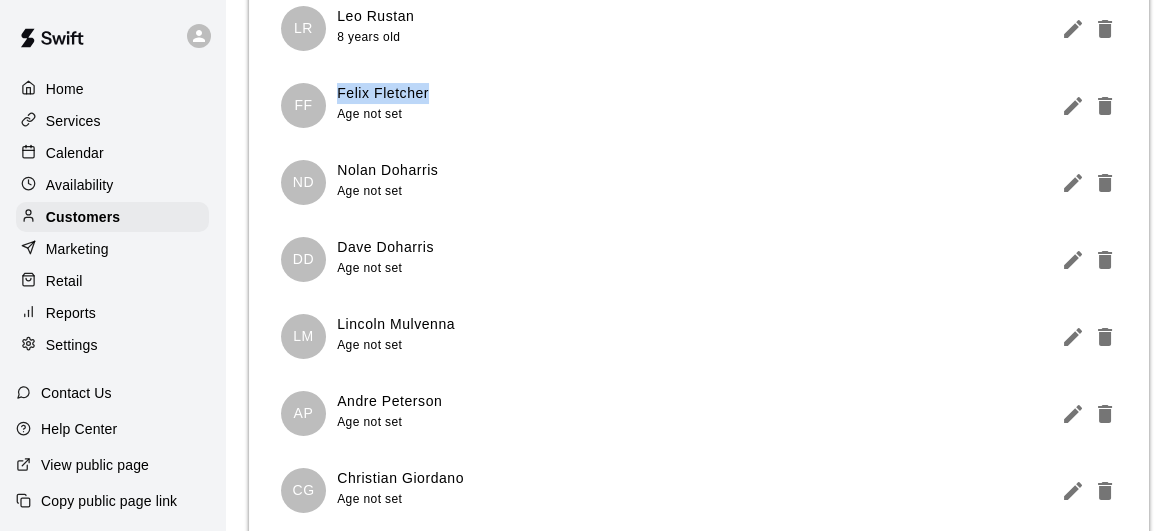 drag, startPoint x: 431, startPoint y: 96, endPoint x: 338, endPoint y: 95, distance: 93.00538 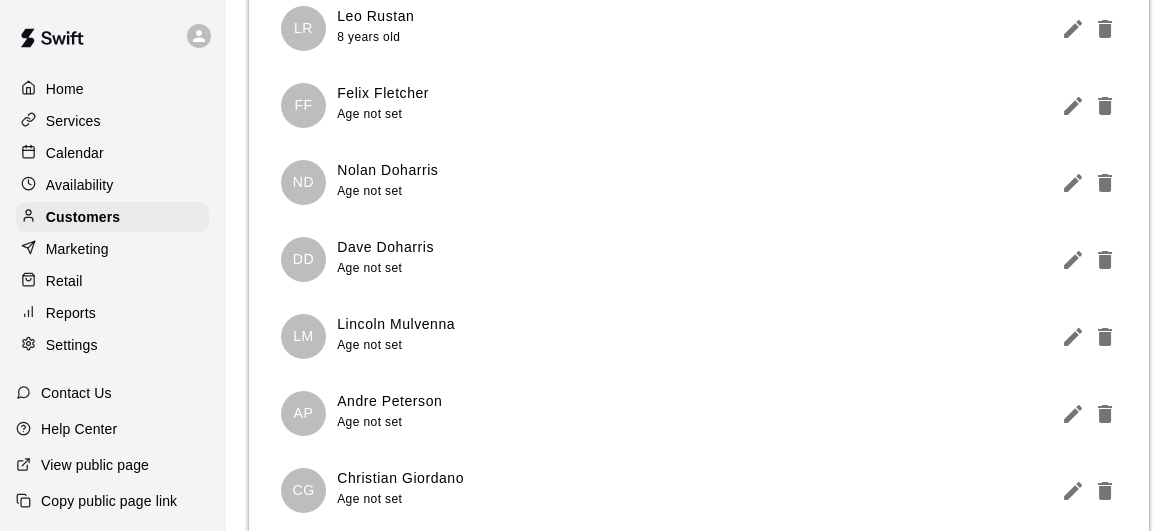 drag, startPoint x: 1159, startPoint y: 260, endPoint x: 1186, endPoint y: 261, distance: 27.018513 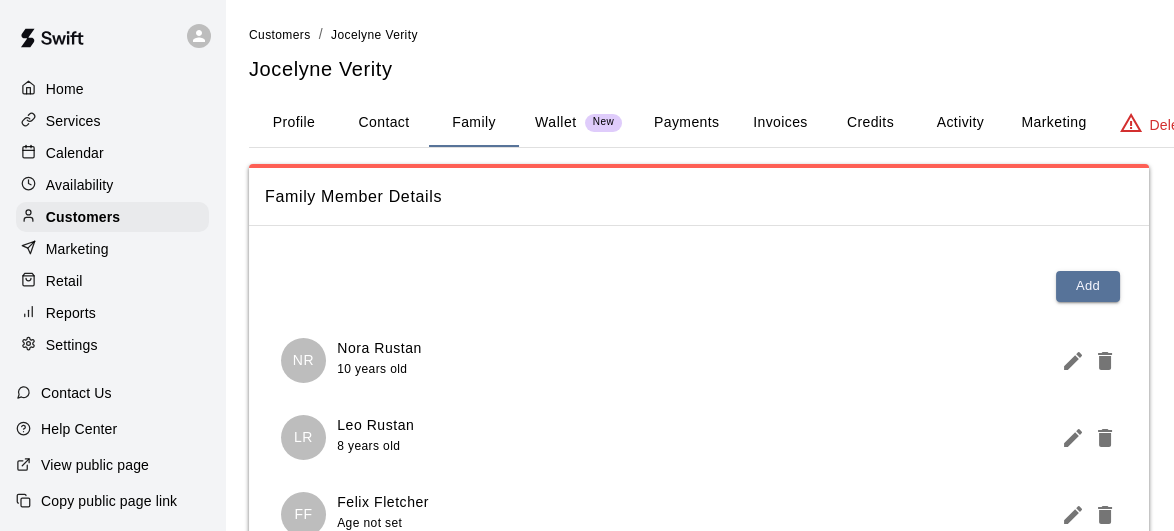 click on "Profile" at bounding box center [294, 123] 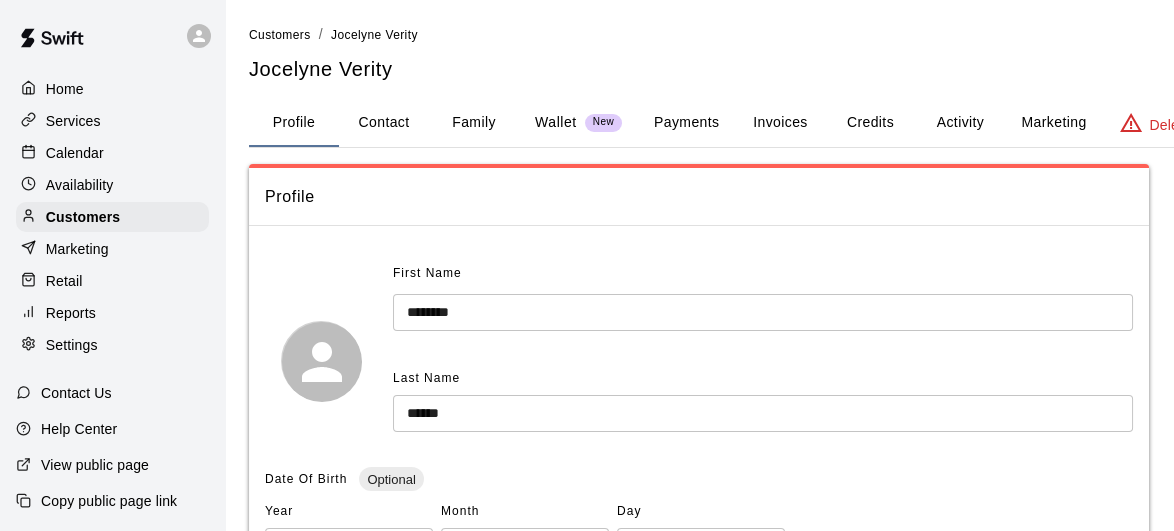 scroll, scrollTop: 616, scrollLeft: 0, axis: vertical 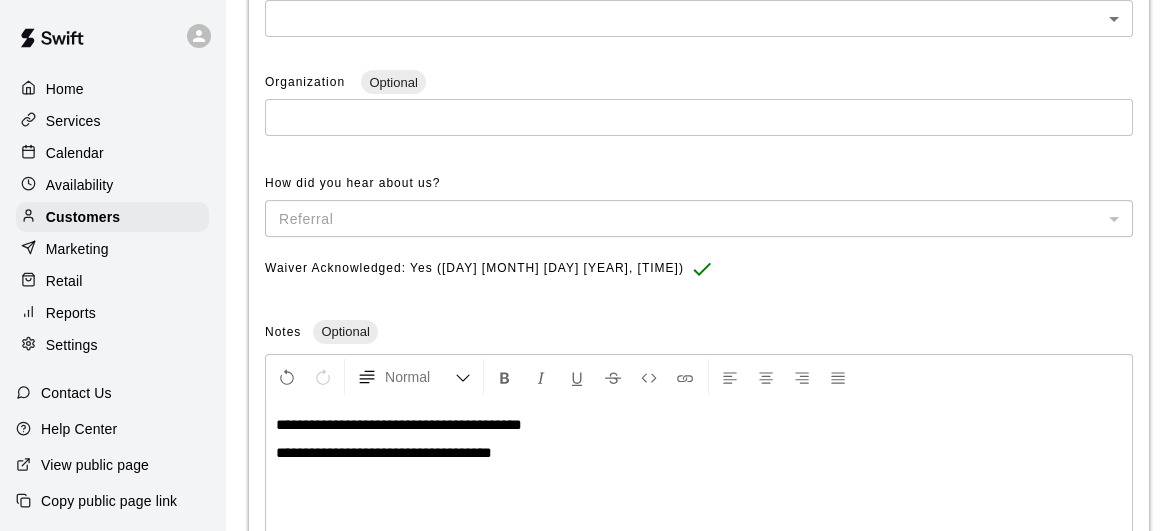 click on "**********" at bounding box center [384, 452] 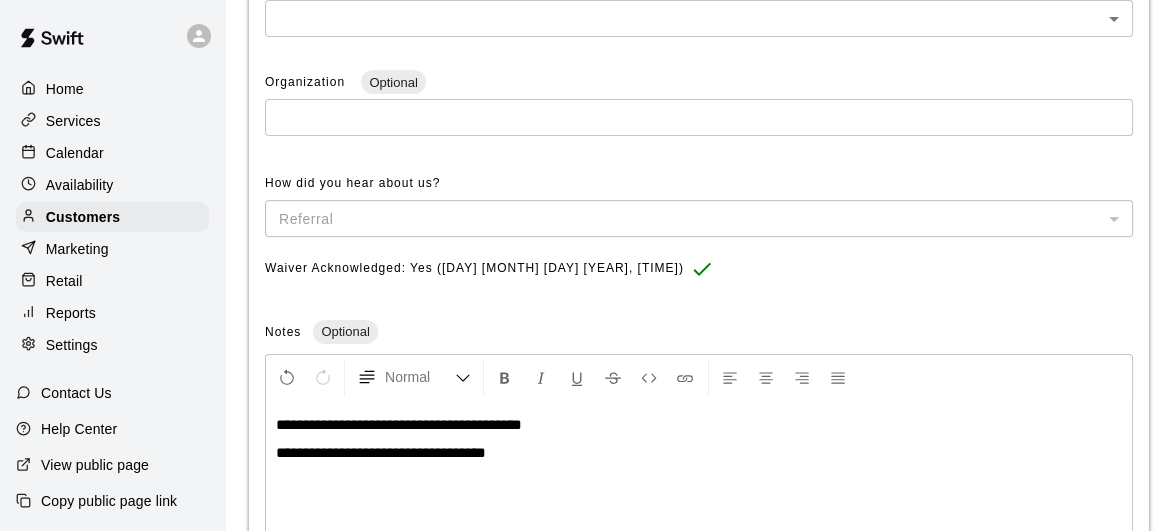 type 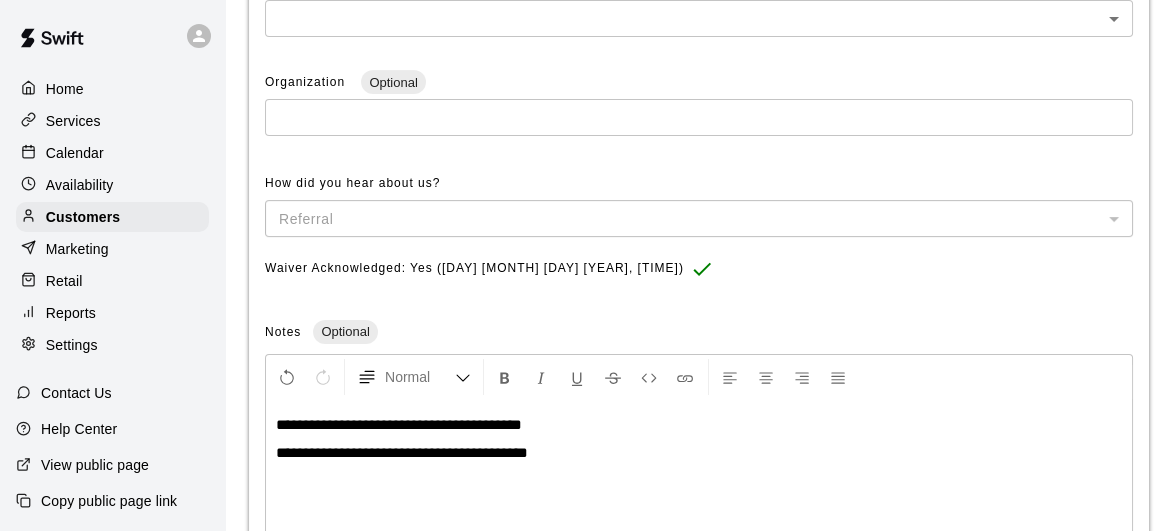 scroll, scrollTop: 895, scrollLeft: 0, axis: vertical 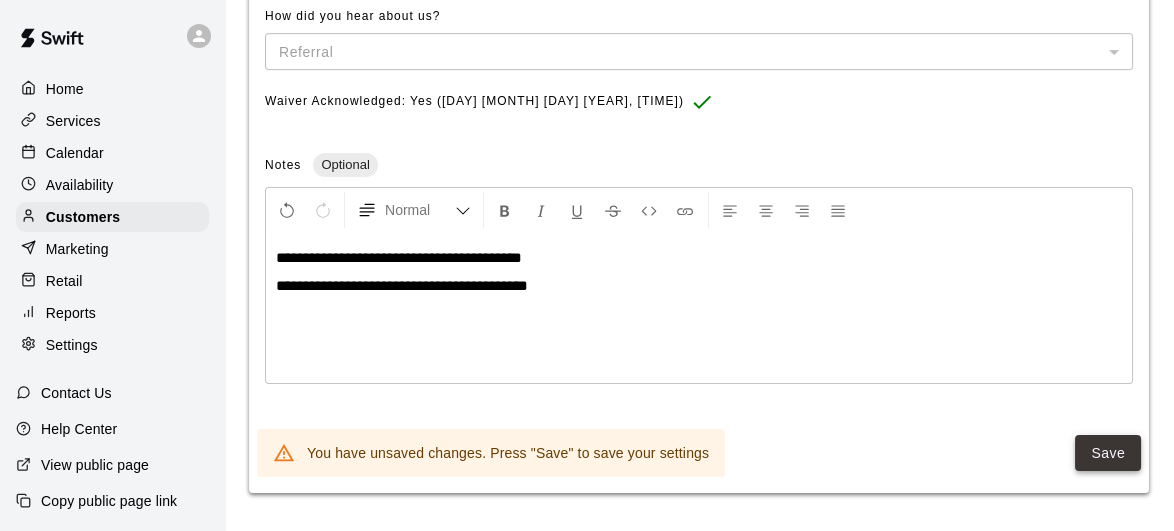 click on "Save" at bounding box center [1108, 453] 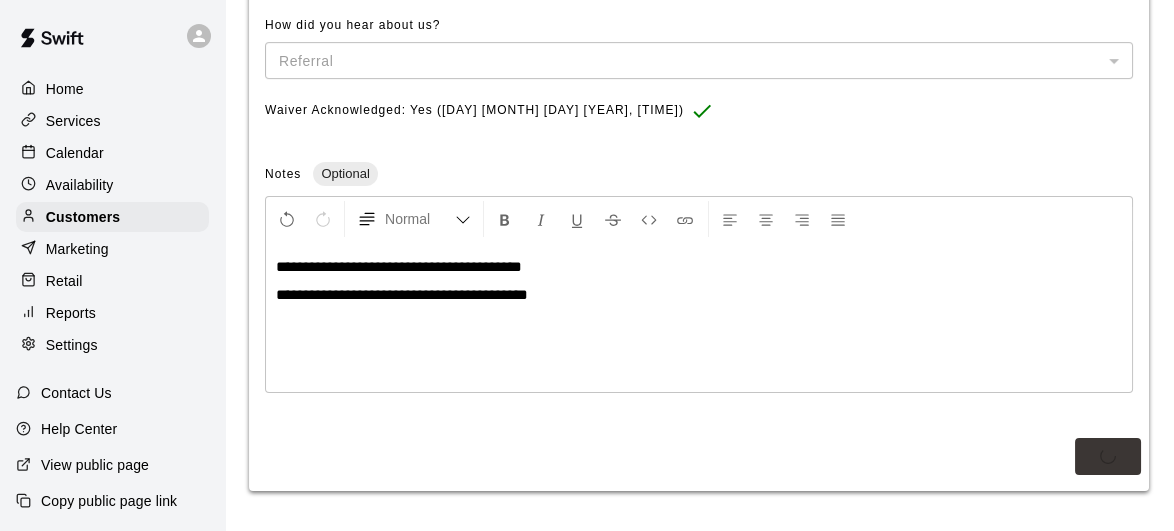 scroll, scrollTop: 884, scrollLeft: 0, axis: vertical 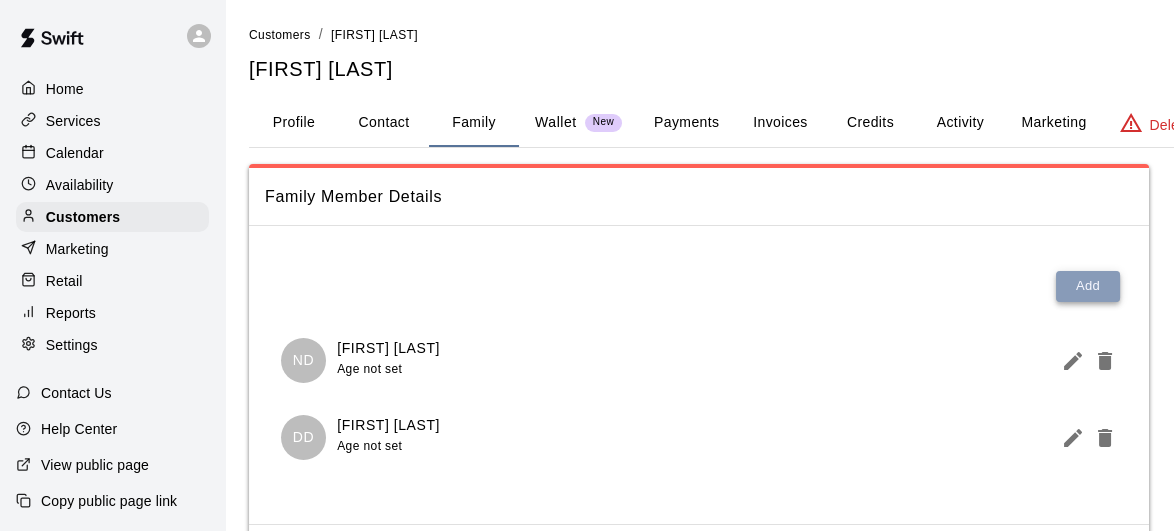 click on "Add" at bounding box center (1088, 286) 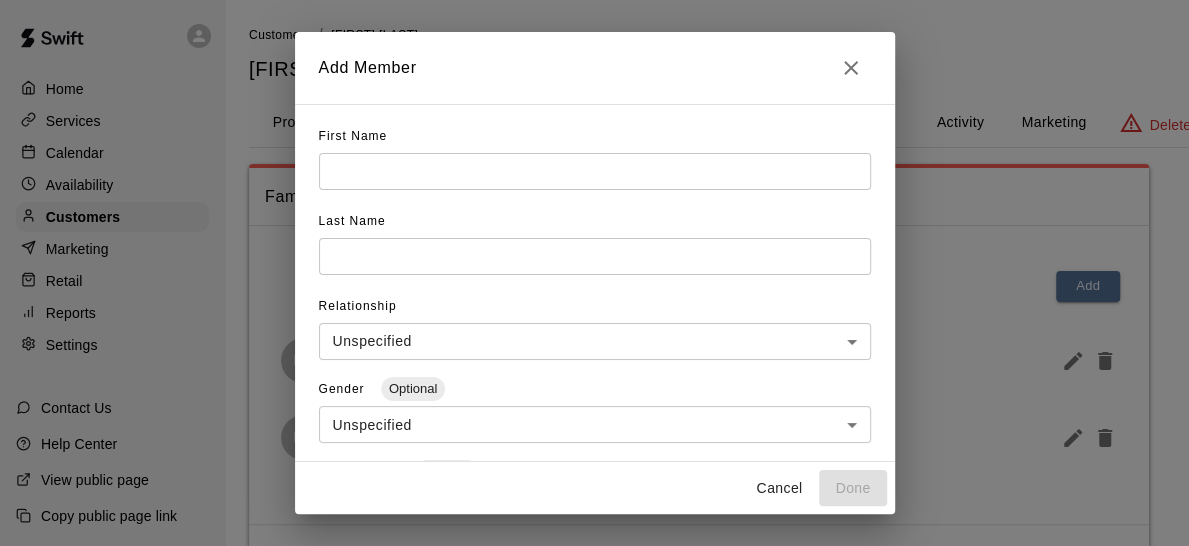 click at bounding box center (595, 171) 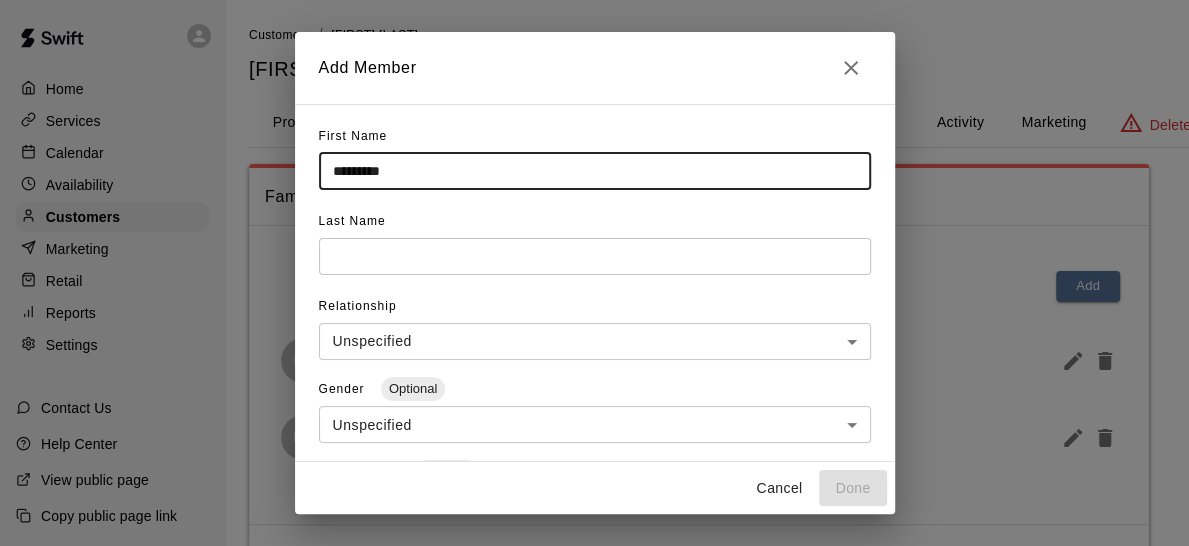 type on "*********" 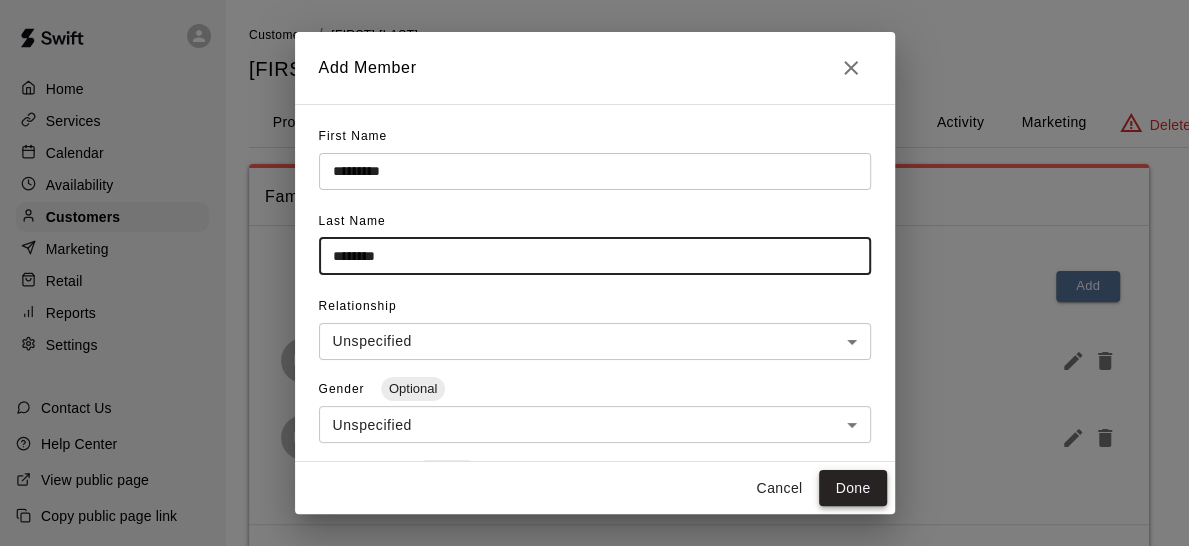 type on "********" 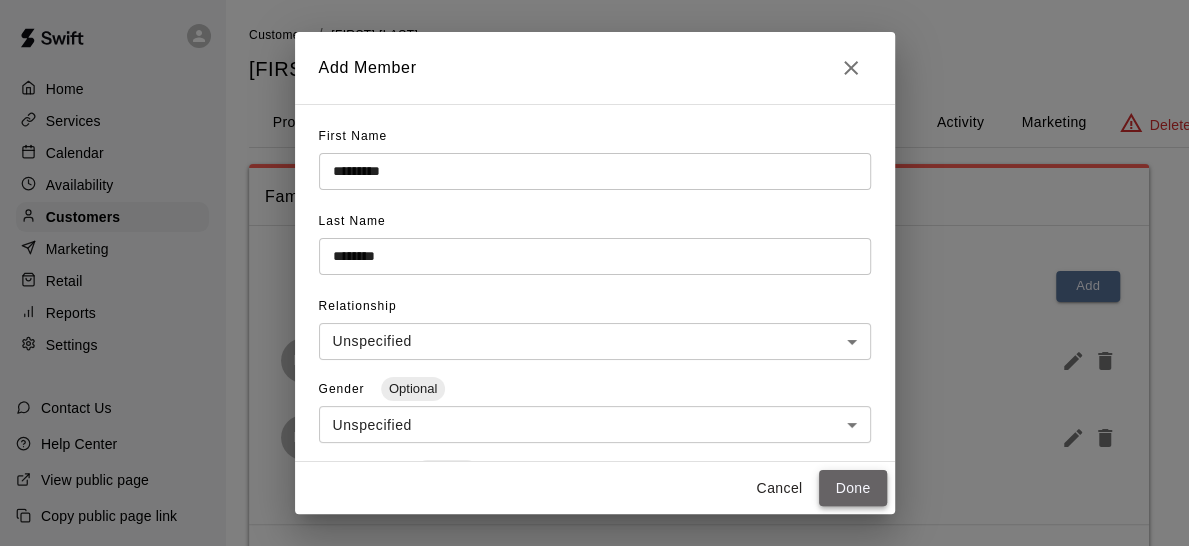 click on "Done" at bounding box center (852, 488) 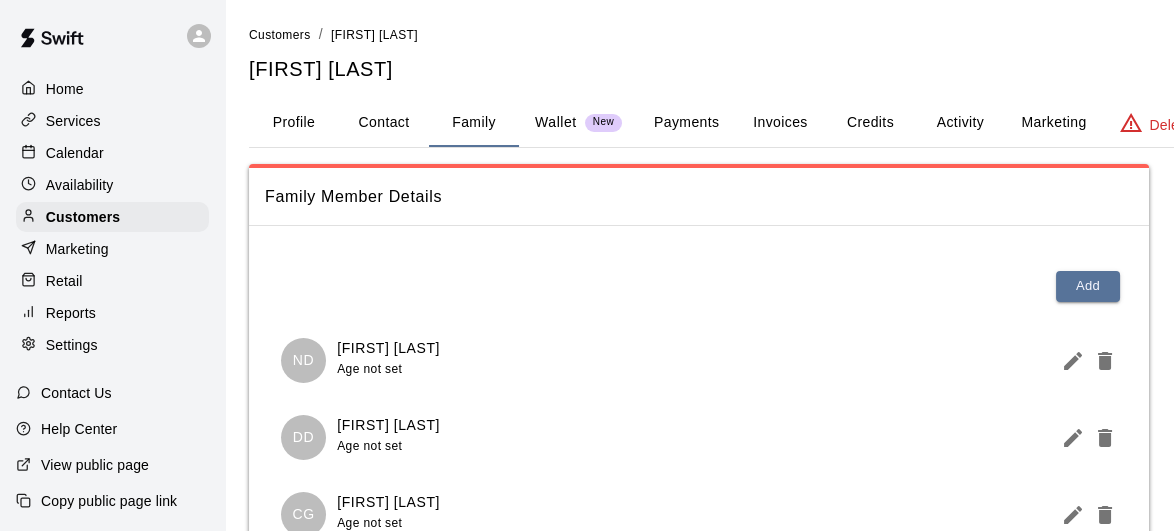 click on "Payments" at bounding box center [686, 123] 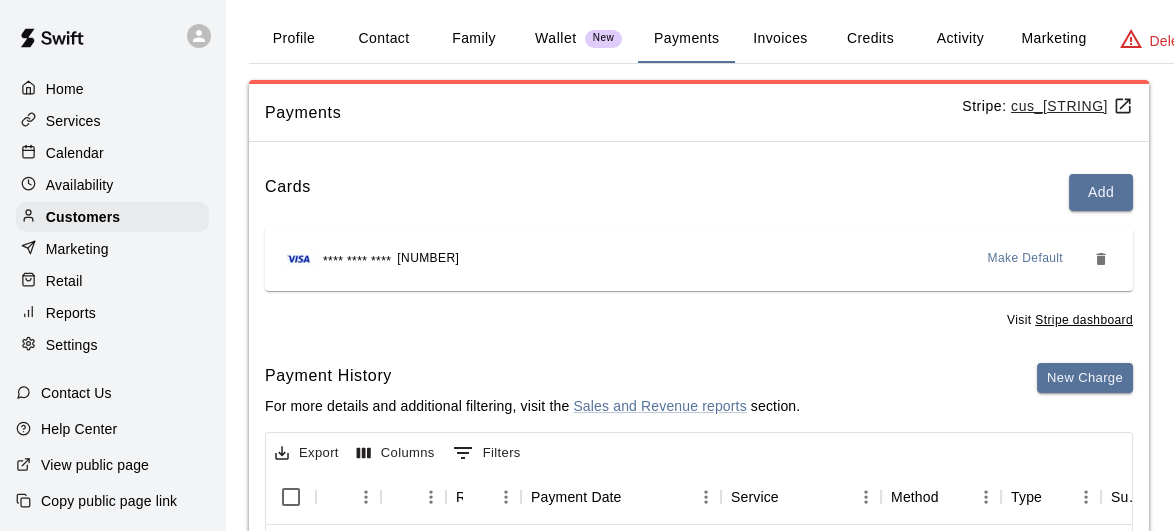 scroll, scrollTop: 220, scrollLeft: 0, axis: vertical 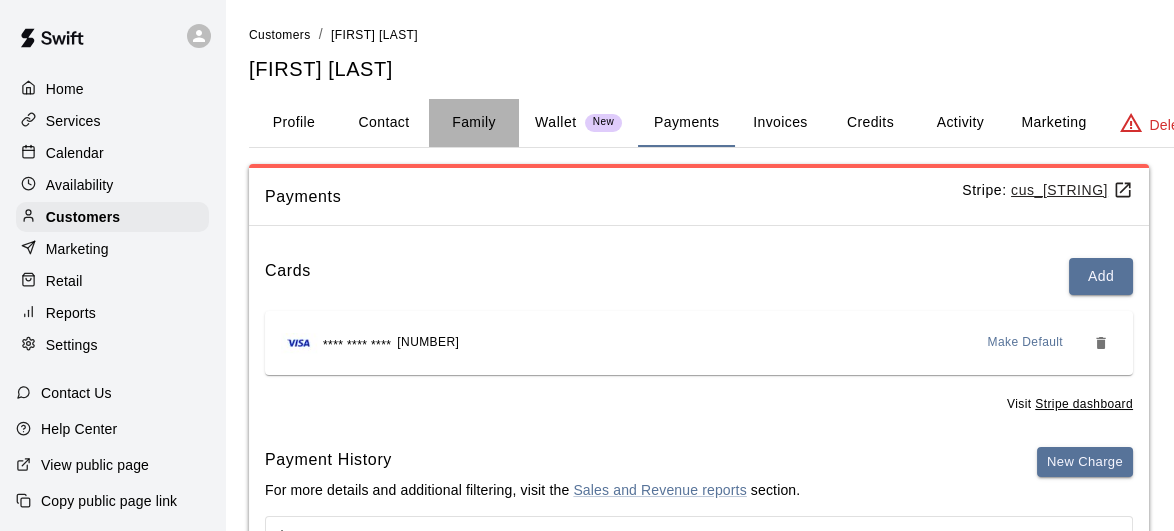 click on "Family" at bounding box center (474, 123) 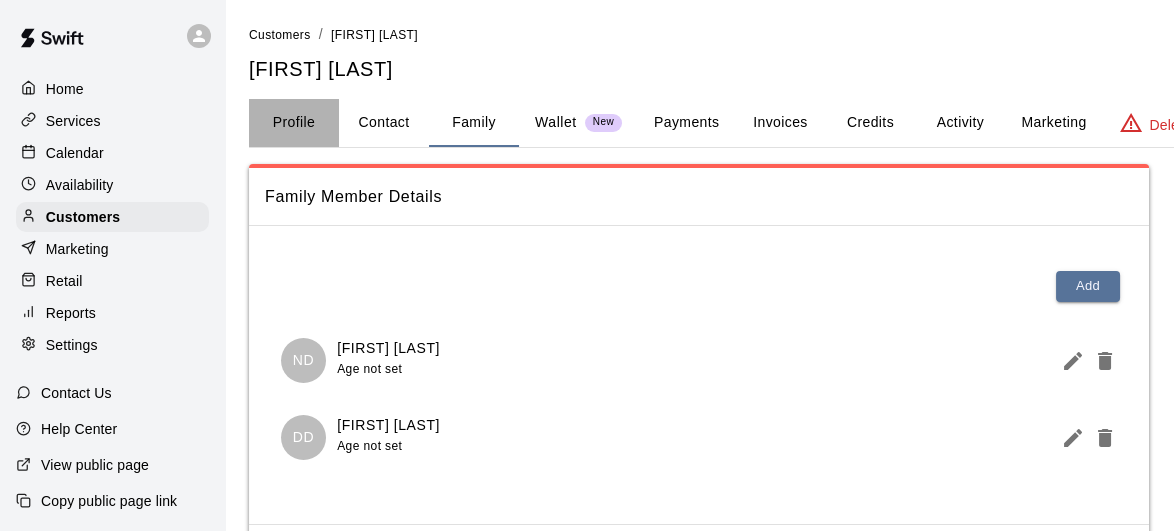click on "Profile" at bounding box center (294, 123) 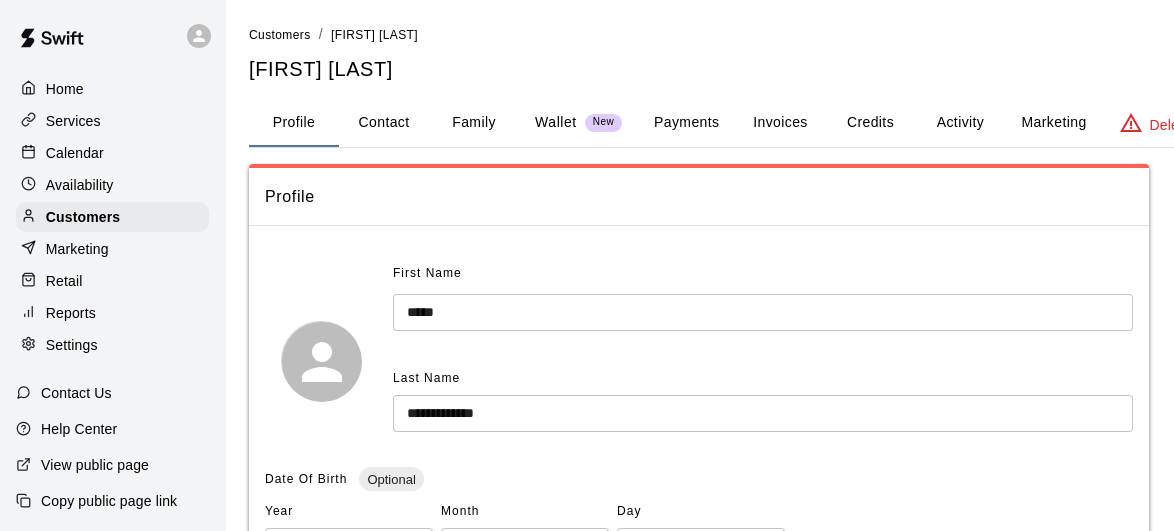scroll, scrollTop: 531, scrollLeft: 0, axis: vertical 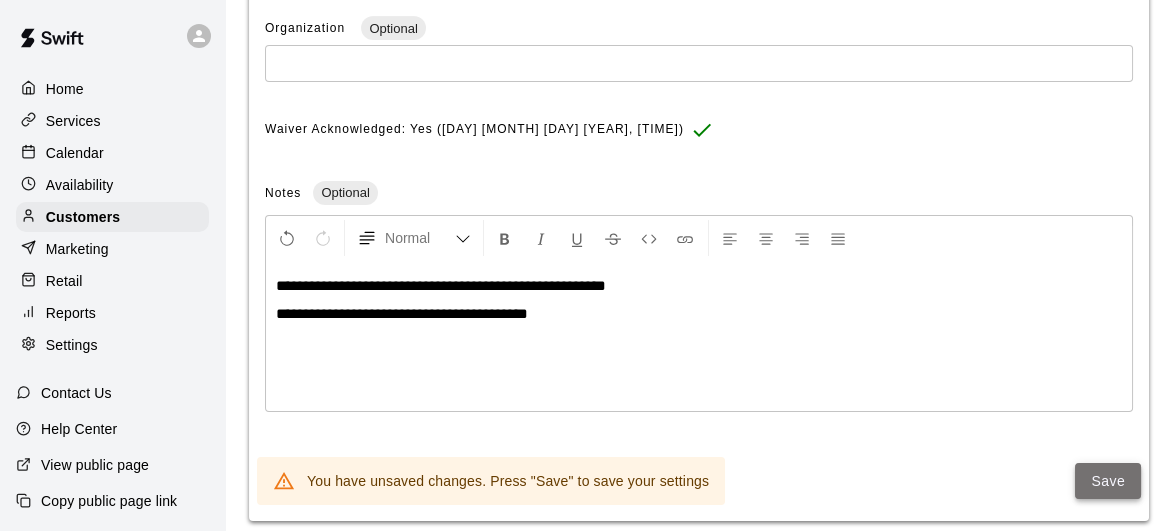 click on "Save" at bounding box center [1108, 481] 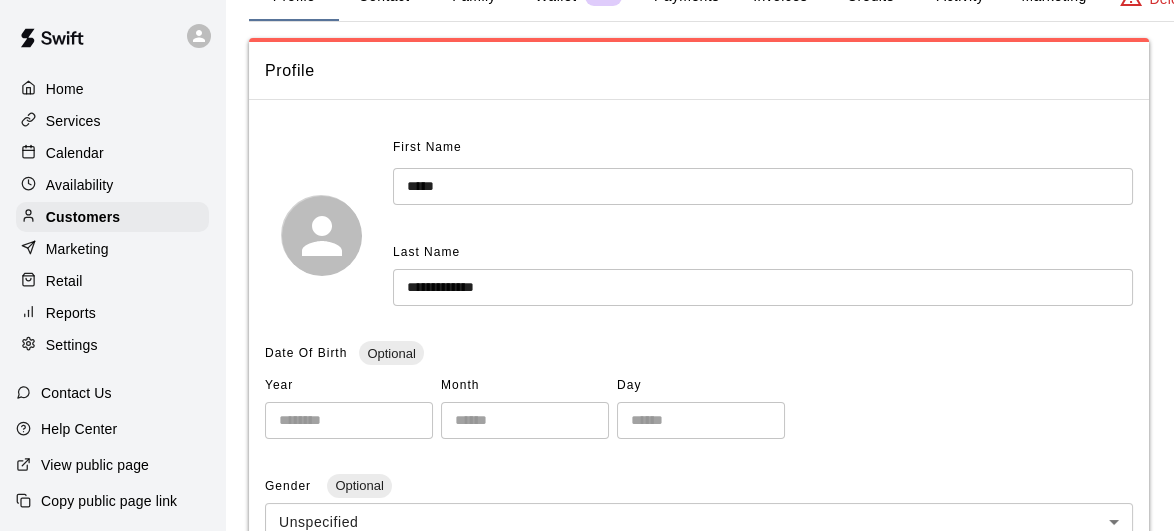 scroll, scrollTop: 0, scrollLeft: 0, axis: both 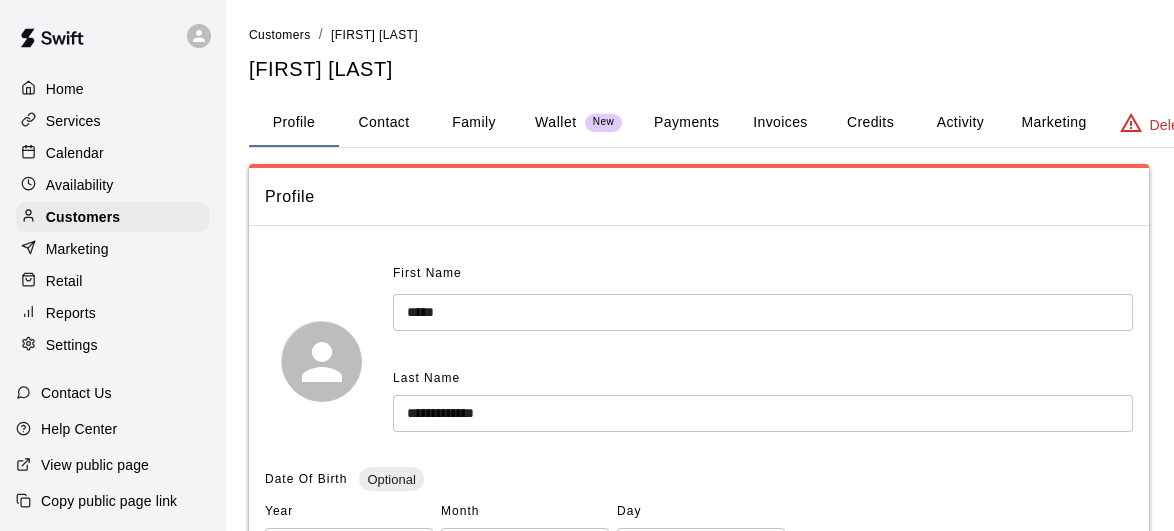click on "Family" at bounding box center (474, 123) 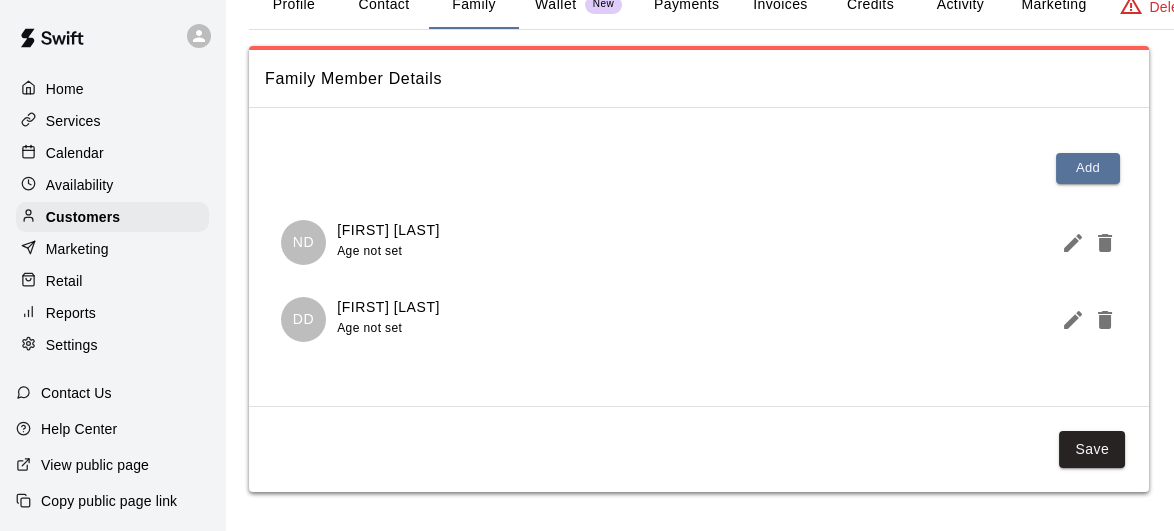 scroll, scrollTop: 2, scrollLeft: 0, axis: vertical 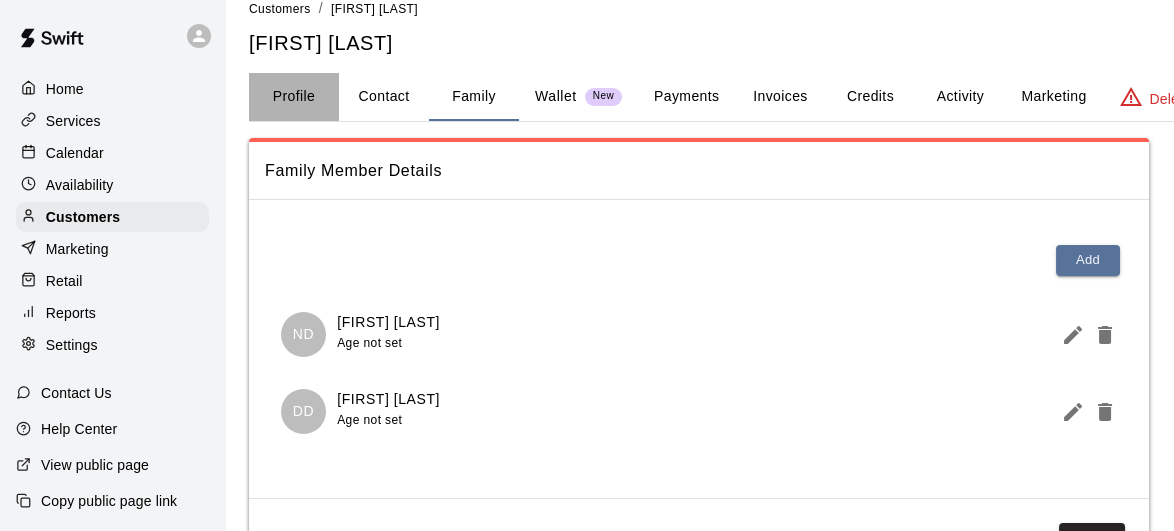 click on "Profile" at bounding box center [294, 97] 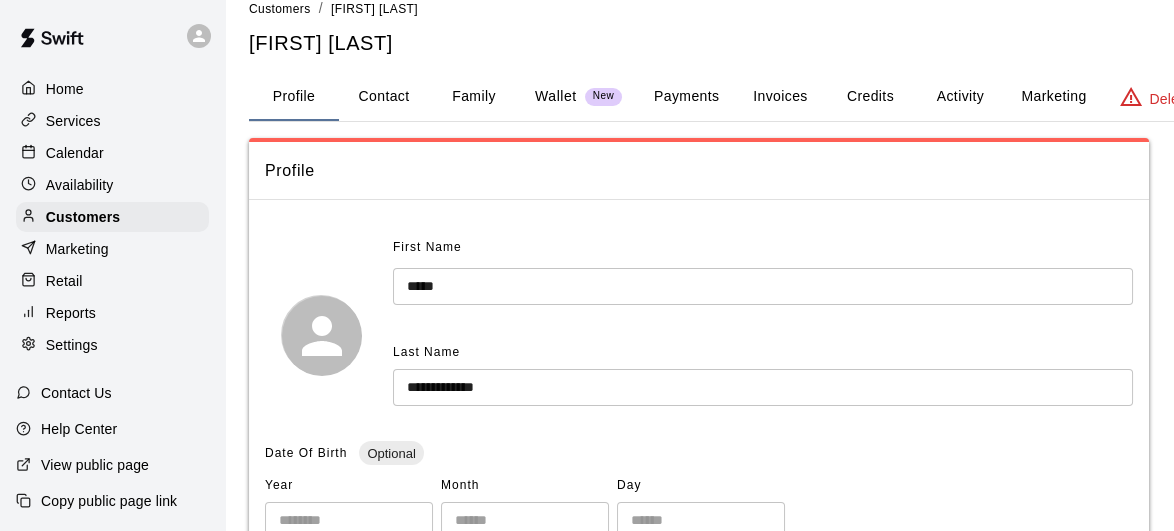 scroll, scrollTop: 559, scrollLeft: 0, axis: vertical 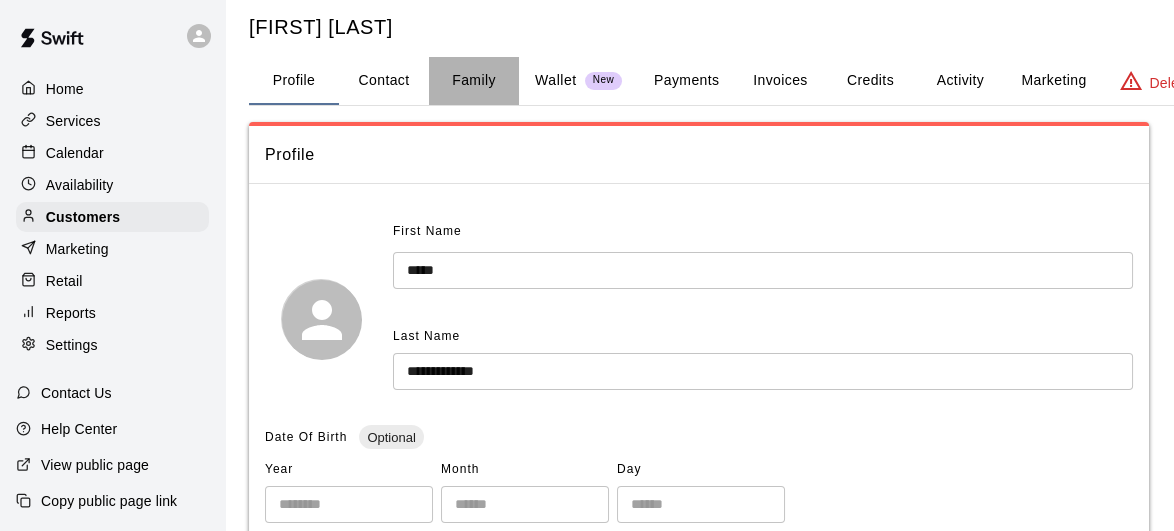 click on "Family" at bounding box center (474, 81) 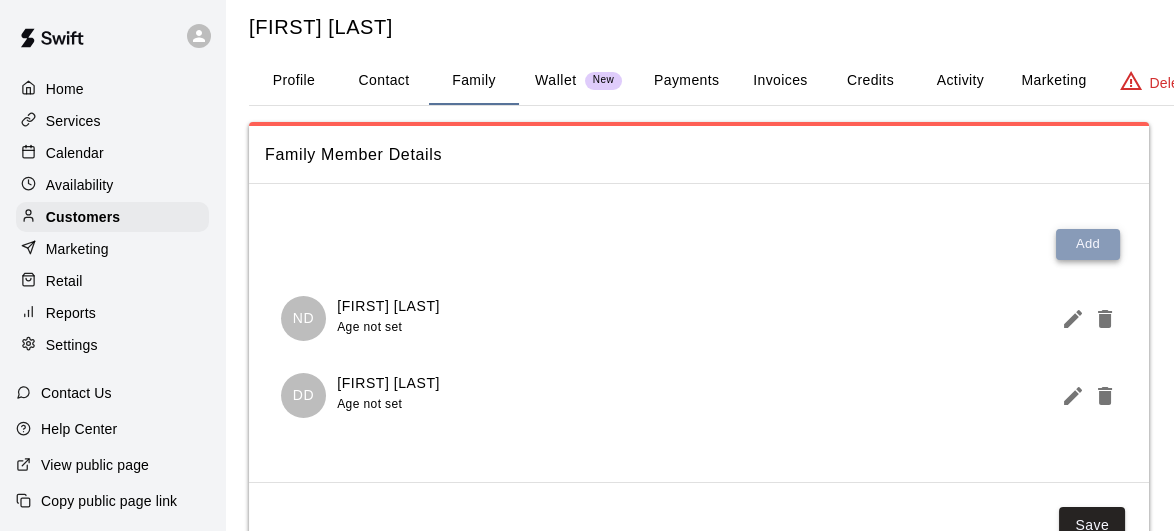 click on "Add" at bounding box center (1088, 244) 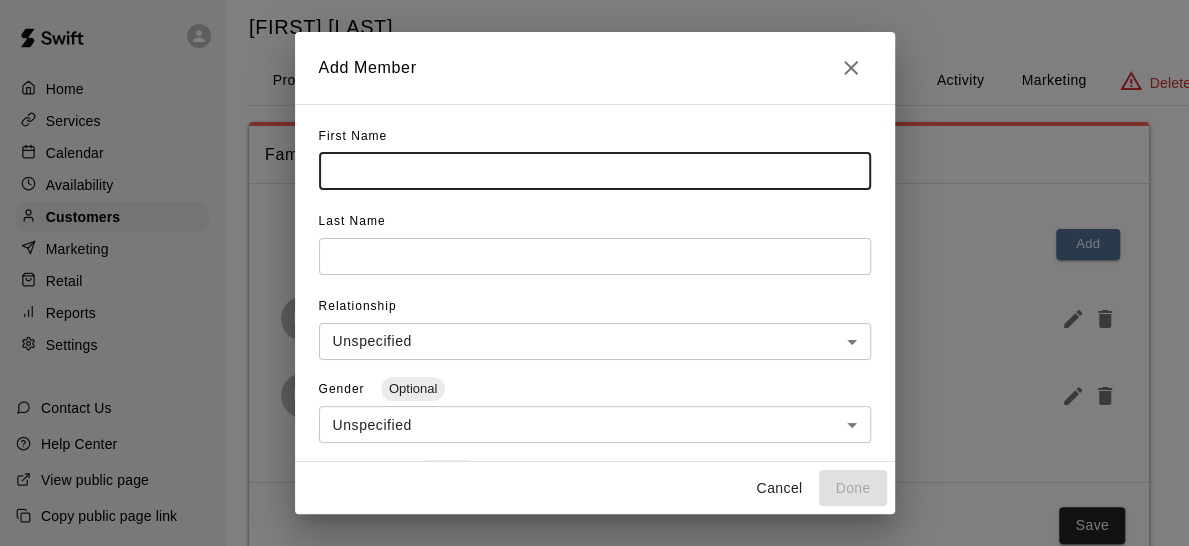 click at bounding box center (595, 171) 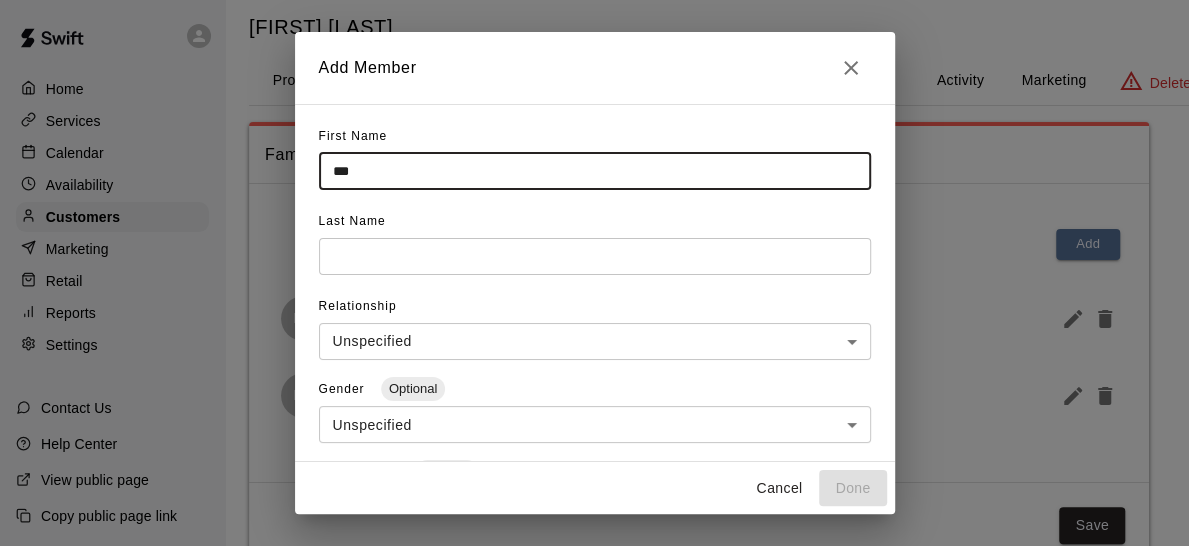 type on "***" 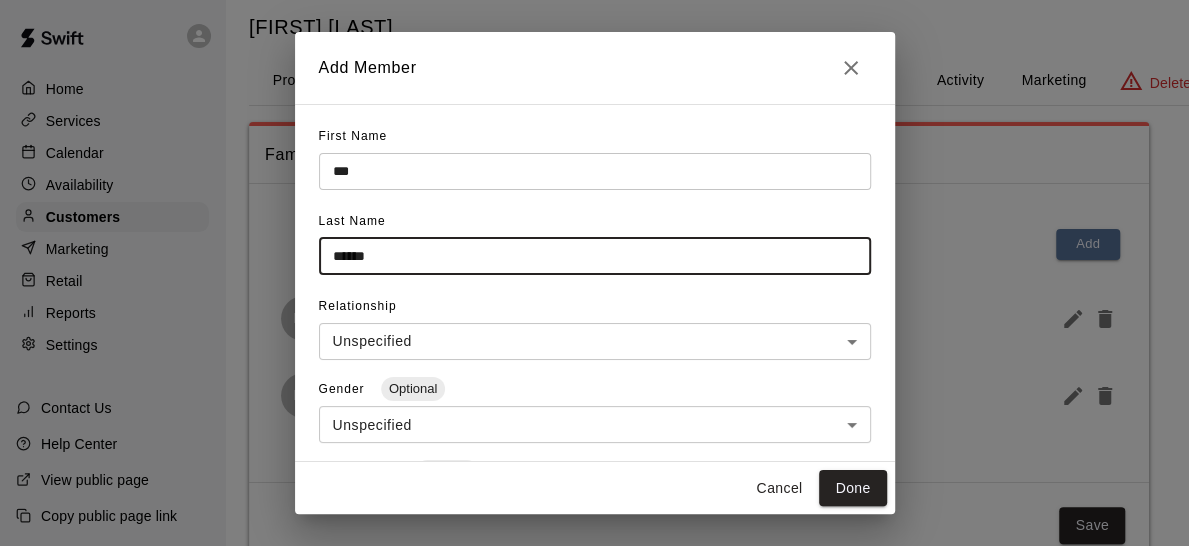 type on "******" 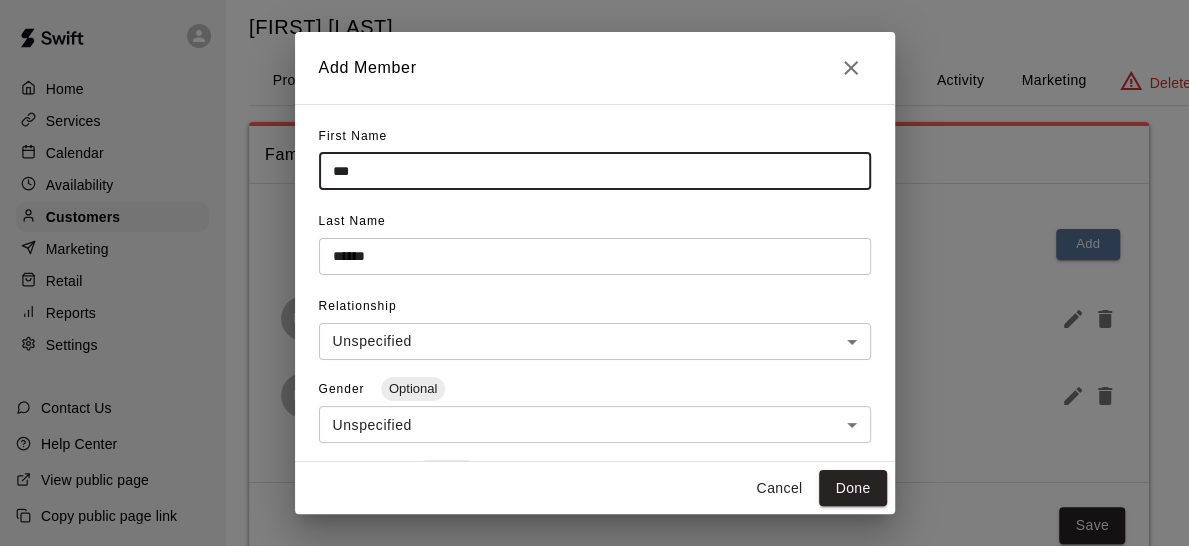 click on "***" at bounding box center (595, 171) 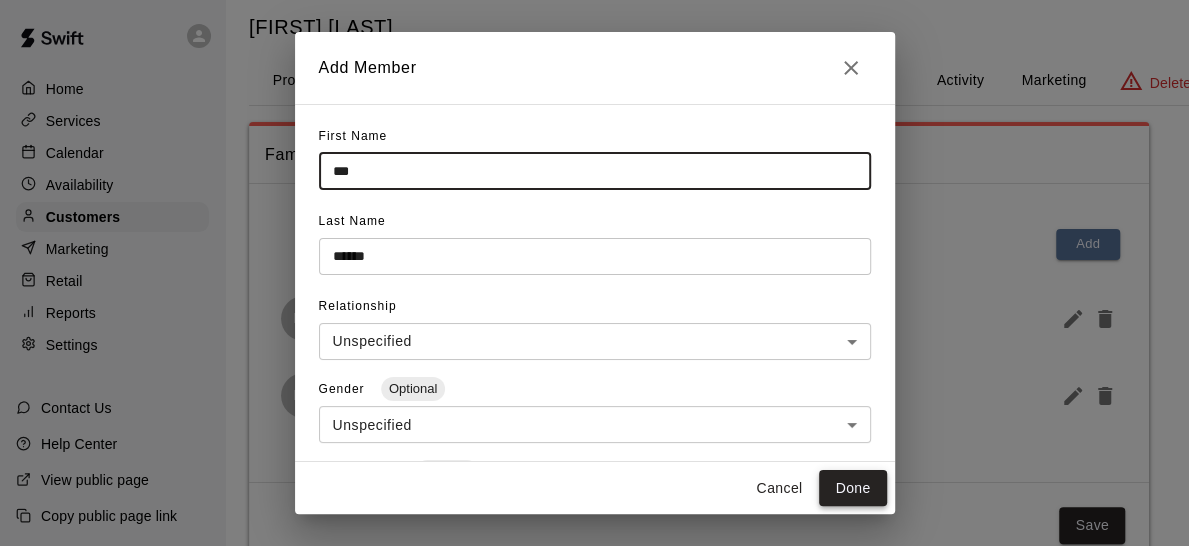 type on "***" 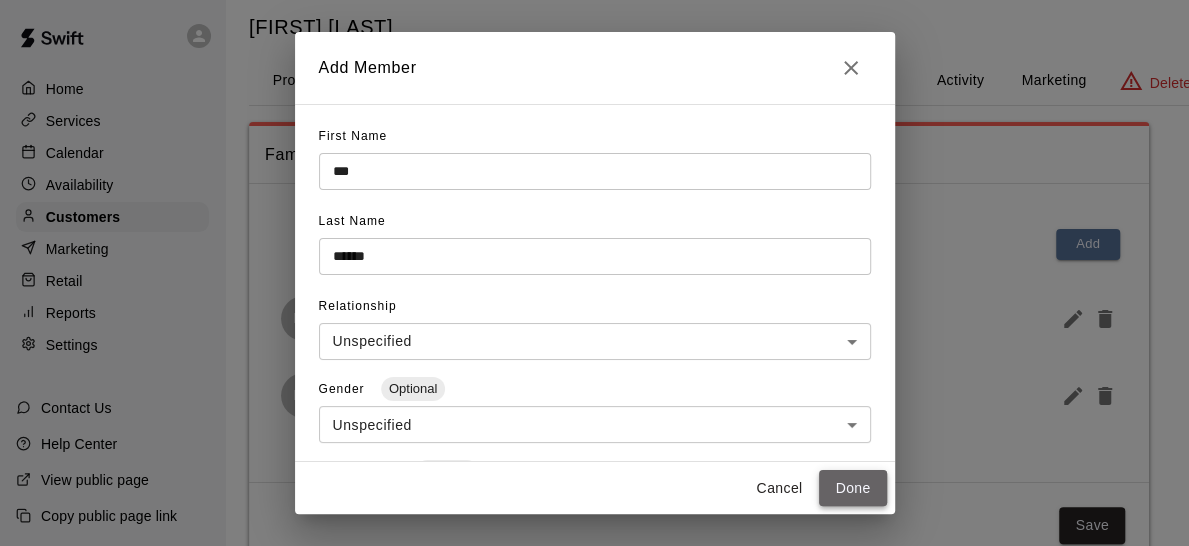 click on "Done" at bounding box center [852, 488] 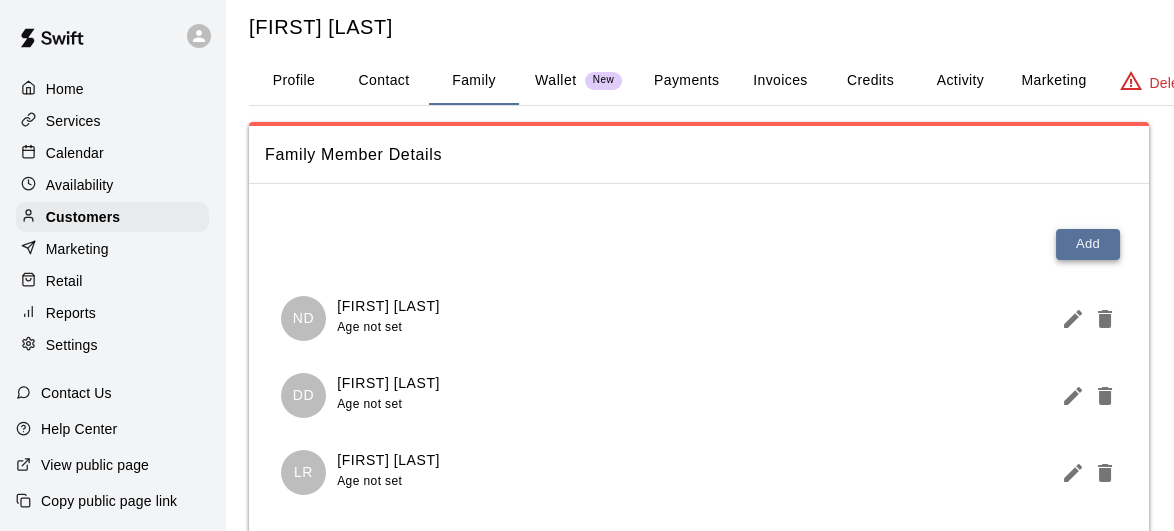 click on "Add" at bounding box center [1088, 244] 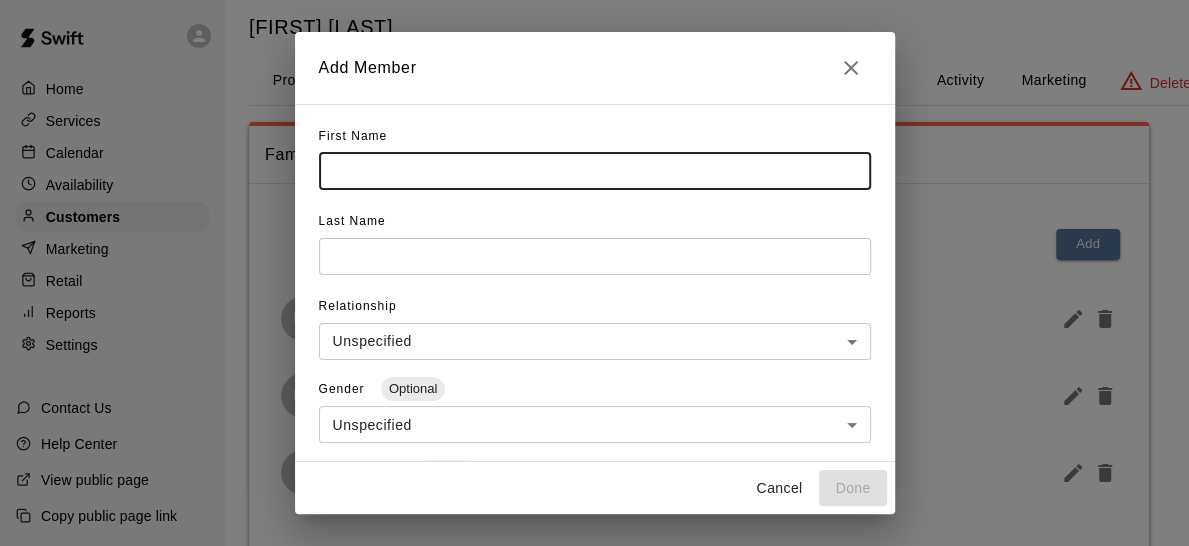 click at bounding box center (595, 171) 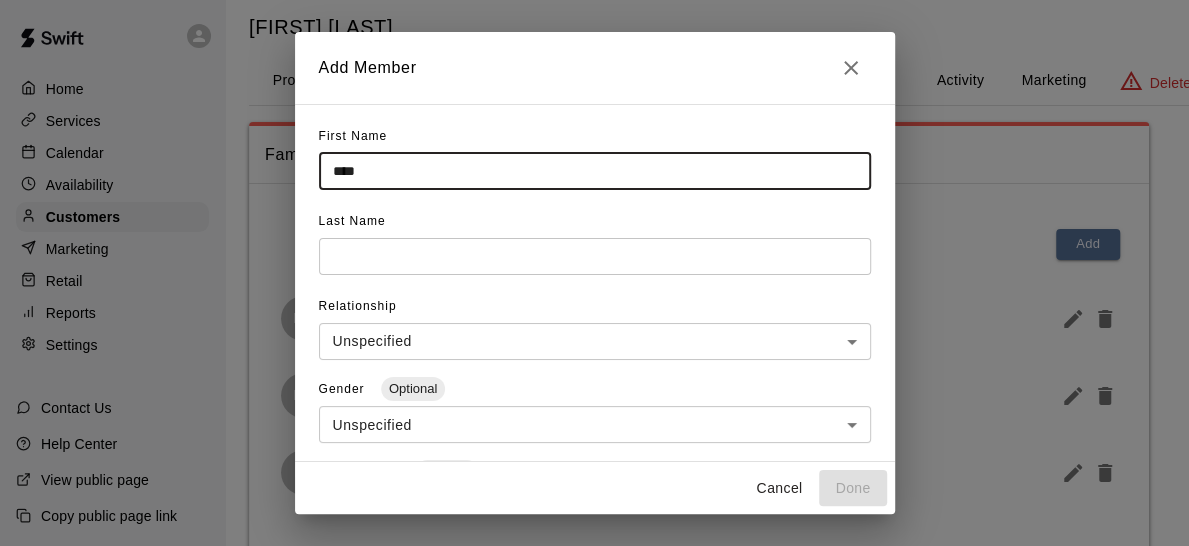 type on "****" 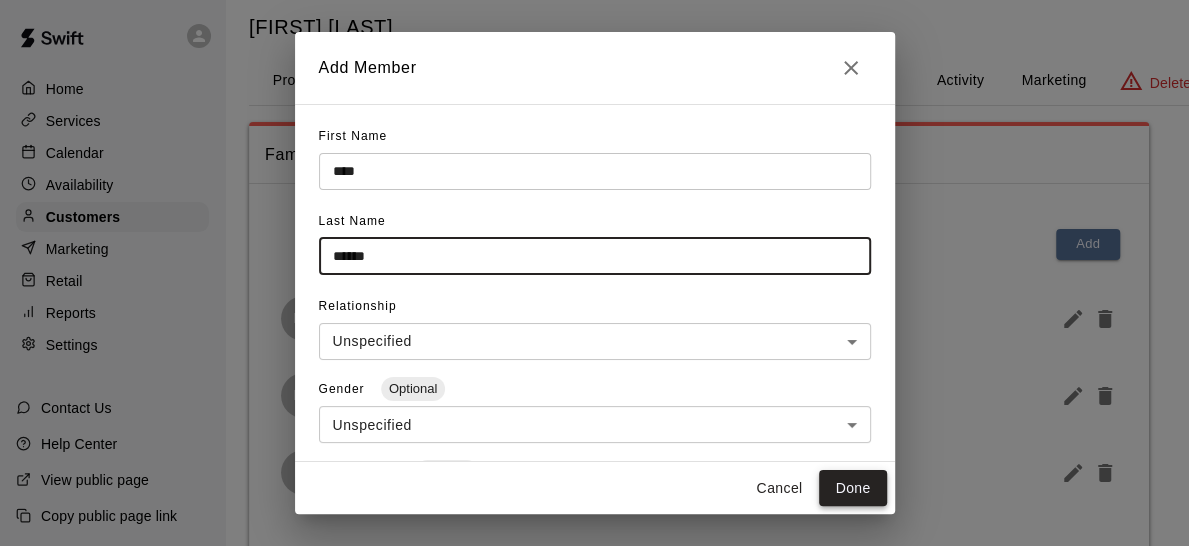 type on "******" 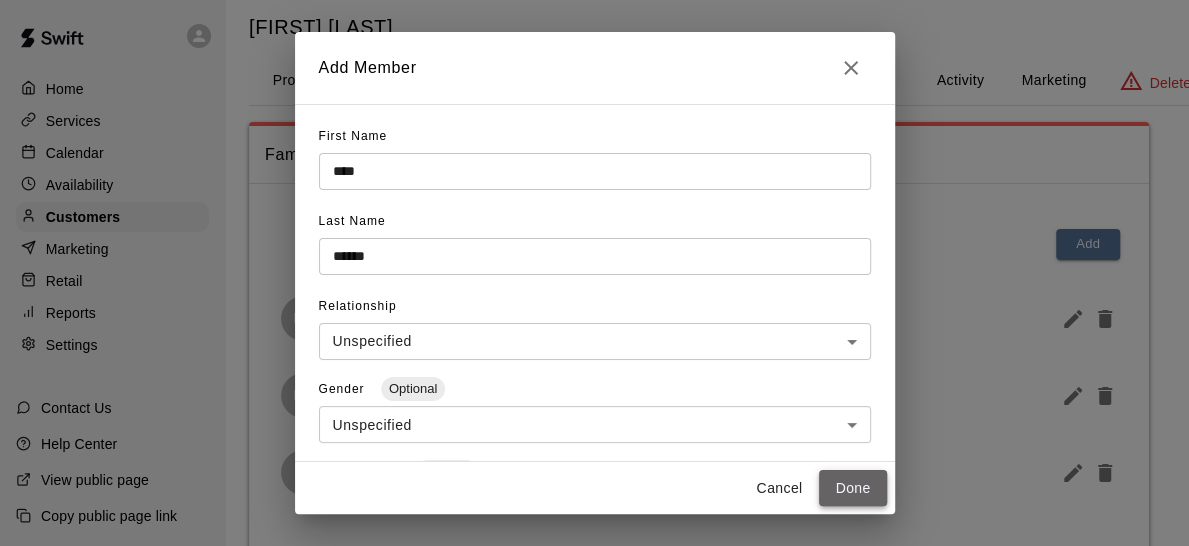 click on "Done" at bounding box center (852, 488) 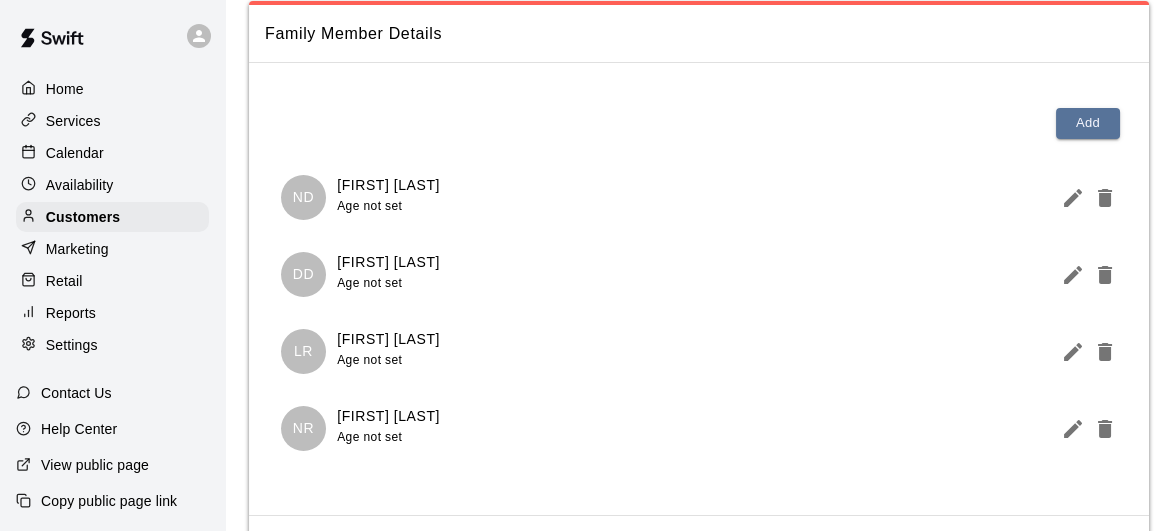 scroll, scrollTop: 164, scrollLeft: 0, axis: vertical 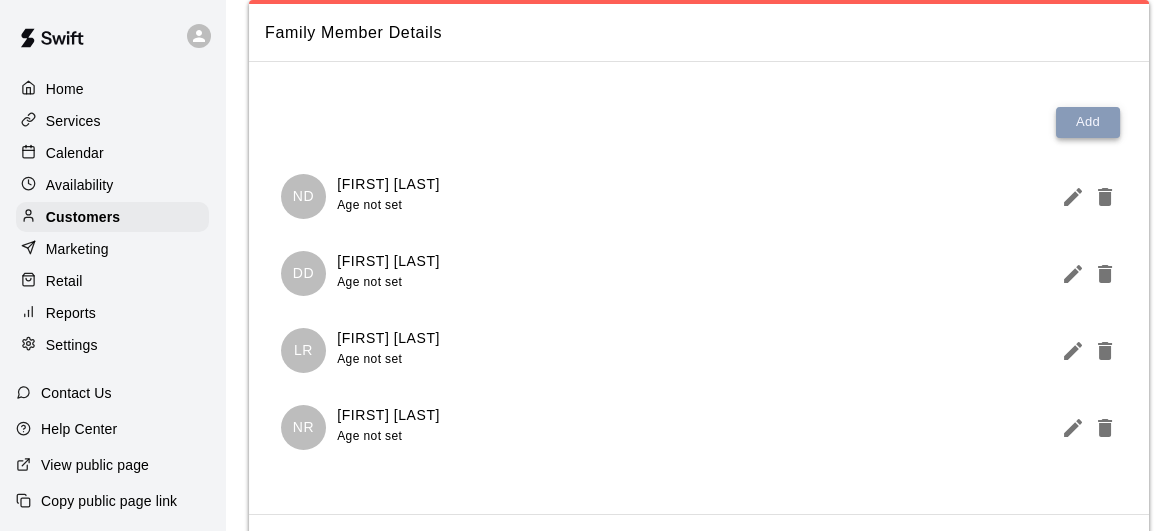 click on "Add" at bounding box center (1088, 122) 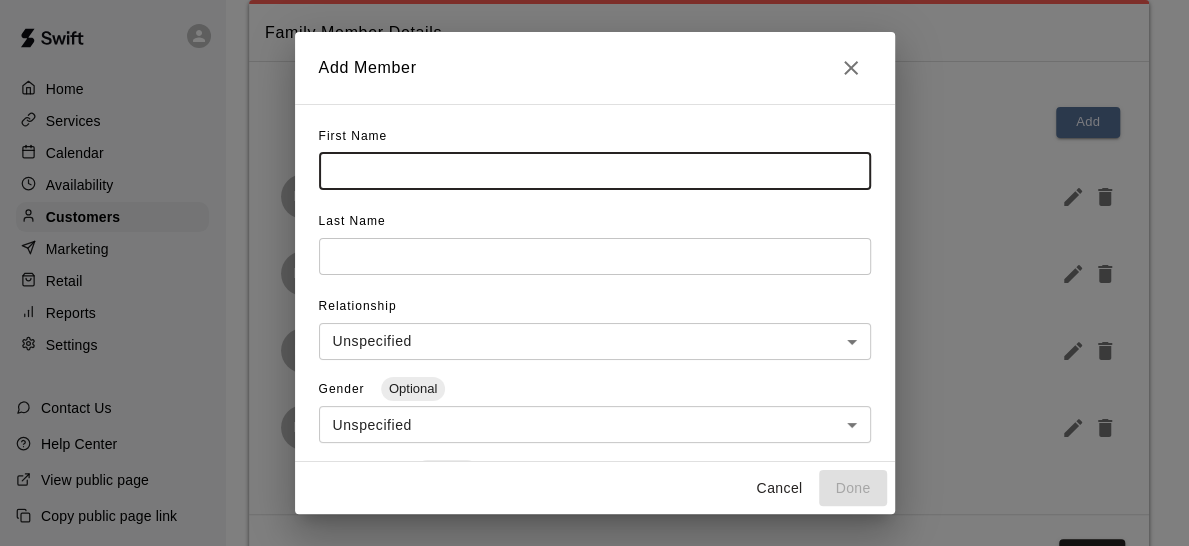 click at bounding box center (595, 171) 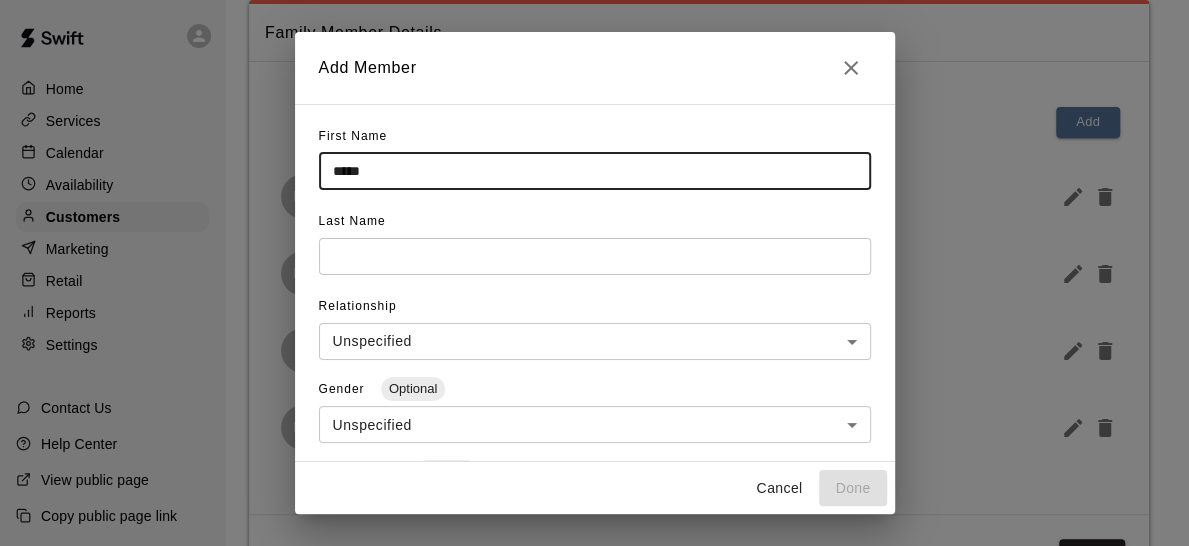 type on "*****" 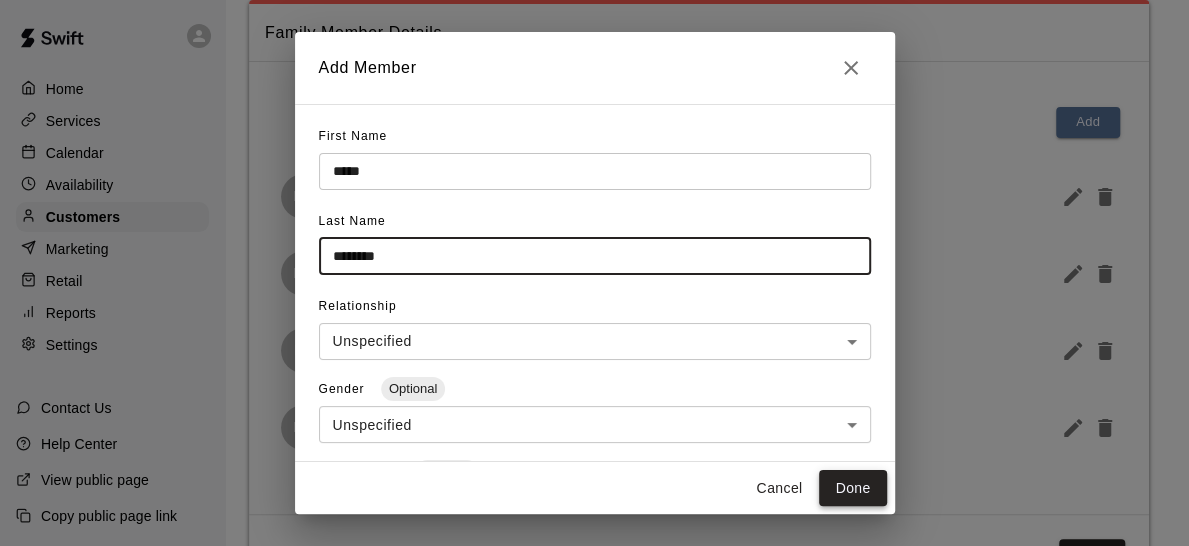 type on "********" 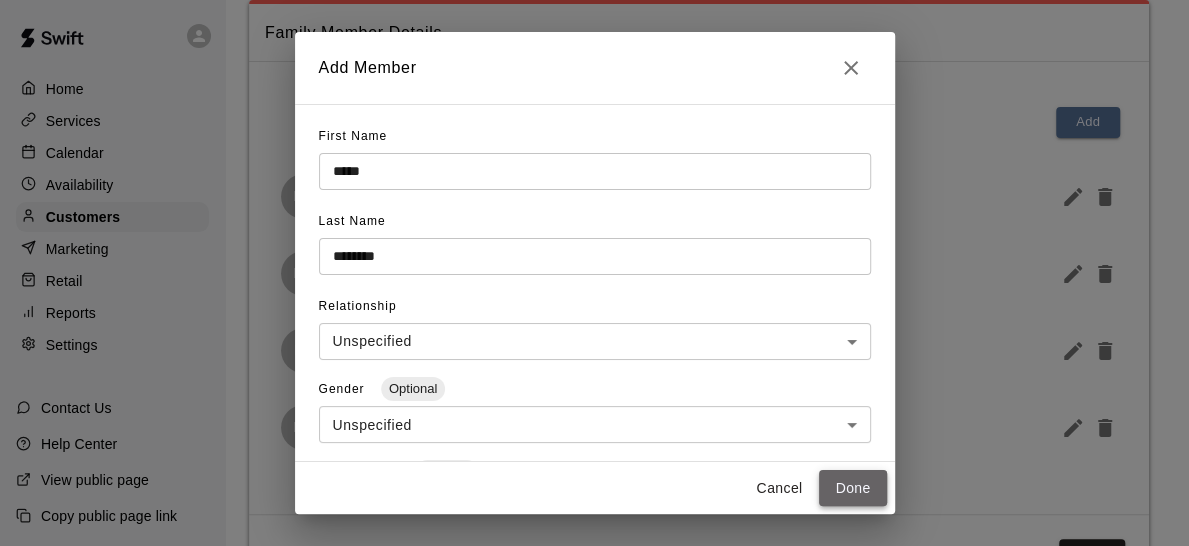 click on "Done" at bounding box center [852, 488] 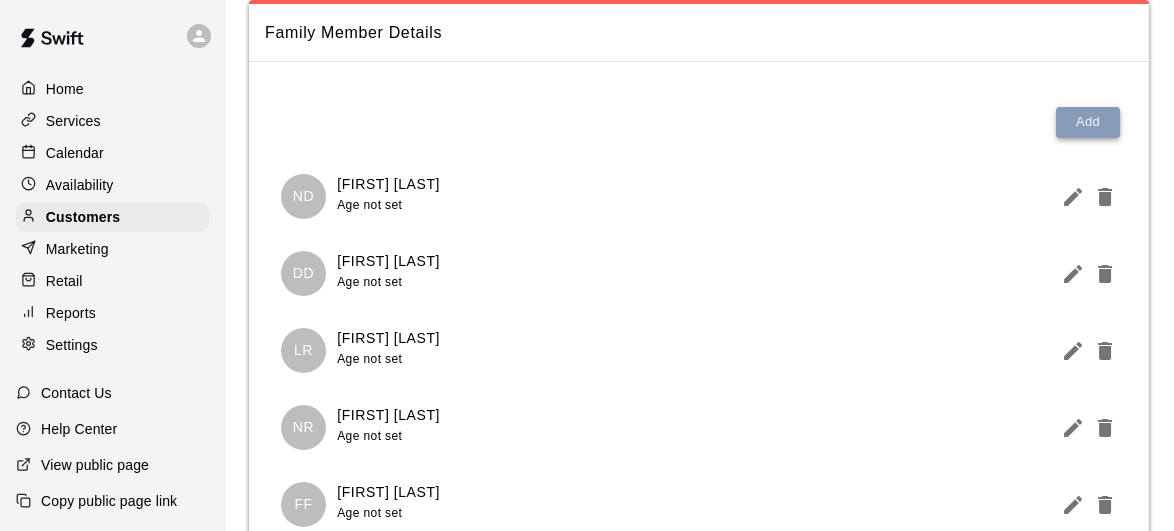 click on "Add" at bounding box center [1088, 122] 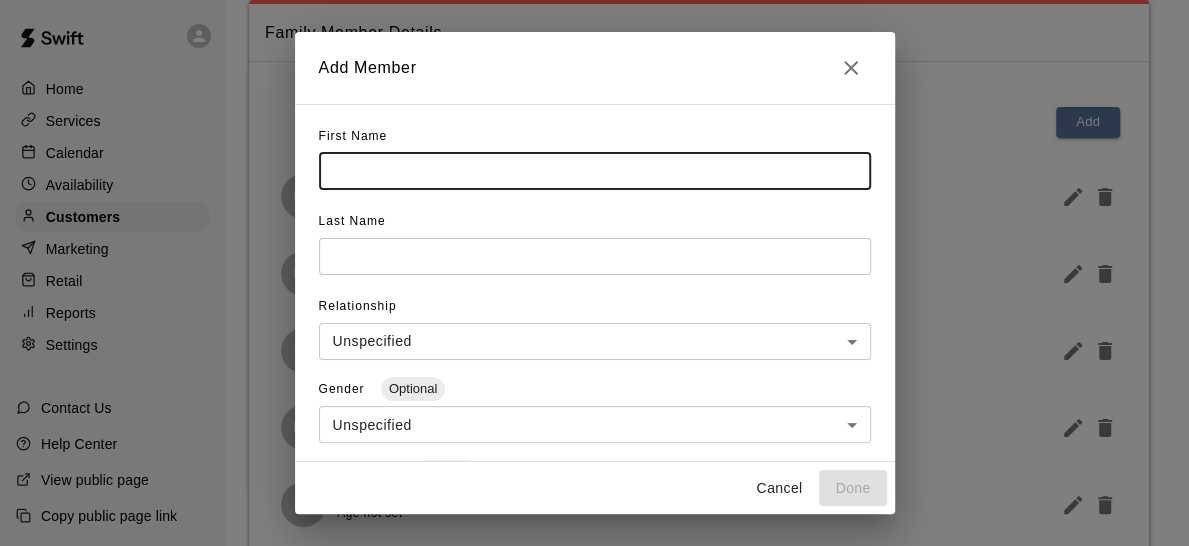 click at bounding box center [595, 171] 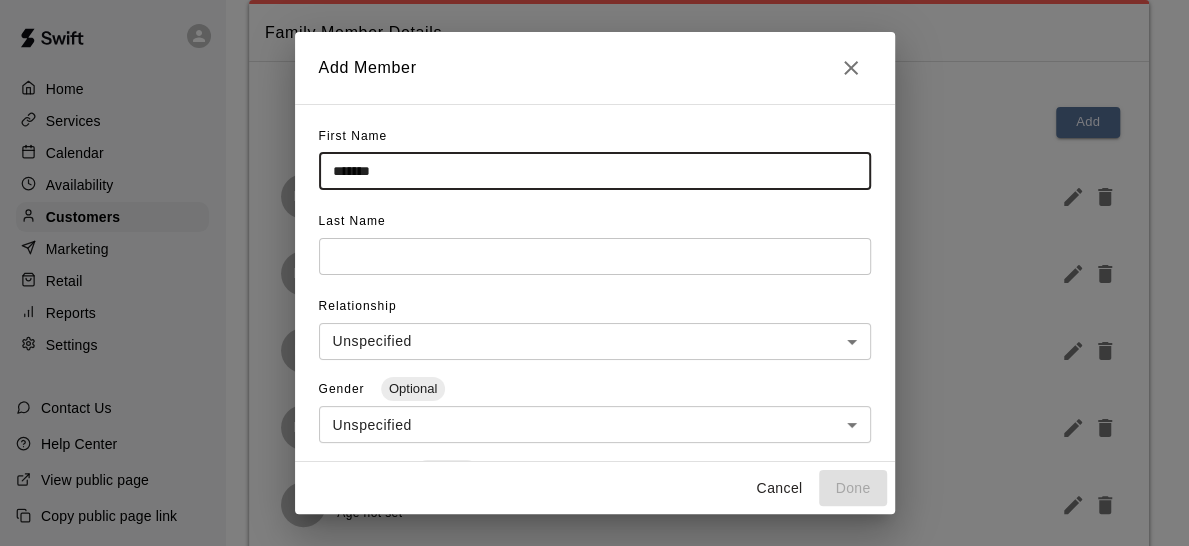 type on "*******" 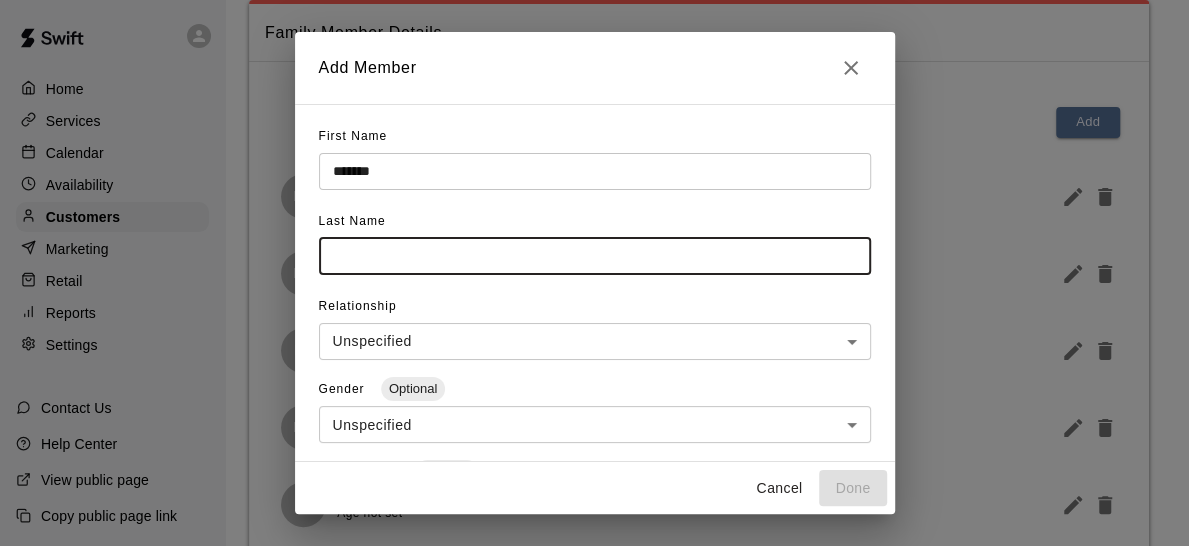 click at bounding box center [595, 256] 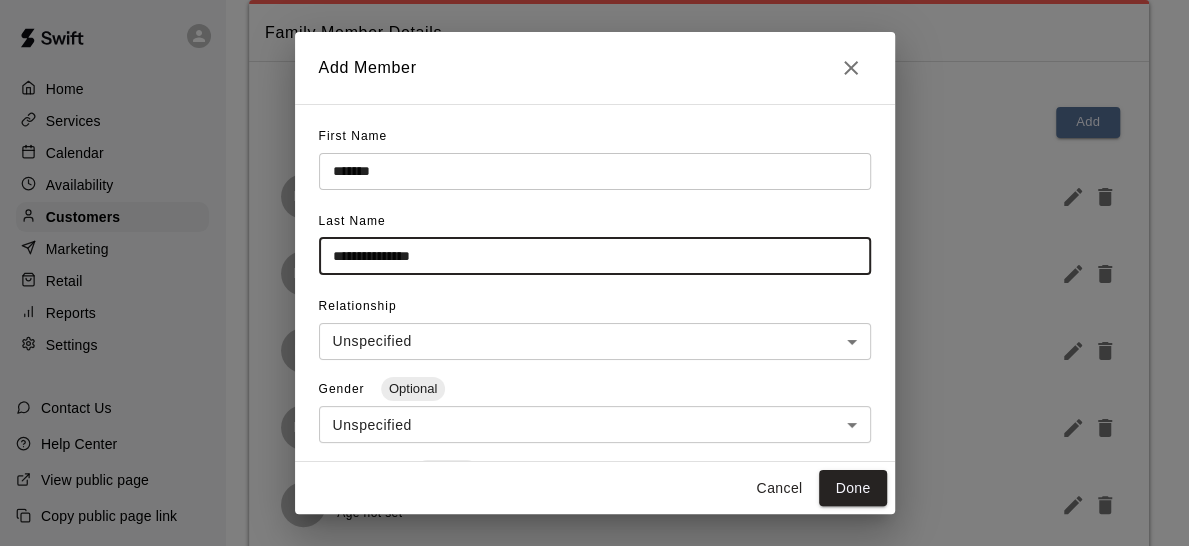 click on "**********" at bounding box center (595, 256) 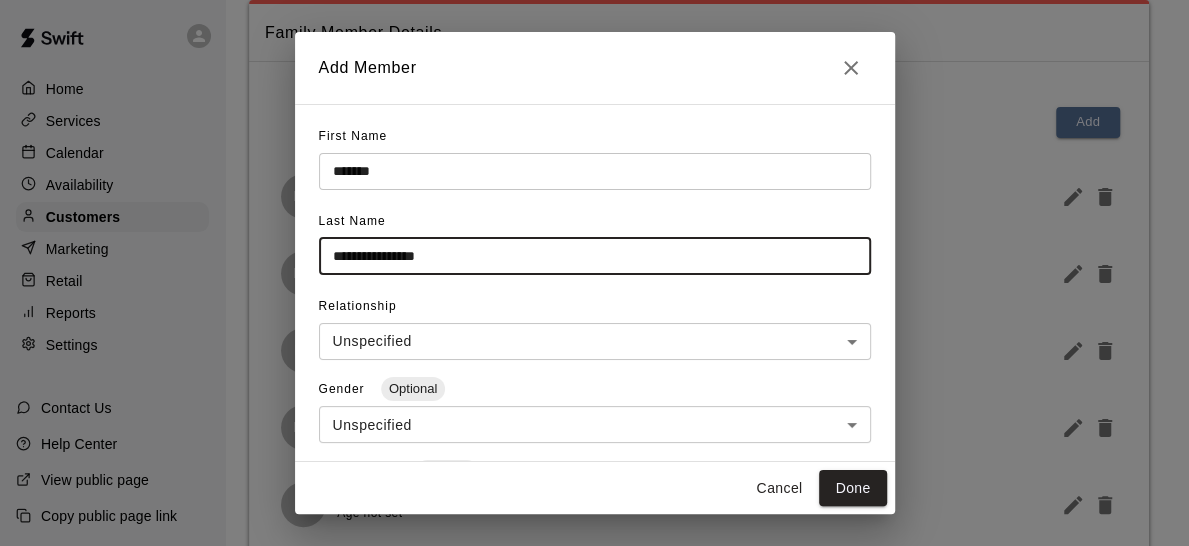 drag, startPoint x: 385, startPoint y: 255, endPoint x: 253, endPoint y: 269, distance: 132.74034 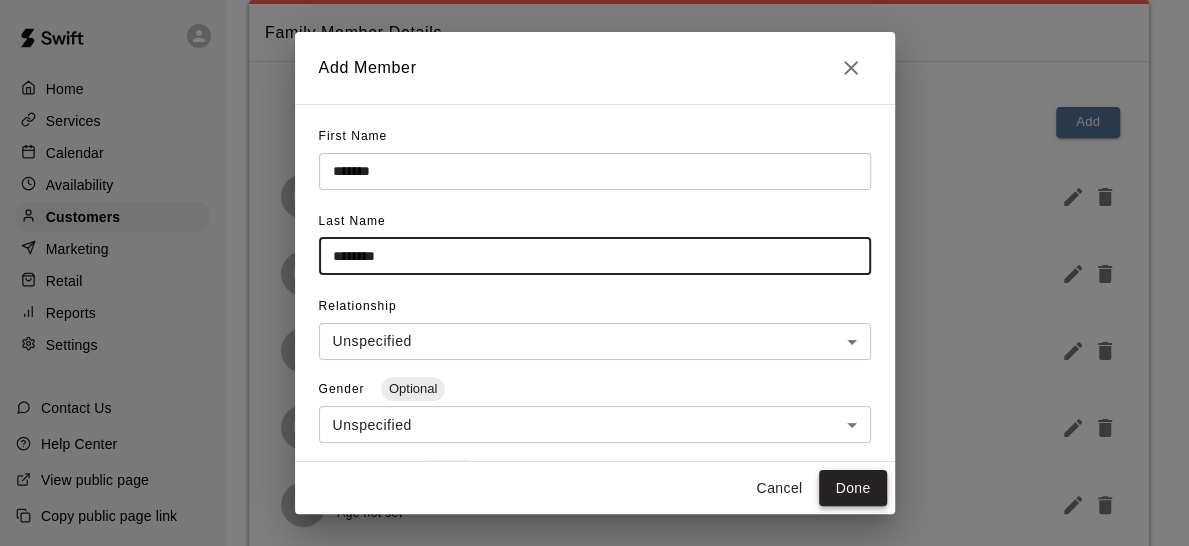 type on "********" 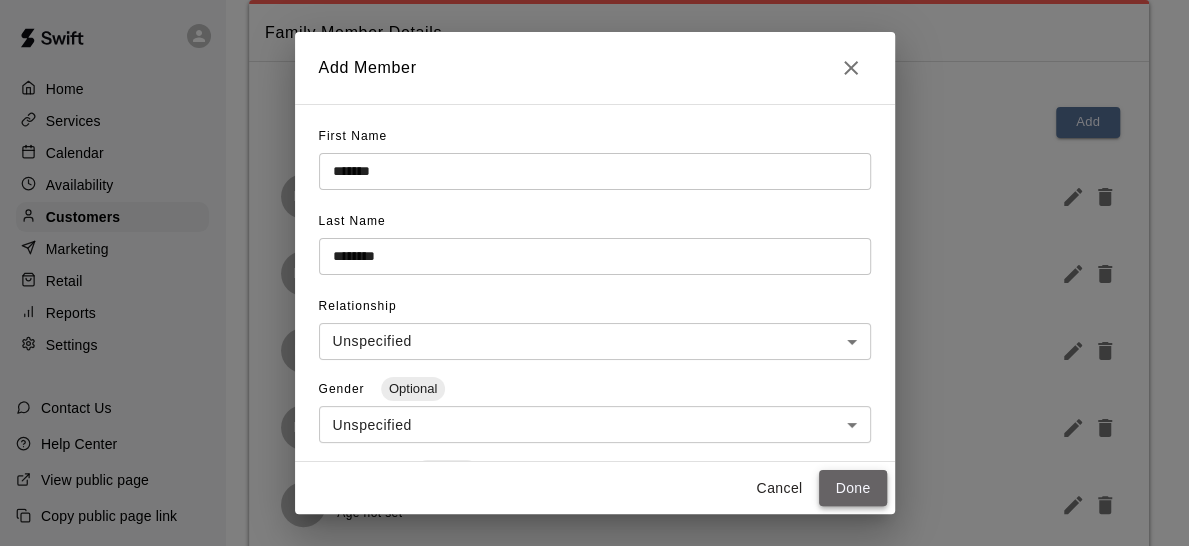 click on "Done" at bounding box center [852, 488] 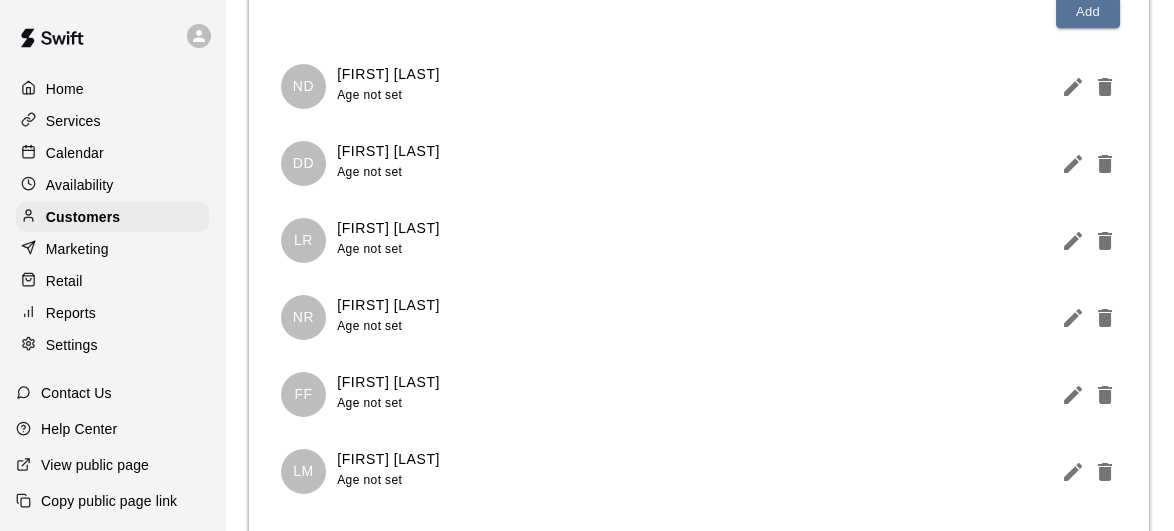 scroll, scrollTop: 259, scrollLeft: 0, axis: vertical 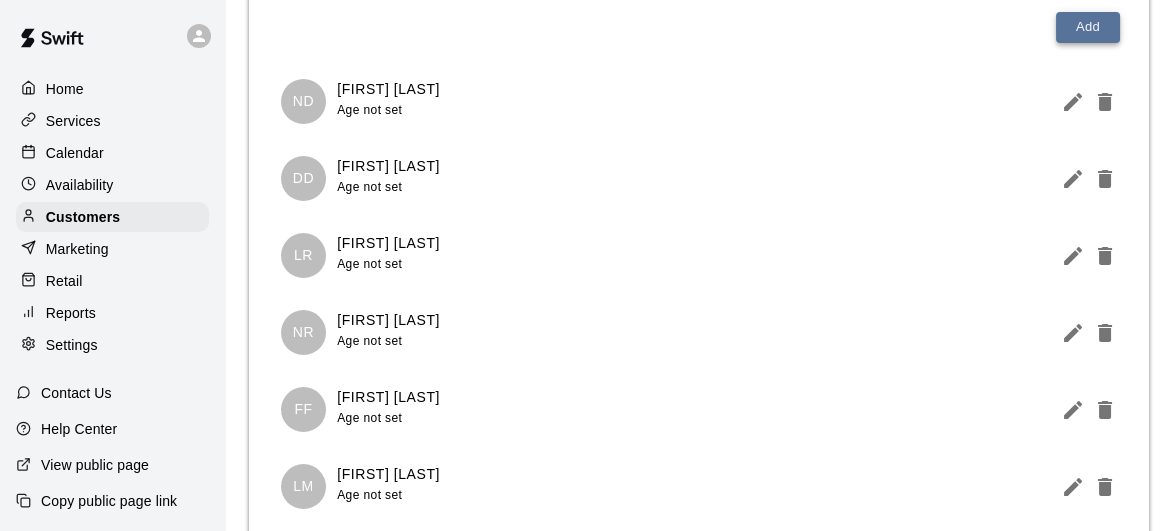 click on "Add" at bounding box center (1088, 27) 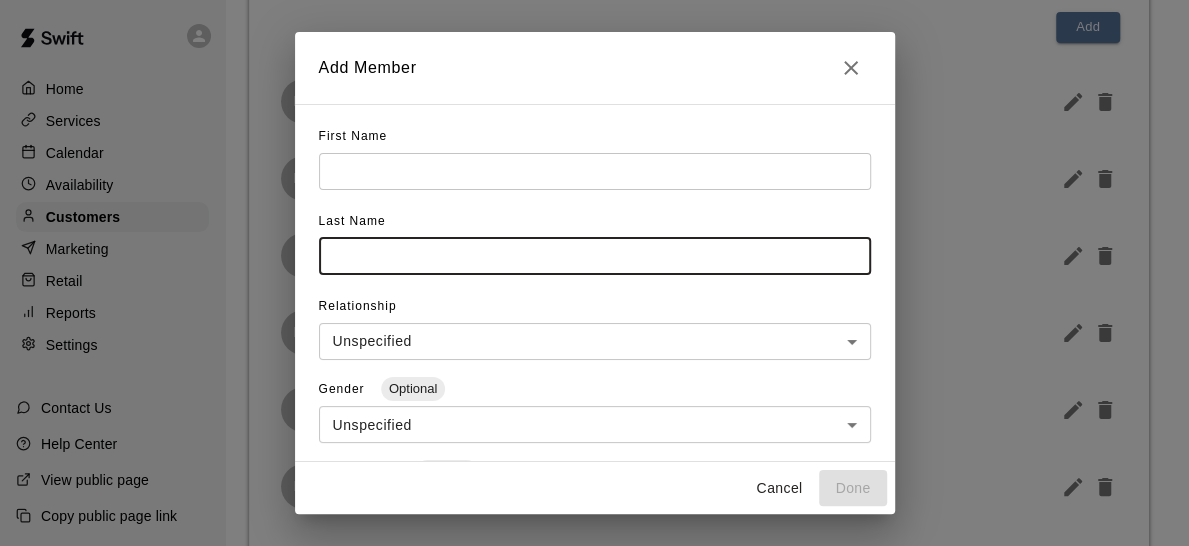 click at bounding box center (595, 256) 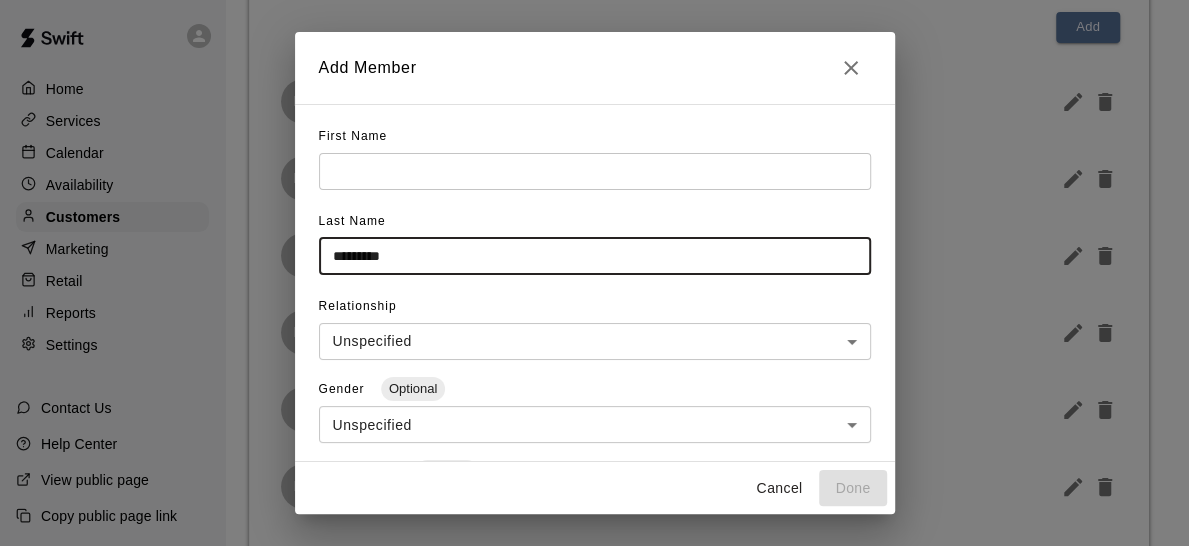 type on "*********" 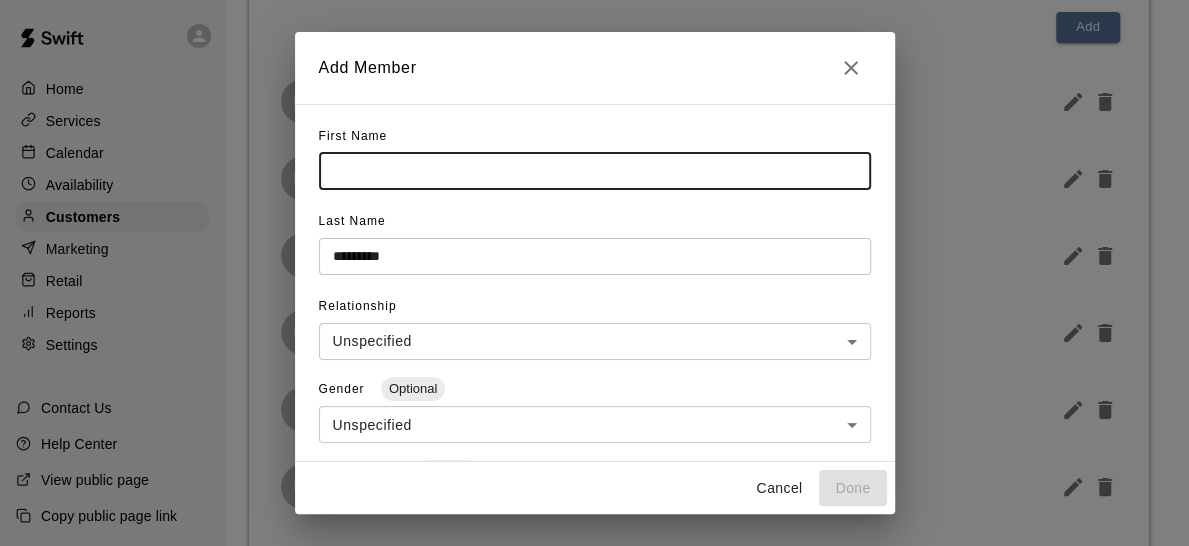 click at bounding box center (595, 171) 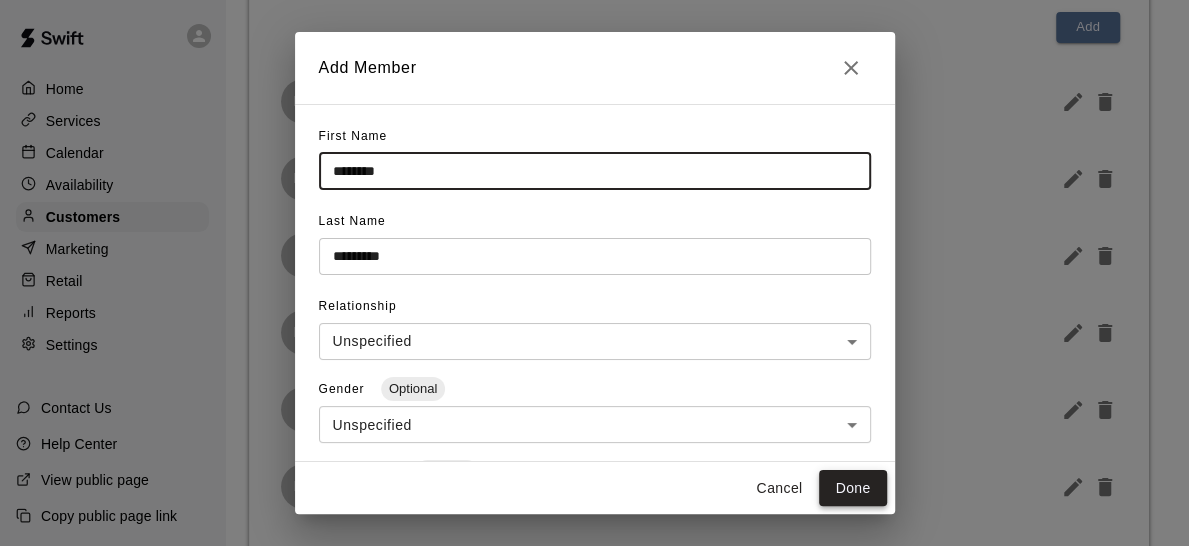 type on "********" 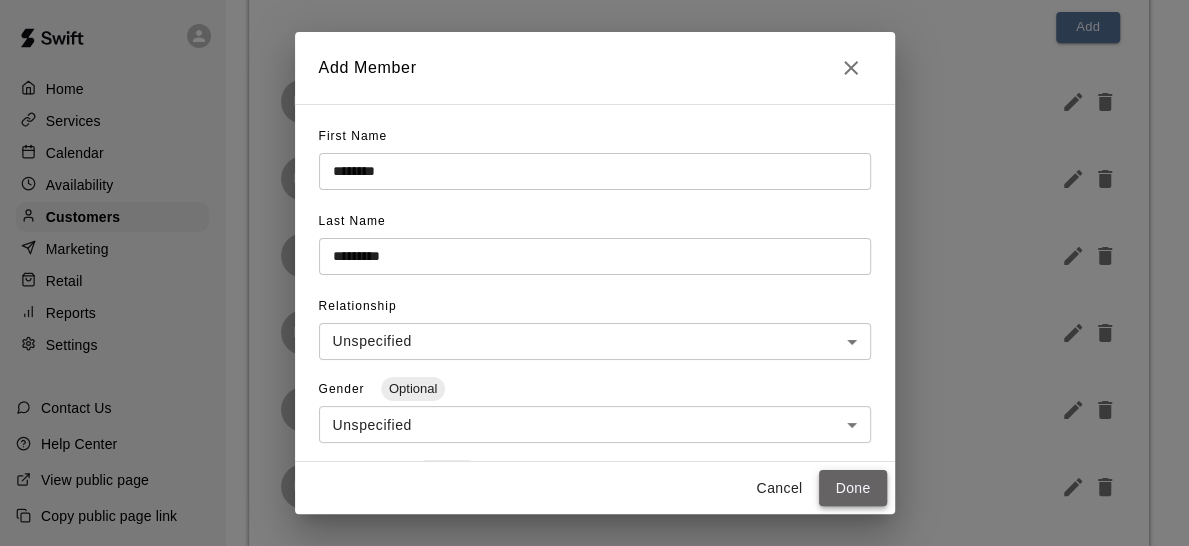 click on "Done" at bounding box center (852, 488) 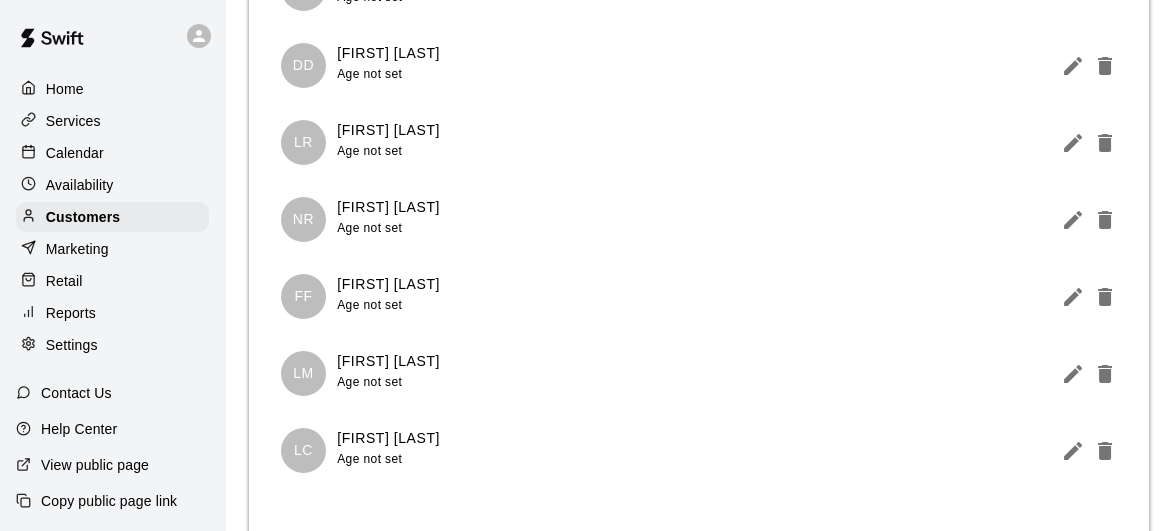 scroll, scrollTop: 373, scrollLeft: 0, axis: vertical 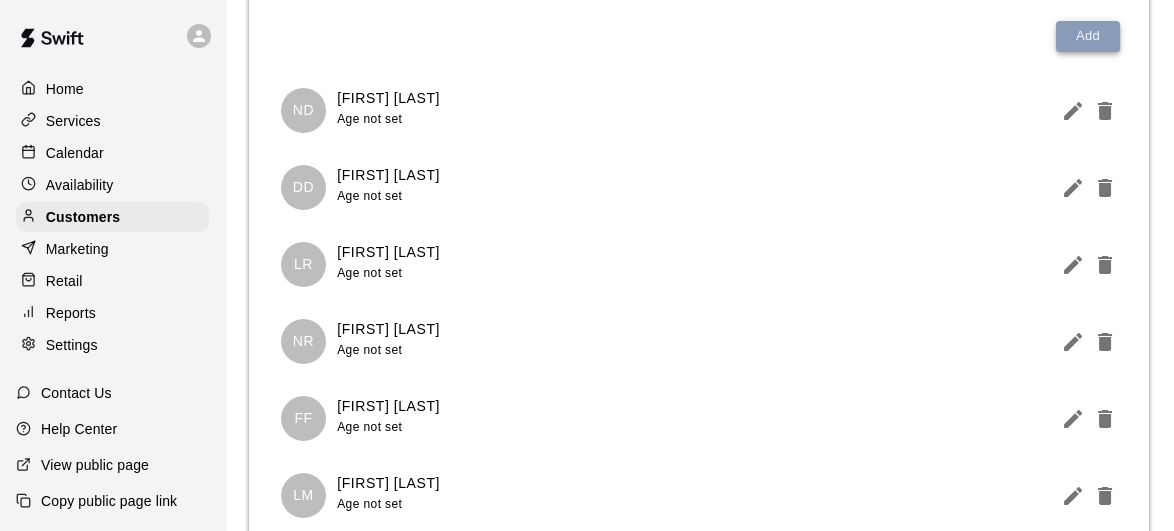 click on "Add" at bounding box center (1088, 36) 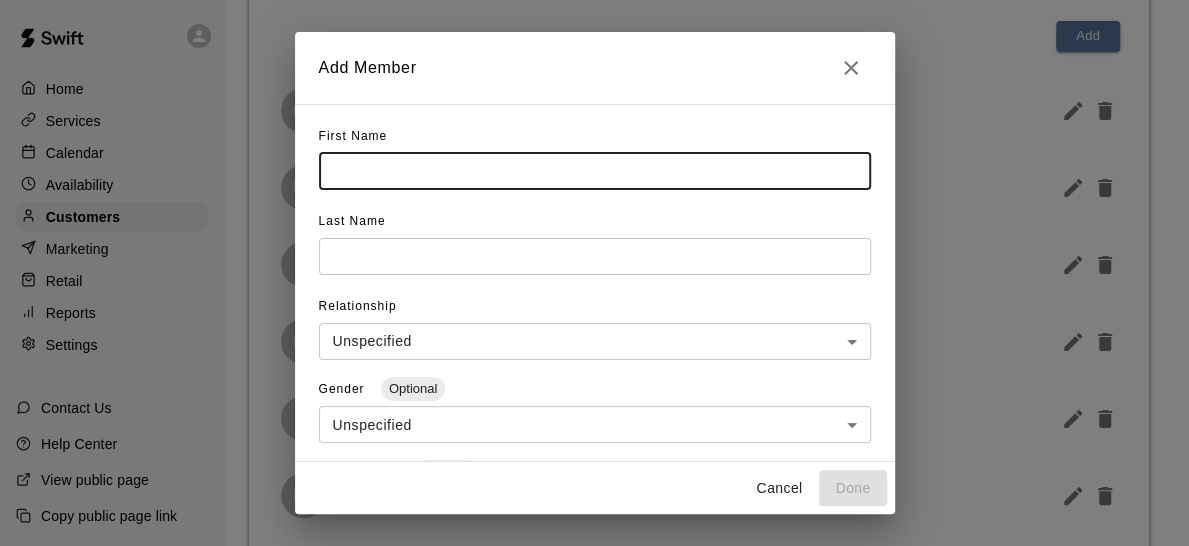 click at bounding box center (595, 171) 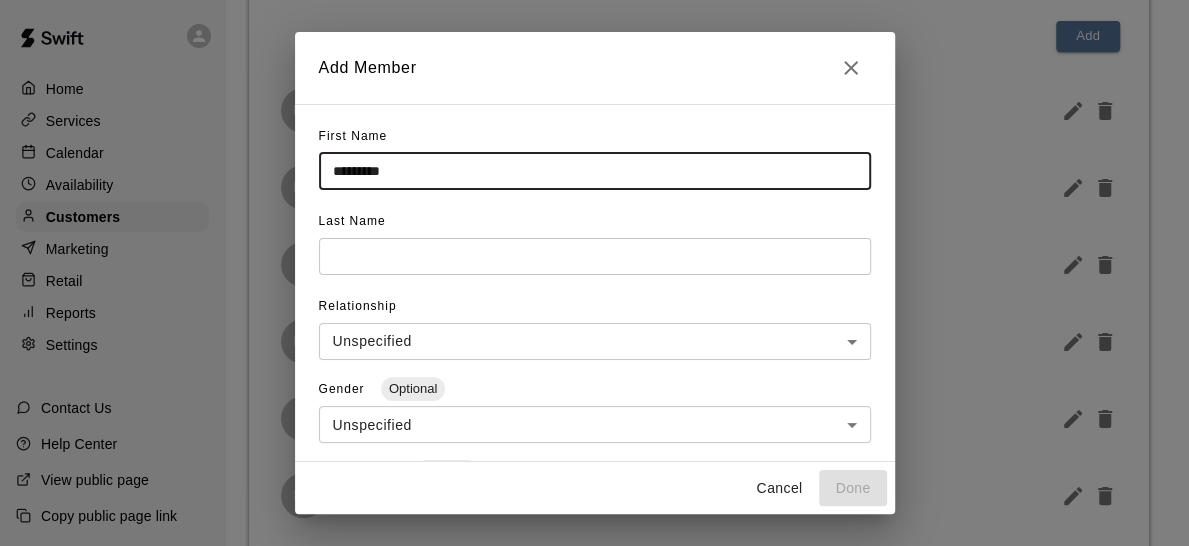type on "*********" 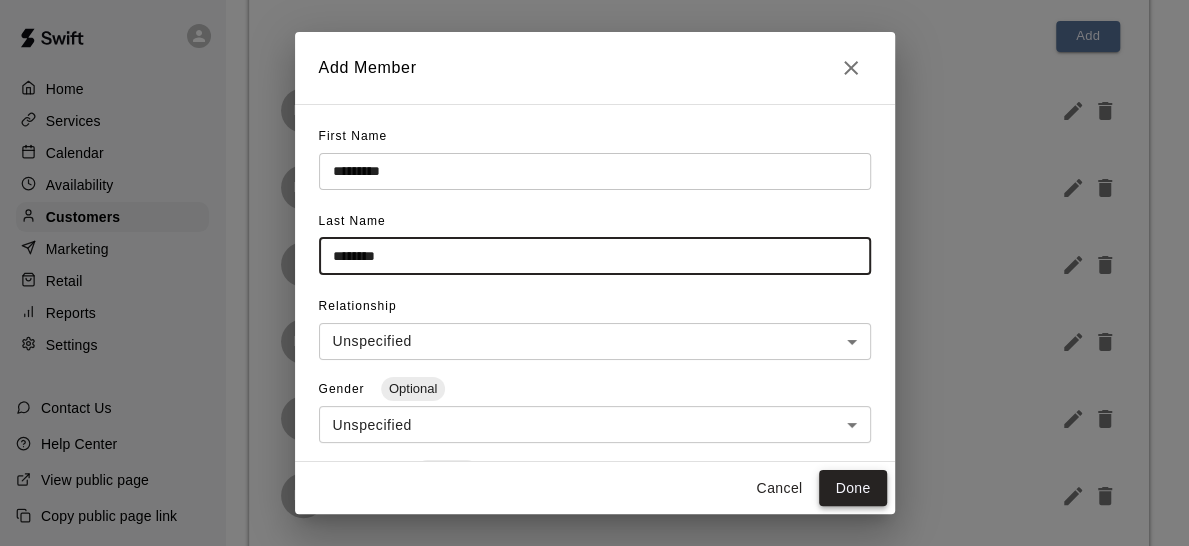 type on "********" 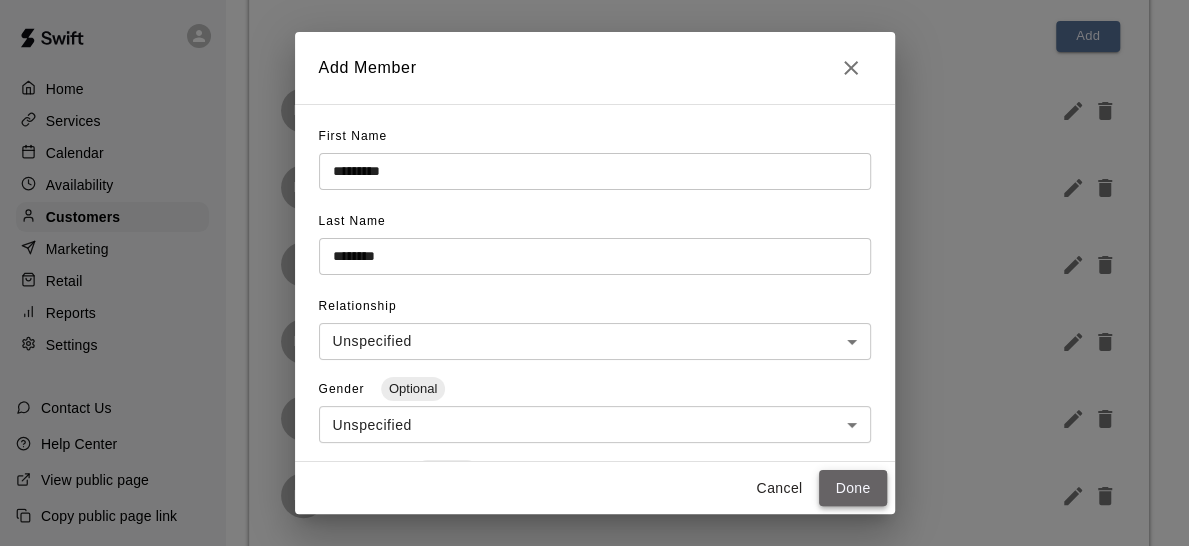 click on "Done" at bounding box center (852, 488) 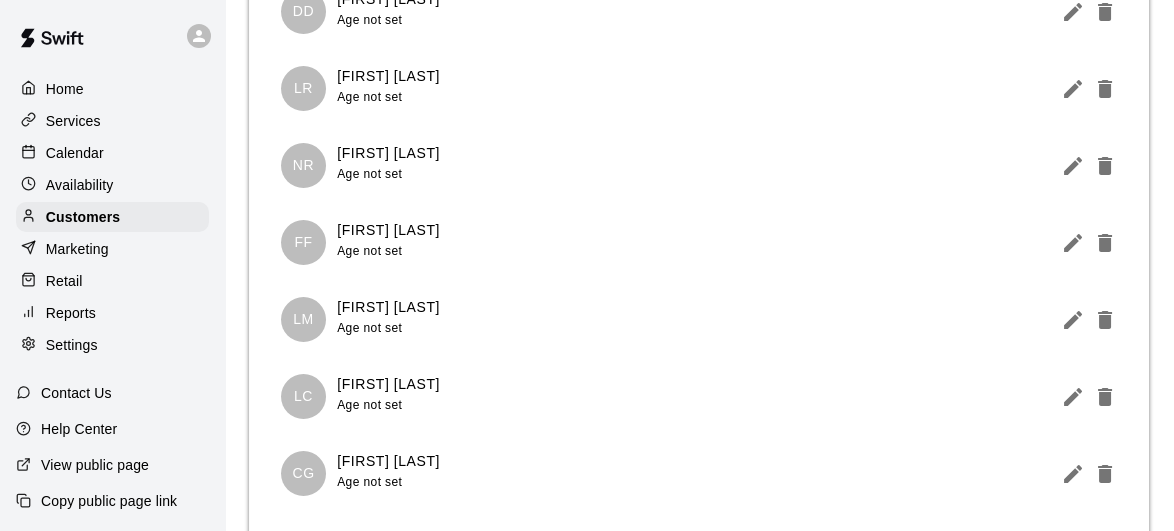scroll, scrollTop: 433, scrollLeft: 0, axis: vertical 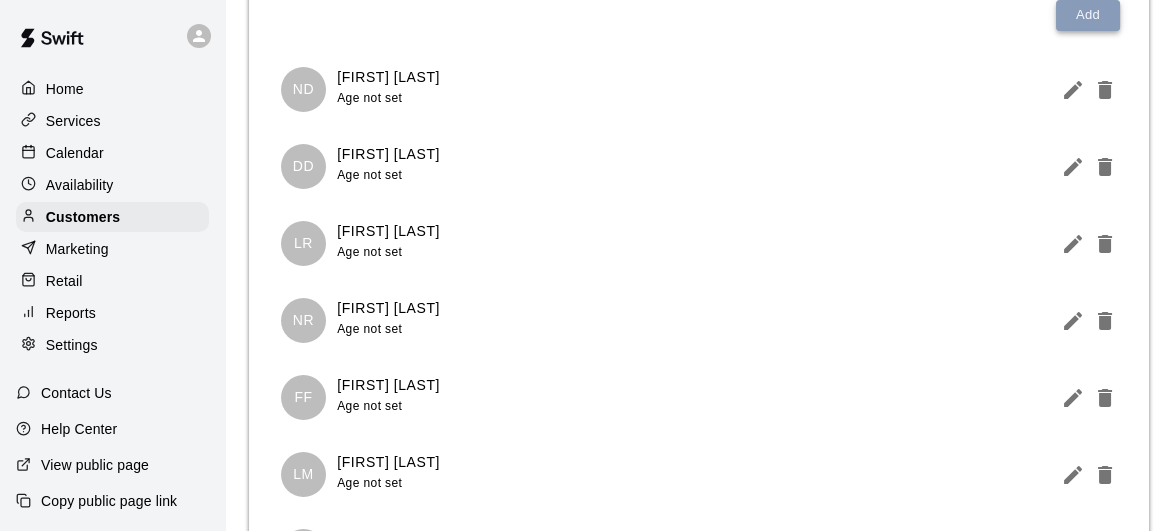 click on "Add" at bounding box center (1088, 15) 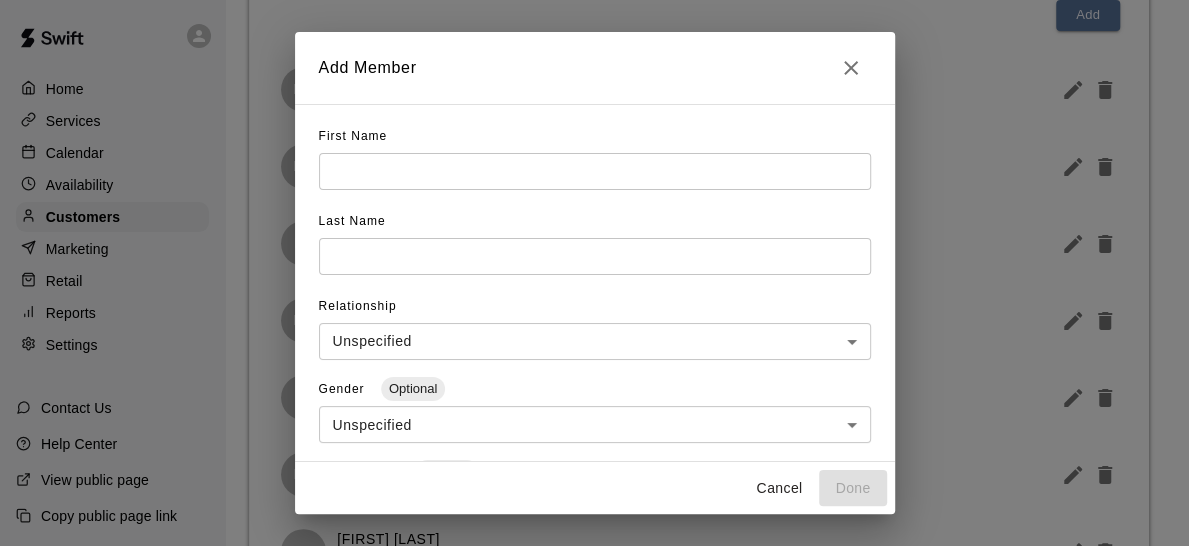 click on "First Name   ​" at bounding box center (595, 163) 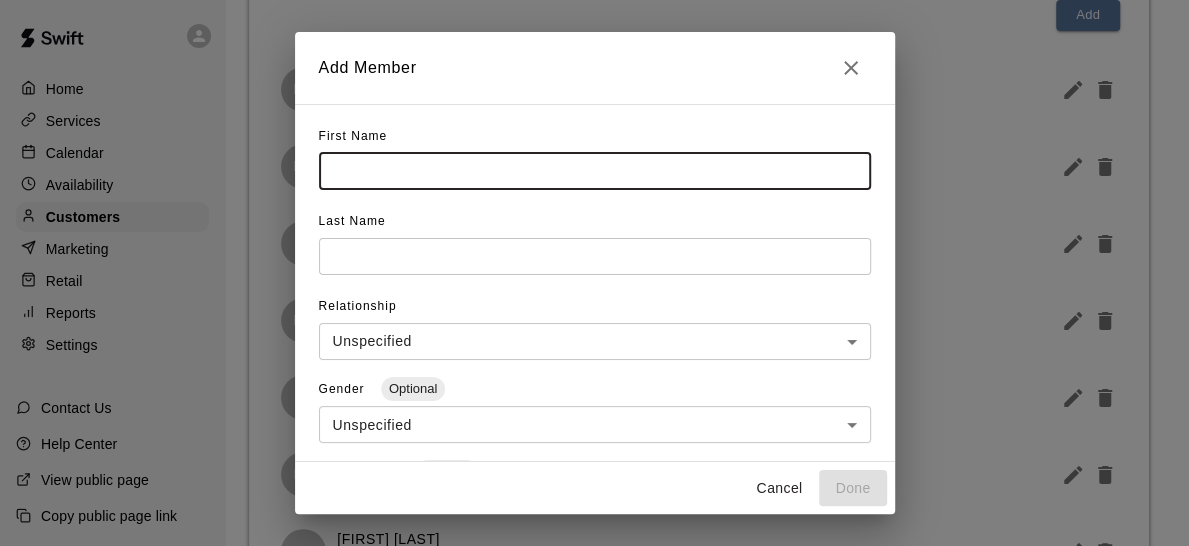 click at bounding box center (595, 171) 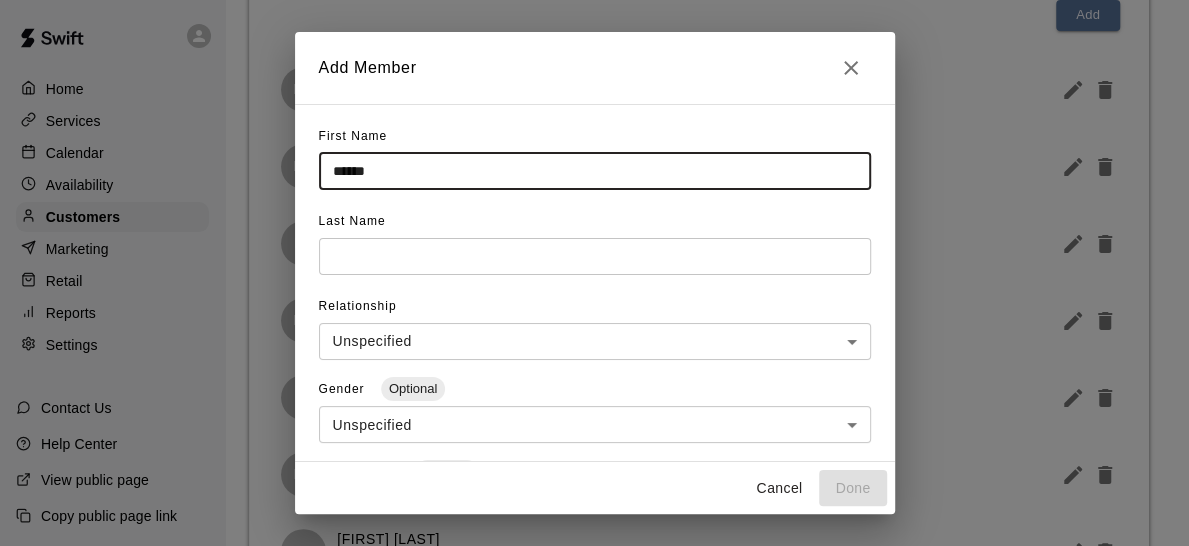 type on "******" 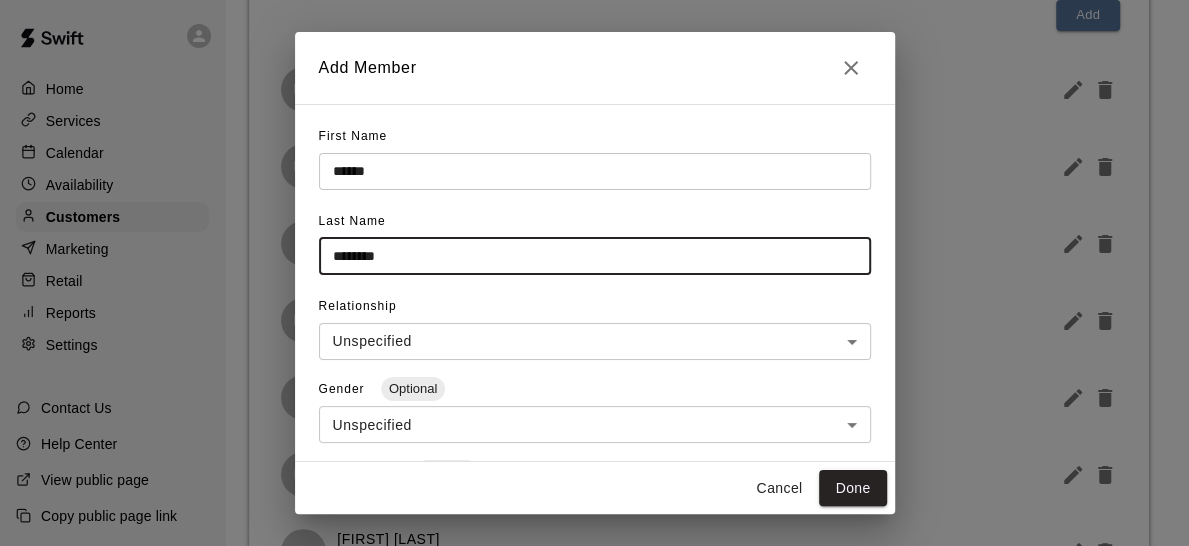 type on "********" 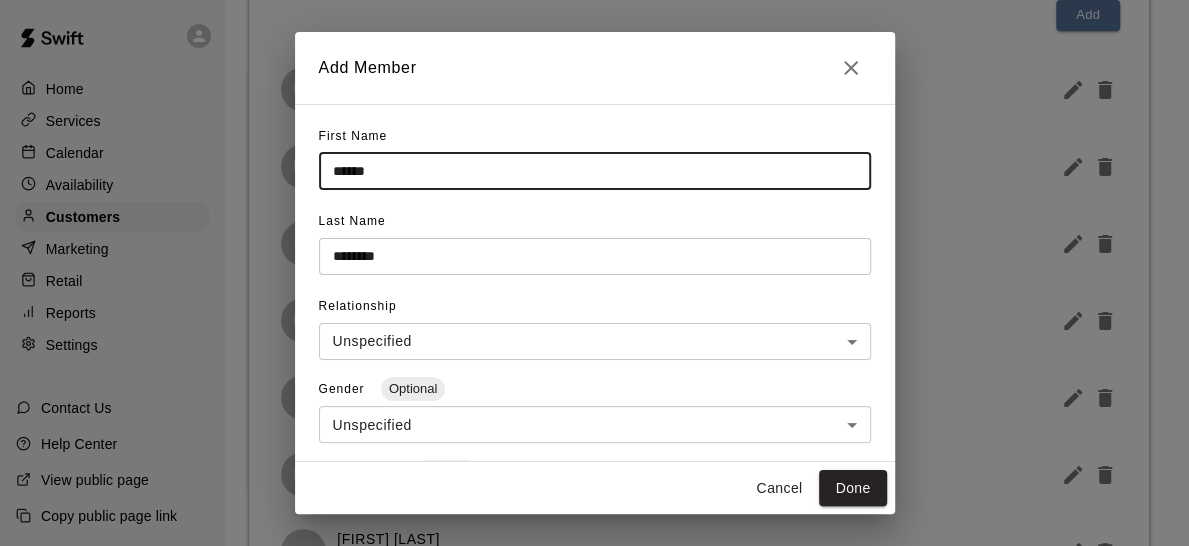 click on "******" at bounding box center [595, 171] 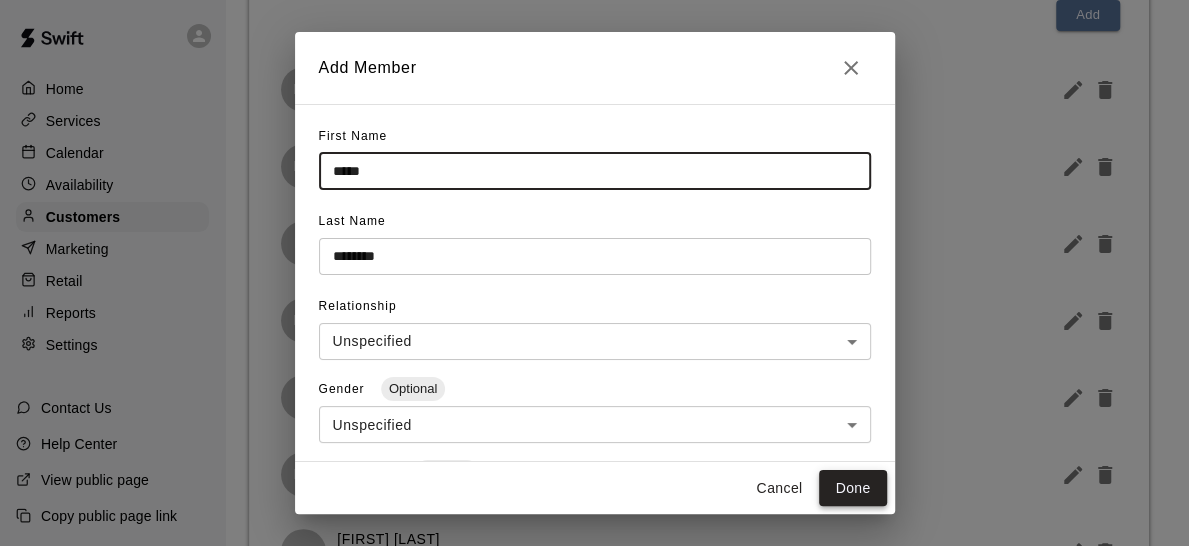 type on "*****" 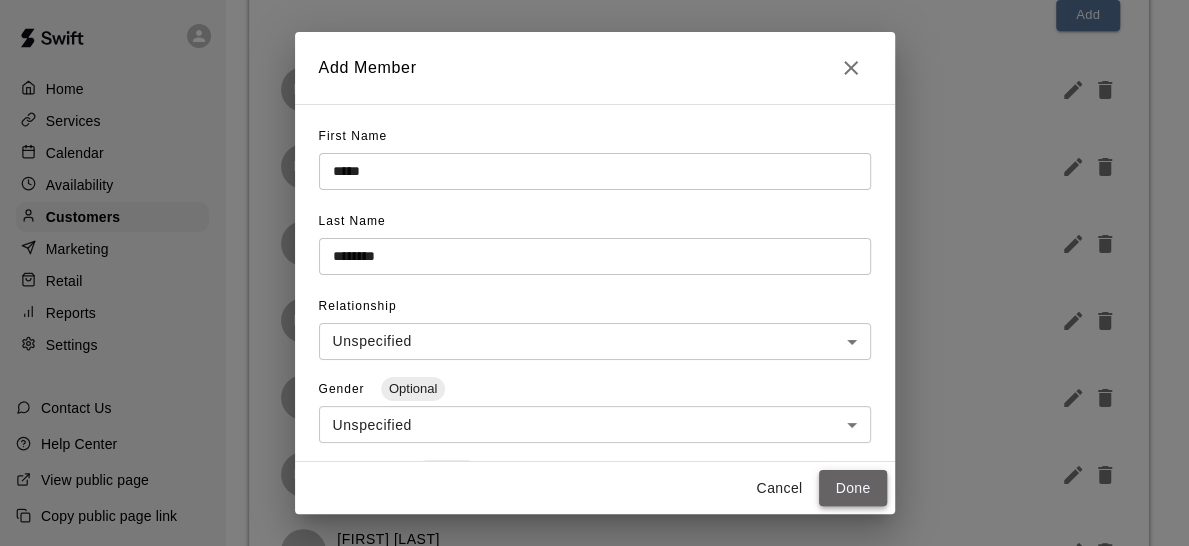 click on "Done" at bounding box center [852, 488] 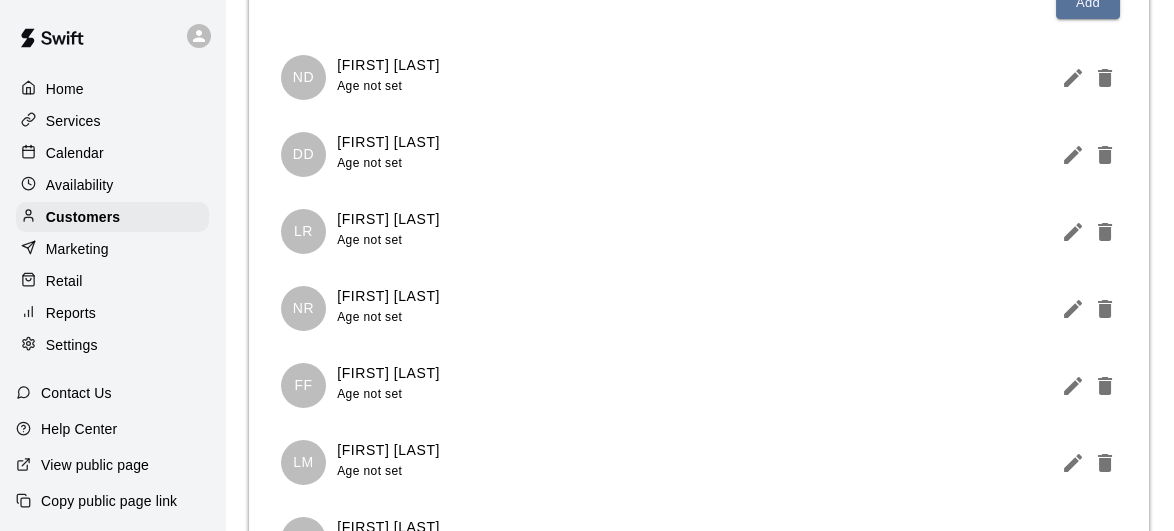 scroll, scrollTop: 281, scrollLeft: 0, axis: vertical 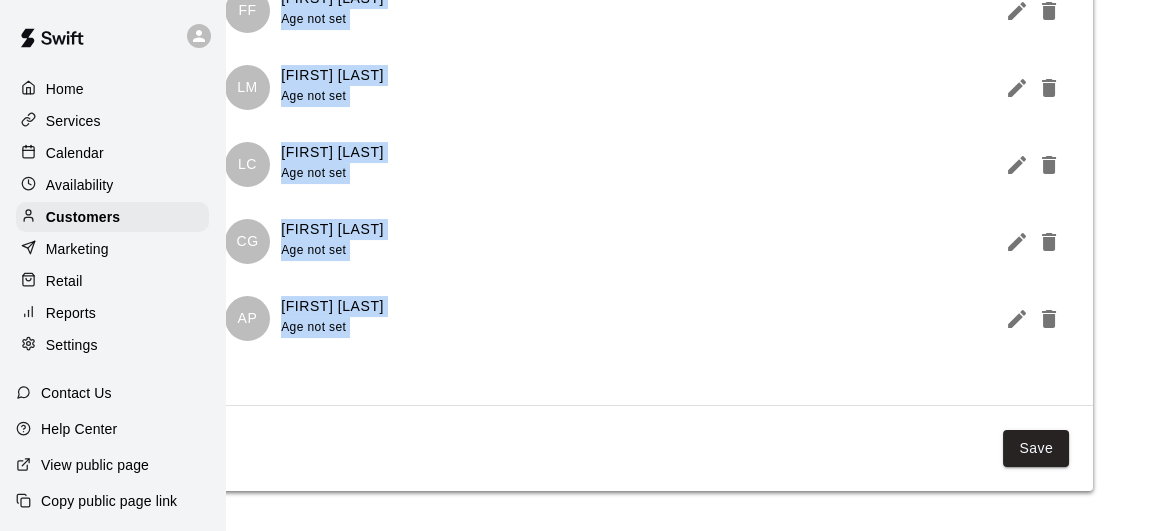 drag, startPoint x: 1186, startPoint y: 532, endPoint x: 1186, endPoint y: 499, distance: 33 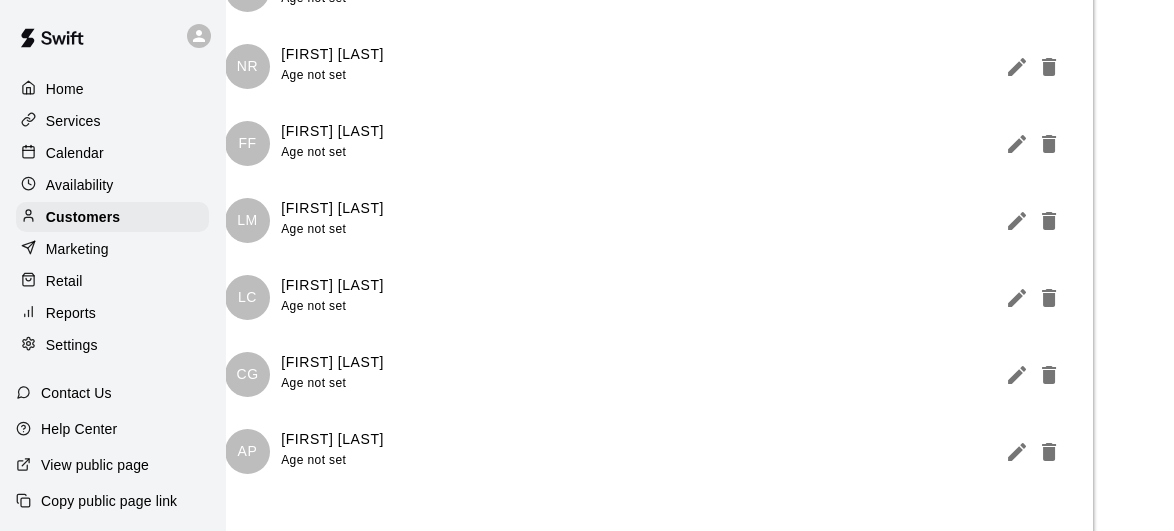 scroll, scrollTop: 441, scrollLeft: 56, axis: both 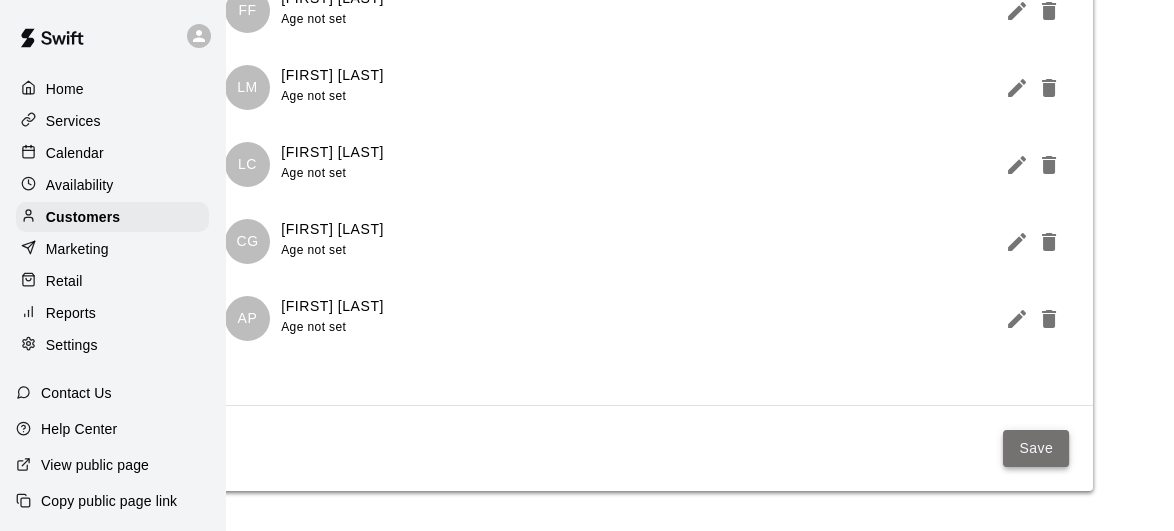 click on "Save" at bounding box center (1036, 448) 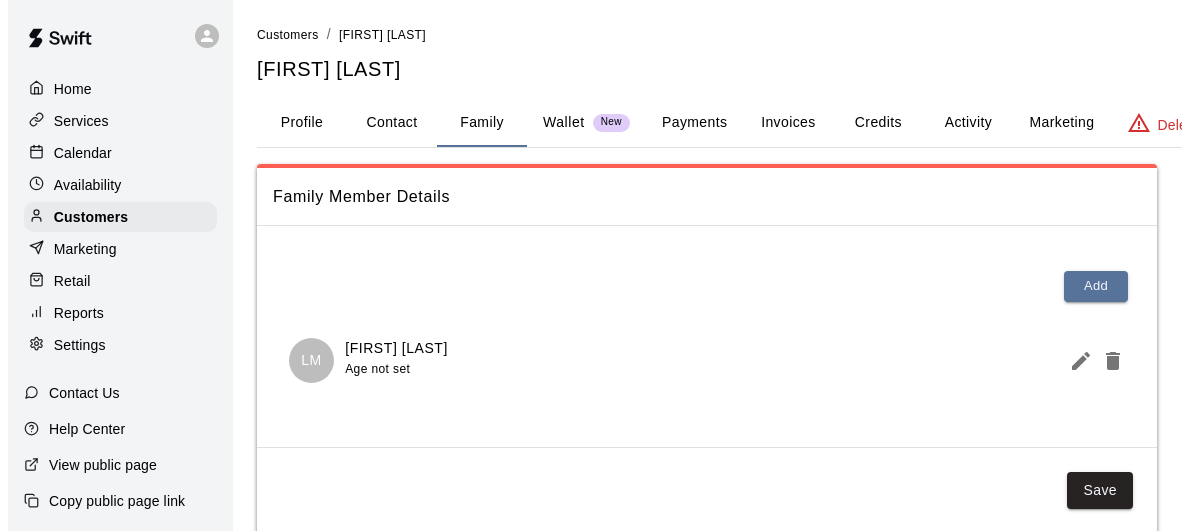scroll, scrollTop: 0, scrollLeft: 0, axis: both 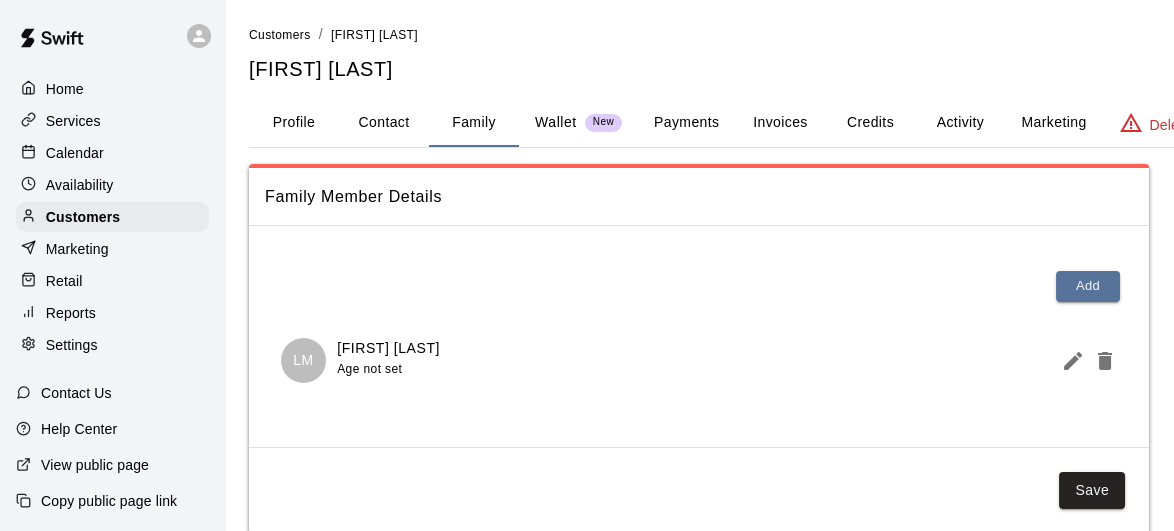 click on "Payments" at bounding box center (686, 123) 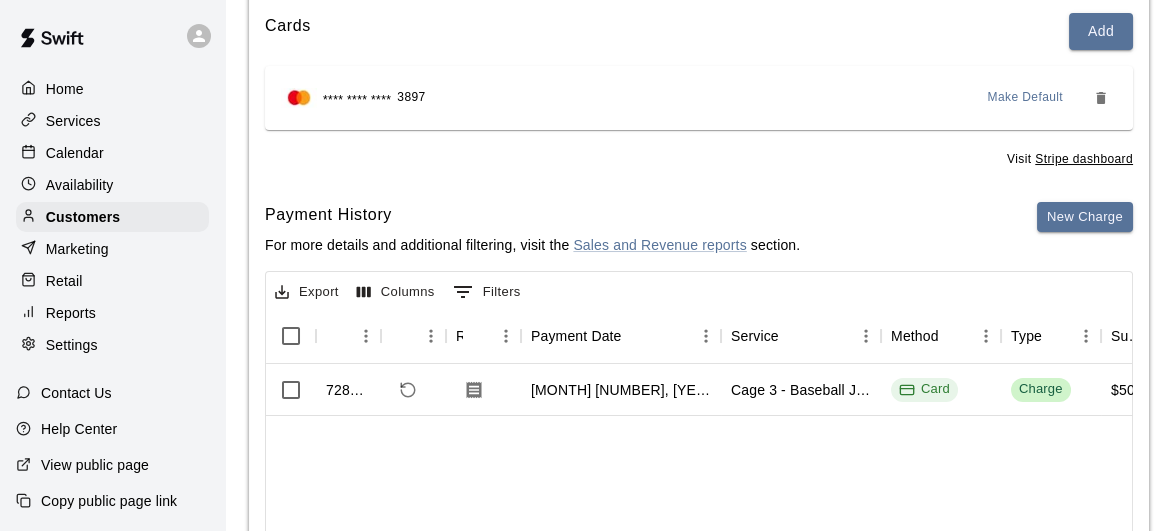scroll, scrollTop: 268, scrollLeft: 0, axis: vertical 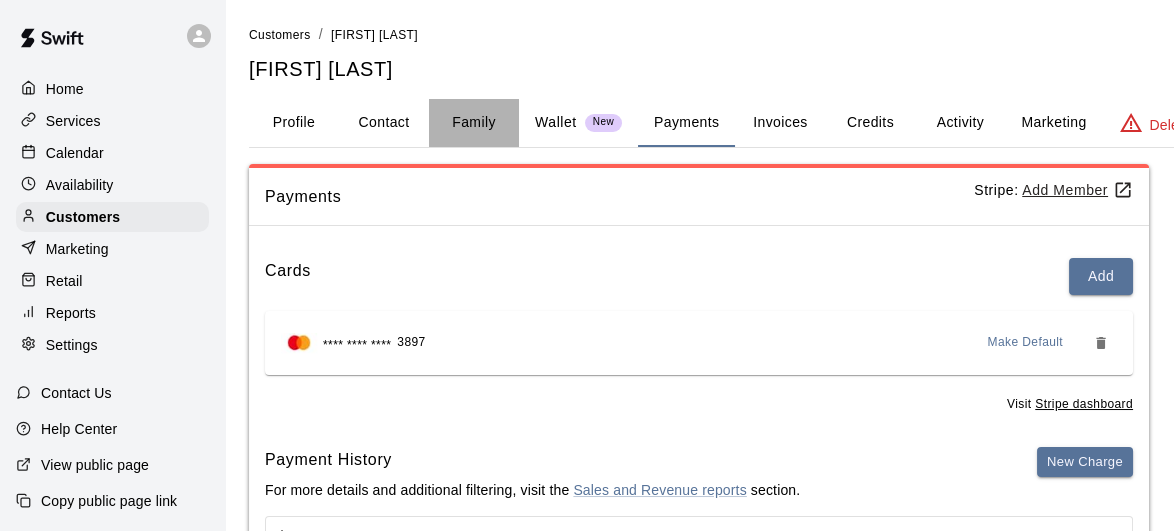 click on "Family" at bounding box center [474, 123] 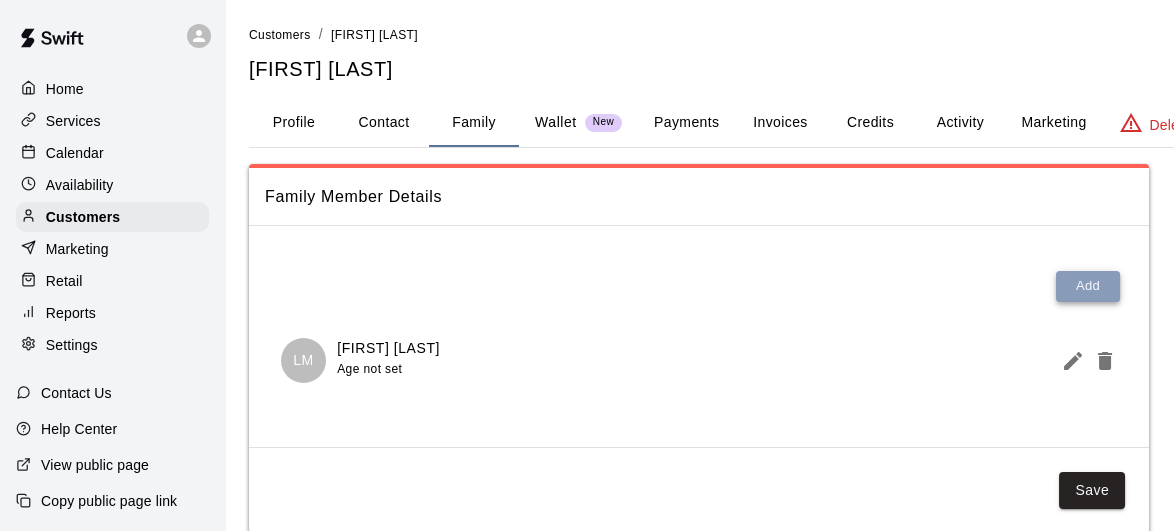 click on "Add" at bounding box center [1088, 286] 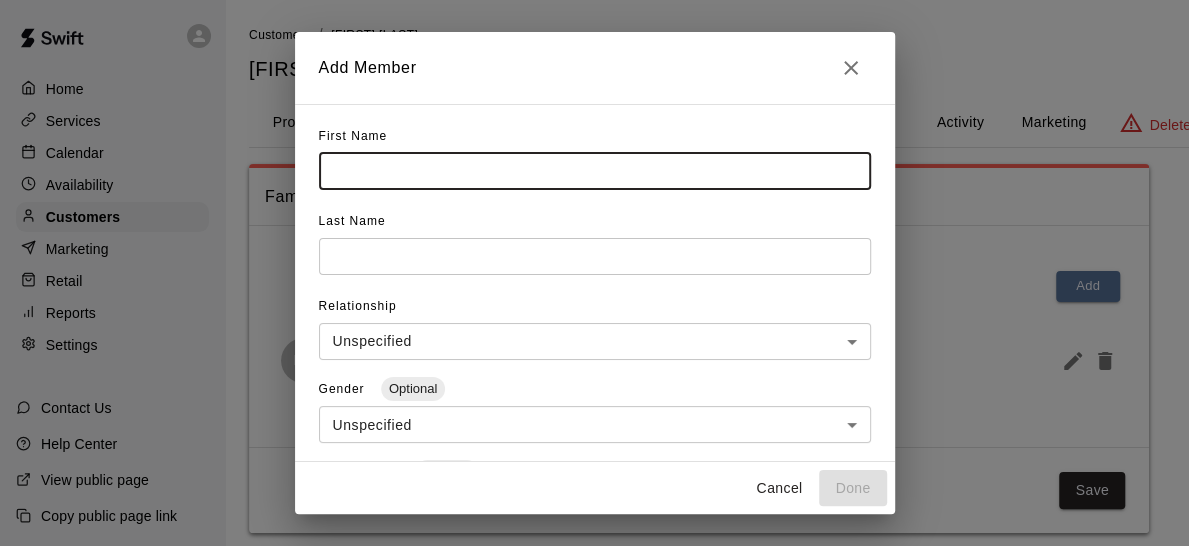 click at bounding box center [595, 171] 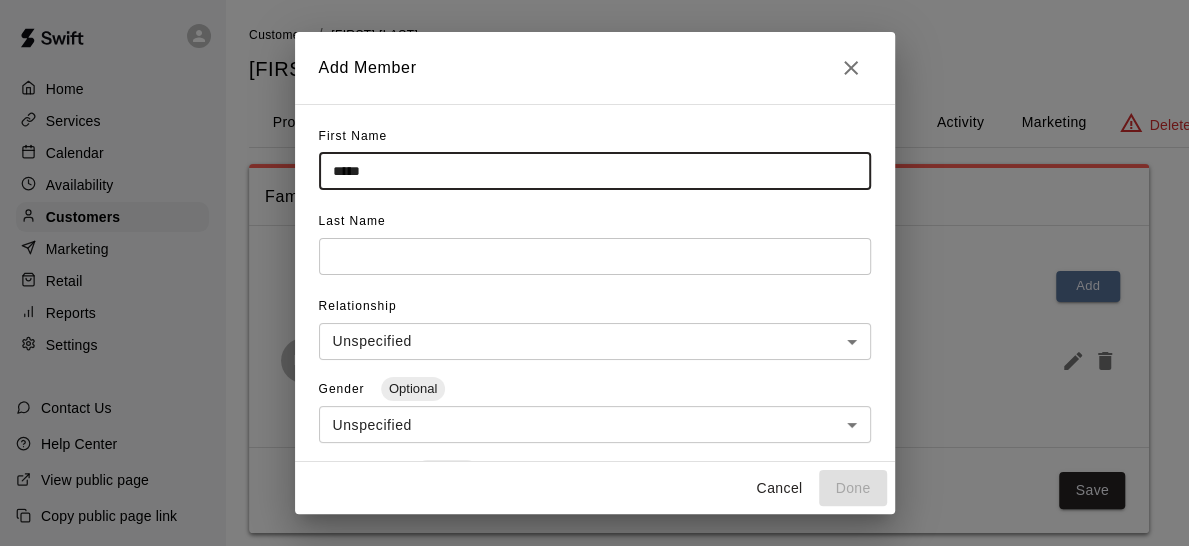 type on "****" 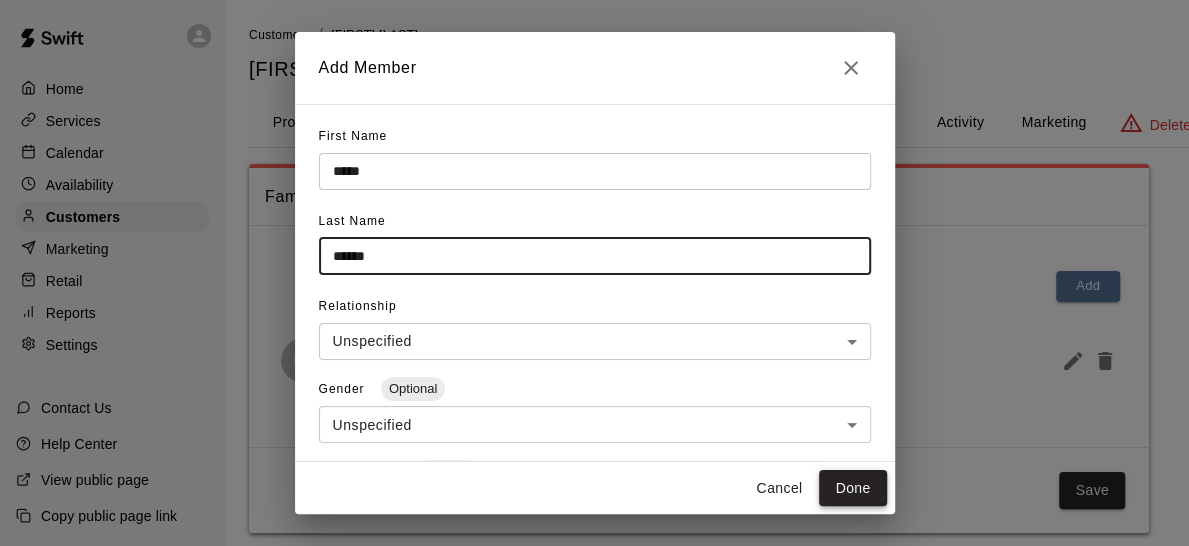 type on "******" 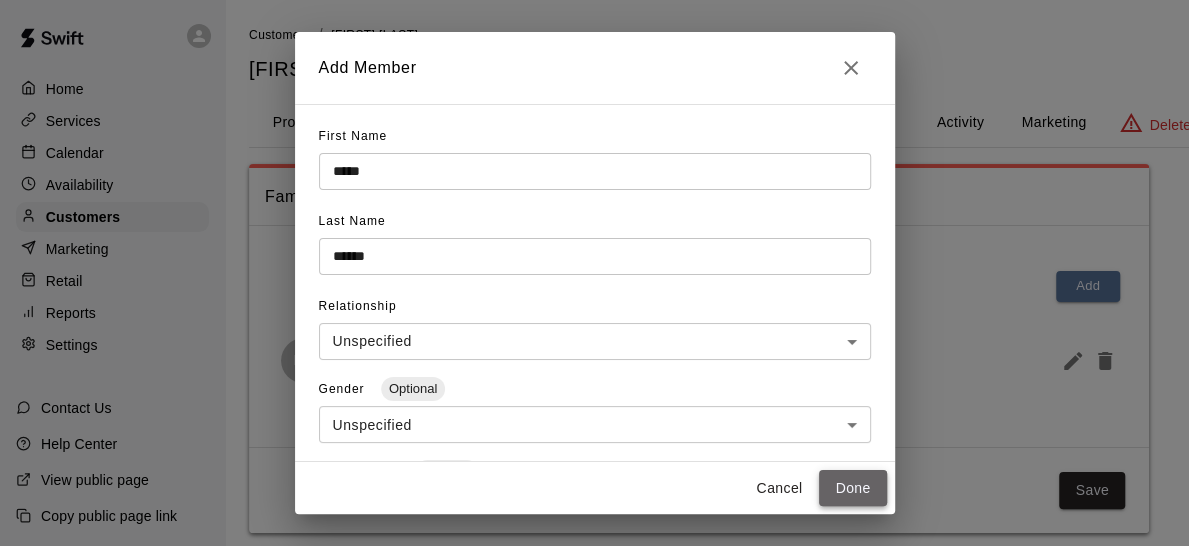 click on "Done" at bounding box center [852, 488] 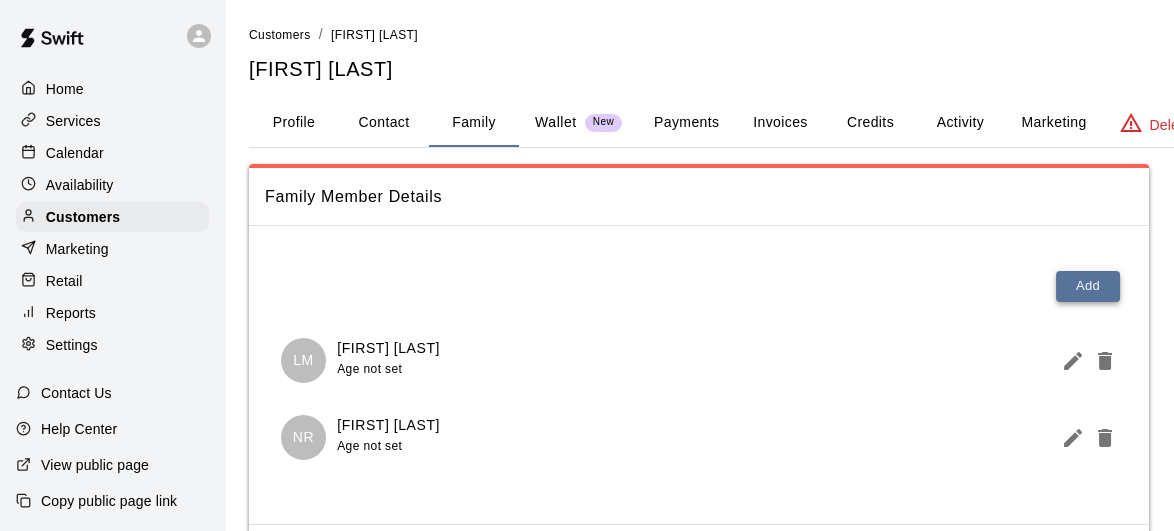 click on "Add" at bounding box center (1088, 286) 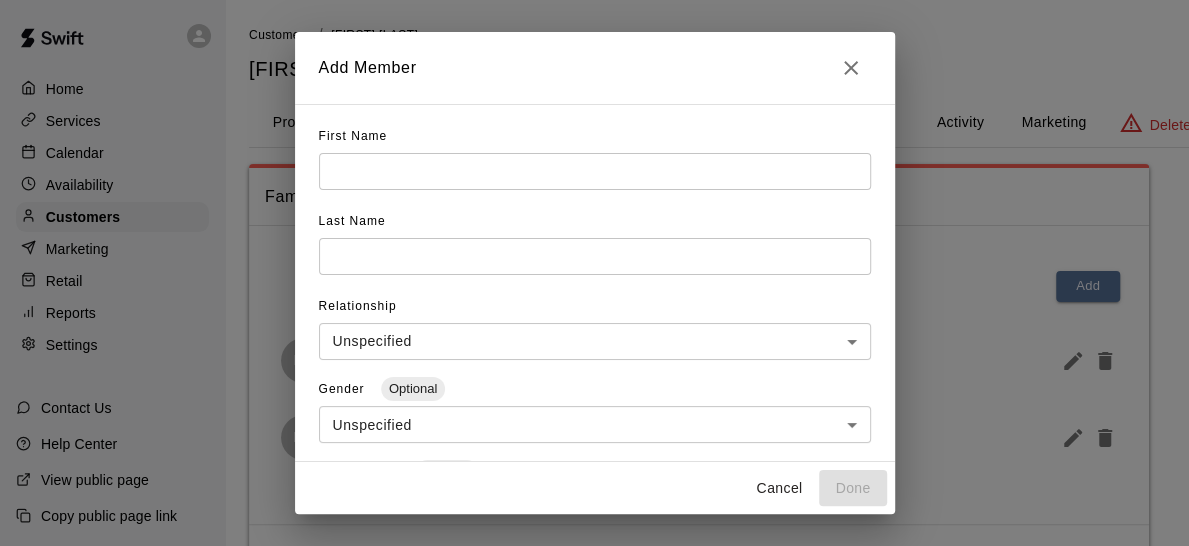 click at bounding box center [595, 171] 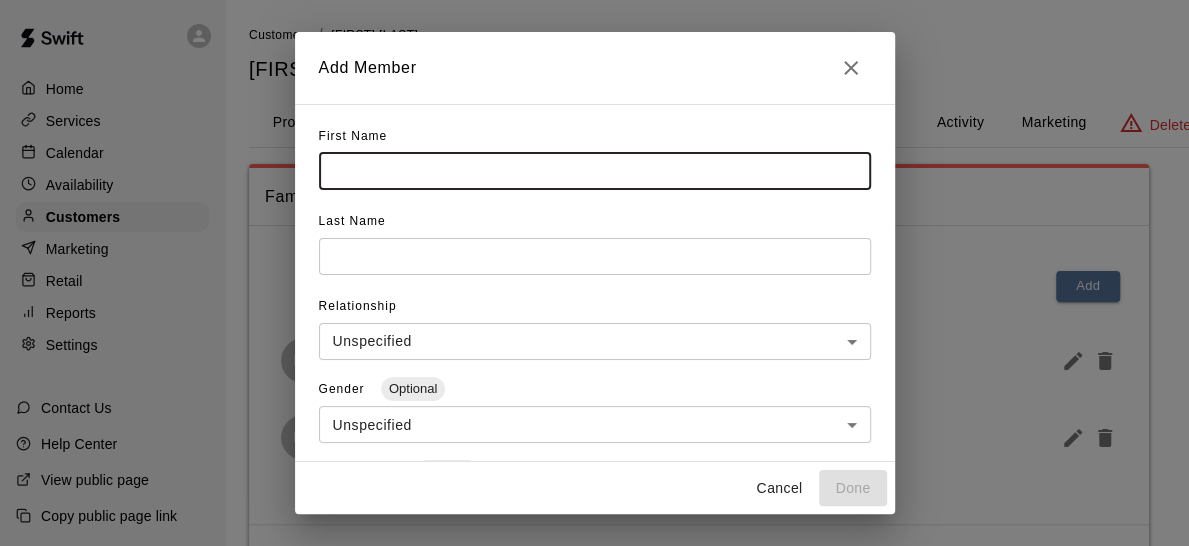 type on "*" 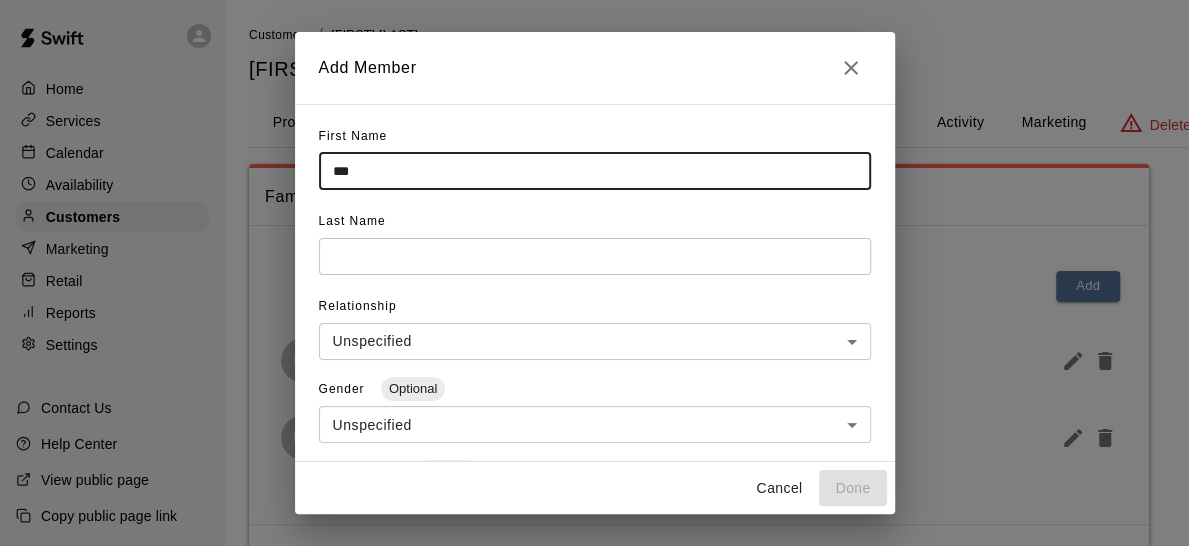 type on "***" 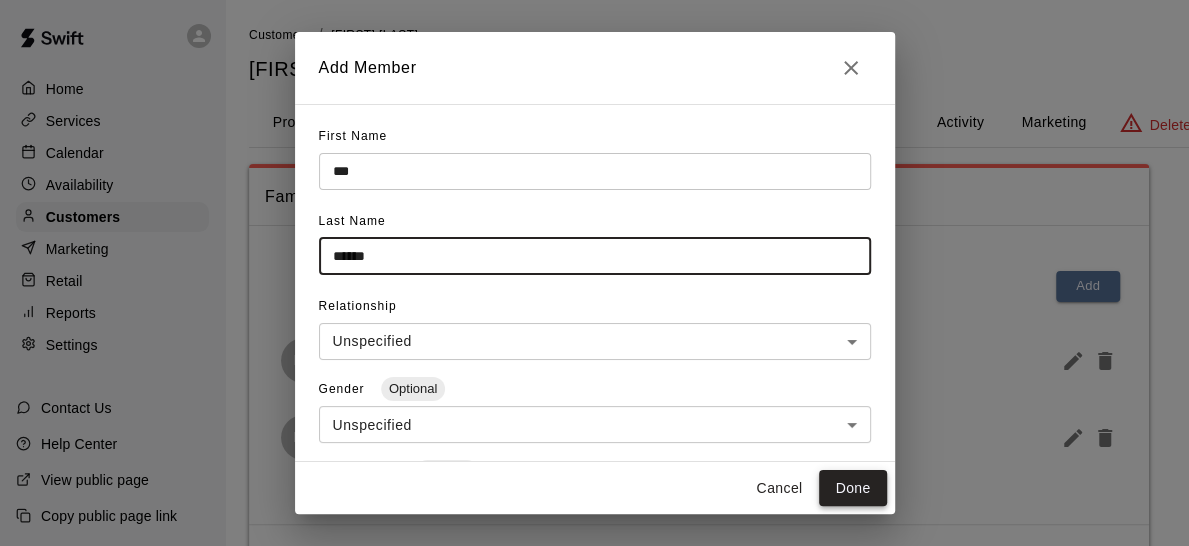 type on "******" 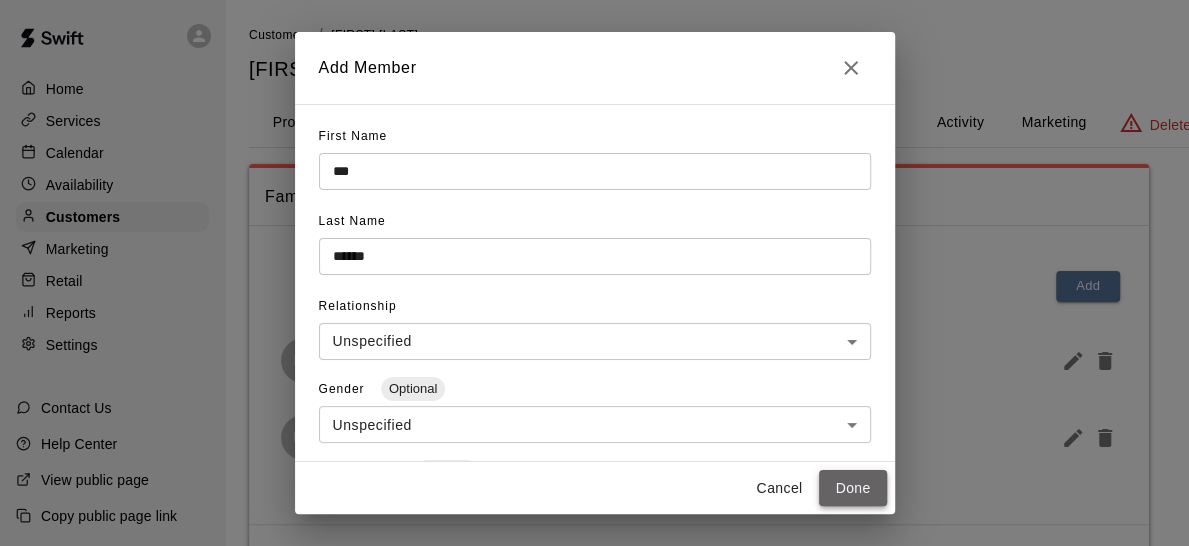 click on "Done" at bounding box center (852, 488) 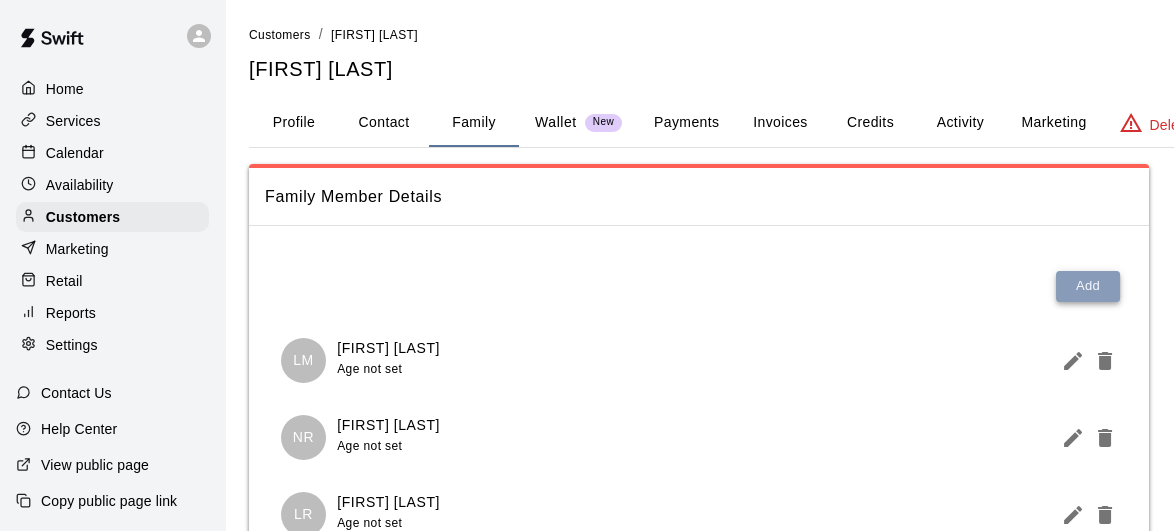 click on "Add" at bounding box center [1088, 286] 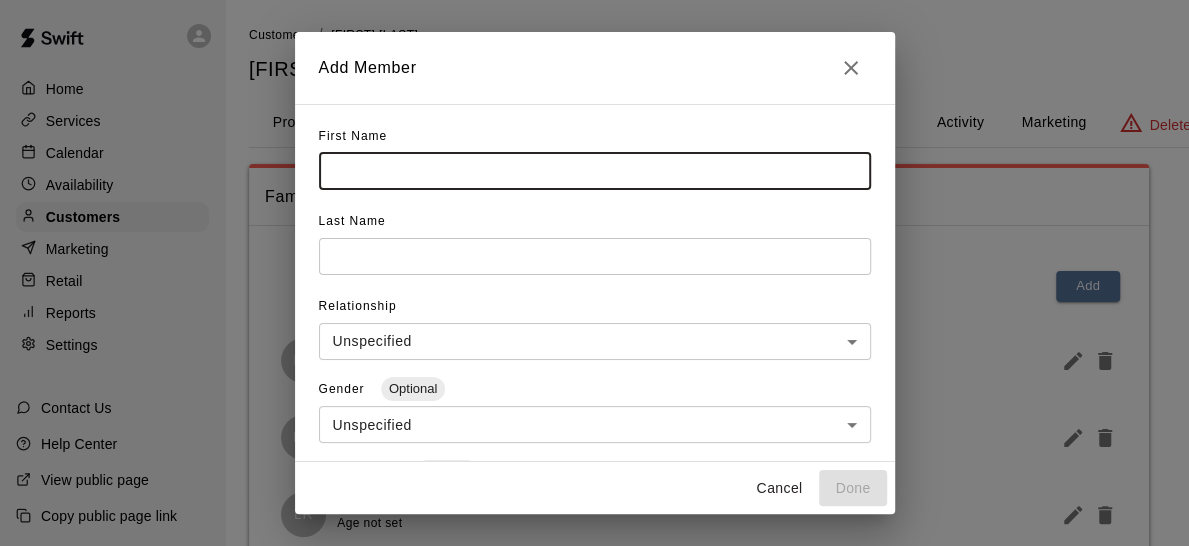 click at bounding box center (595, 171) 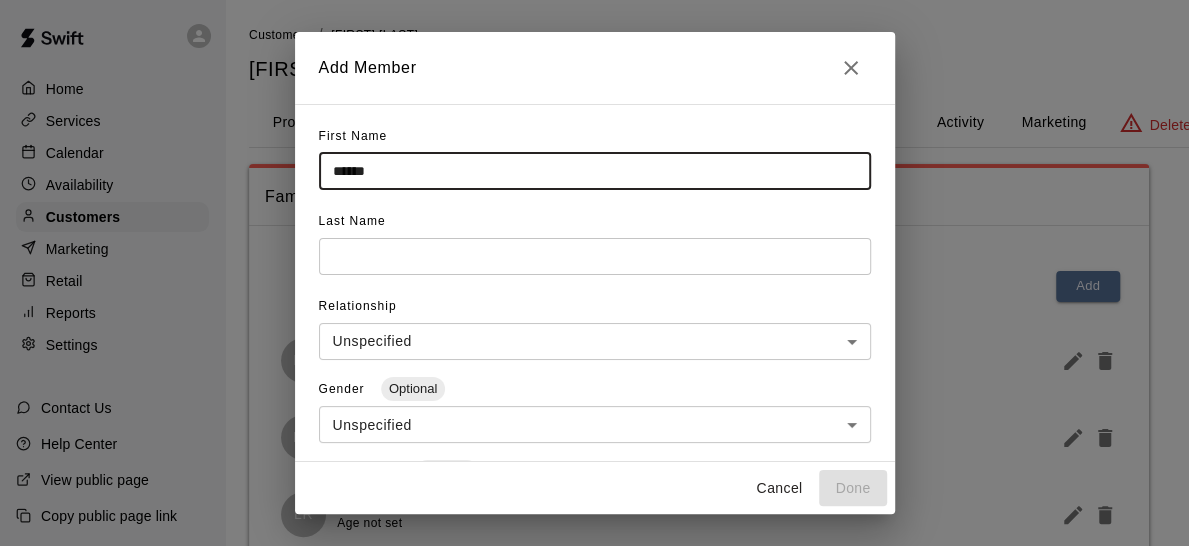 type on "*****" 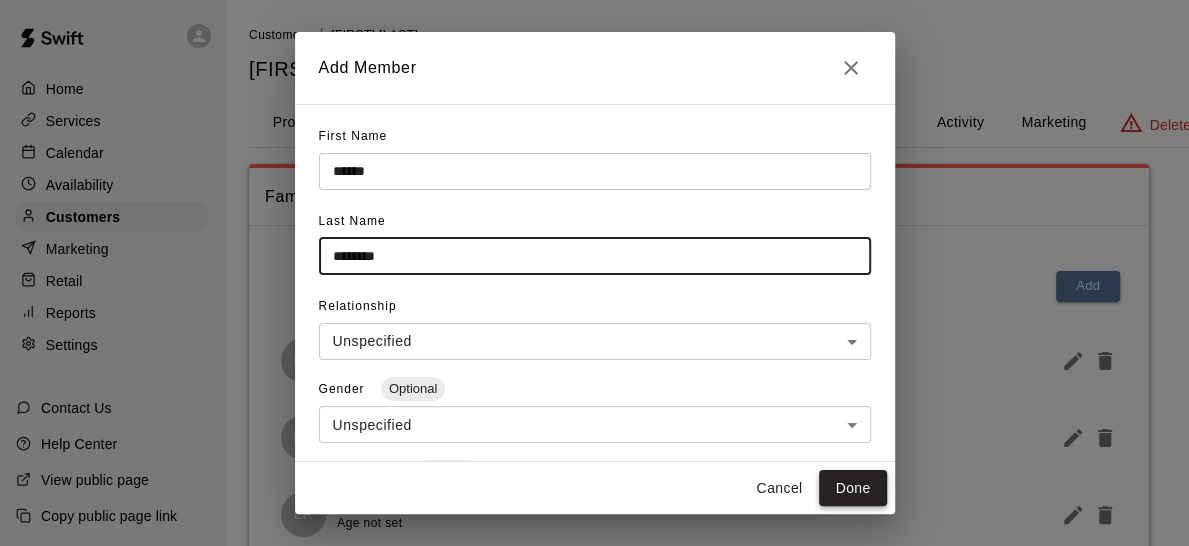 type on "********" 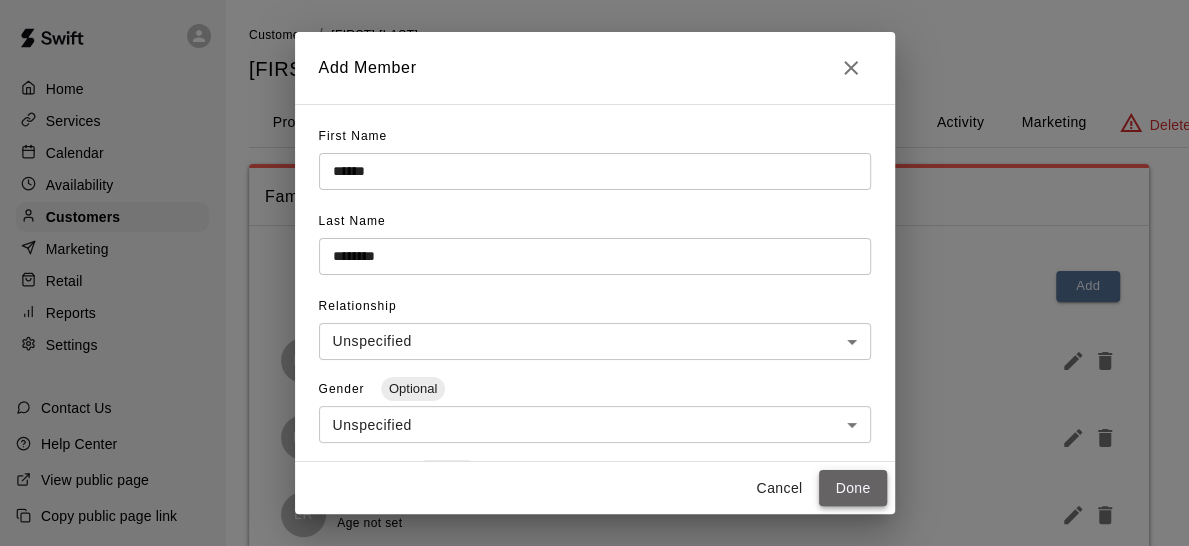 click on "Done" at bounding box center (852, 488) 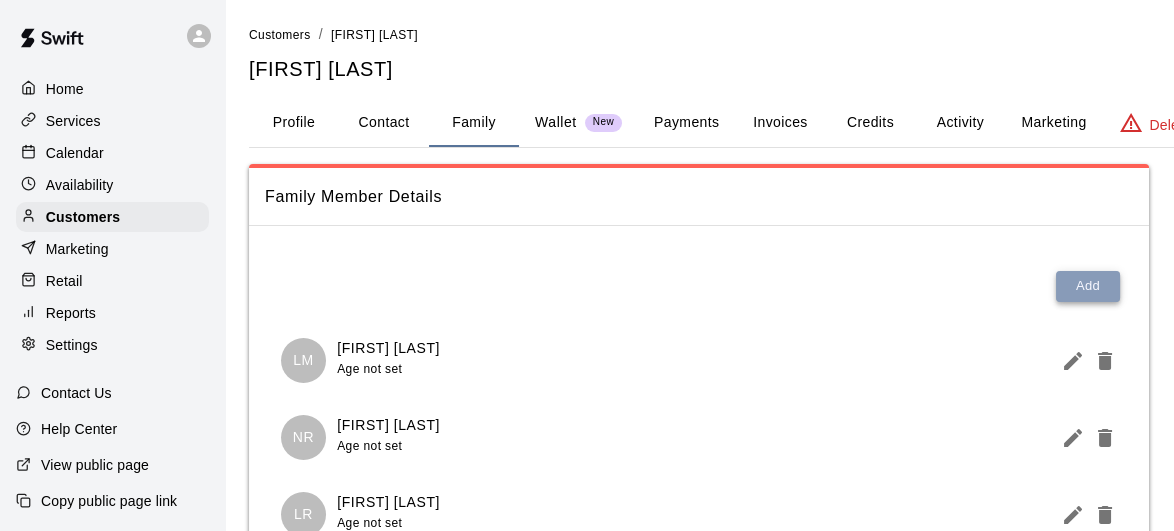 click on "Add" at bounding box center (1088, 286) 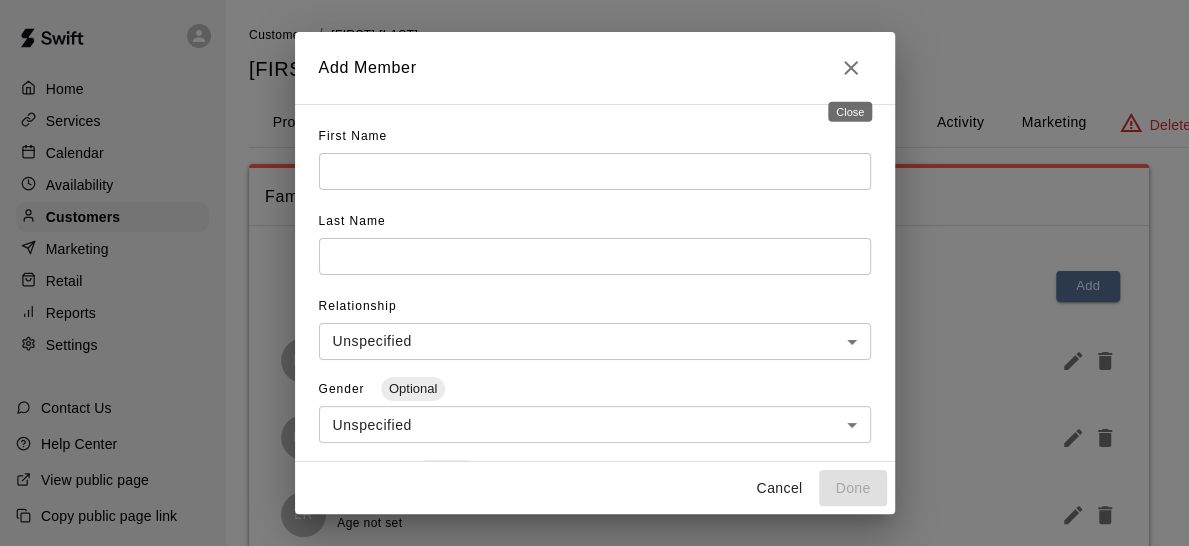 click 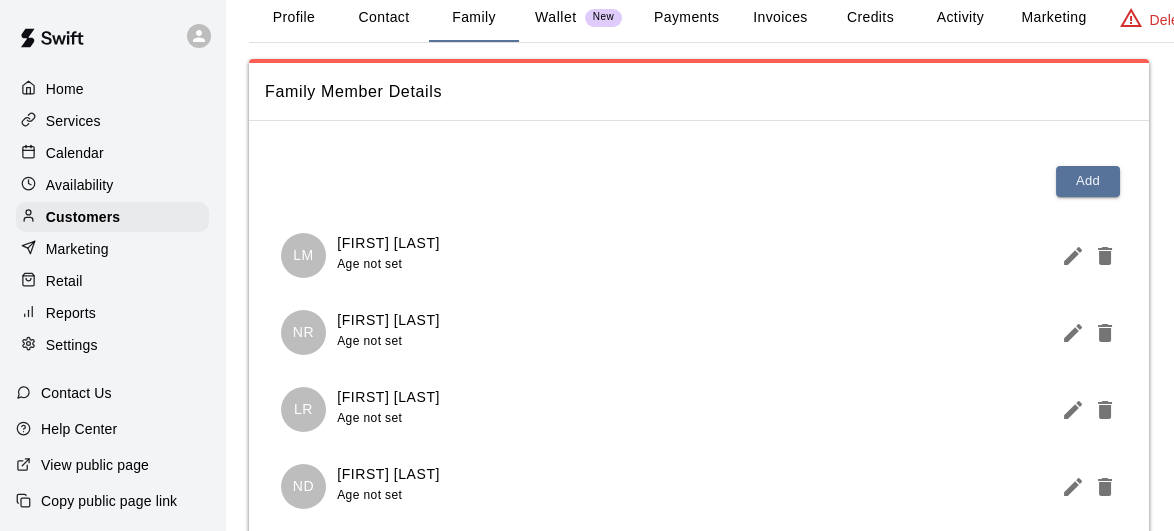 scroll, scrollTop: 112, scrollLeft: 0, axis: vertical 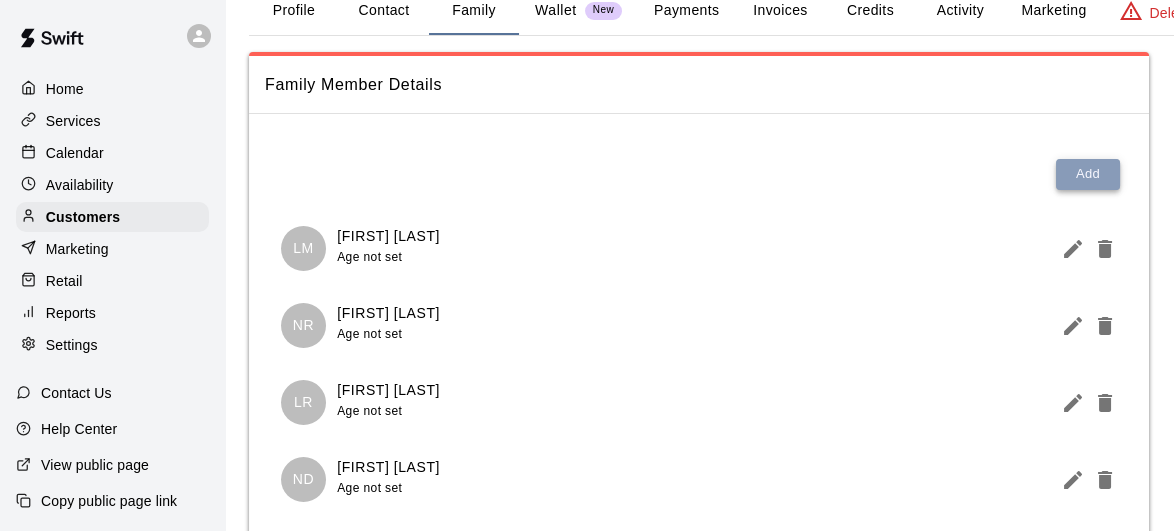 click on "Add" at bounding box center (1088, 174) 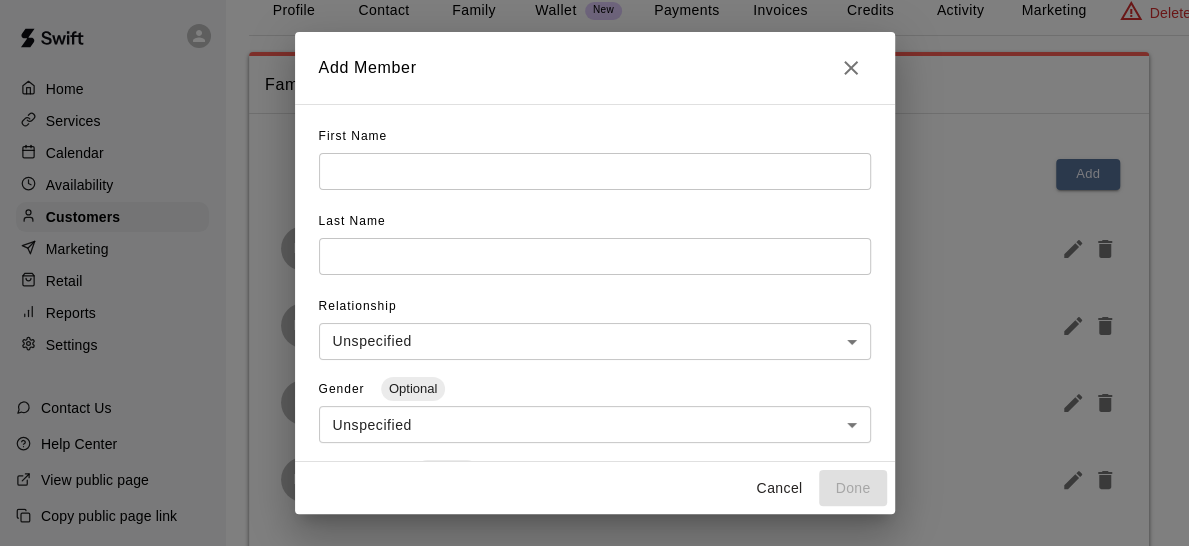 drag, startPoint x: 652, startPoint y: 147, endPoint x: 651, endPoint y: 162, distance: 15.033297 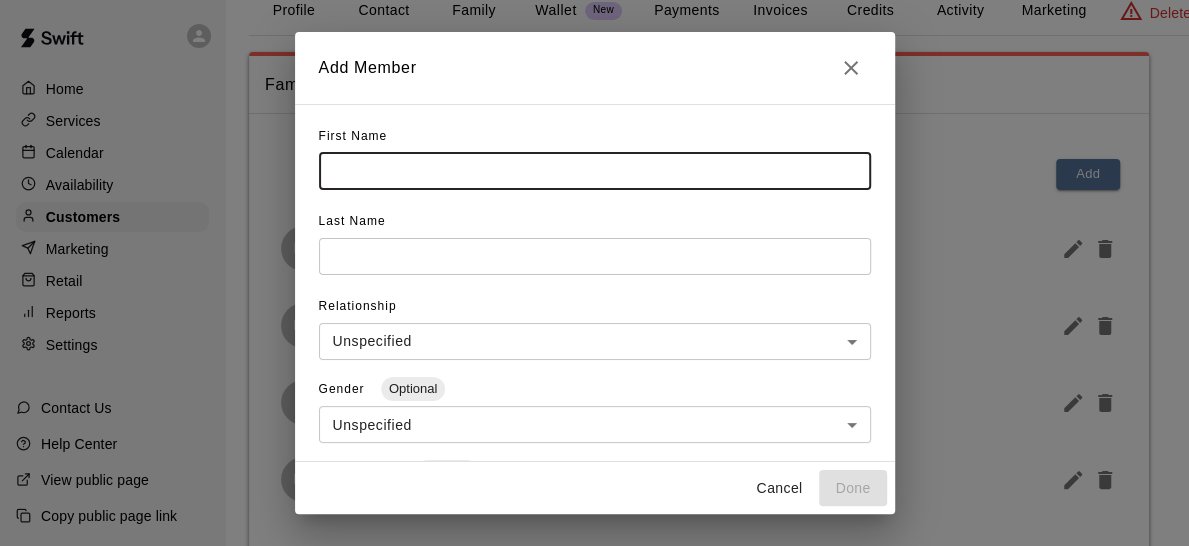 click at bounding box center (595, 171) 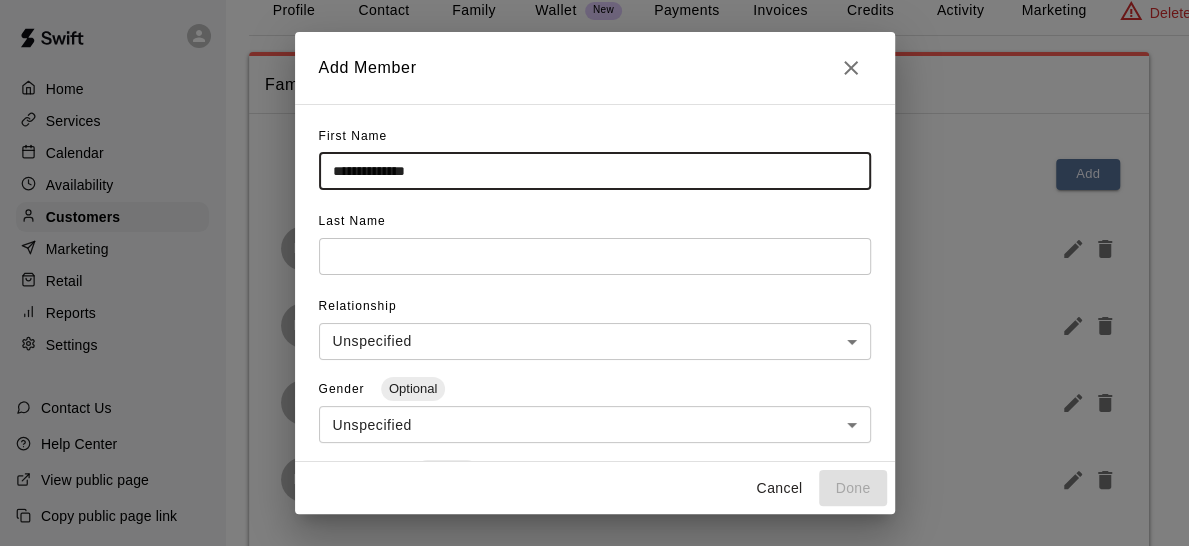 type on "**********" 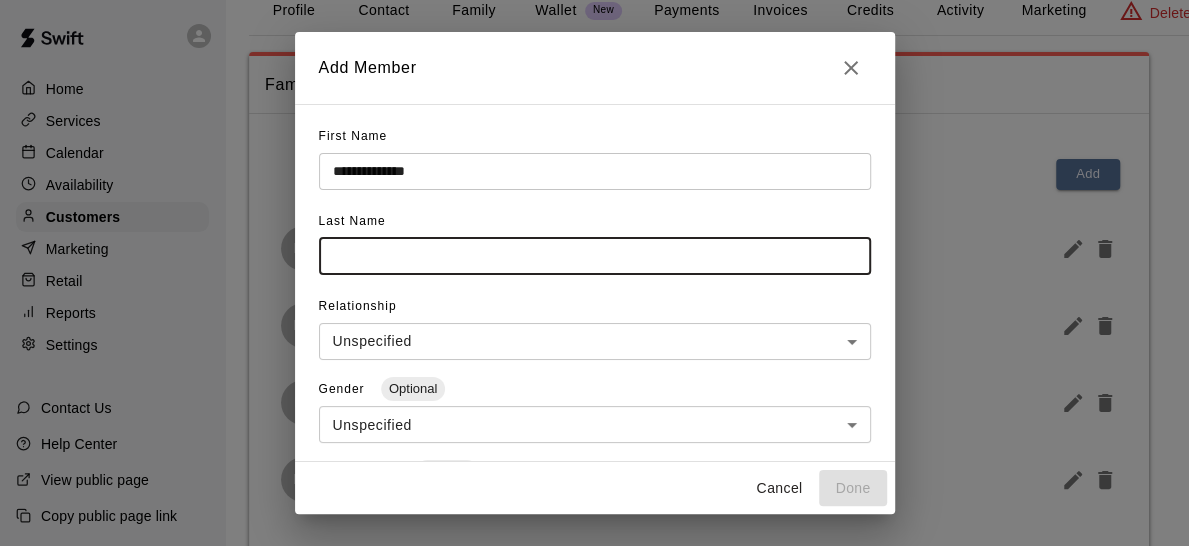 click at bounding box center (595, 256) 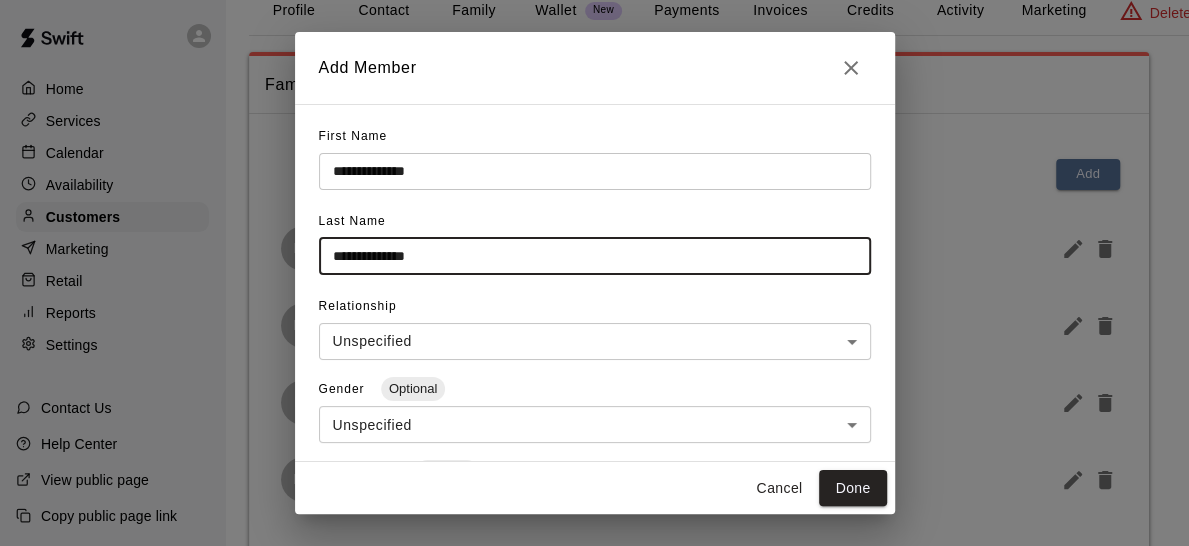 click on "**********" at bounding box center (595, 256) 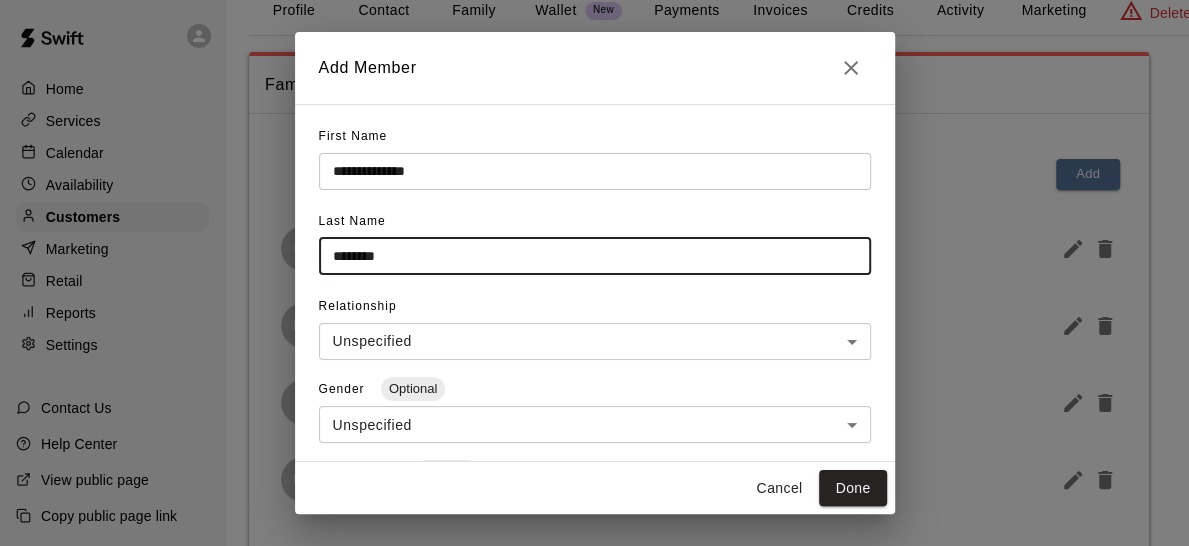 type on "********" 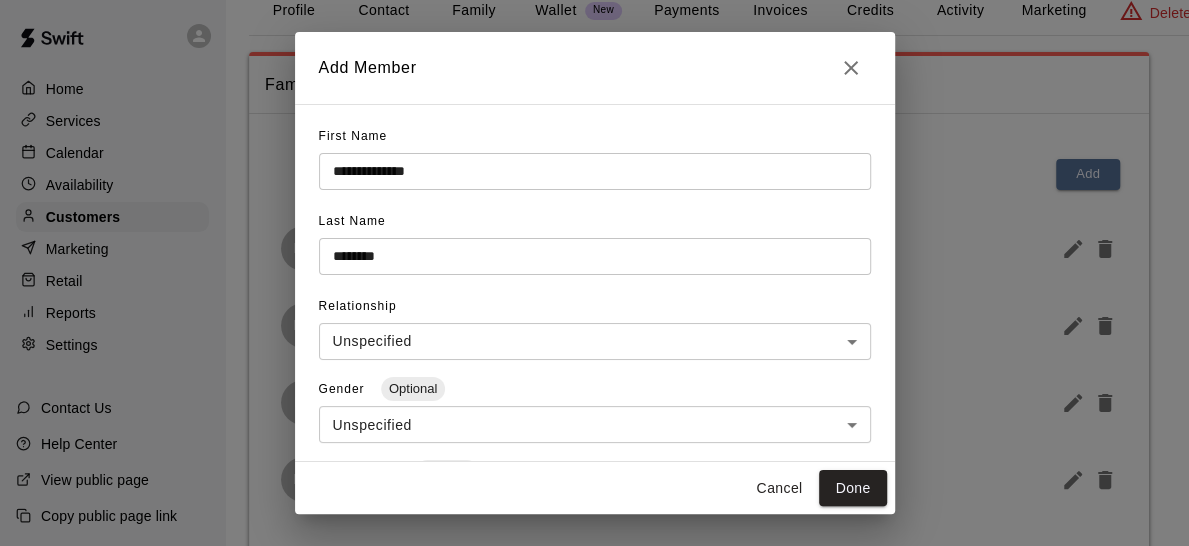 drag, startPoint x: 485, startPoint y: 150, endPoint x: 467, endPoint y: 172, distance: 28.42534 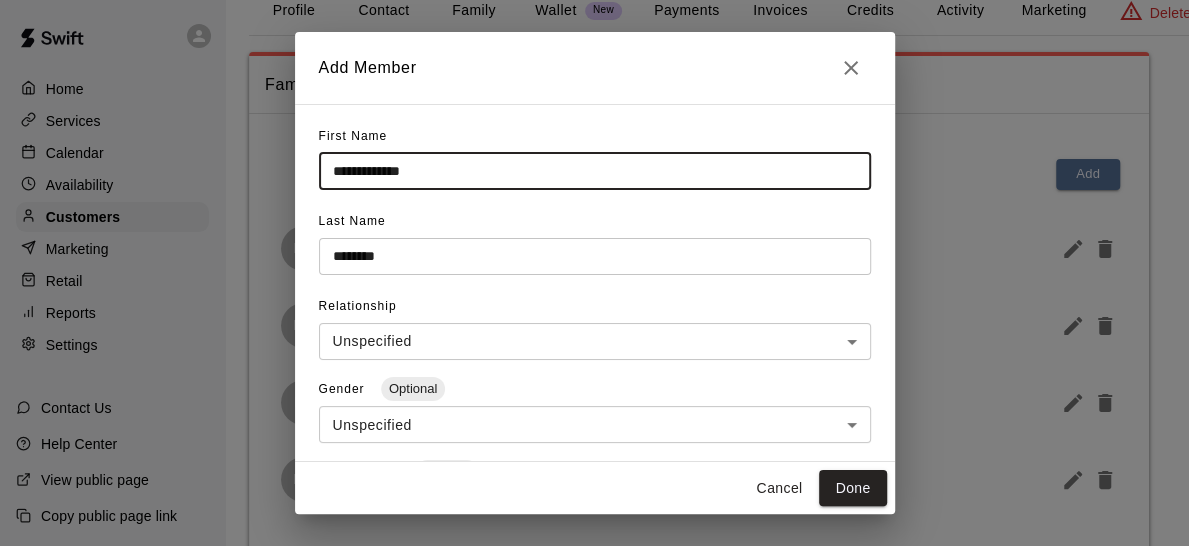click on "**********" at bounding box center (595, 171) 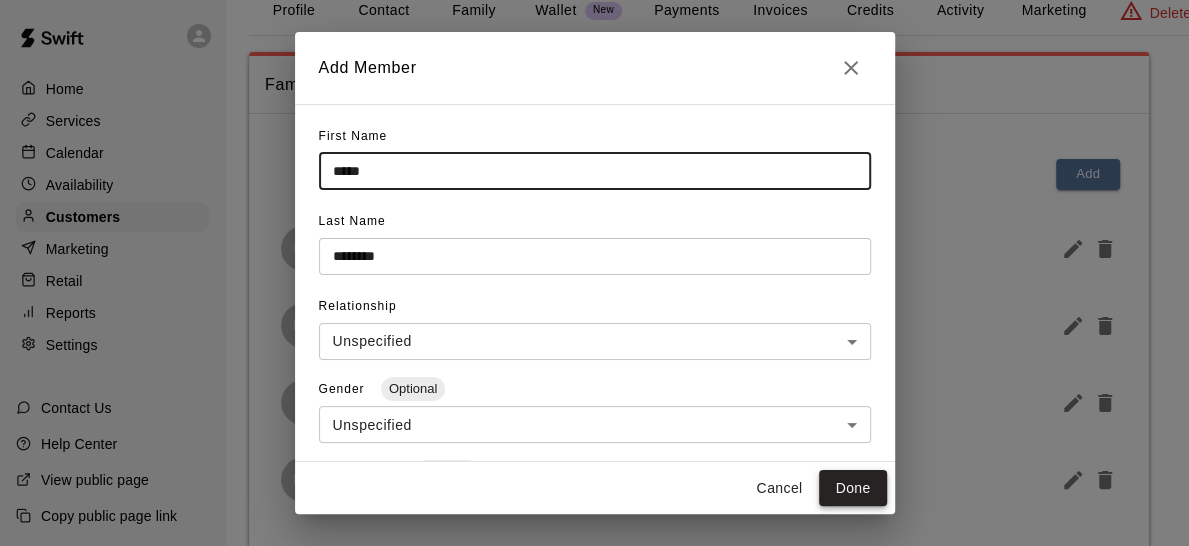 type on "*****" 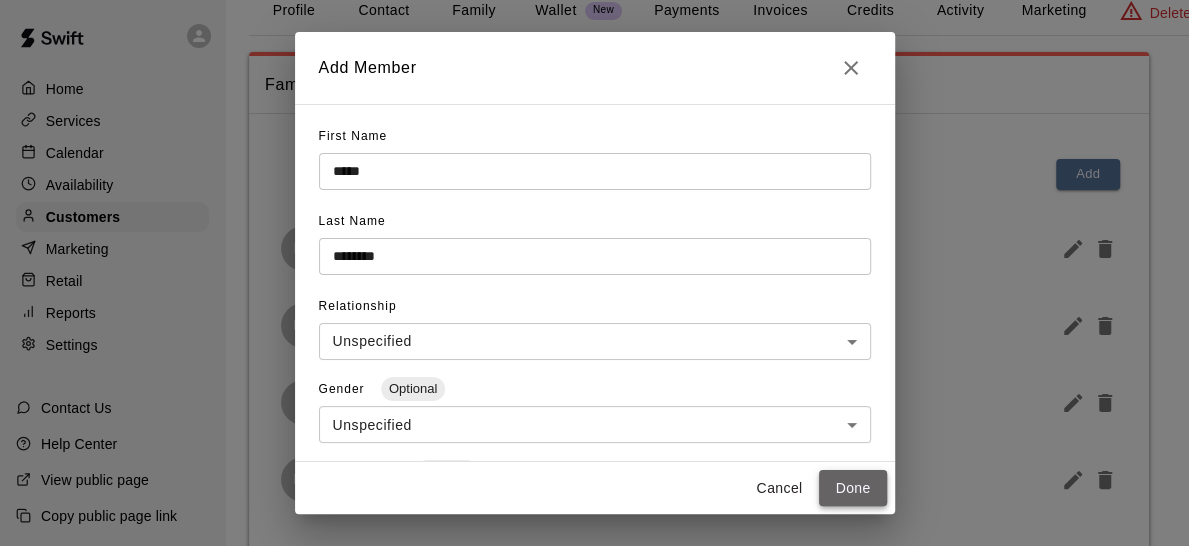 click on "Done" at bounding box center [852, 488] 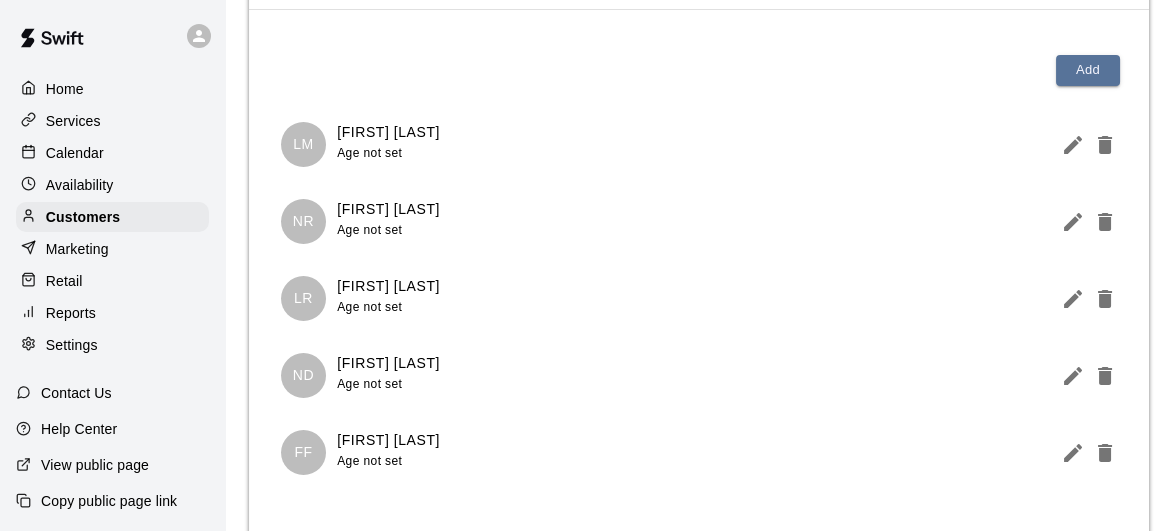scroll, scrollTop: 230, scrollLeft: 0, axis: vertical 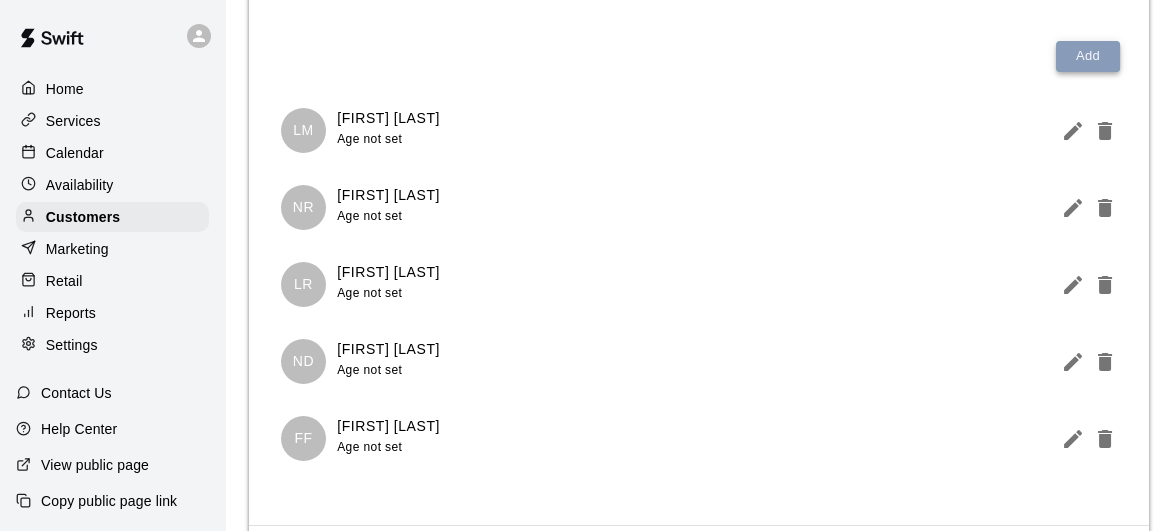 click on "Add" at bounding box center [1088, 56] 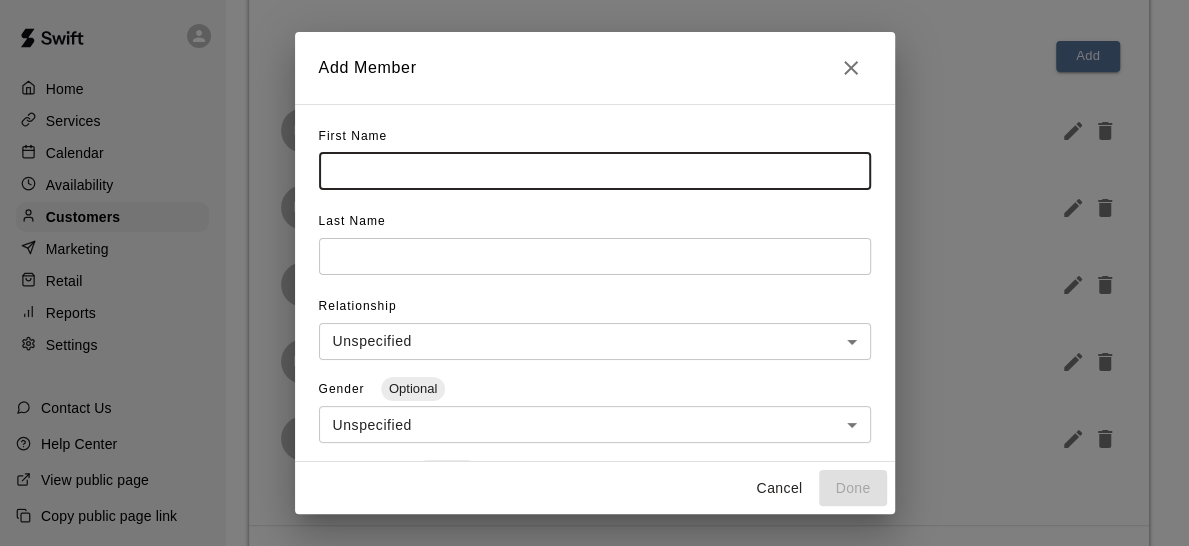 click at bounding box center [595, 171] 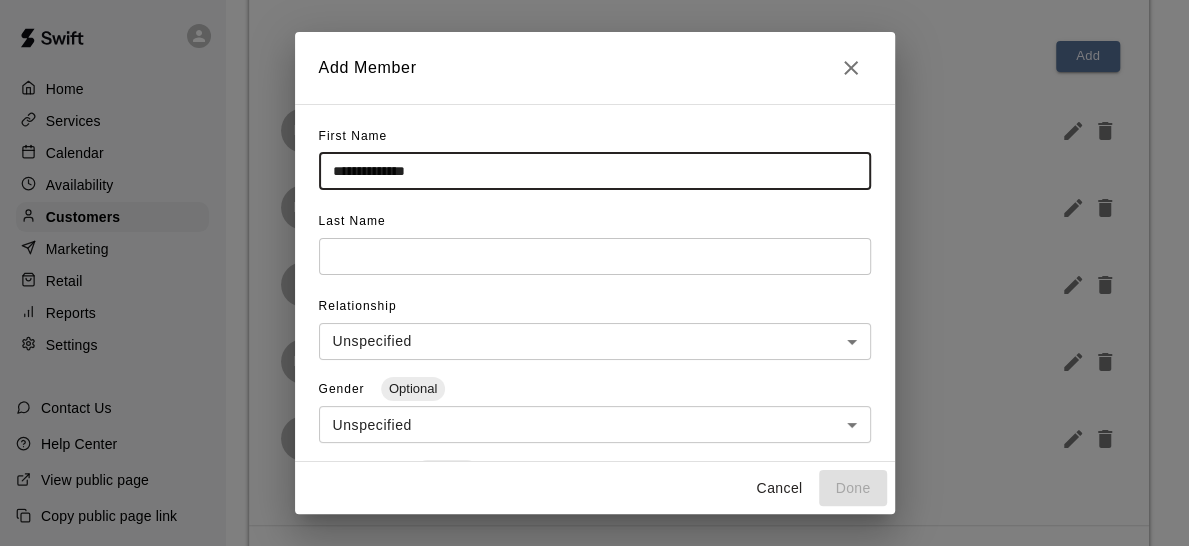 type on "**********" 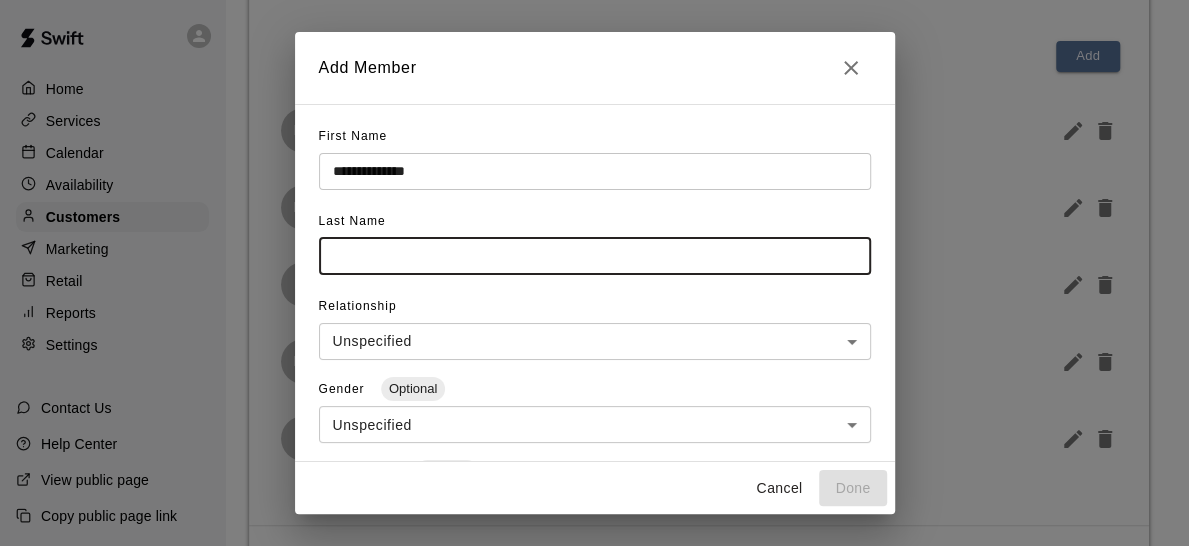 click at bounding box center [595, 256] 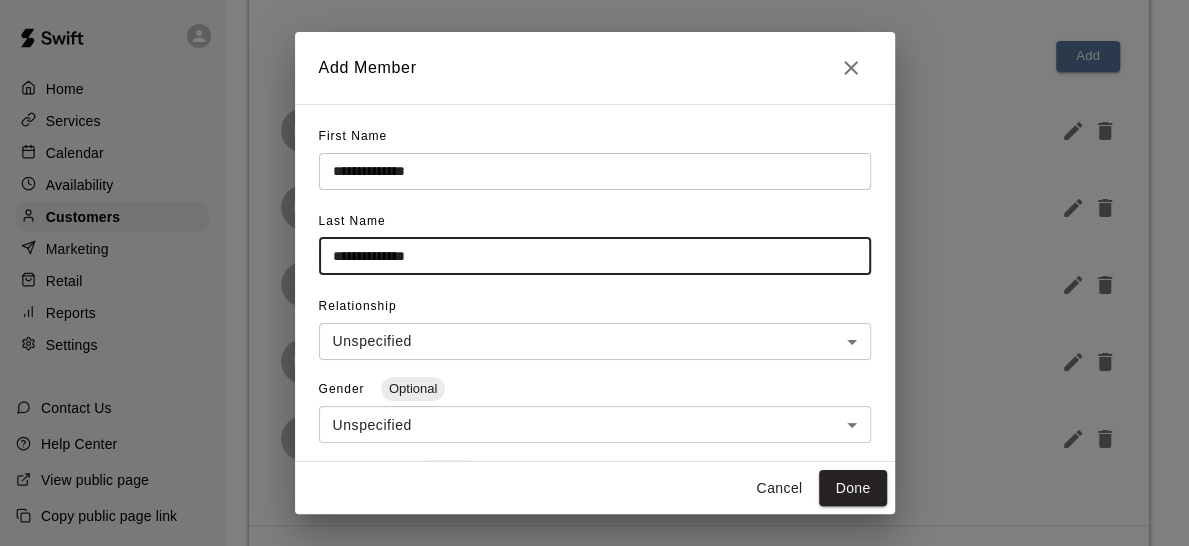 click on "**********" at bounding box center [595, 256] 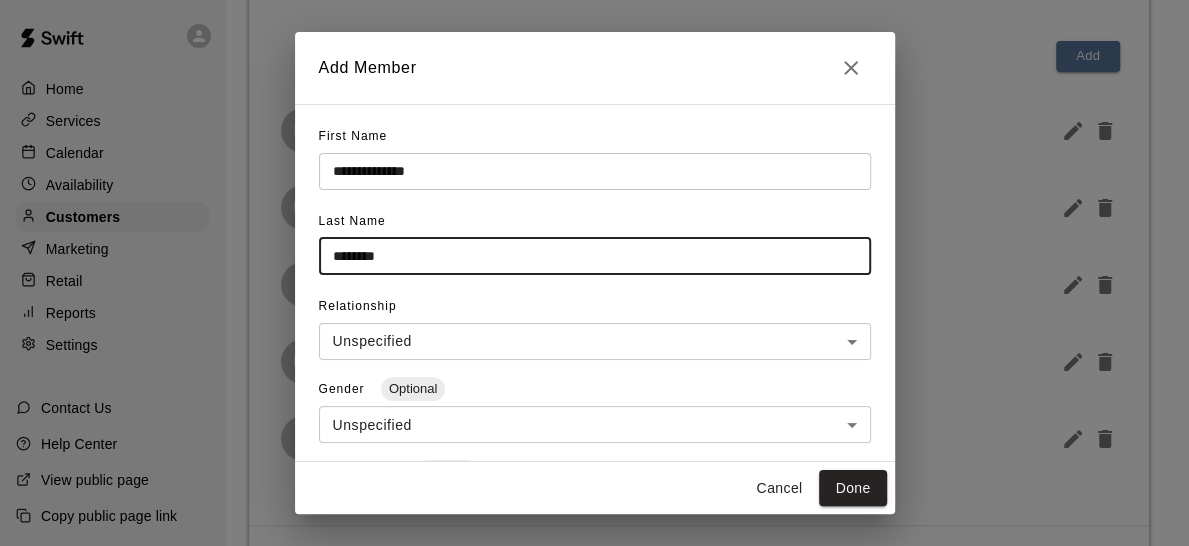 type on "********" 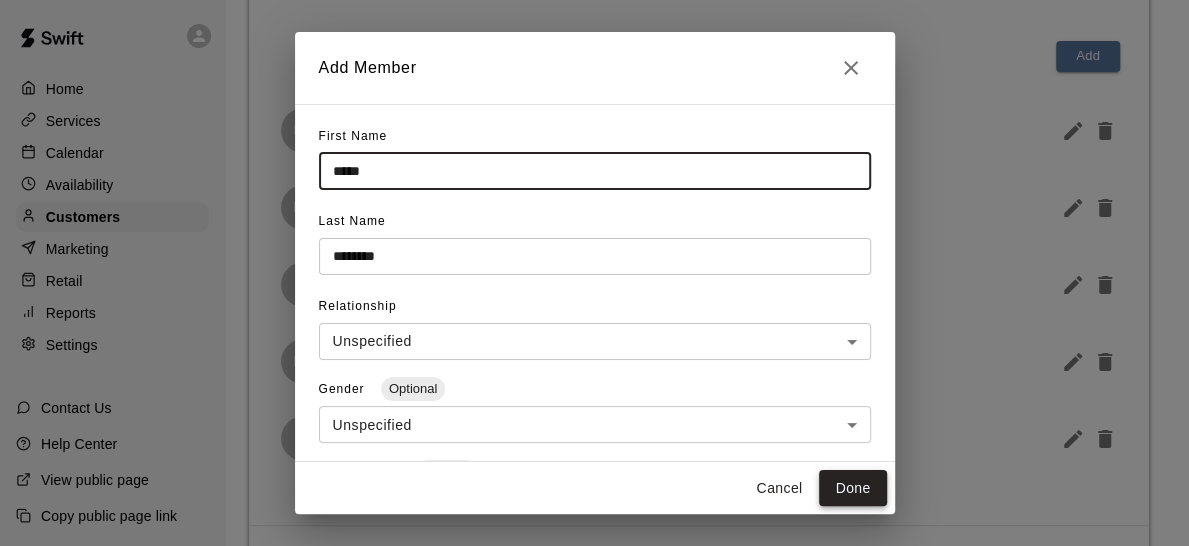 type on "*****" 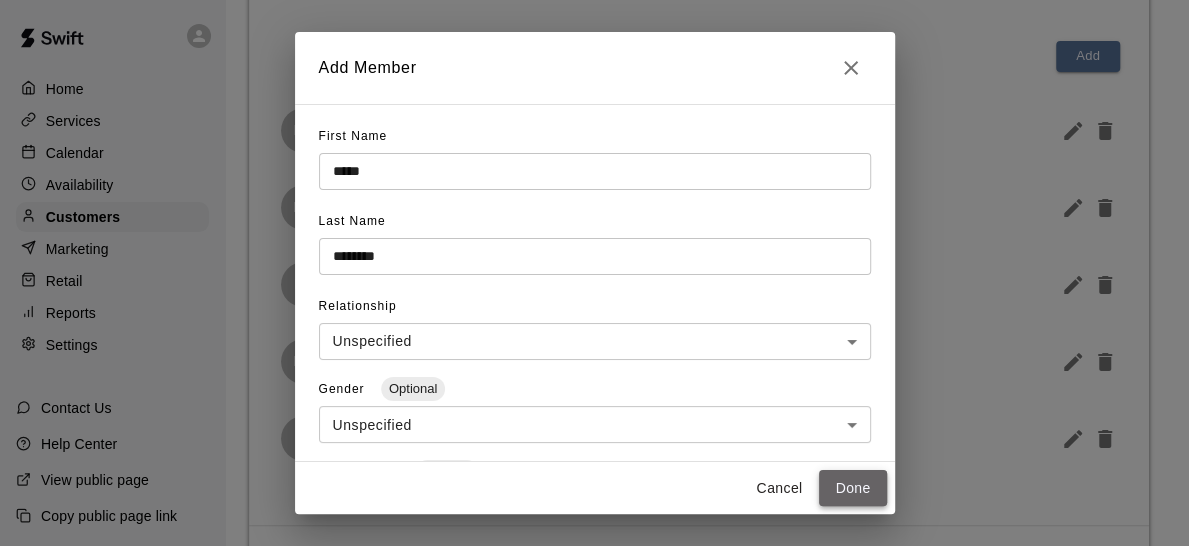 click on "Done" at bounding box center [852, 488] 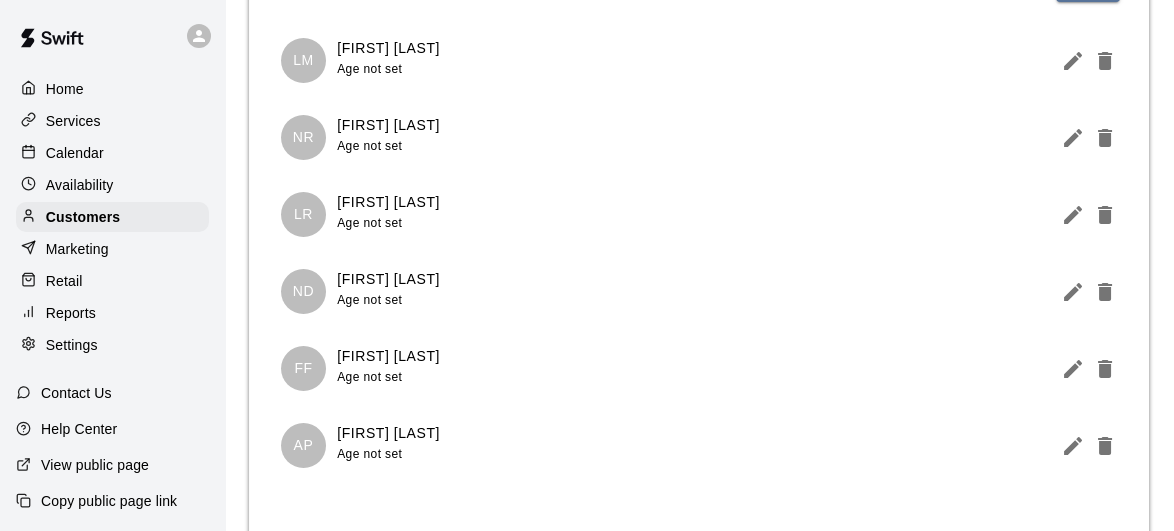 scroll, scrollTop: 273, scrollLeft: 0, axis: vertical 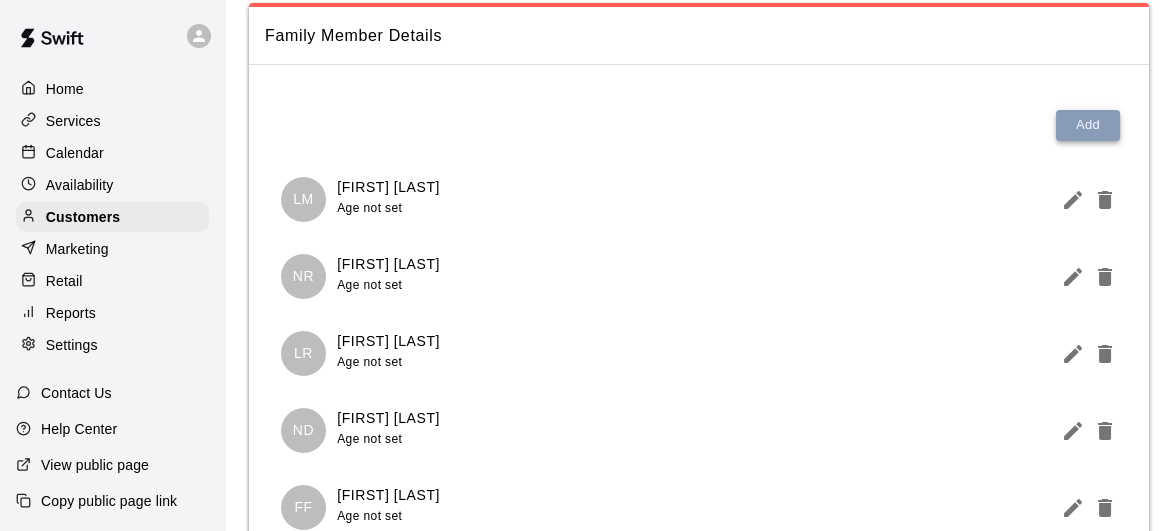 click on "Add" at bounding box center [1088, 125] 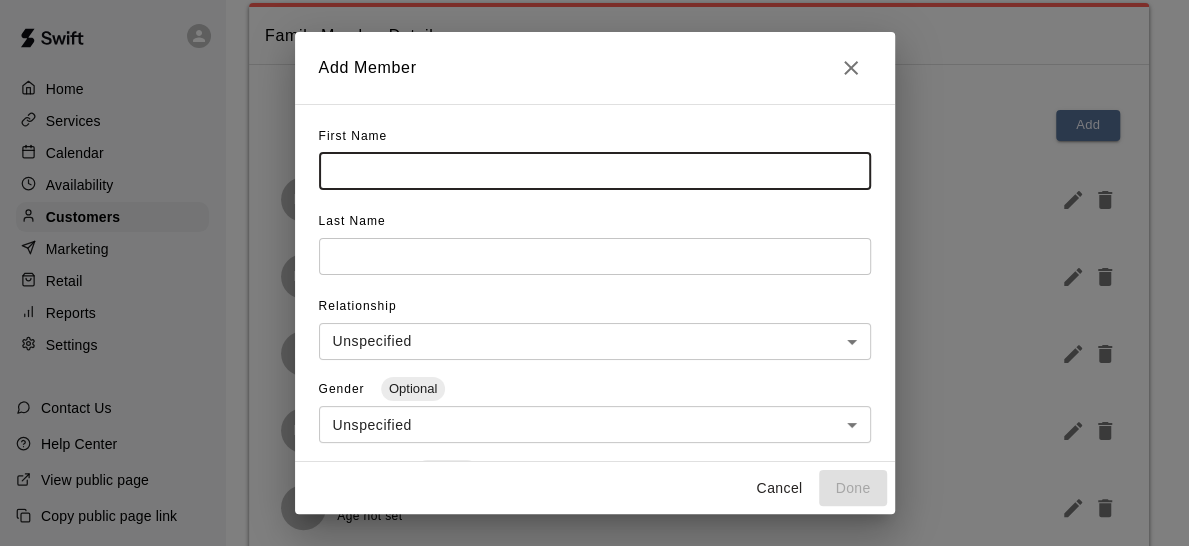 click at bounding box center (595, 171) 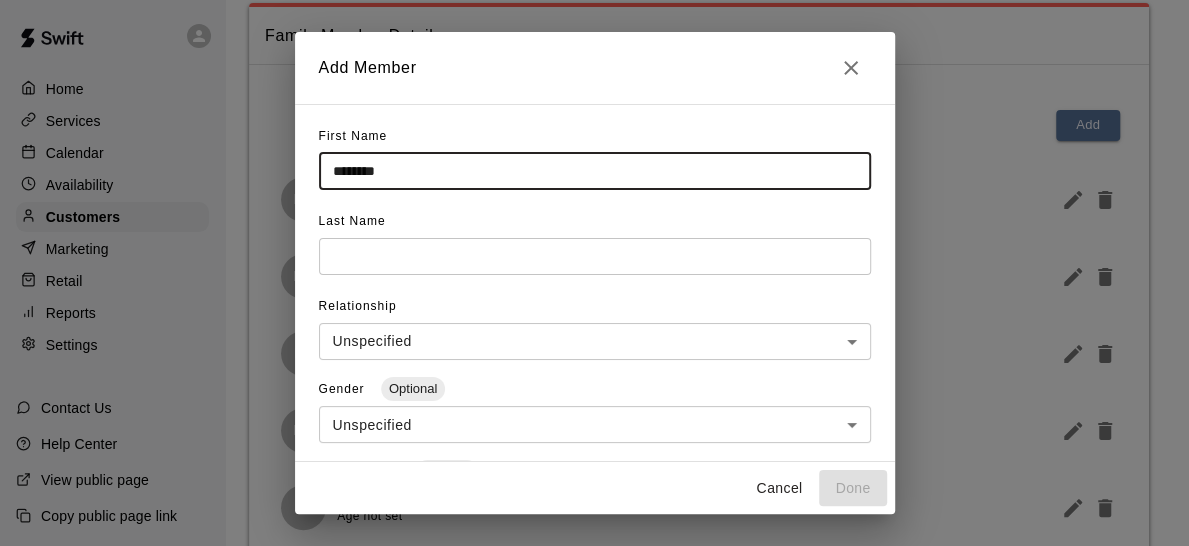 click on "********" at bounding box center [595, 171] 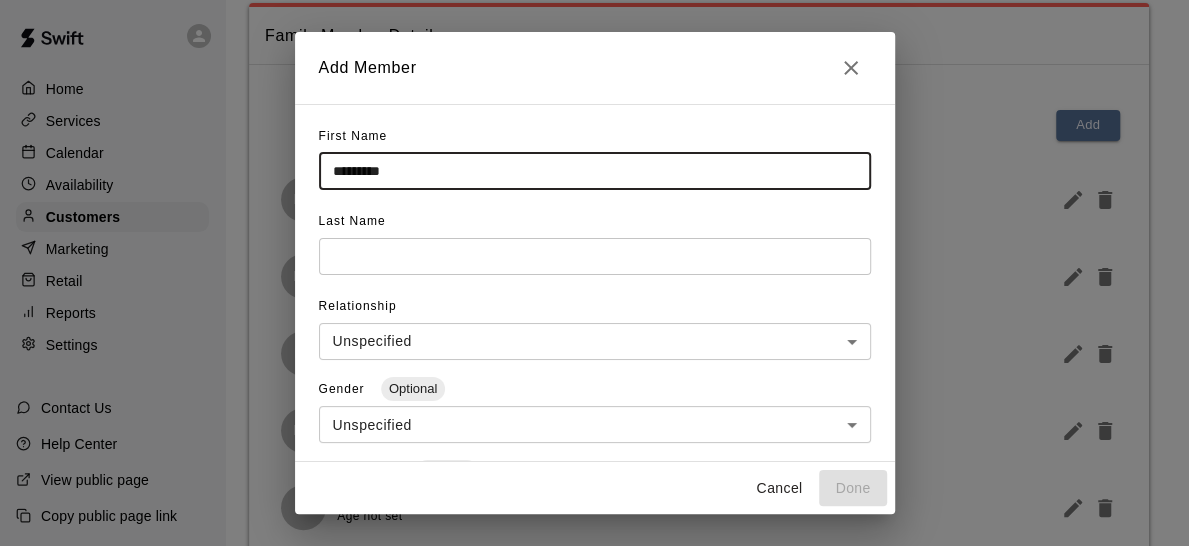 type on "*********" 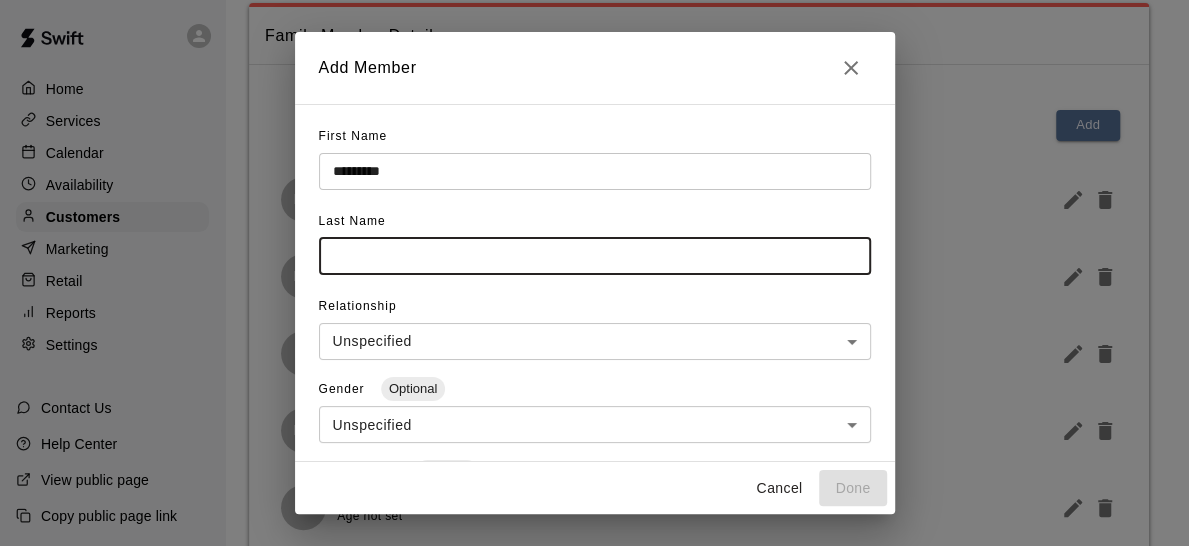 click at bounding box center (595, 256) 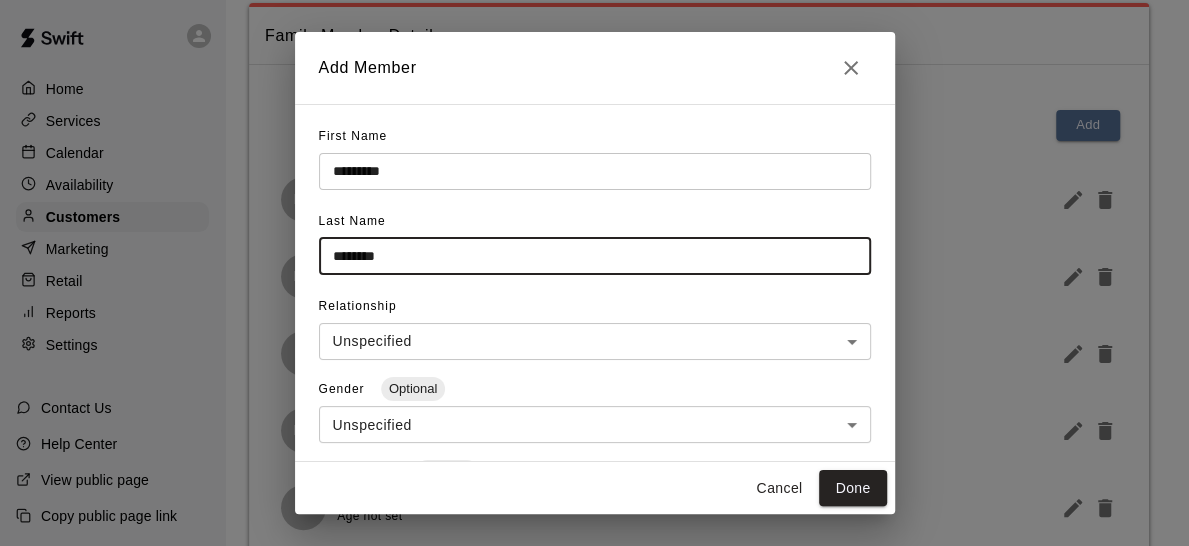 drag, startPoint x: 407, startPoint y: 256, endPoint x: 326, endPoint y: 260, distance: 81.09871 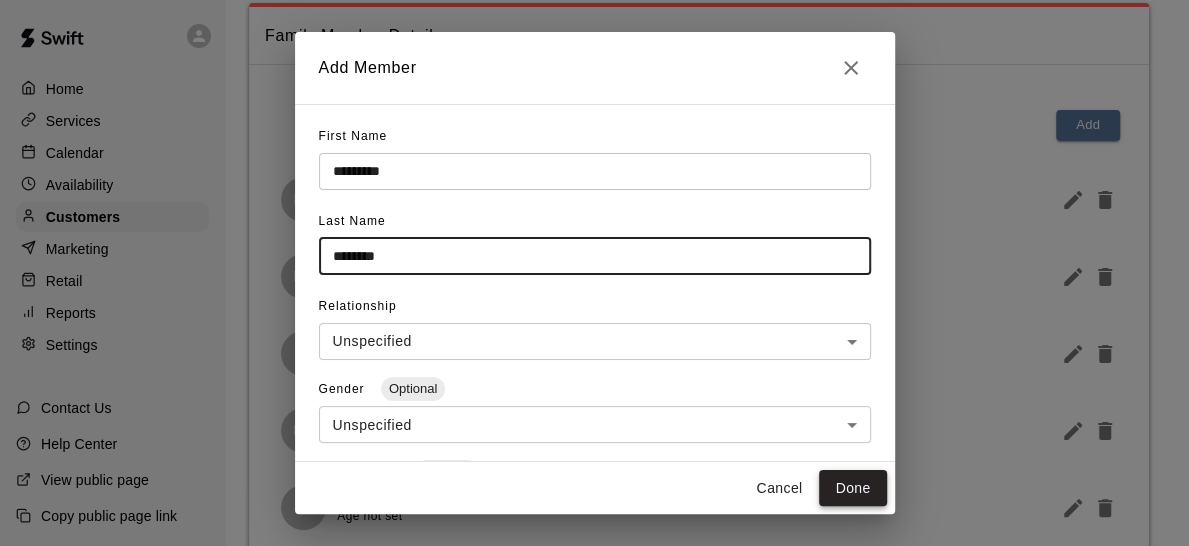 type on "********" 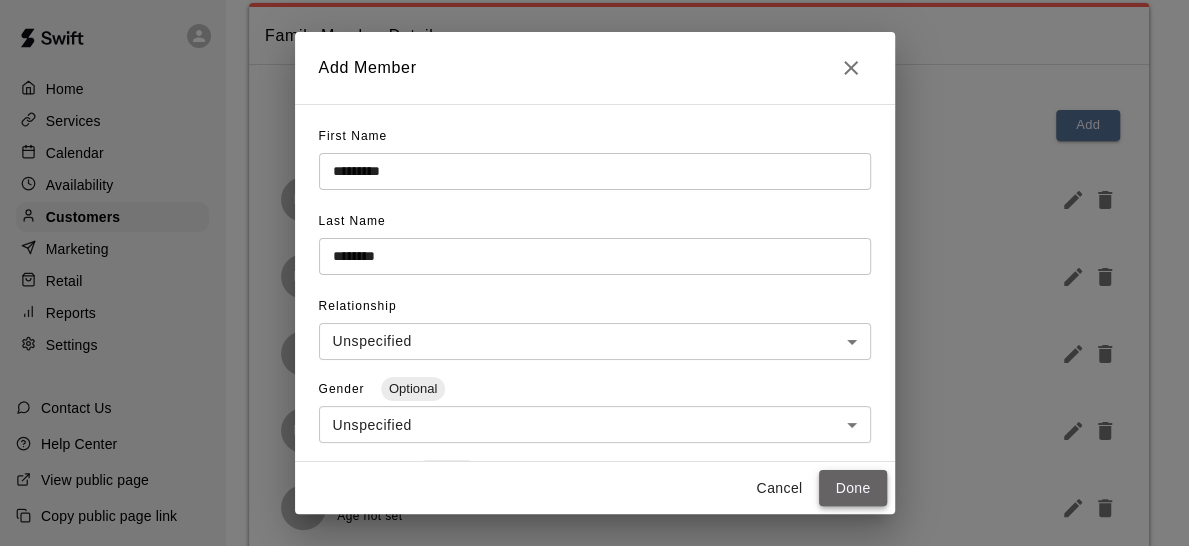 click on "Done" at bounding box center (852, 488) 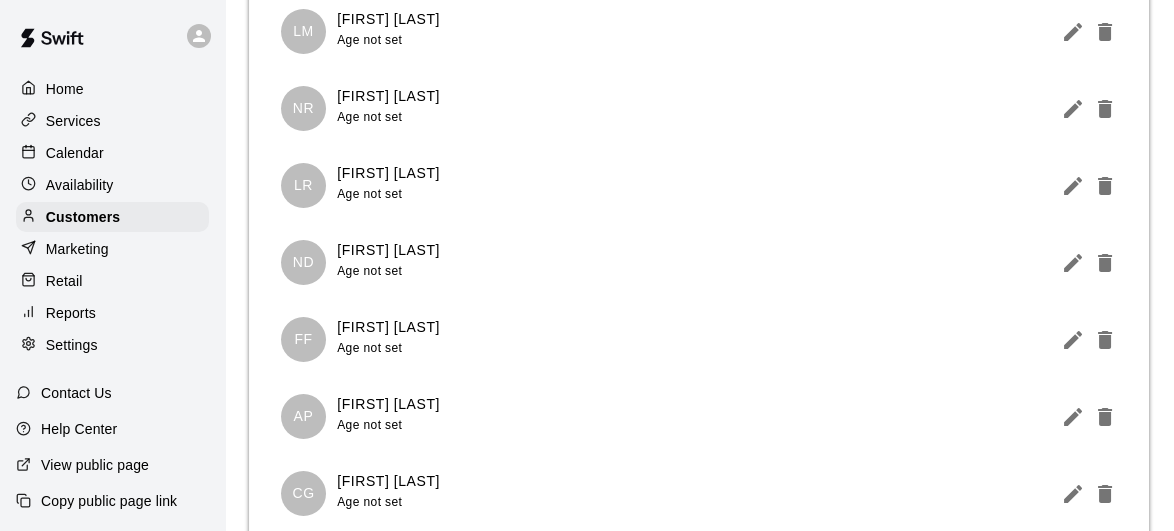 scroll, scrollTop: 359, scrollLeft: 0, axis: vertical 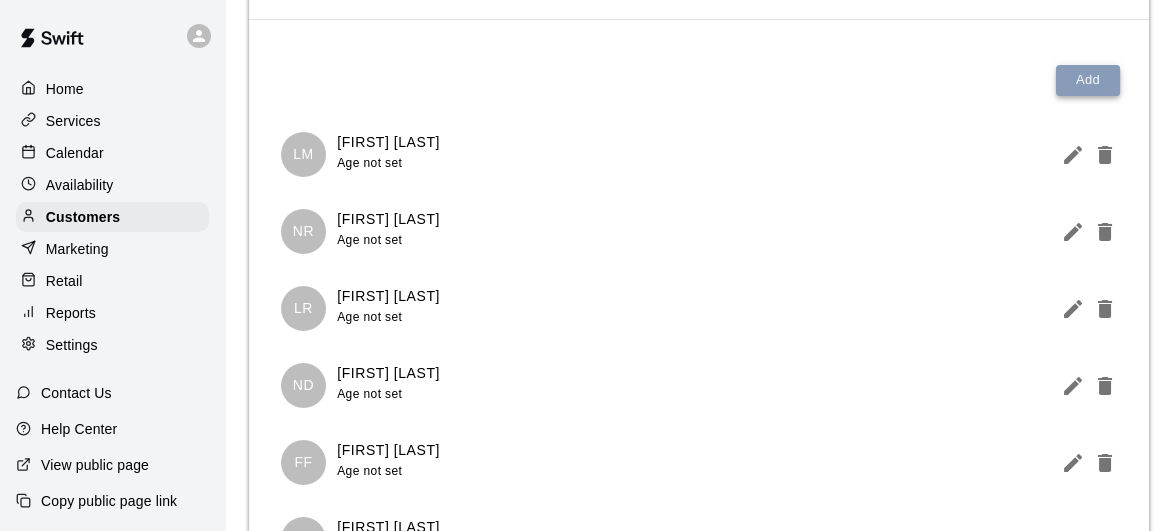 click on "Add" at bounding box center (1088, 80) 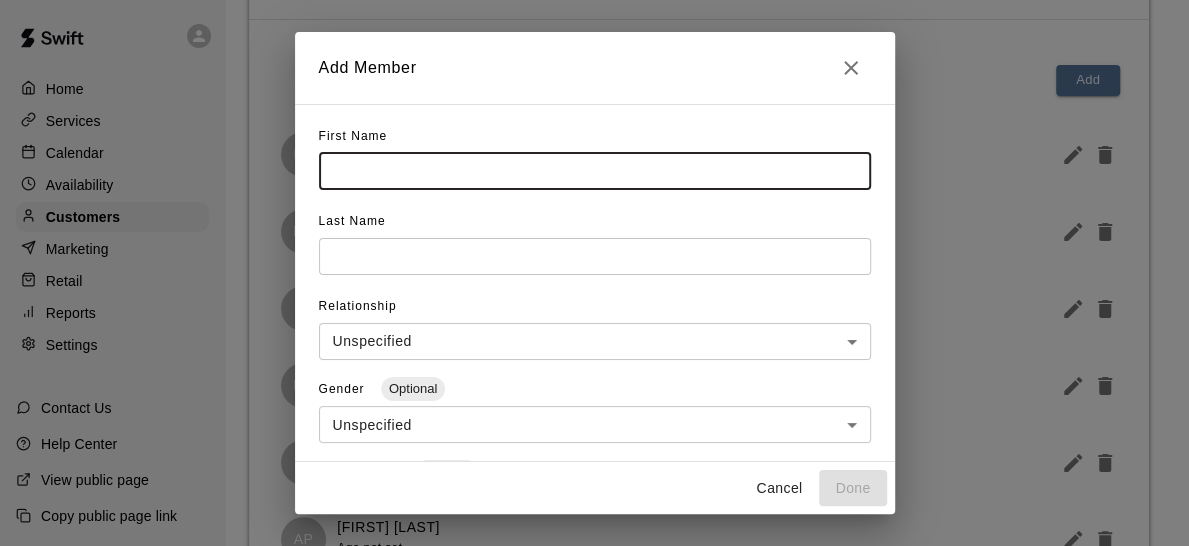 click at bounding box center [595, 171] 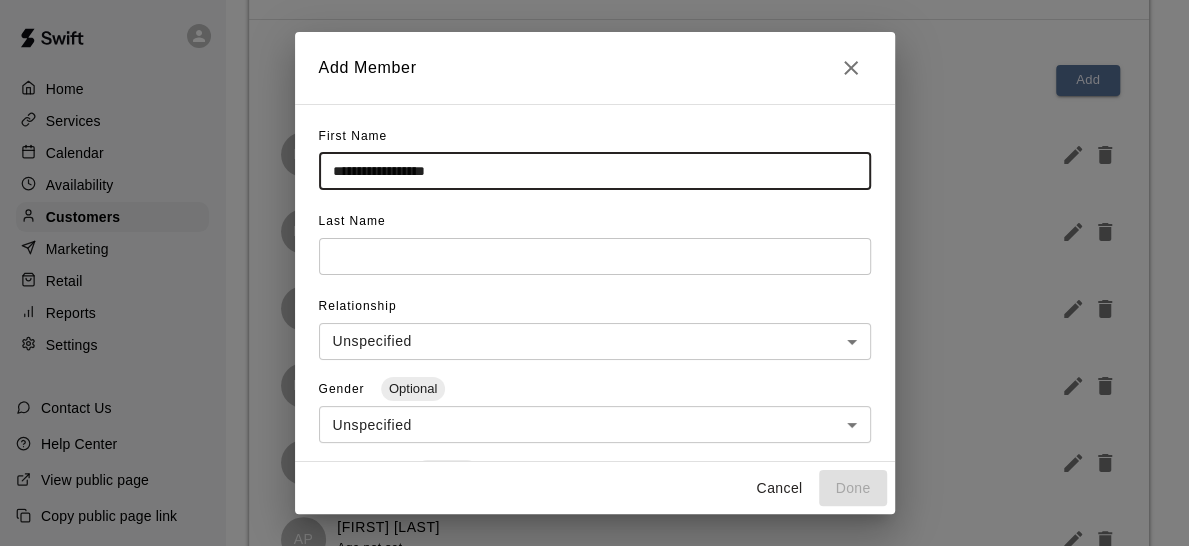 type on "**********" 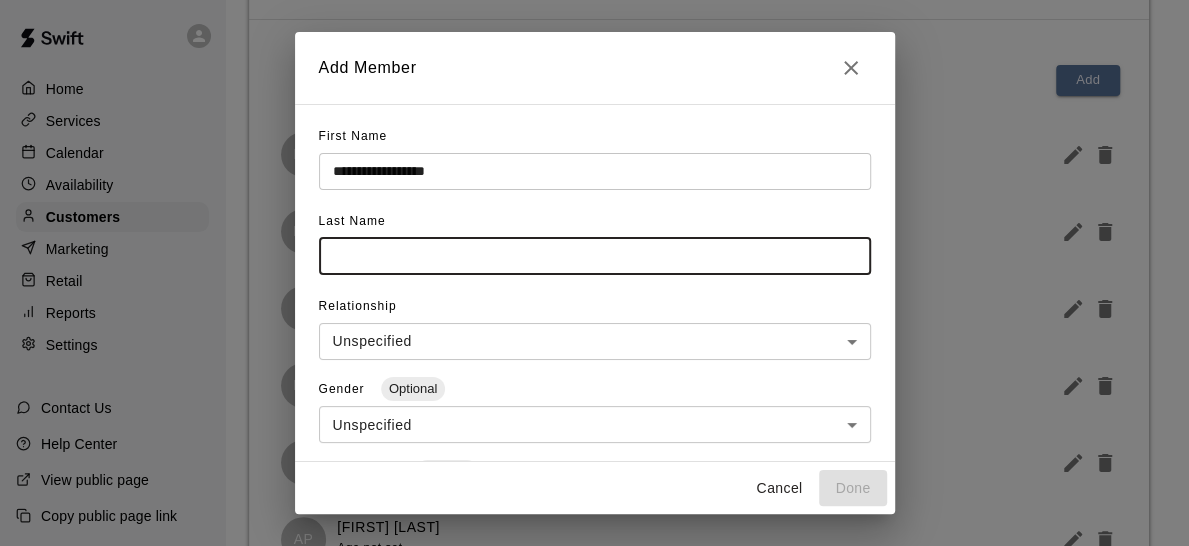 paste on "**********" 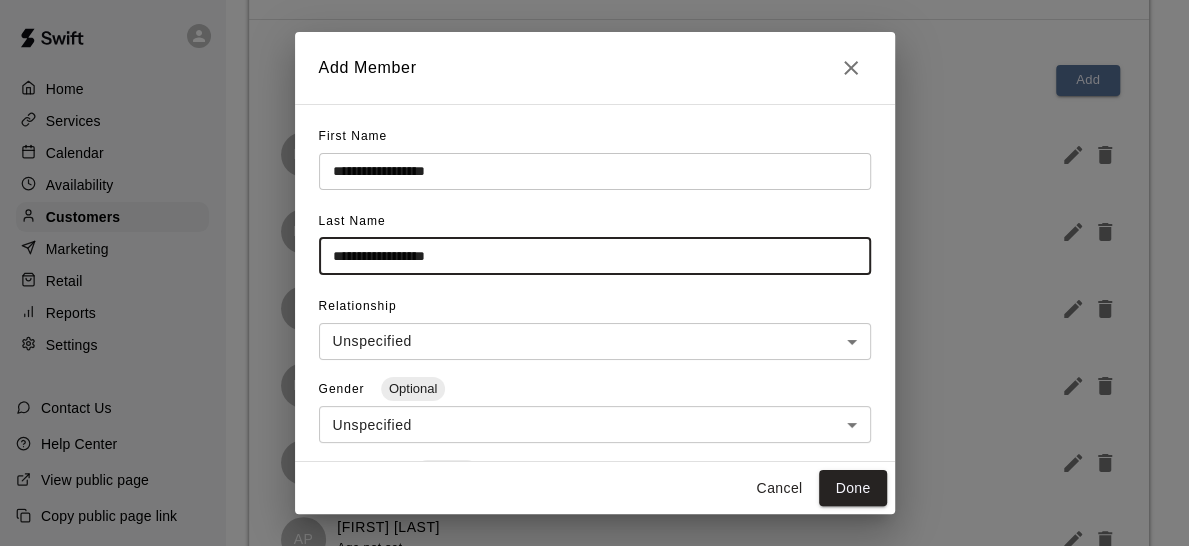 type on "**********" 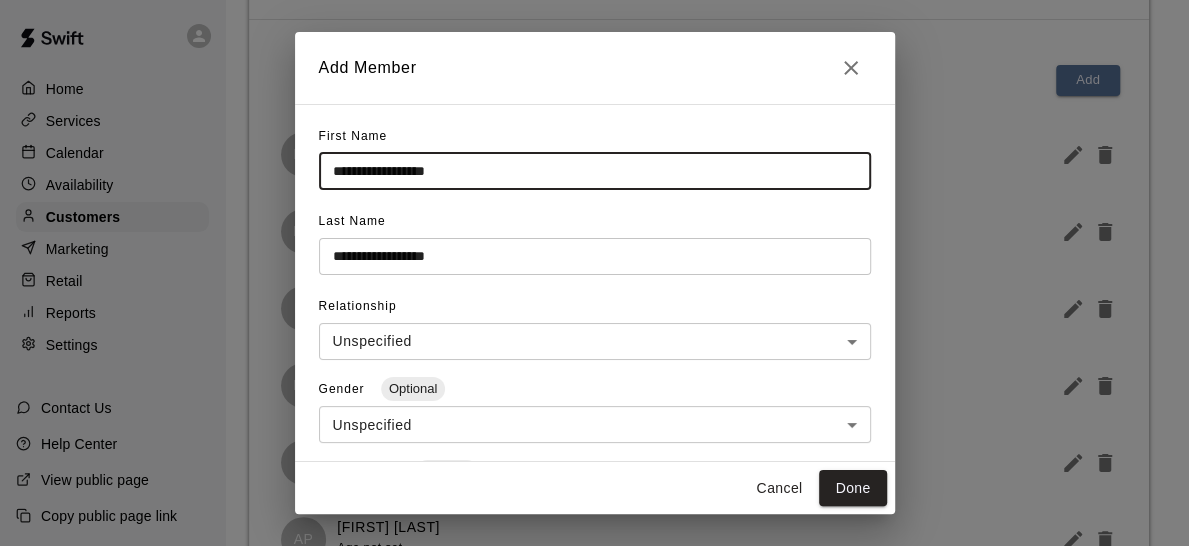 drag, startPoint x: 474, startPoint y: 165, endPoint x: 399, endPoint y: 168, distance: 75.059975 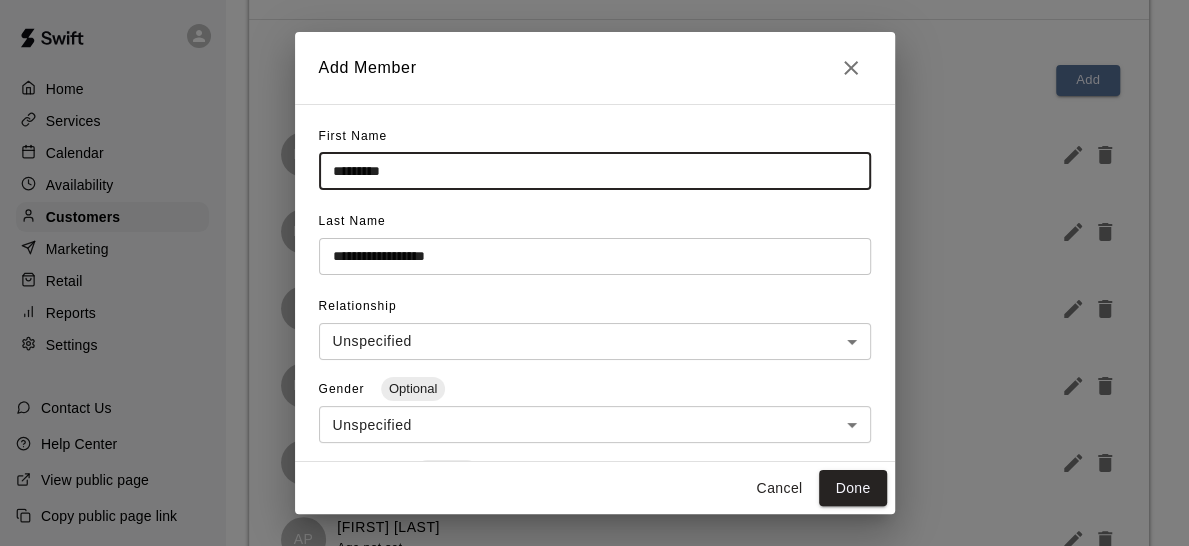 type on "********" 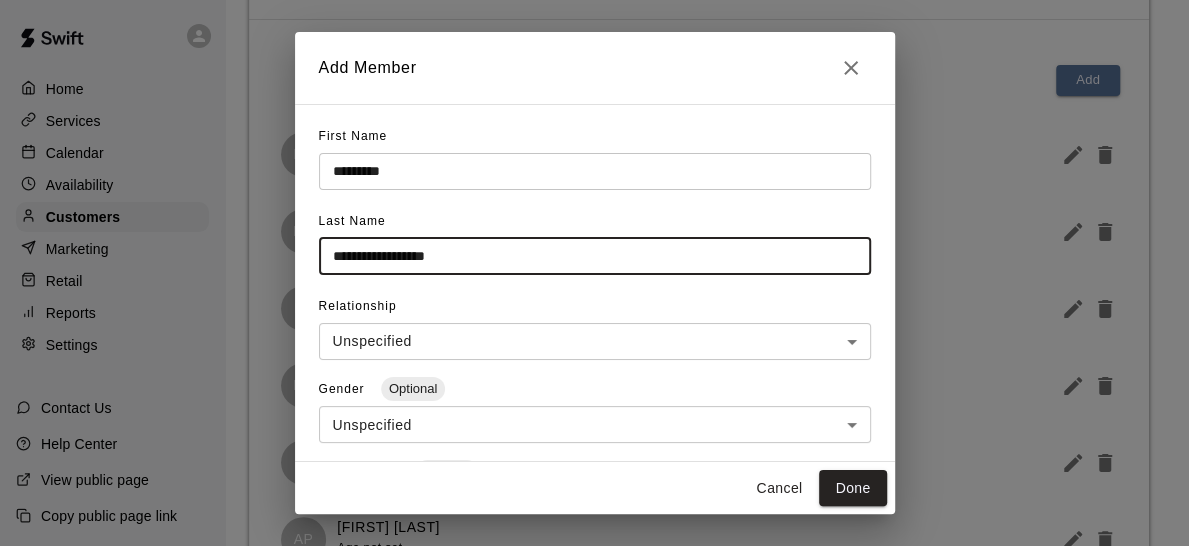 drag, startPoint x: 400, startPoint y: 257, endPoint x: 301, endPoint y: 252, distance: 99.12618 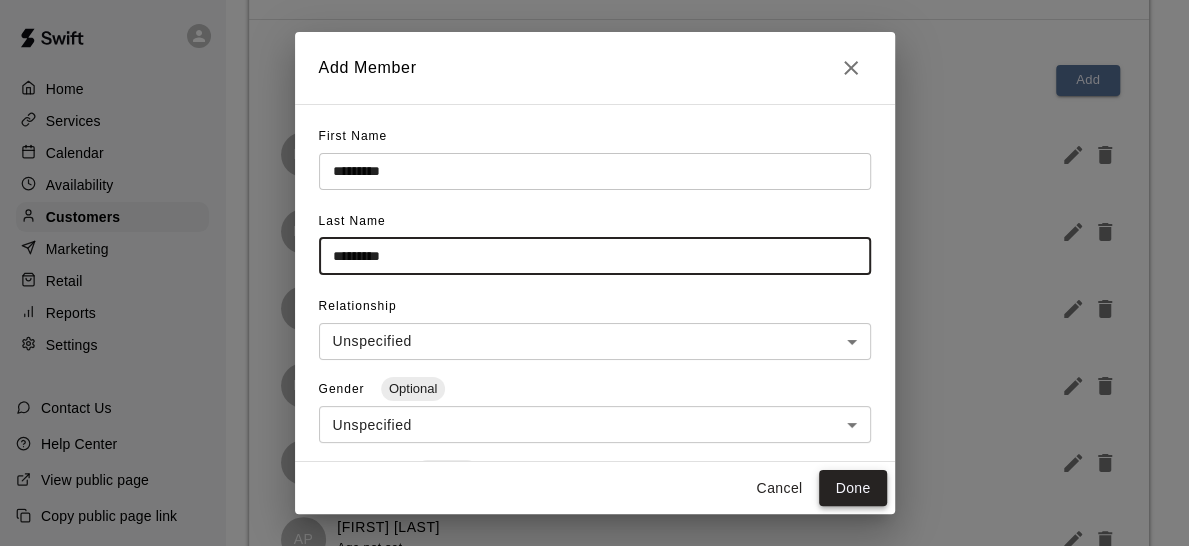 type on "*********" 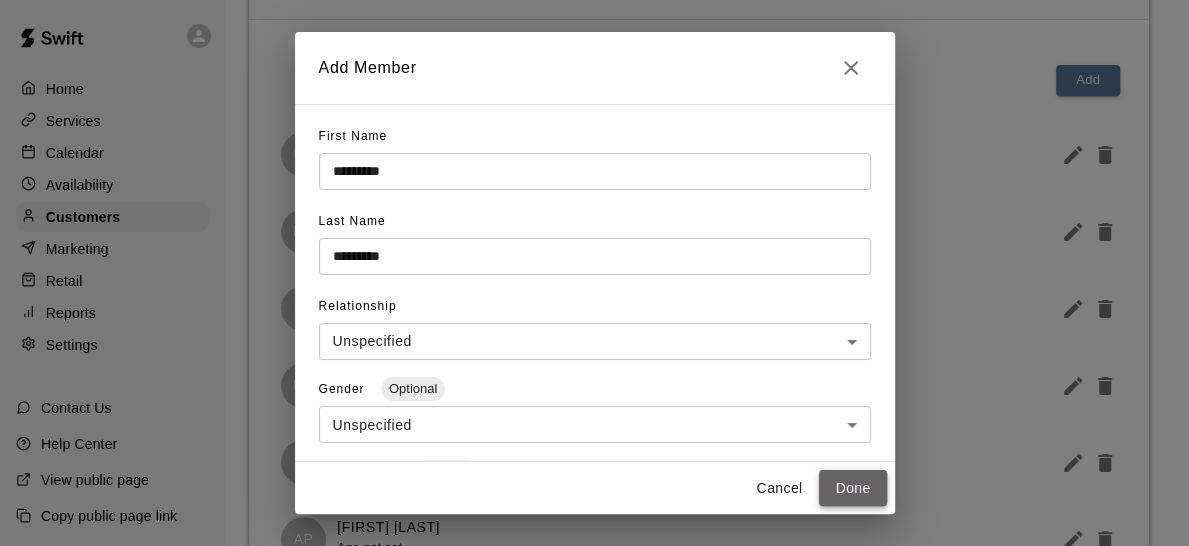 click on "Done" at bounding box center (852, 488) 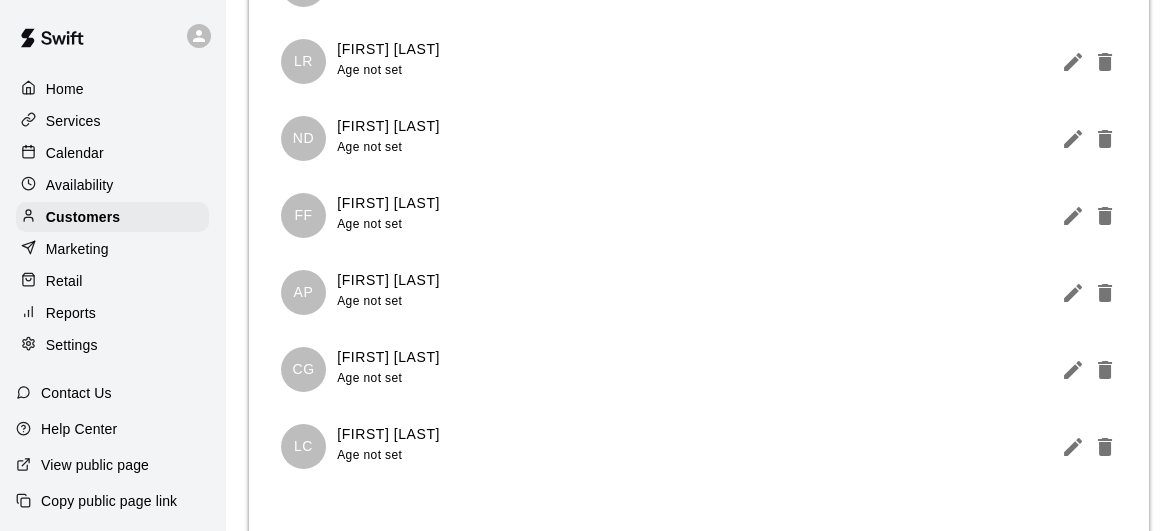 scroll, scrollTop: 485, scrollLeft: 0, axis: vertical 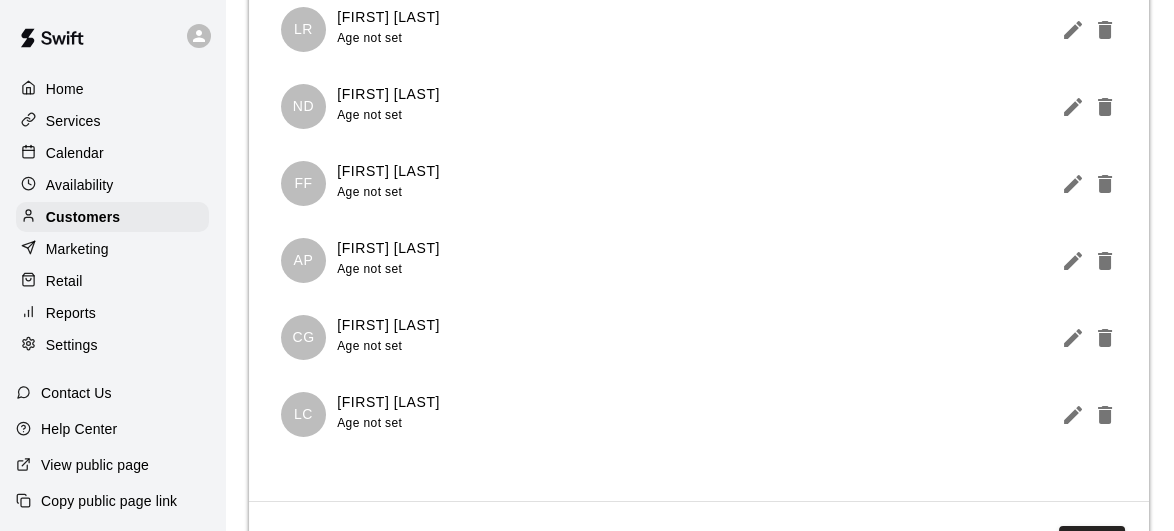 drag, startPoint x: 1161, startPoint y: 443, endPoint x: 1186, endPoint y: 429, distance: 28.653097 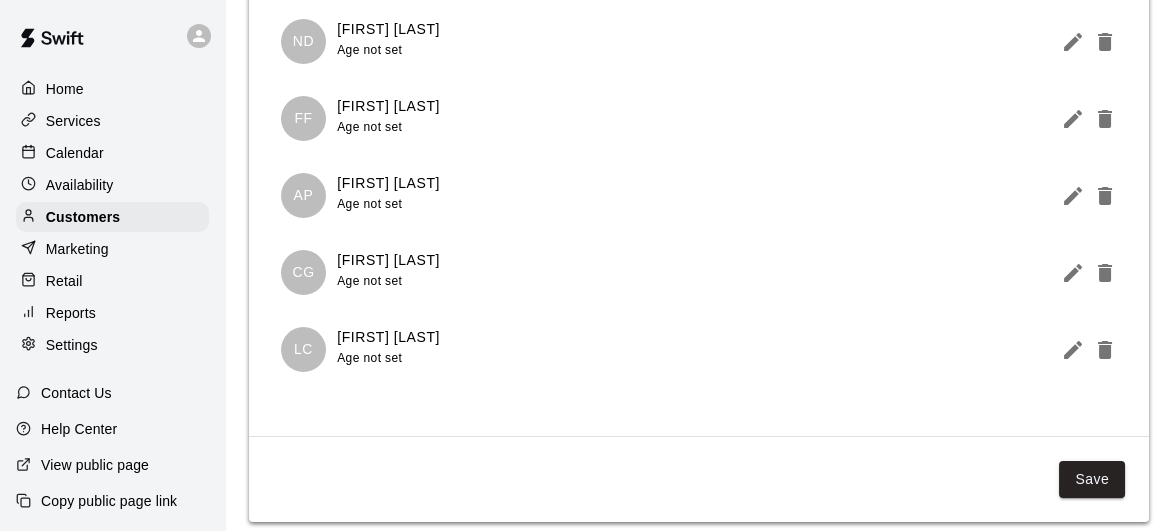 scroll, scrollTop: 553, scrollLeft: 0, axis: vertical 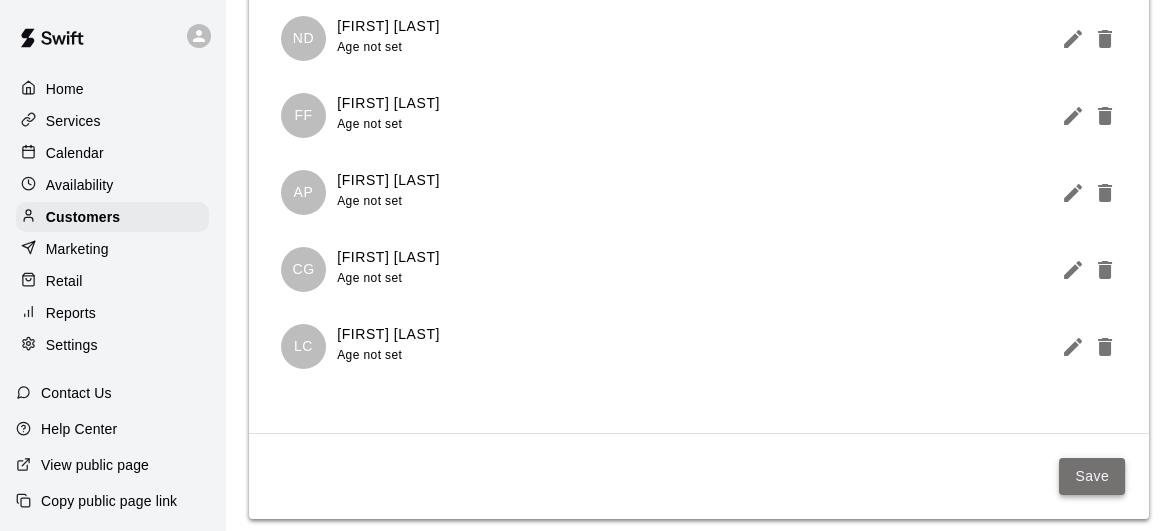 click on "Save" at bounding box center (1092, 476) 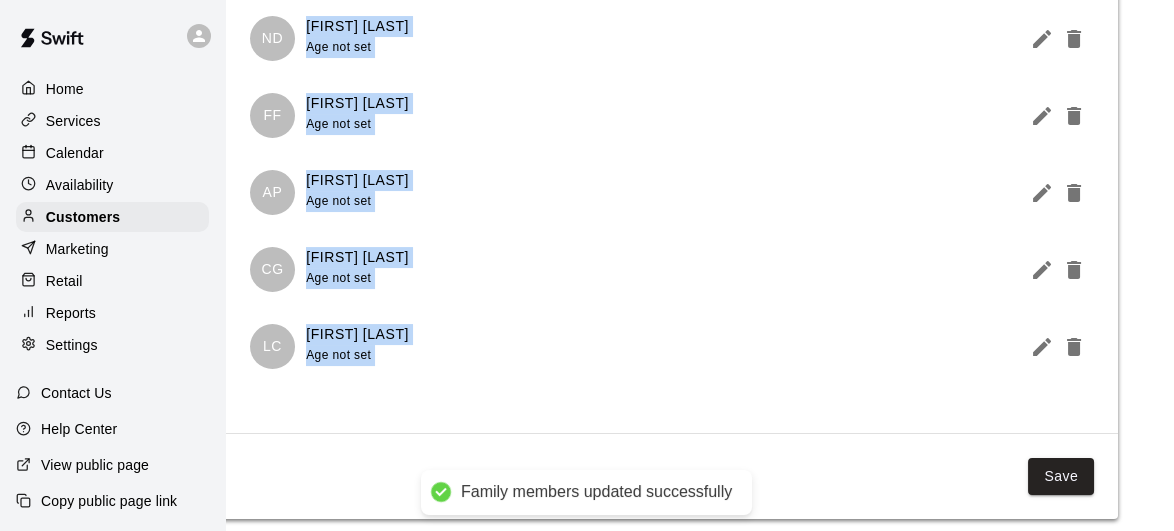 scroll, scrollTop: 553, scrollLeft: 56, axis: both 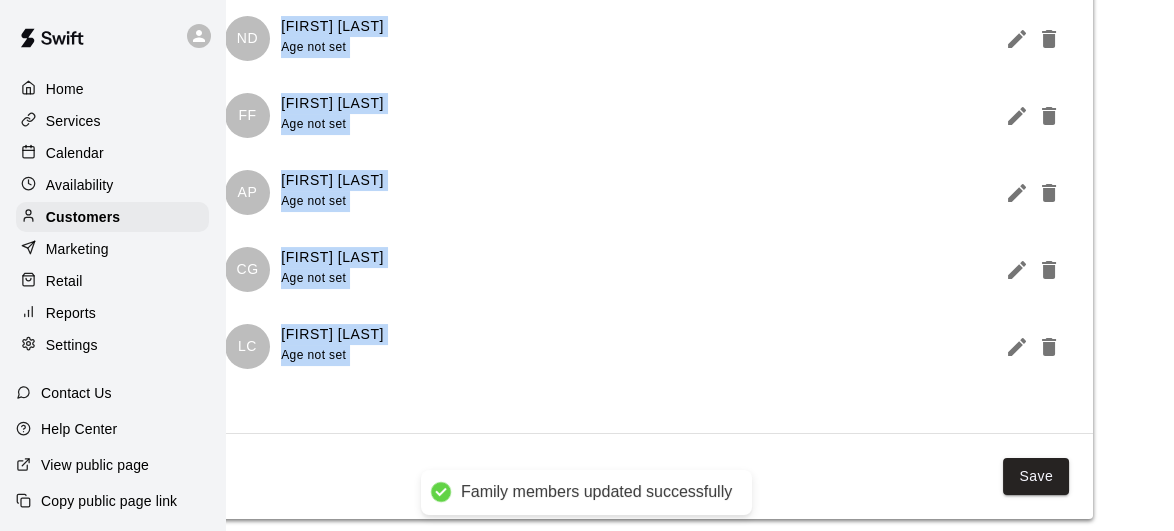 drag, startPoint x: 1147, startPoint y: 465, endPoint x: 1174, endPoint y: 394, distance: 75.96052 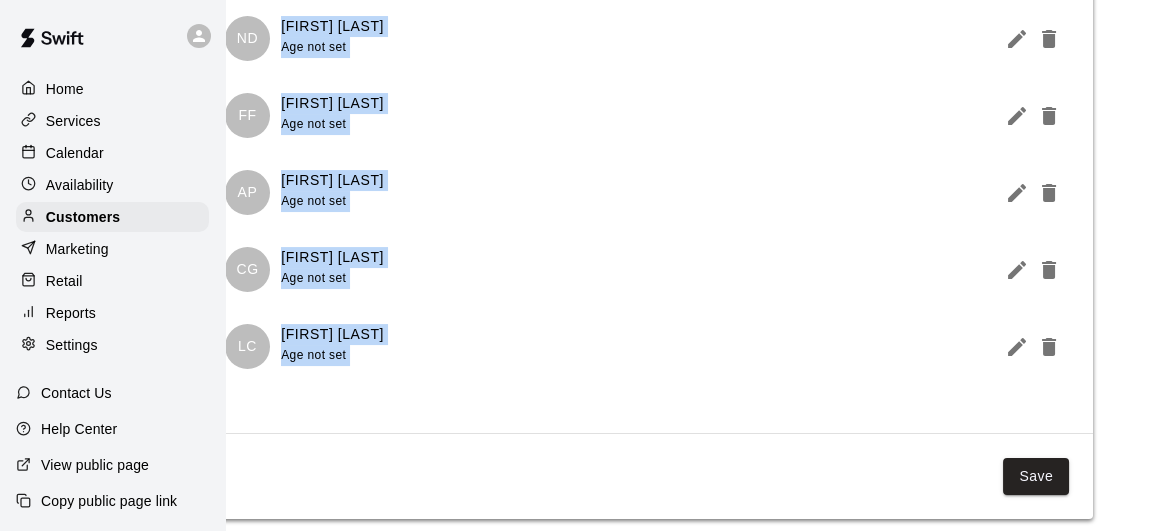 scroll, scrollTop: 553, scrollLeft: 0, axis: vertical 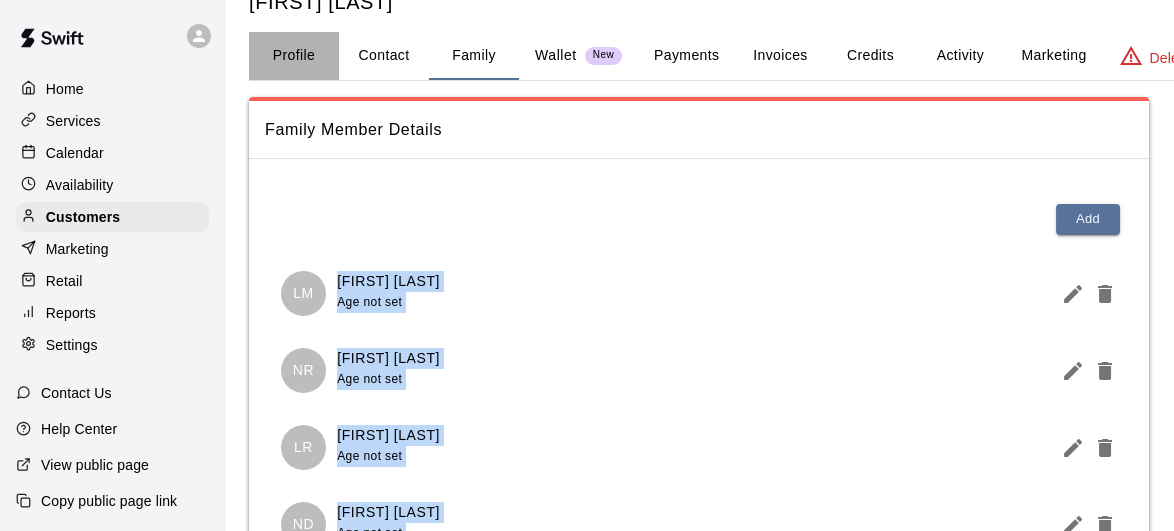 click on "Profile" at bounding box center (294, 56) 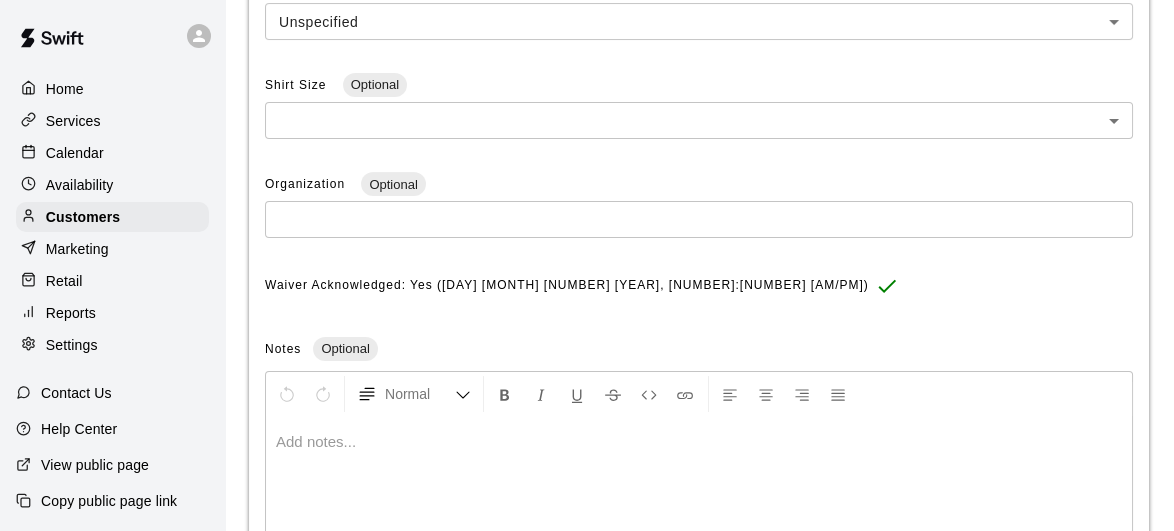 scroll, scrollTop: 799, scrollLeft: 0, axis: vertical 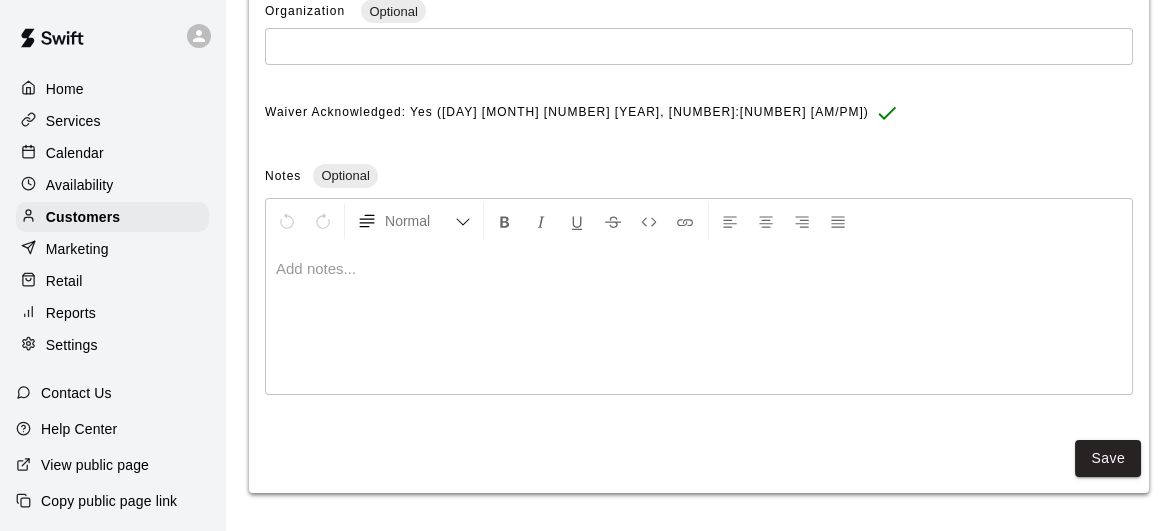 click at bounding box center [699, 269] 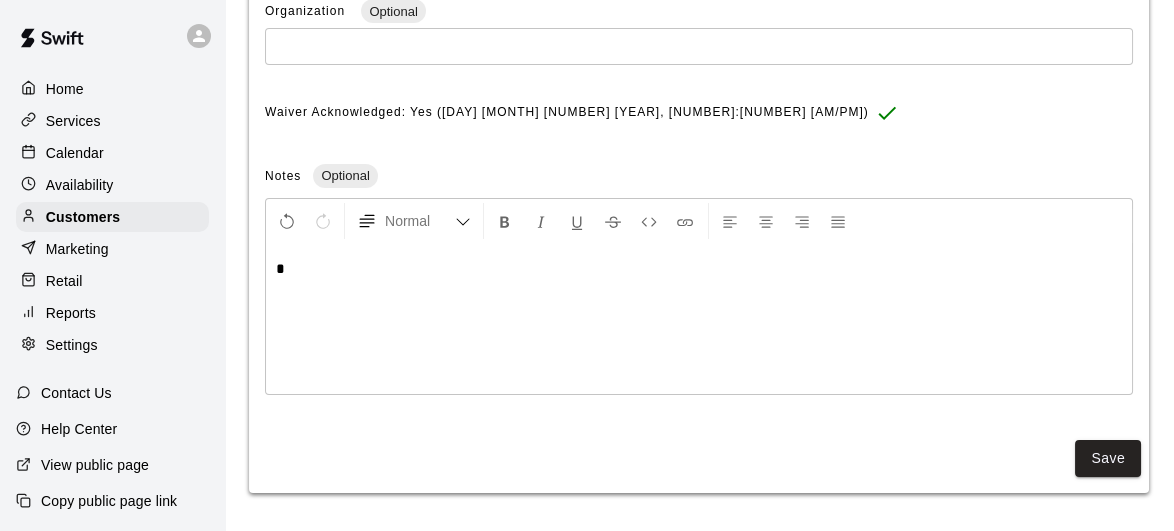 type 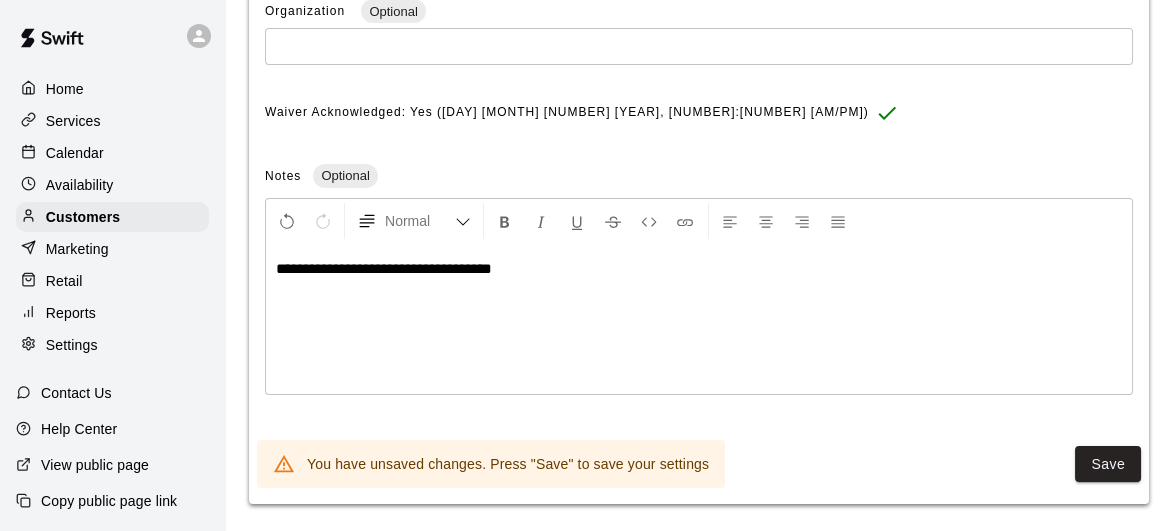 click on "**********" at bounding box center [384, 268] 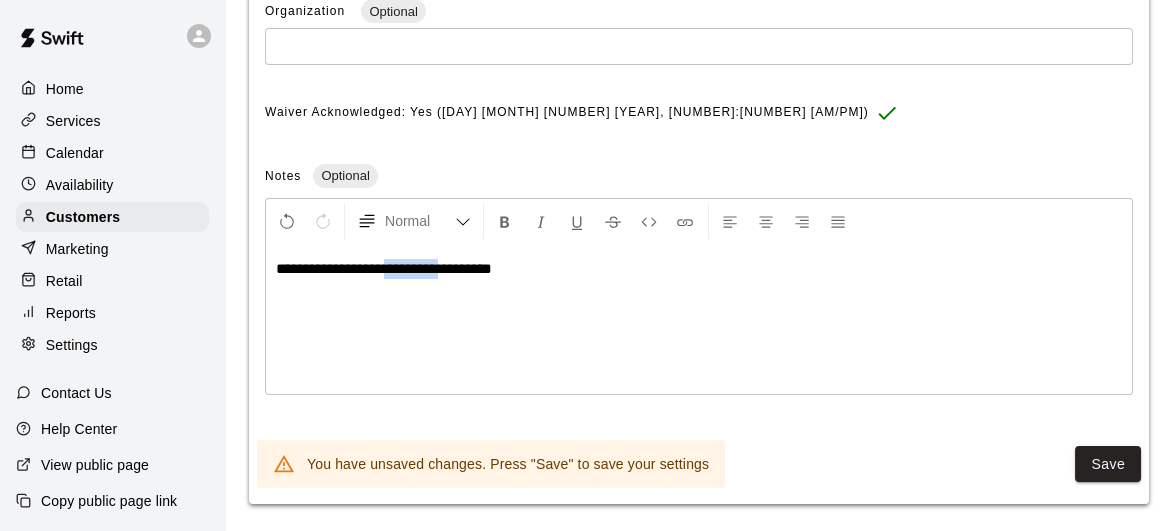 click on "**********" at bounding box center [384, 268] 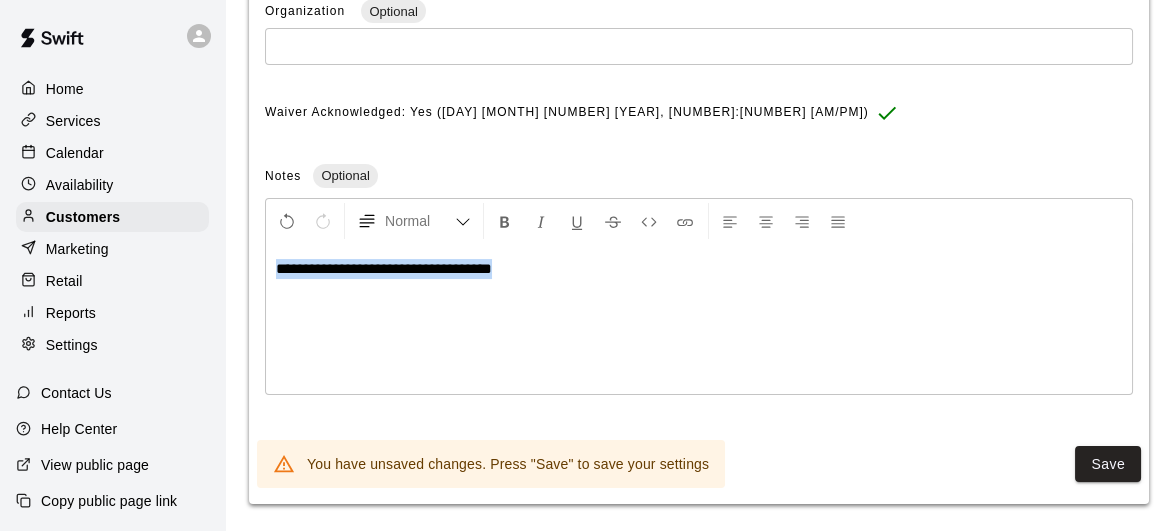 click on "**********" at bounding box center (384, 268) 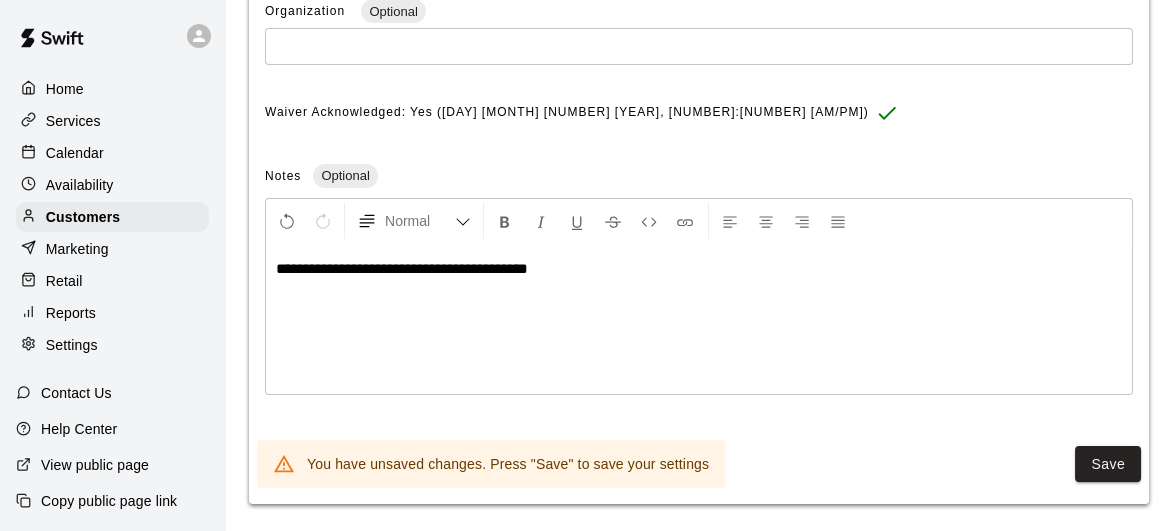 click on "**********" at bounding box center [402, 268] 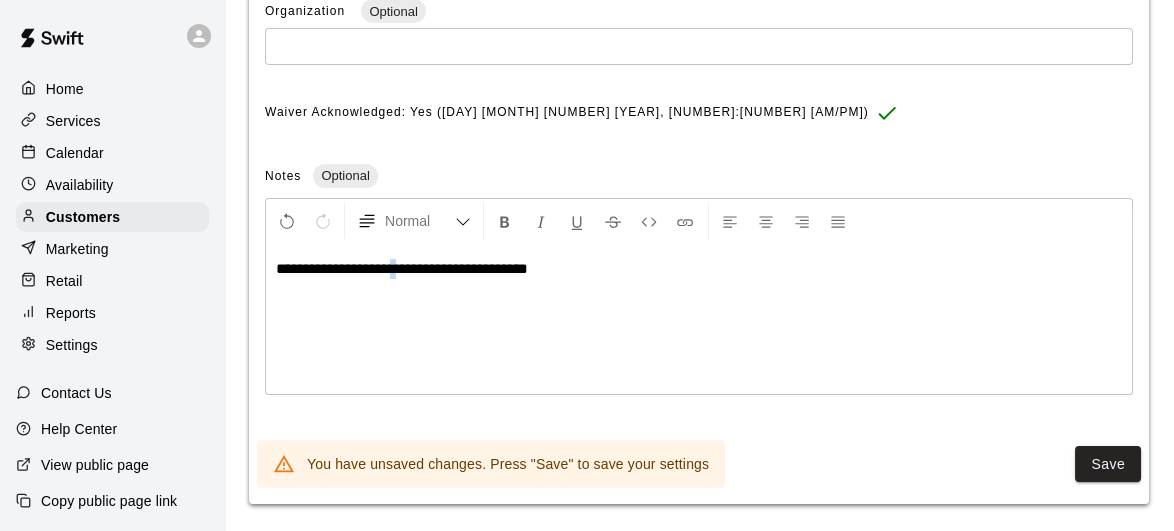 click on "**********" at bounding box center [402, 268] 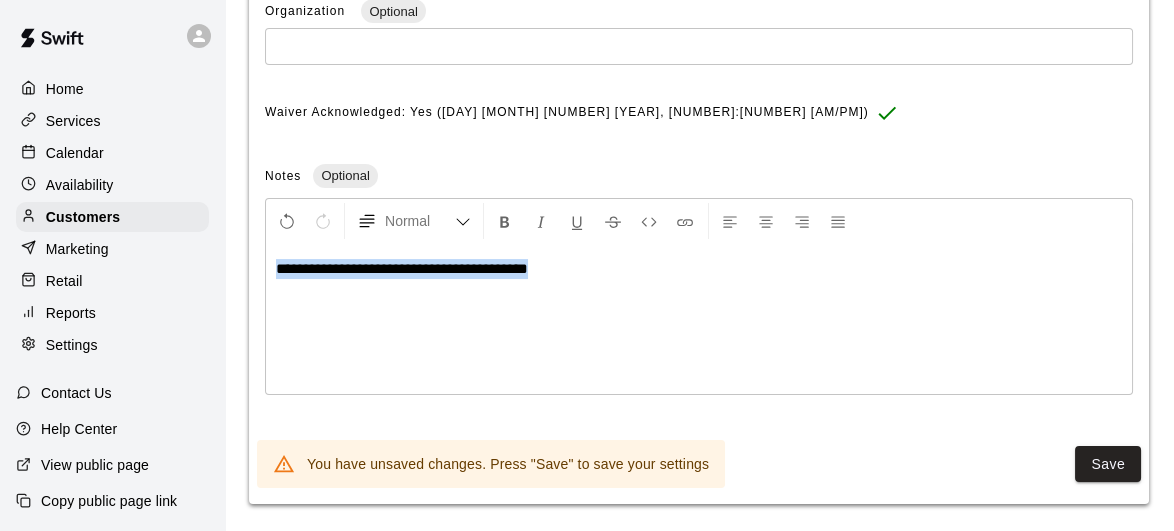 click on "**********" at bounding box center [402, 268] 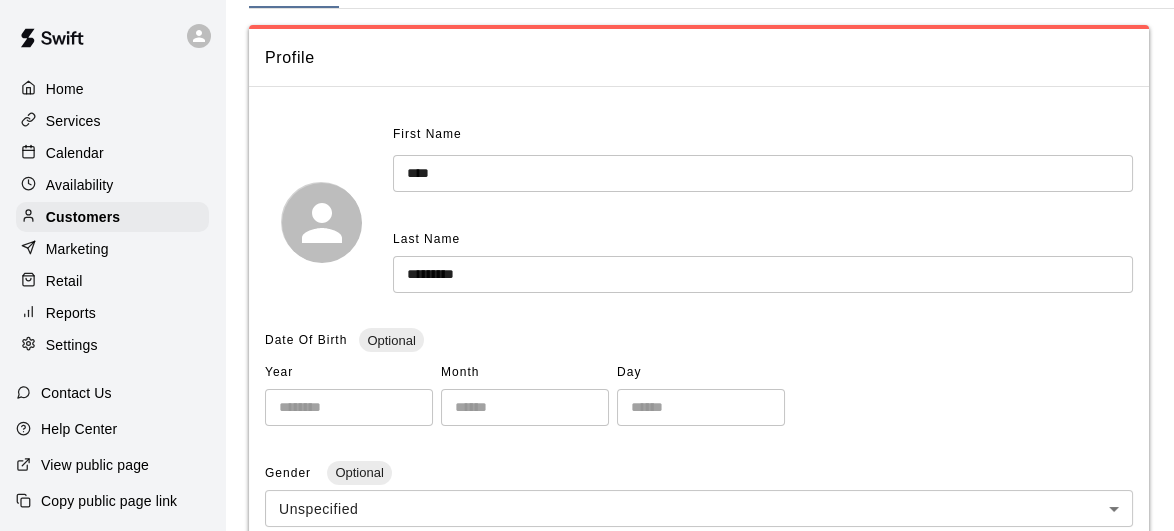 scroll, scrollTop: 0, scrollLeft: 0, axis: both 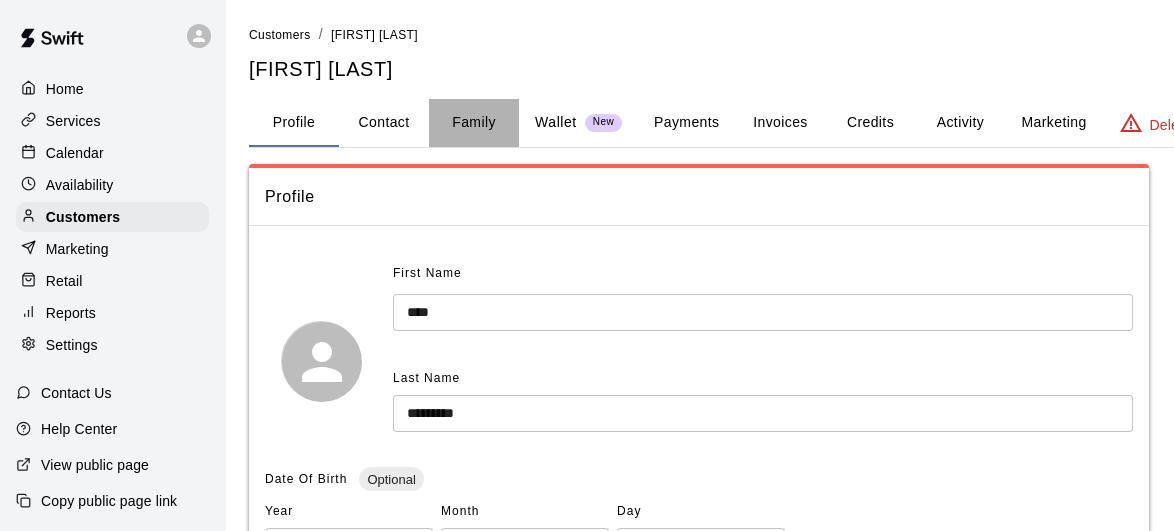 click on "Family" at bounding box center (474, 123) 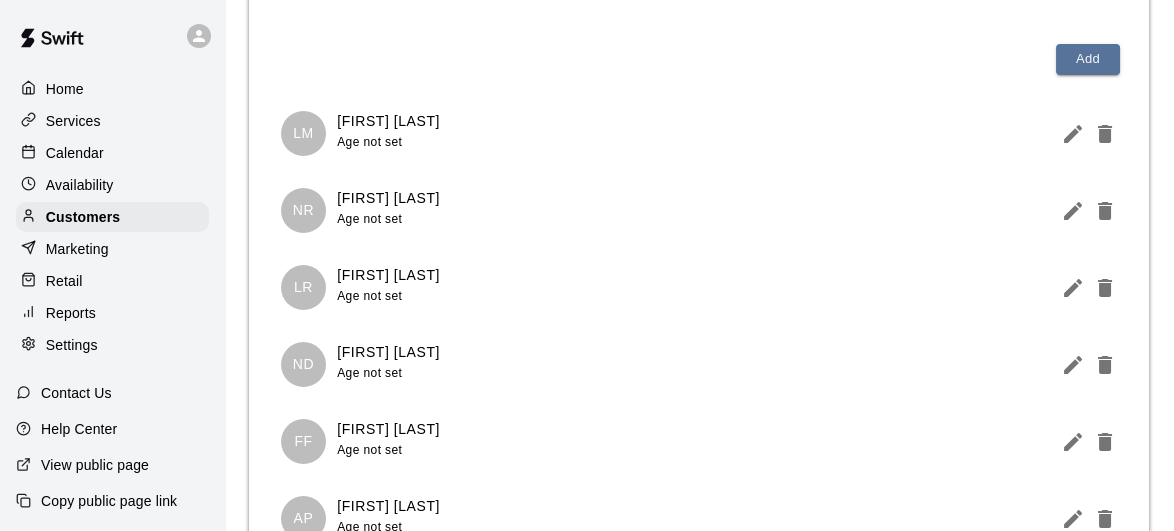 scroll, scrollTop: 200, scrollLeft: 0, axis: vertical 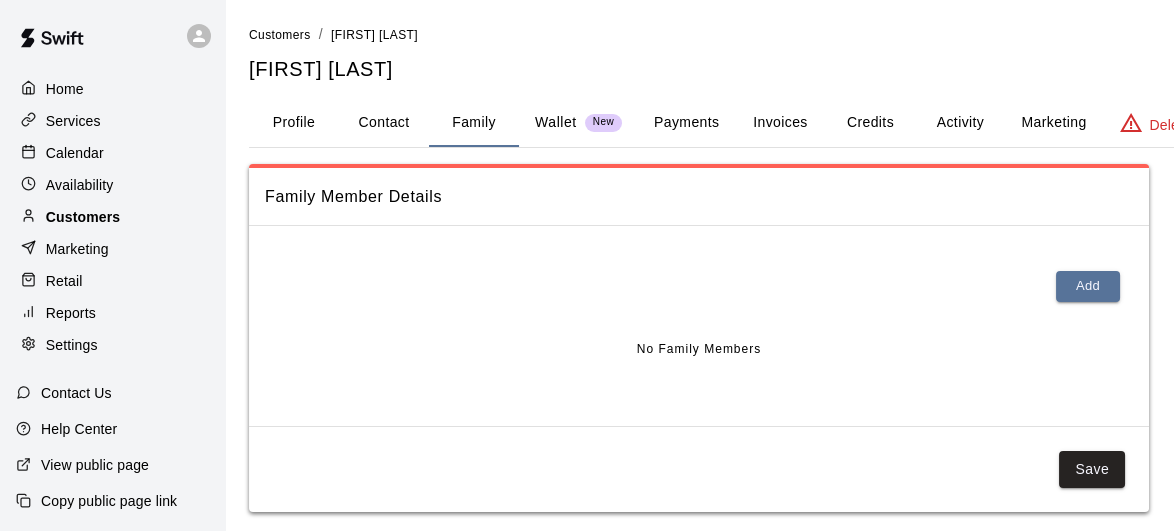 click on "Customers" at bounding box center [83, 217] 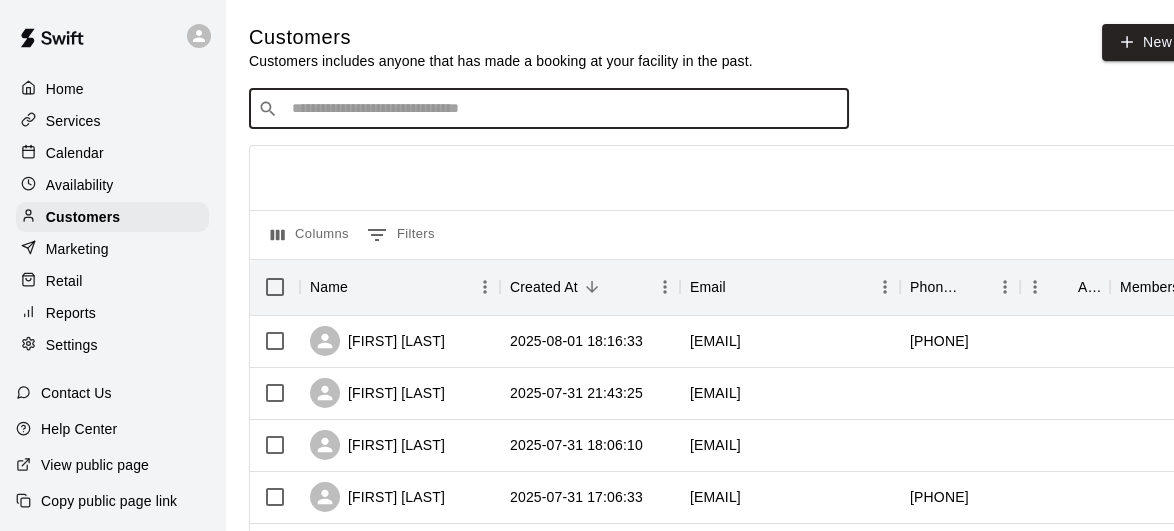 click at bounding box center [563, 109] 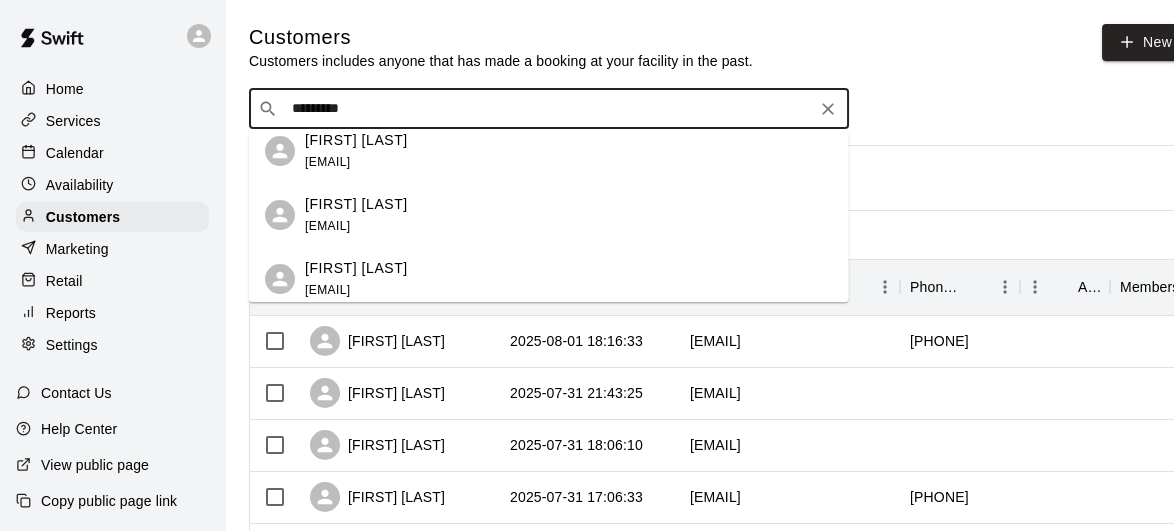 scroll, scrollTop: 61, scrollLeft: 0, axis: vertical 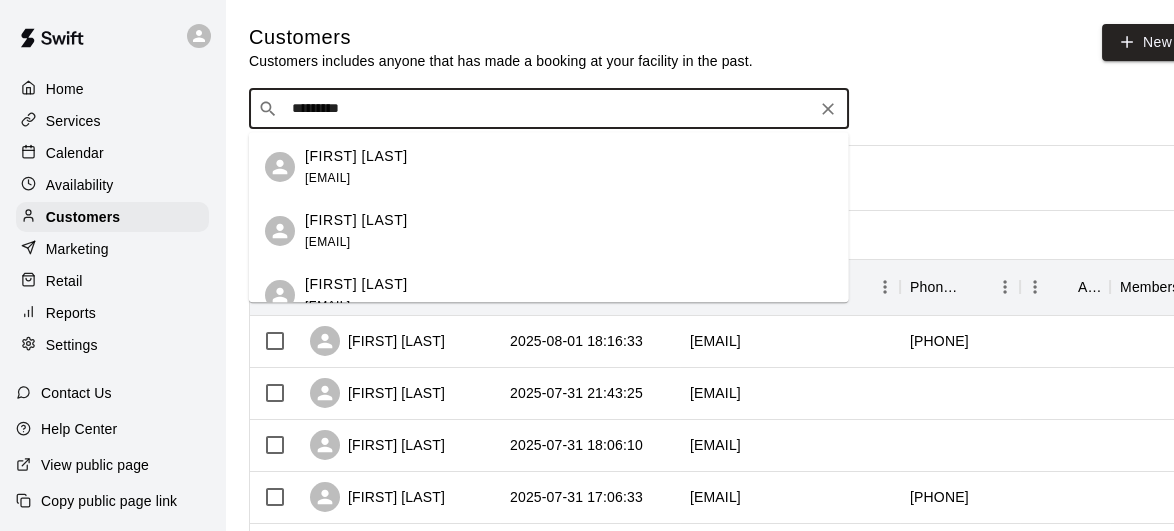 type on "*********" 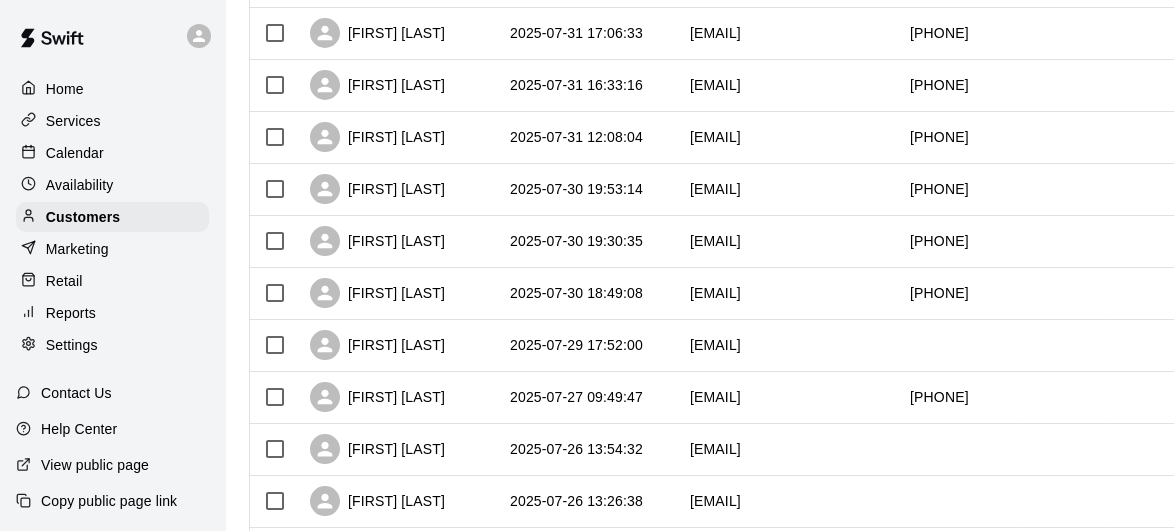 scroll, scrollTop: 461, scrollLeft: 0, axis: vertical 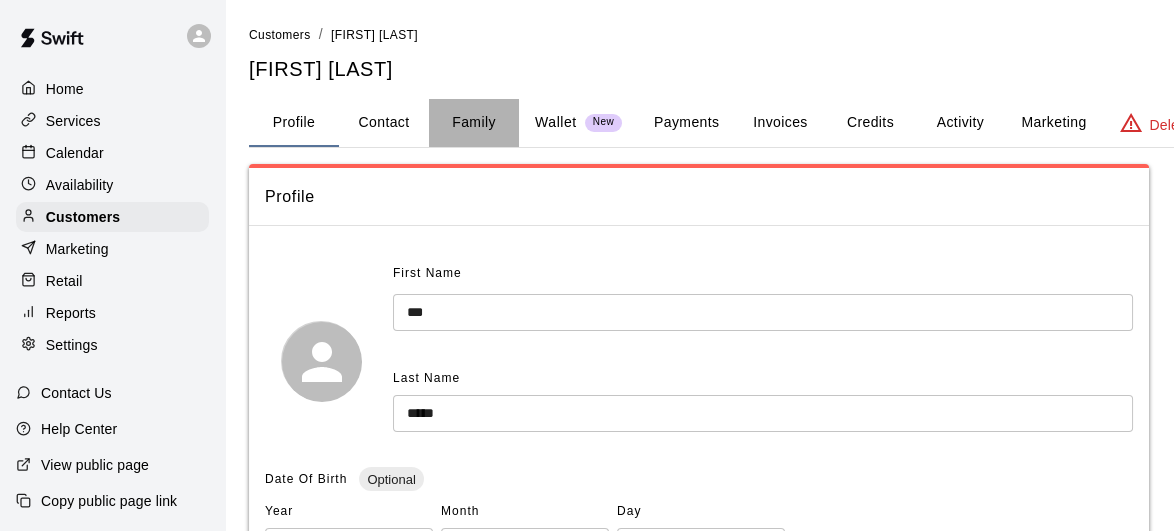 click on "Family" at bounding box center (474, 123) 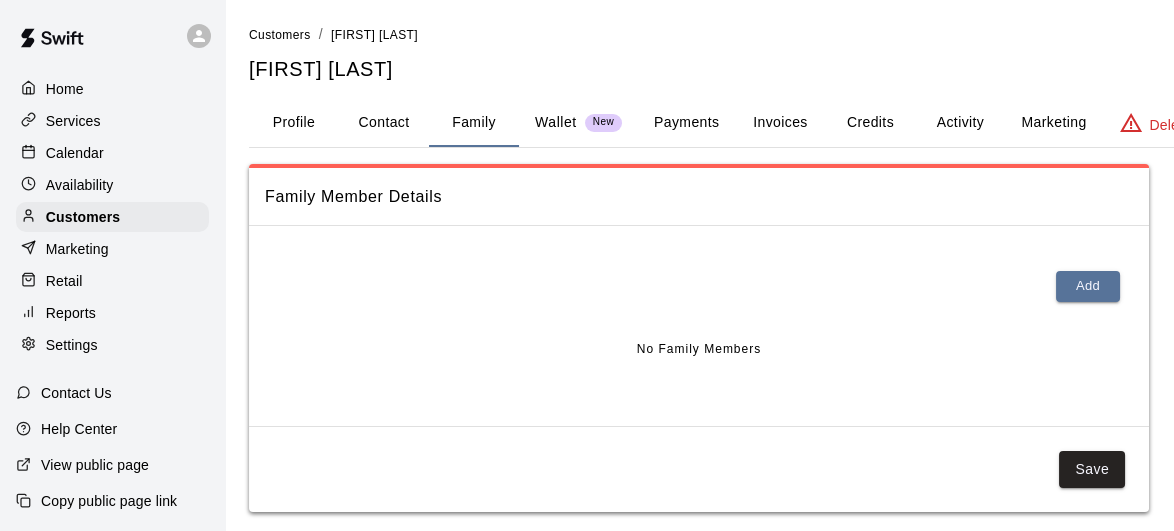 scroll, scrollTop: 18, scrollLeft: 0, axis: vertical 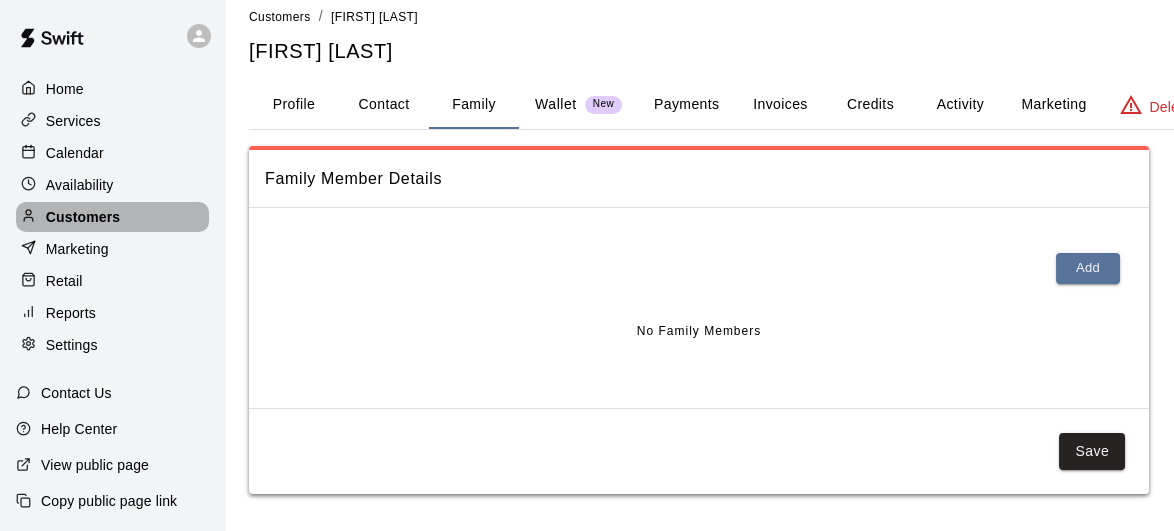 click on "Customers" at bounding box center [83, 217] 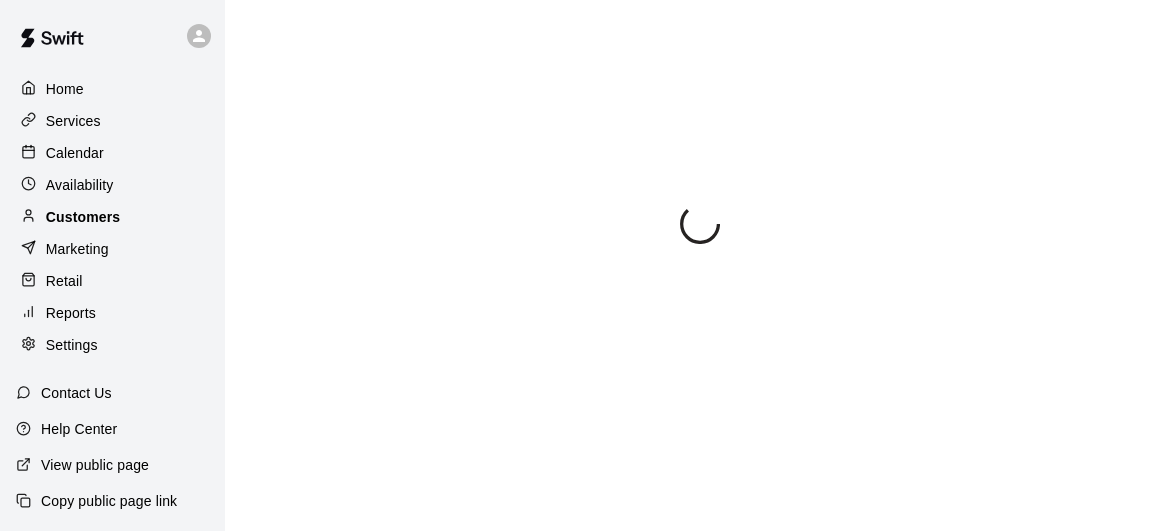 scroll, scrollTop: 0, scrollLeft: 0, axis: both 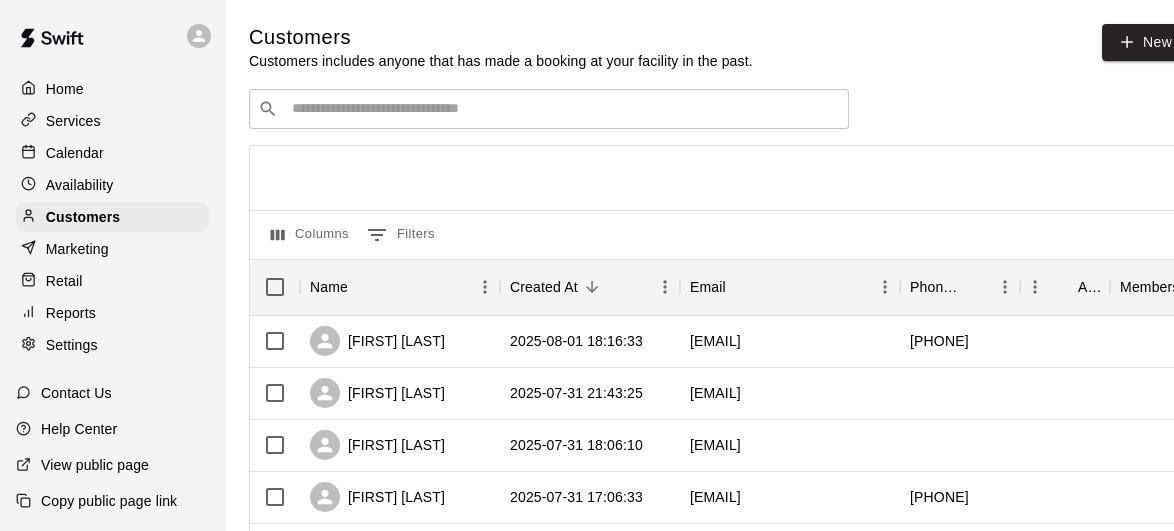 click at bounding box center [563, 109] 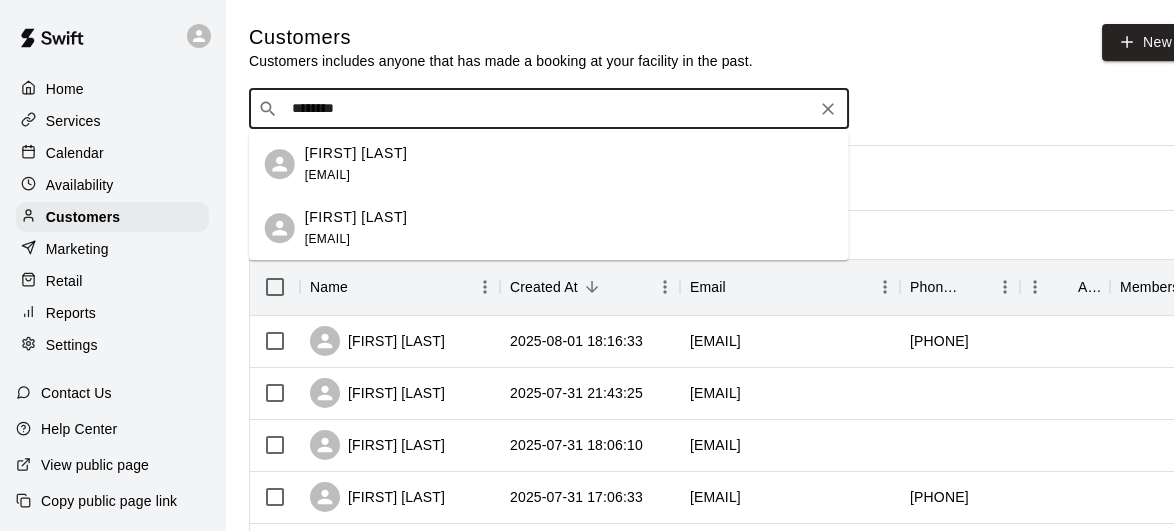 drag, startPoint x: 382, startPoint y: 112, endPoint x: 251, endPoint y: 113, distance: 131.00381 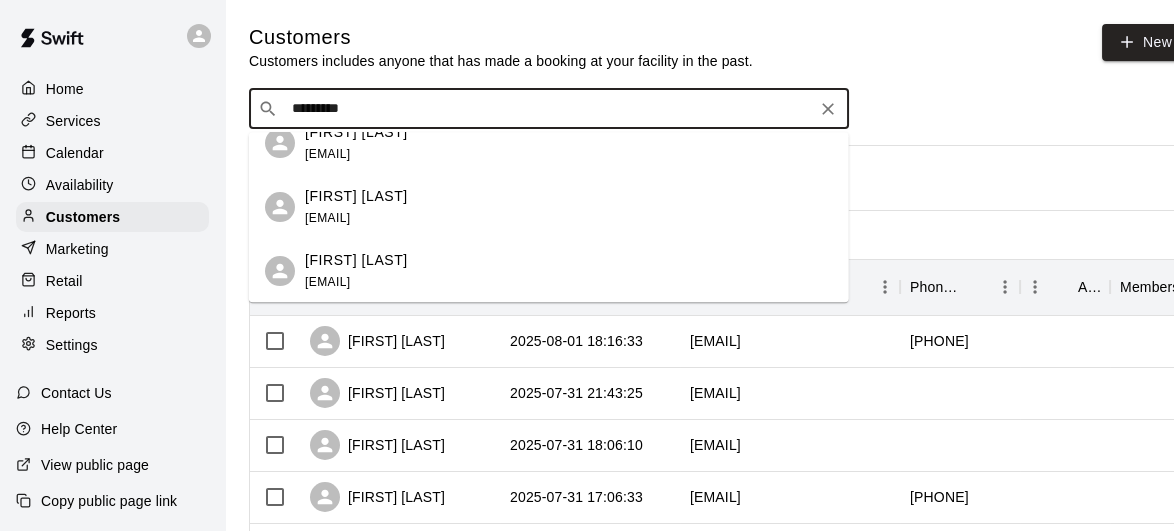 scroll, scrollTop: 0, scrollLeft: 0, axis: both 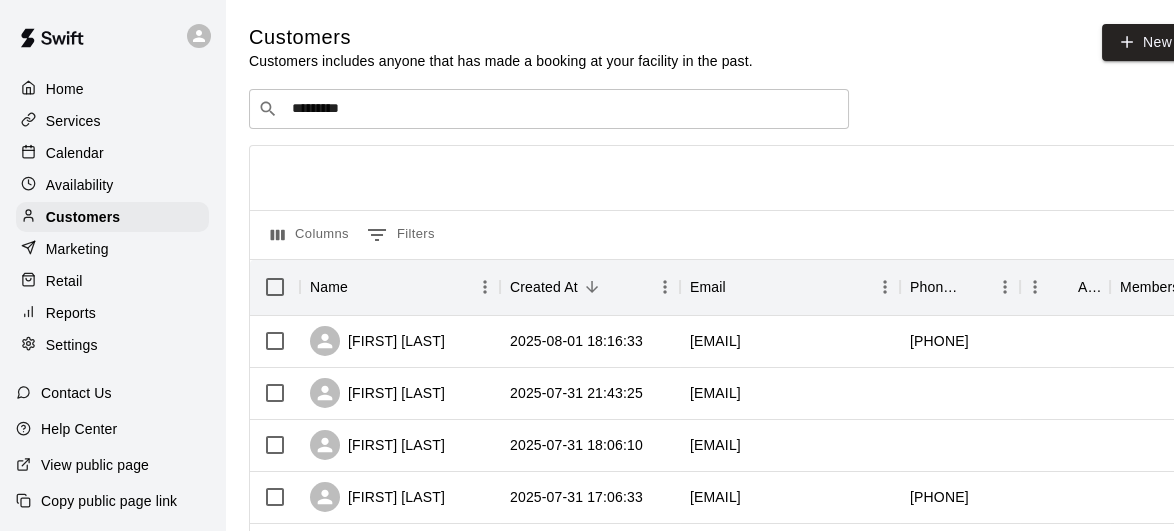 click on "Customers Customers includes anyone that has made a booking at your facility in the past.   New" at bounding box center [718, 47] 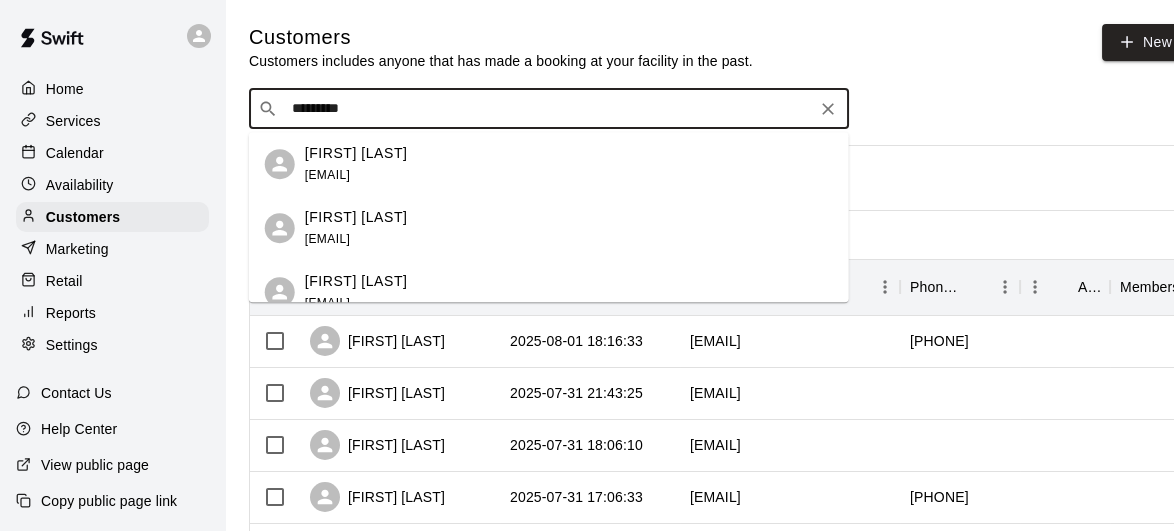 drag, startPoint x: 383, startPoint y: 114, endPoint x: 306, endPoint y: 119, distance: 77.16217 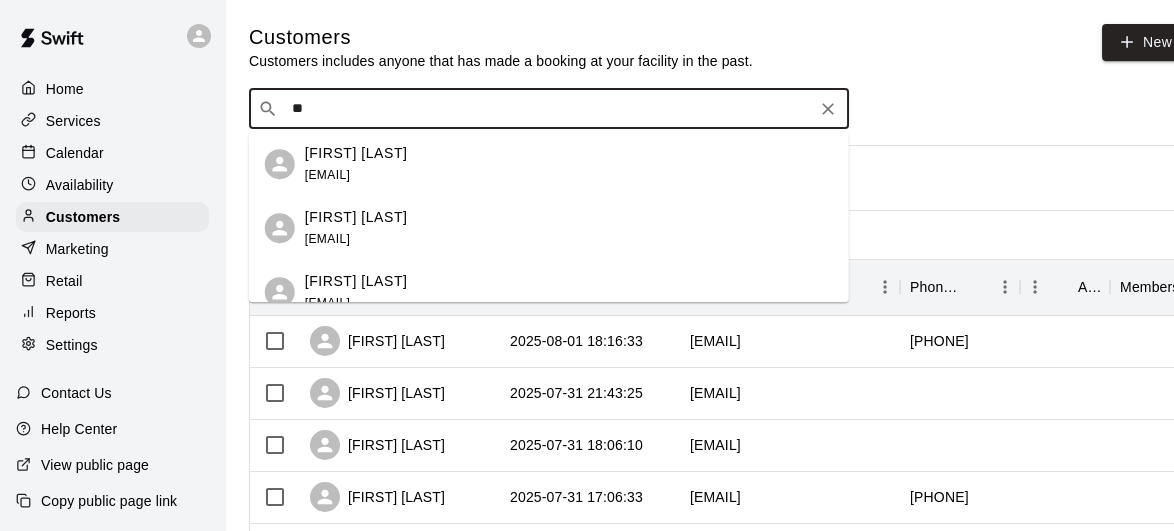 type on "*" 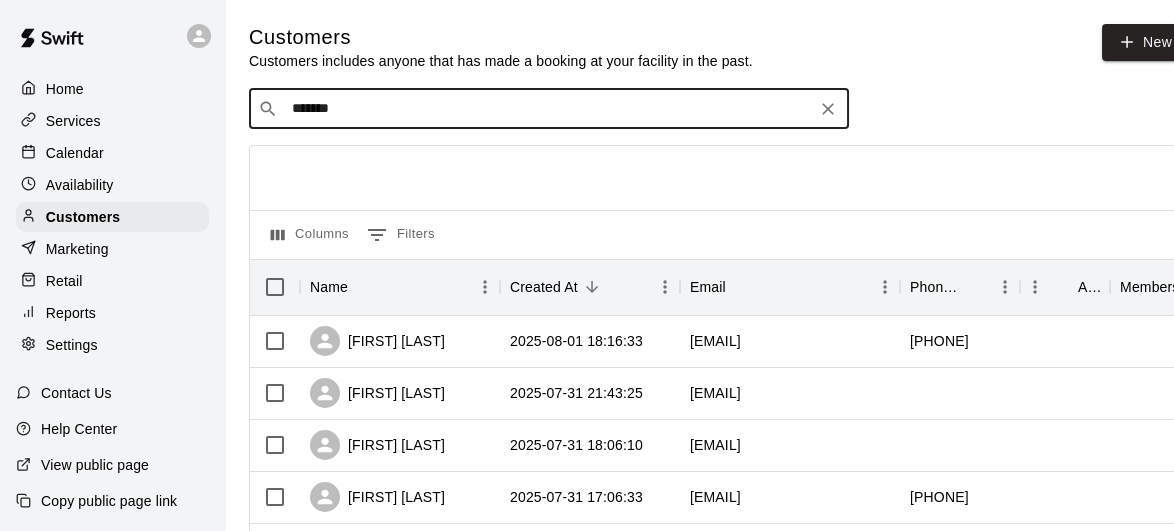 click on "*******" at bounding box center (548, 109) 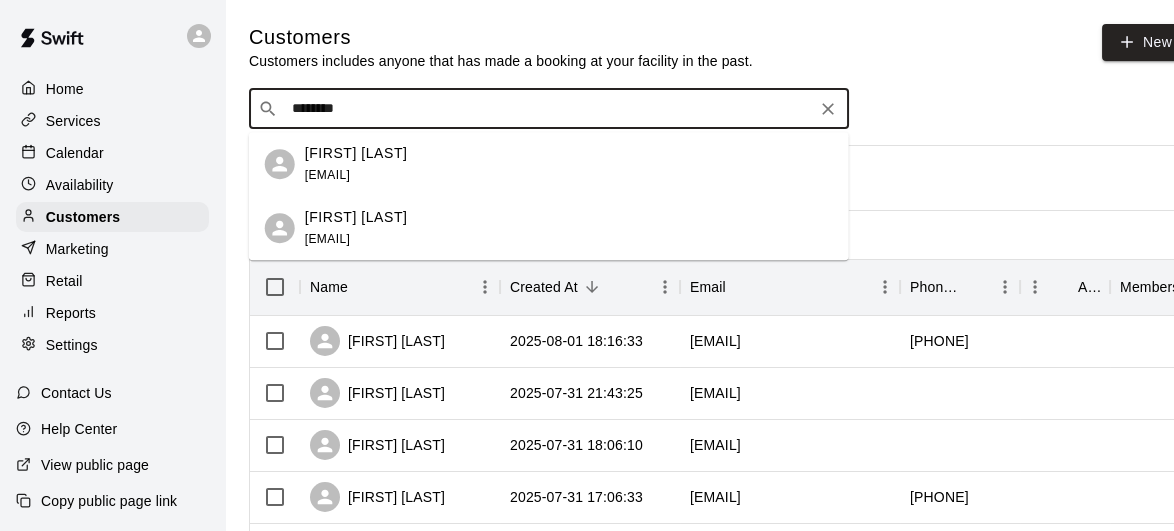click on "[FIRST] [LAST] [EMAIL]" at bounding box center [356, 164] 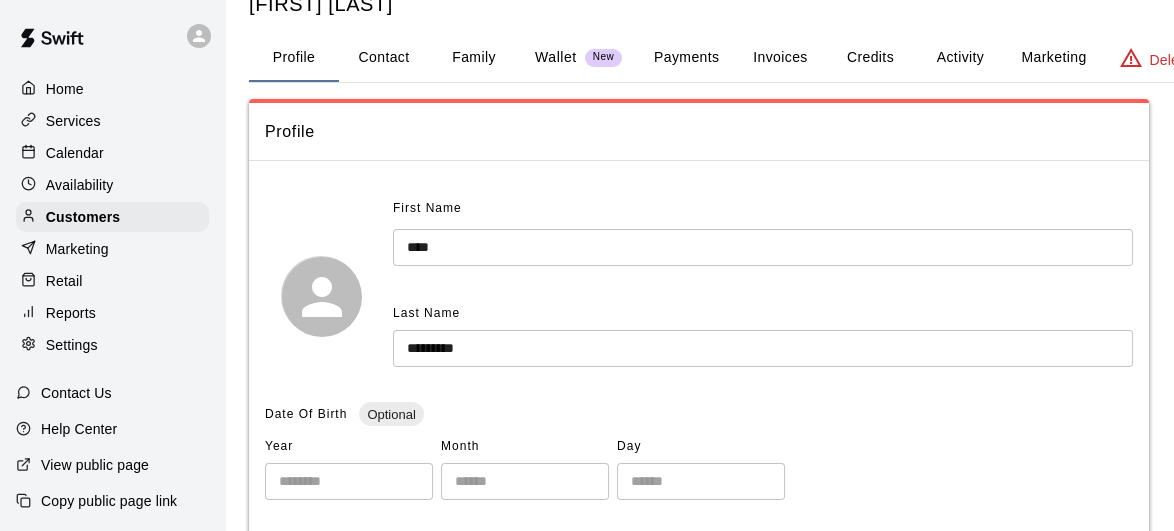 scroll, scrollTop: 62, scrollLeft: 0, axis: vertical 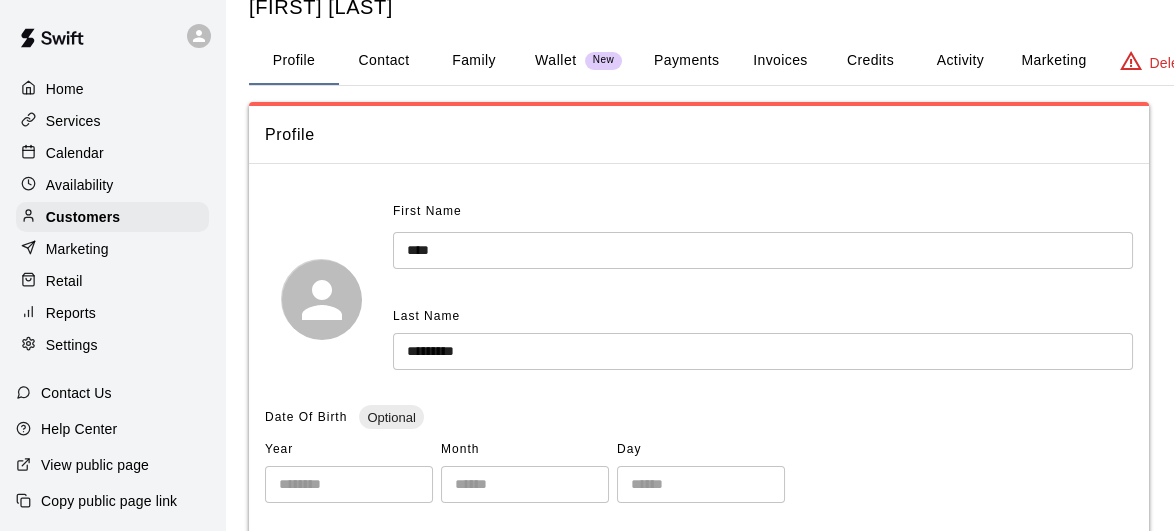 click on "Family" at bounding box center [474, 61] 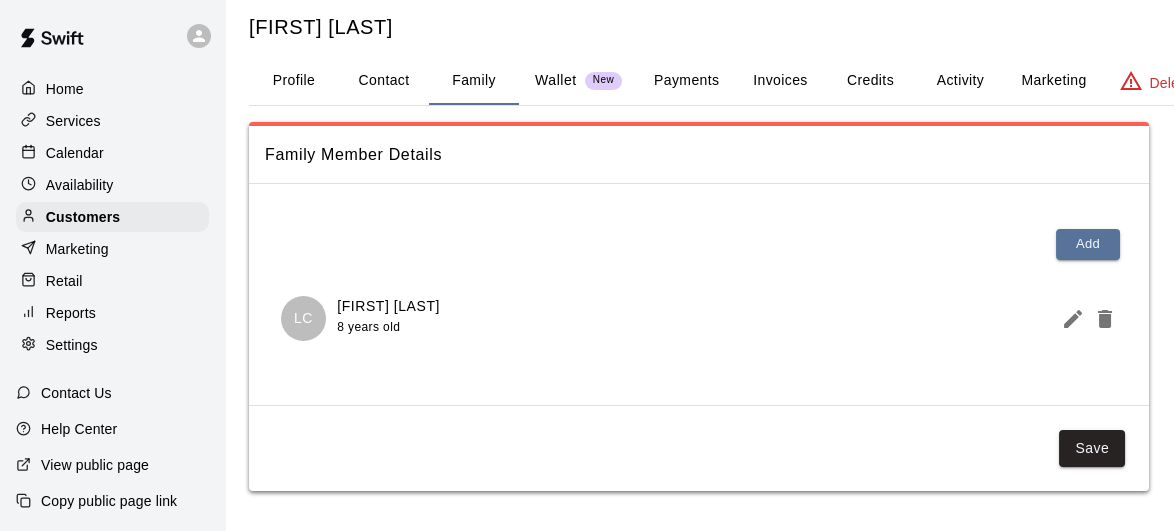 scroll, scrollTop: 40, scrollLeft: 0, axis: vertical 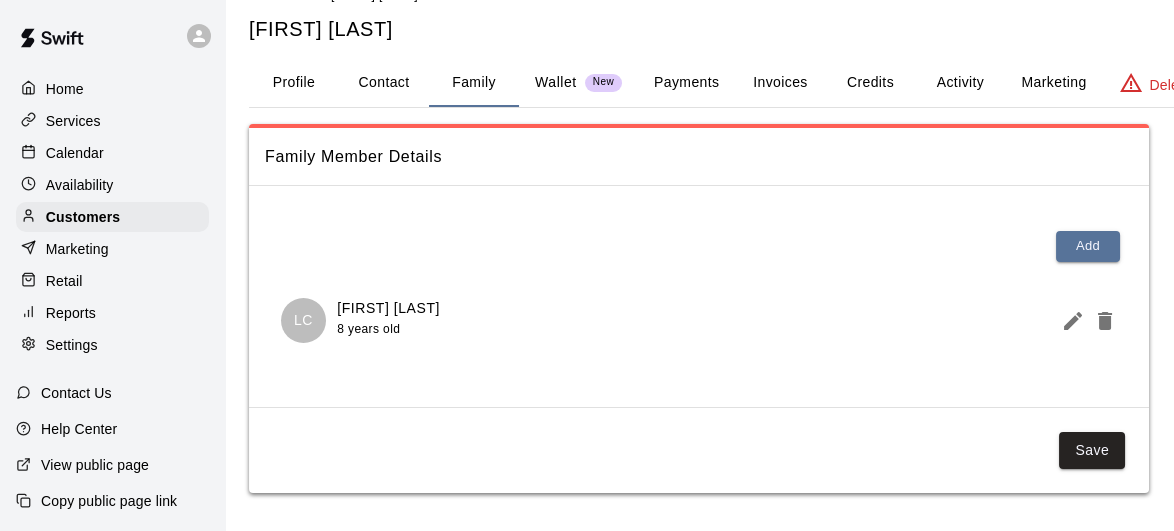 drag, startPoint x: 475, startPoint y: 305, endPoint x: 326, endPoint y: 306, distance: 149.00336 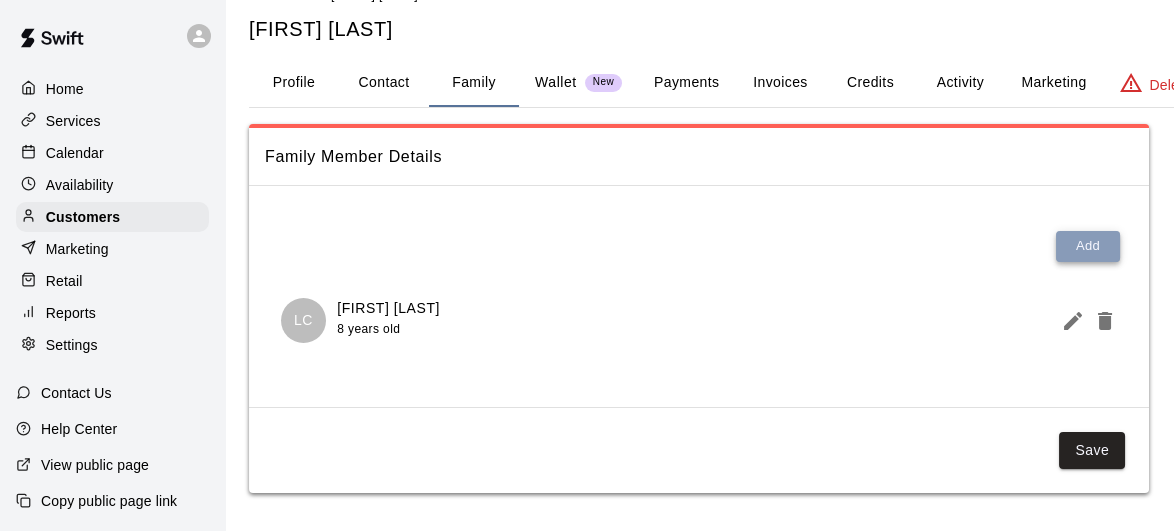 click on "Add" at bounding box center (1088, 246) 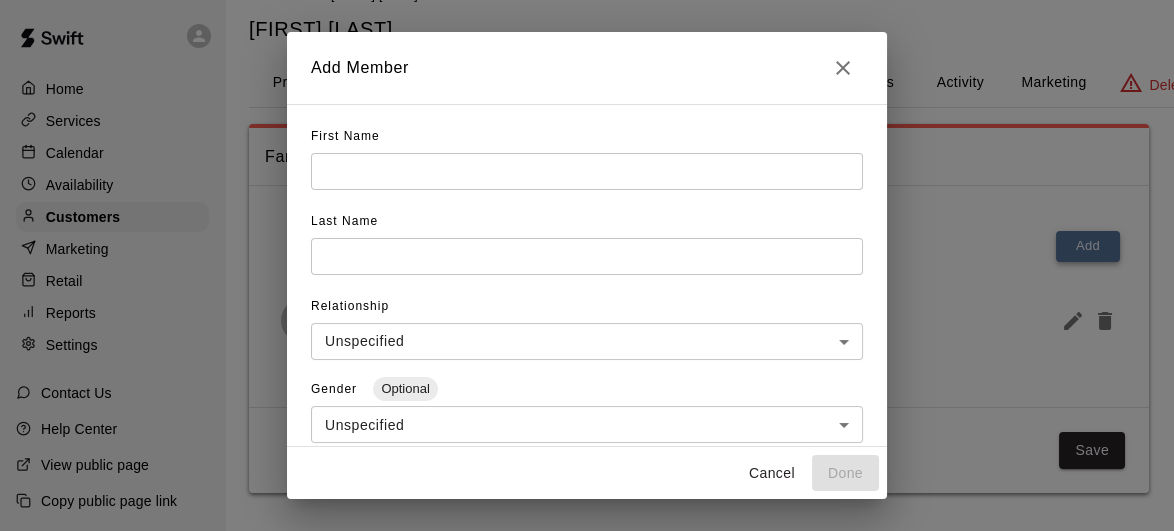 scroll, scrollTop: 26, scrollLeft: 0, axis: vertical 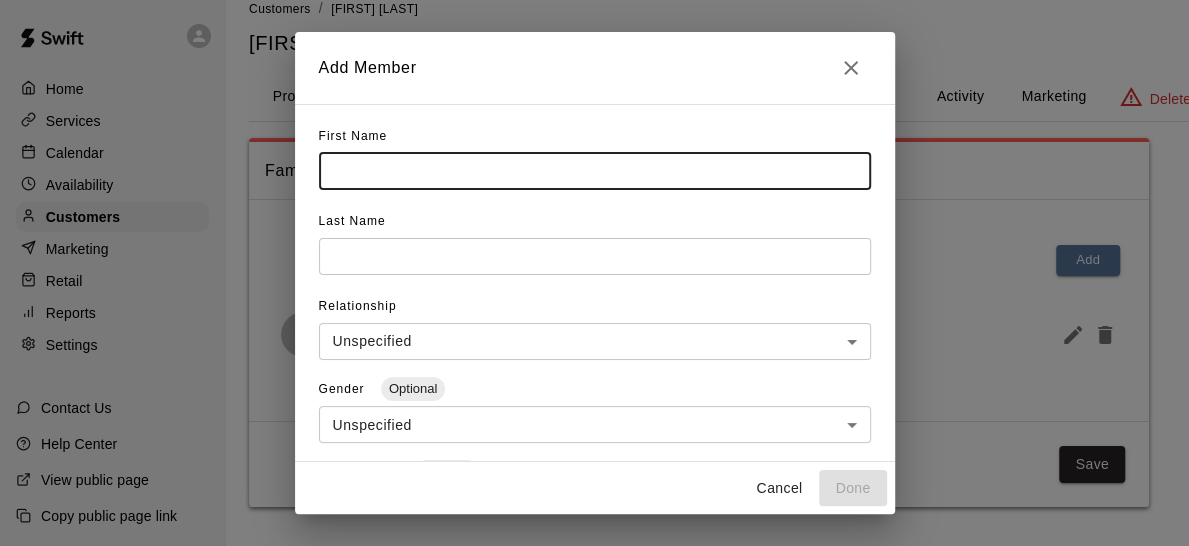 click at bounding box center (595, 171) 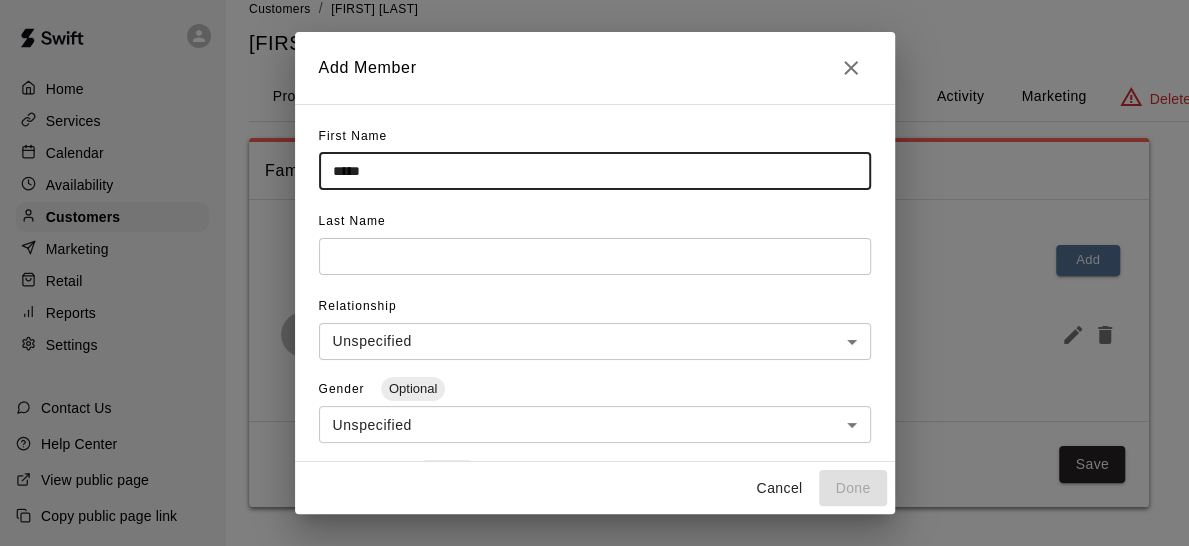 type on "****" 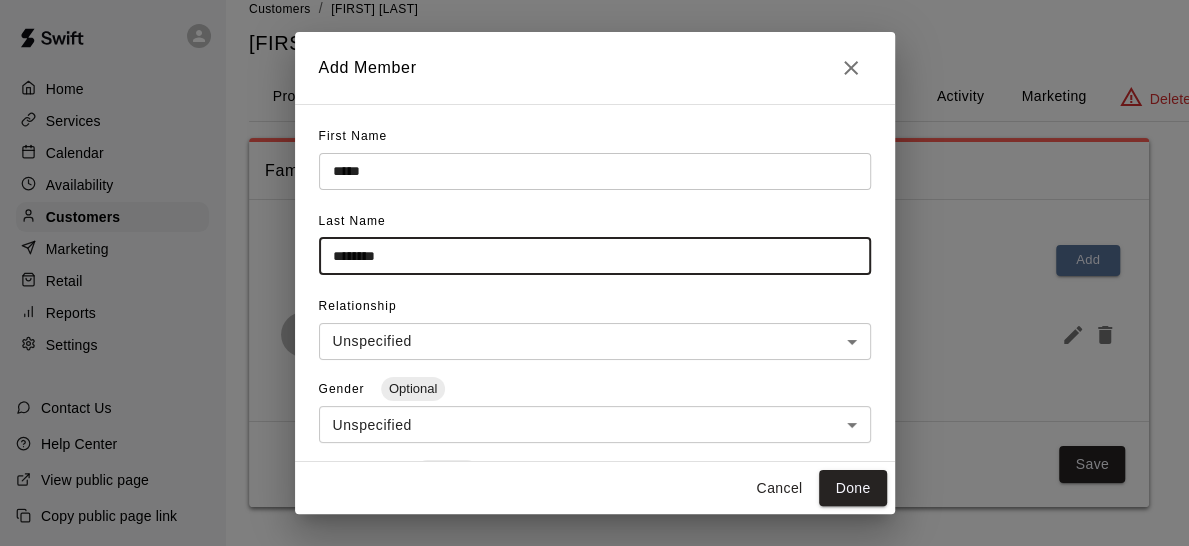 type on "********" 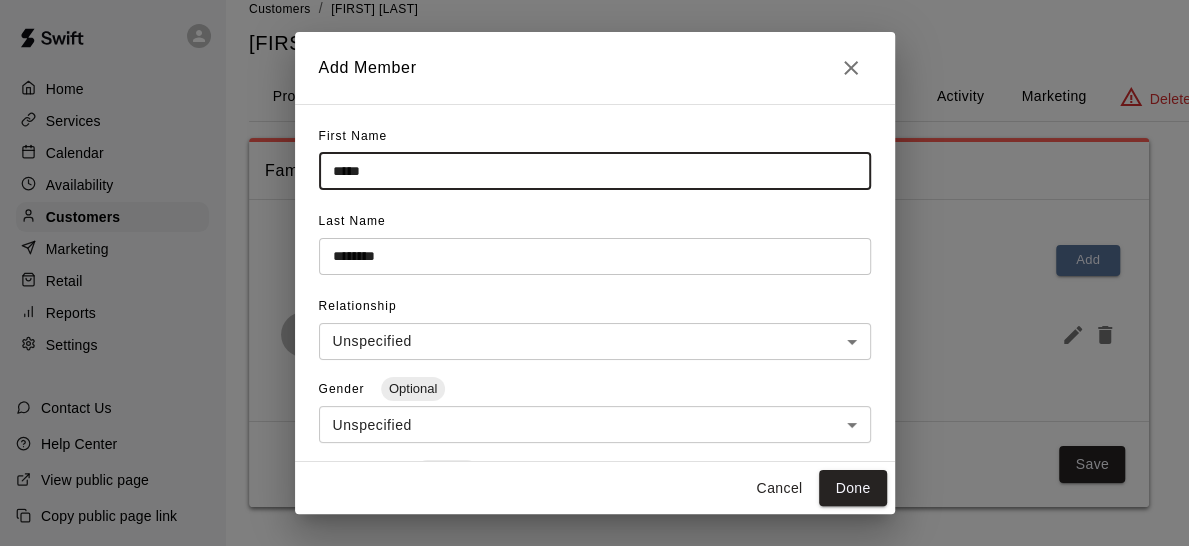 click on "****" at bounding box center (595, 171) 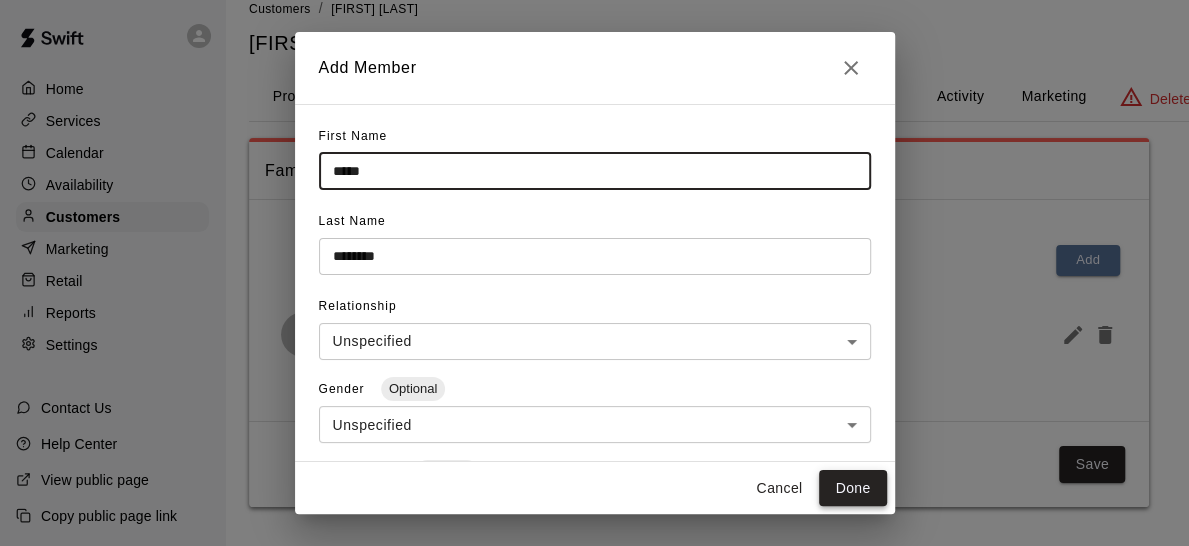 type on "*****" 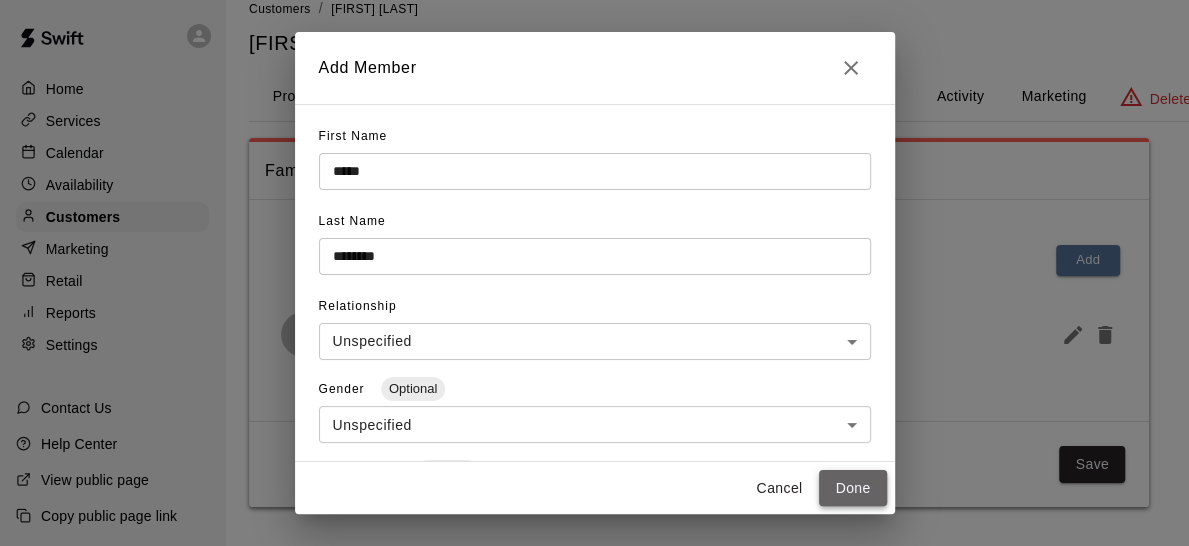 click on "Done" at bounding box center (852, 488) 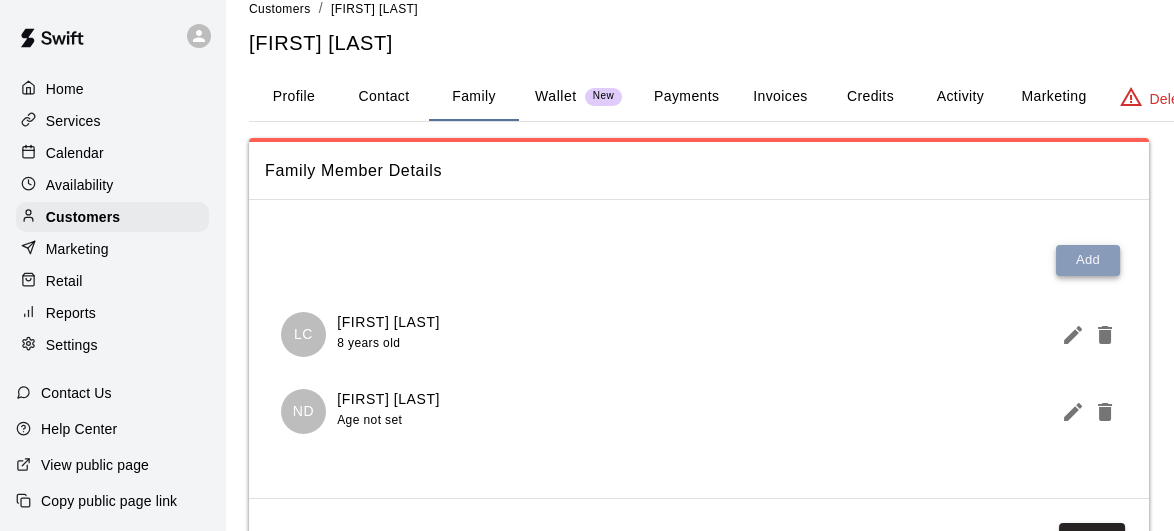 click on "Add" at bounding box center [1088, 260] 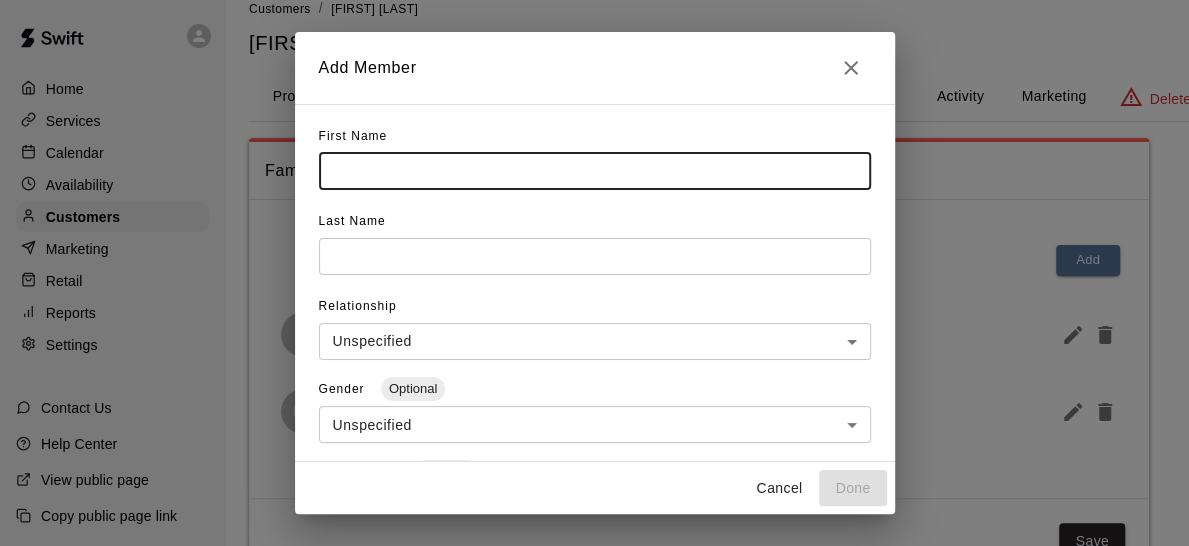 click at bounding box center [595, 171] 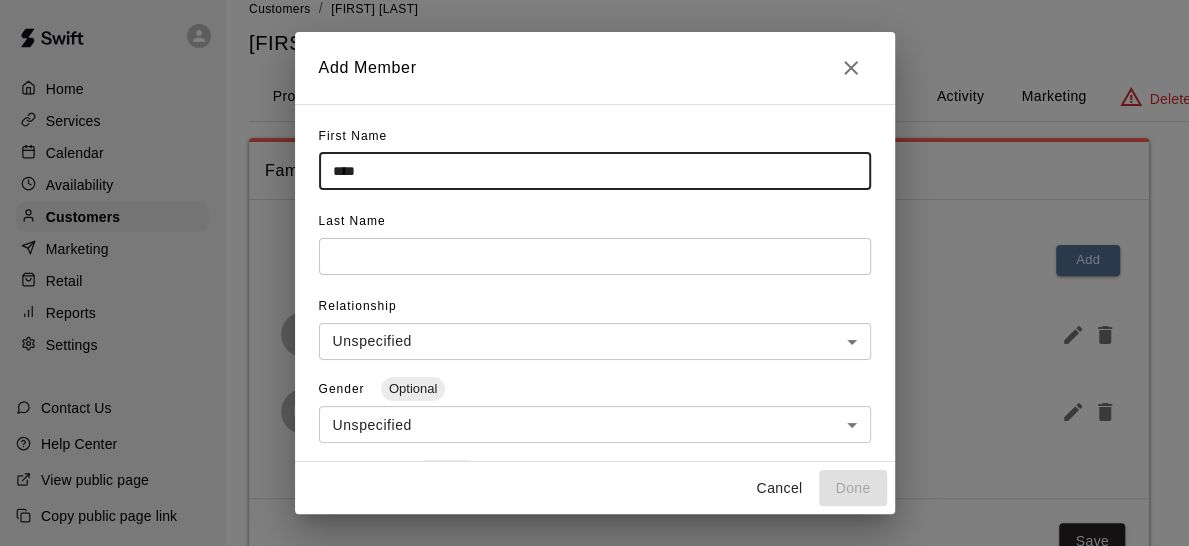 type on "***" 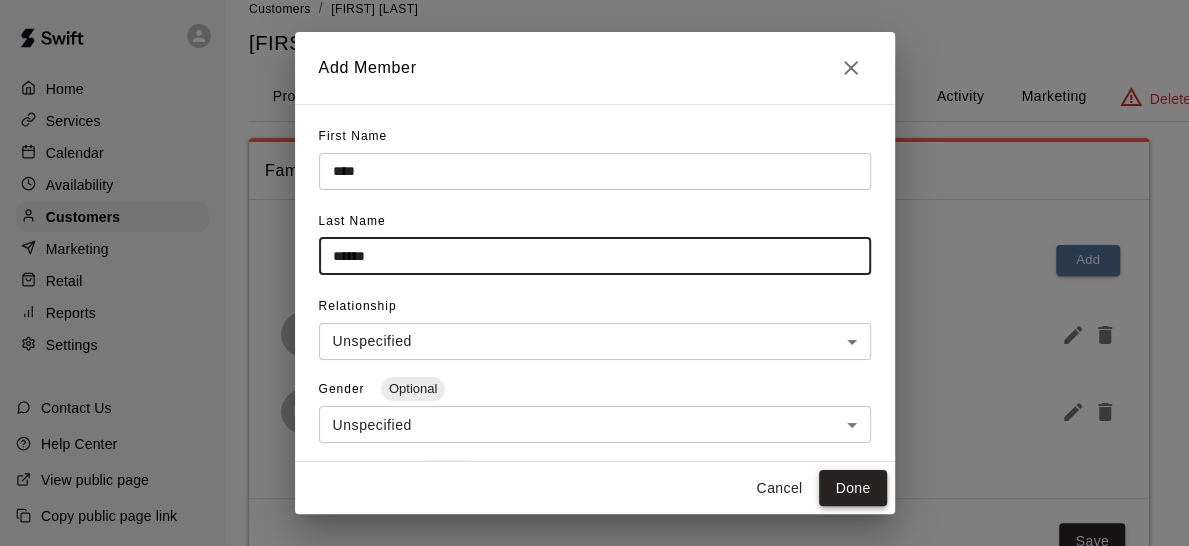type on "******" 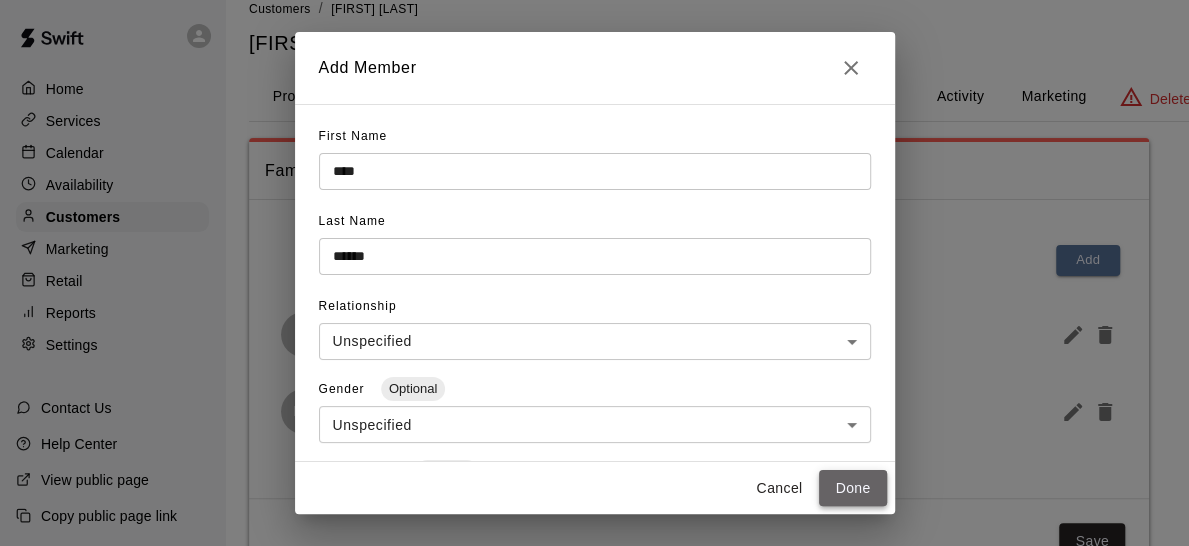 click on "Done" at bounding box center (852, 488) 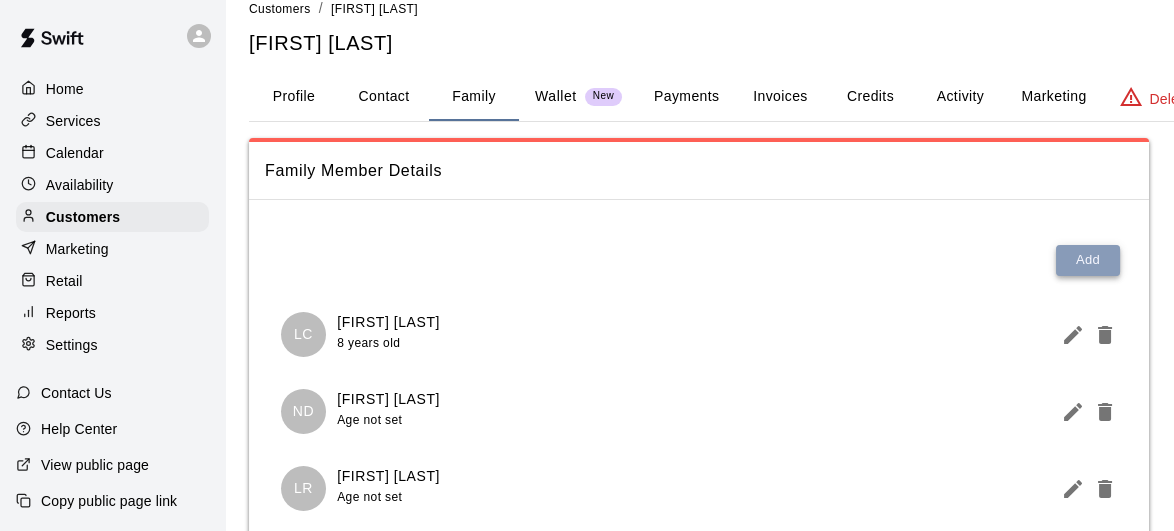 click on "Add" at bounding box center (1088, 260) 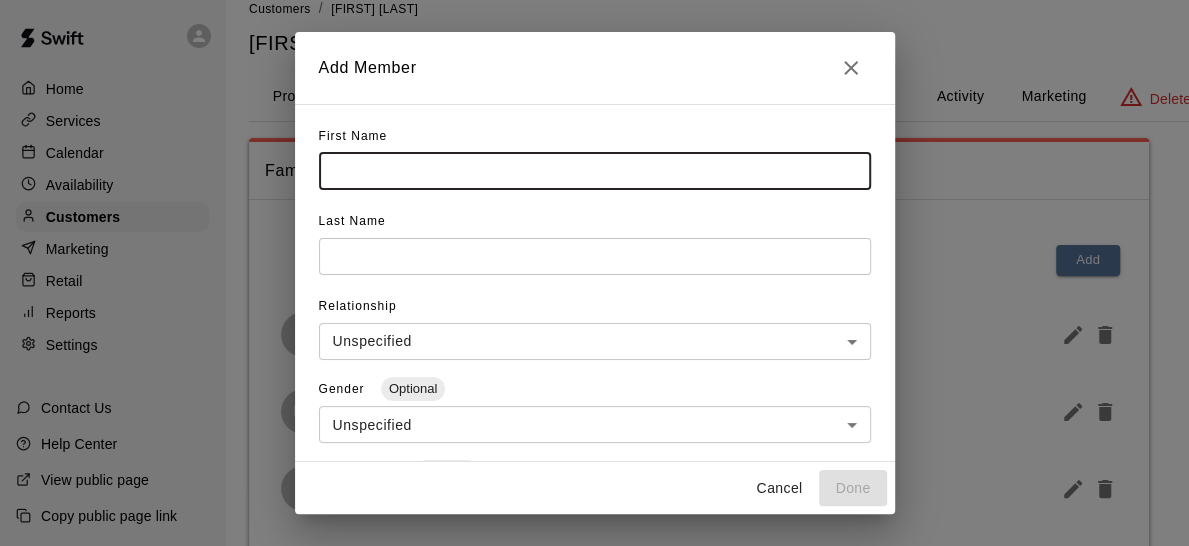 click at bounding box center (595, 171) 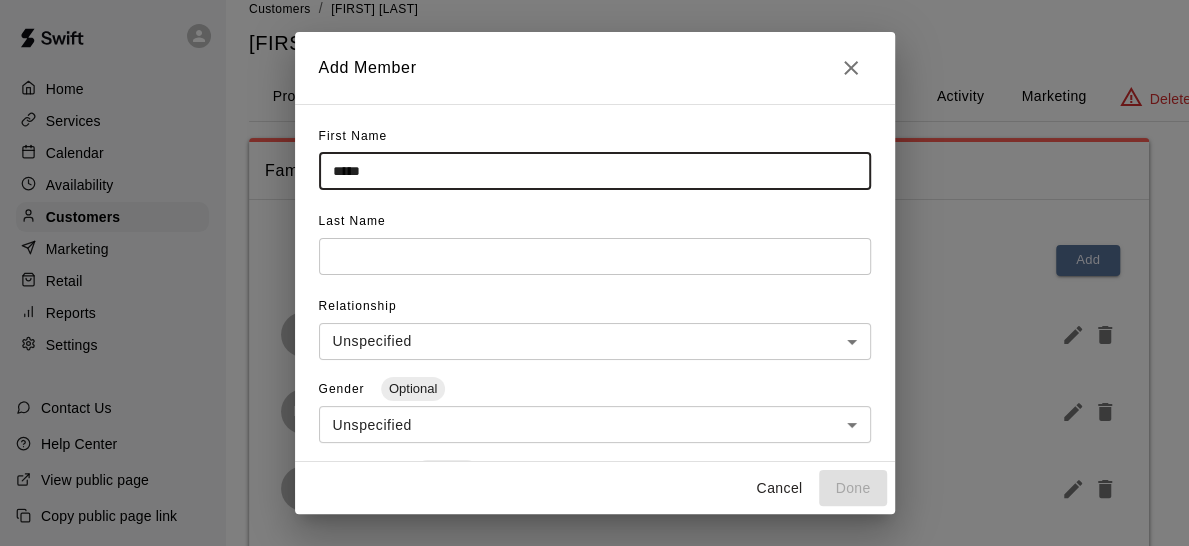 type on "*****" 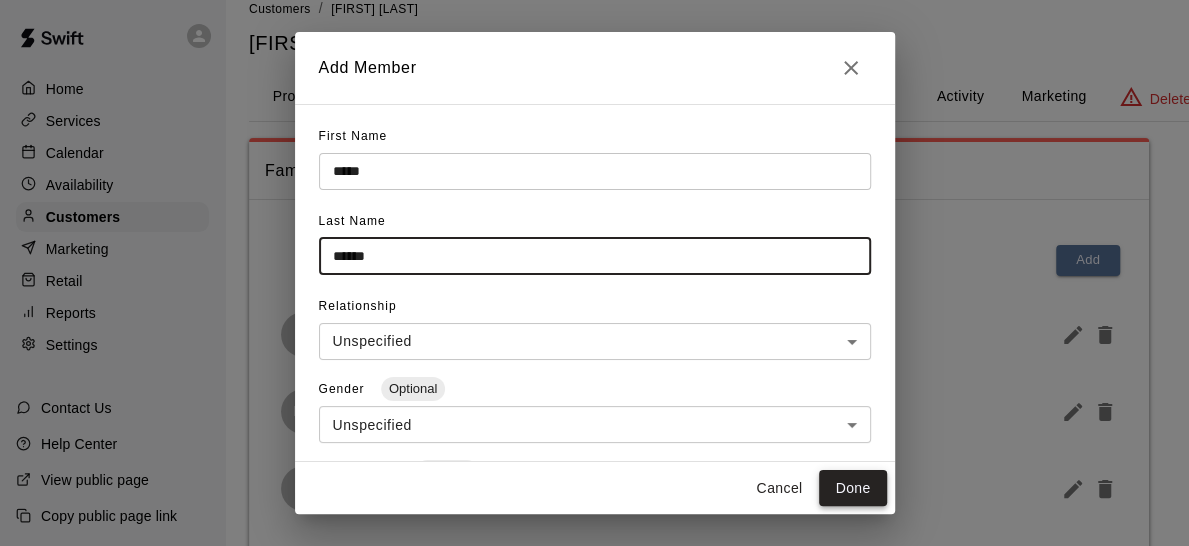 type on "******" 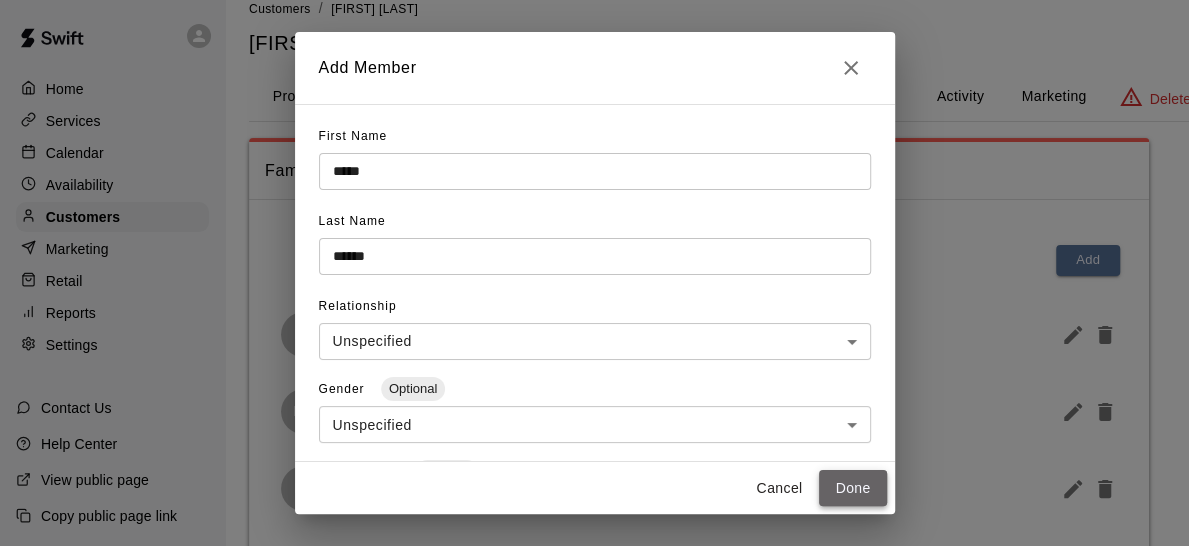 click on "Done" at bounding box center [852, 488] 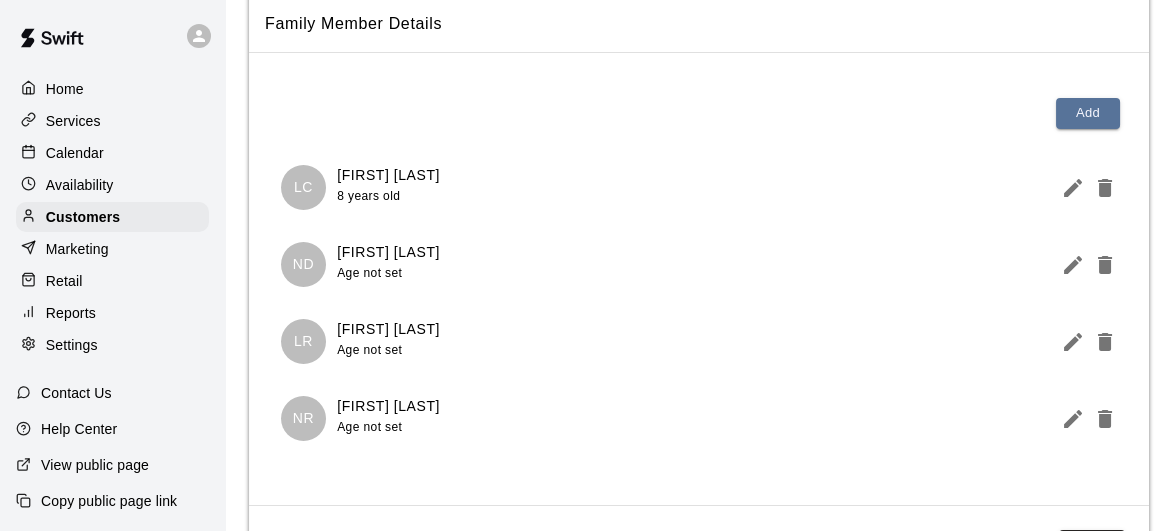 scroll, scrollTop: 193, scrollLeft: 0, axis: vertical 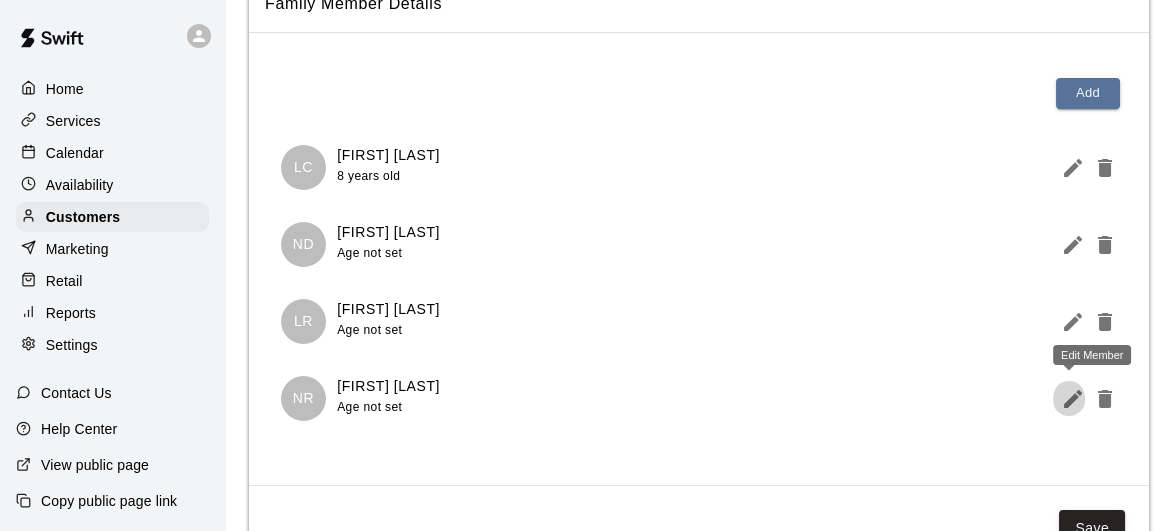 click 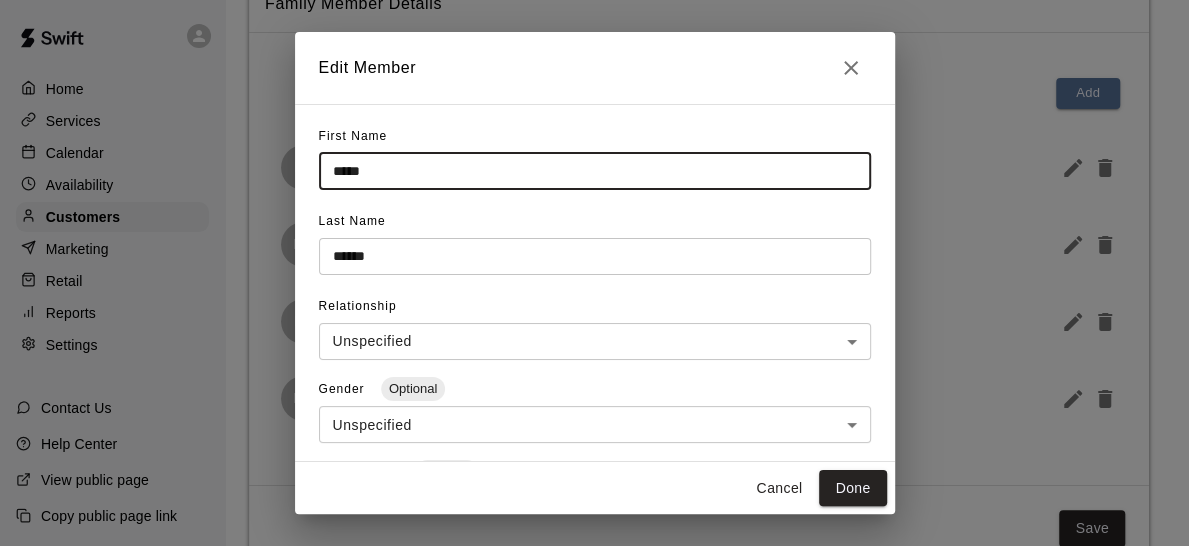 click on "*****" at bounding box center [595, 171] 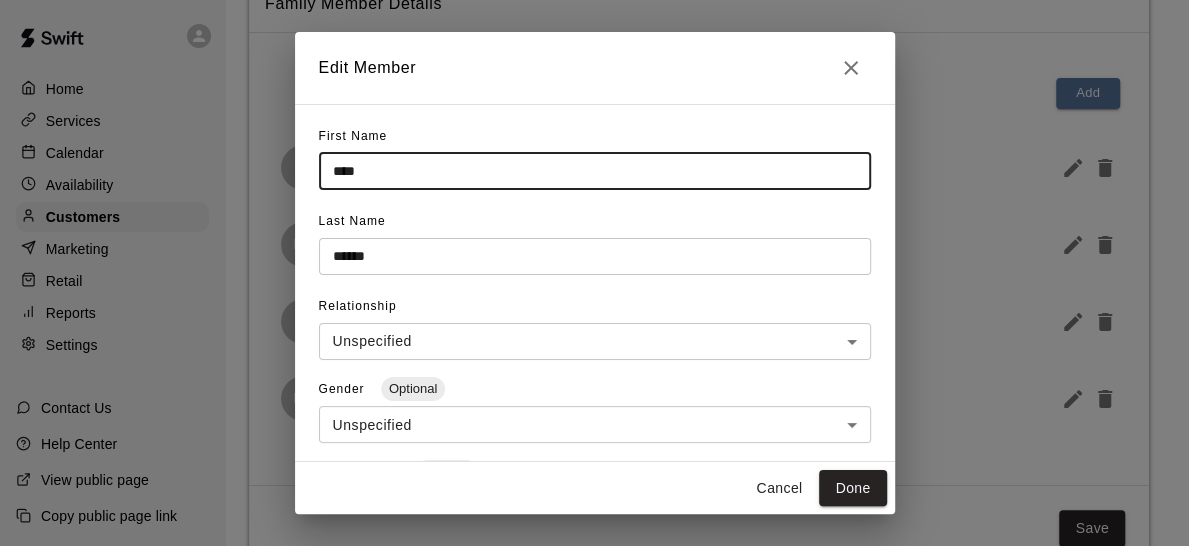 type on "****" 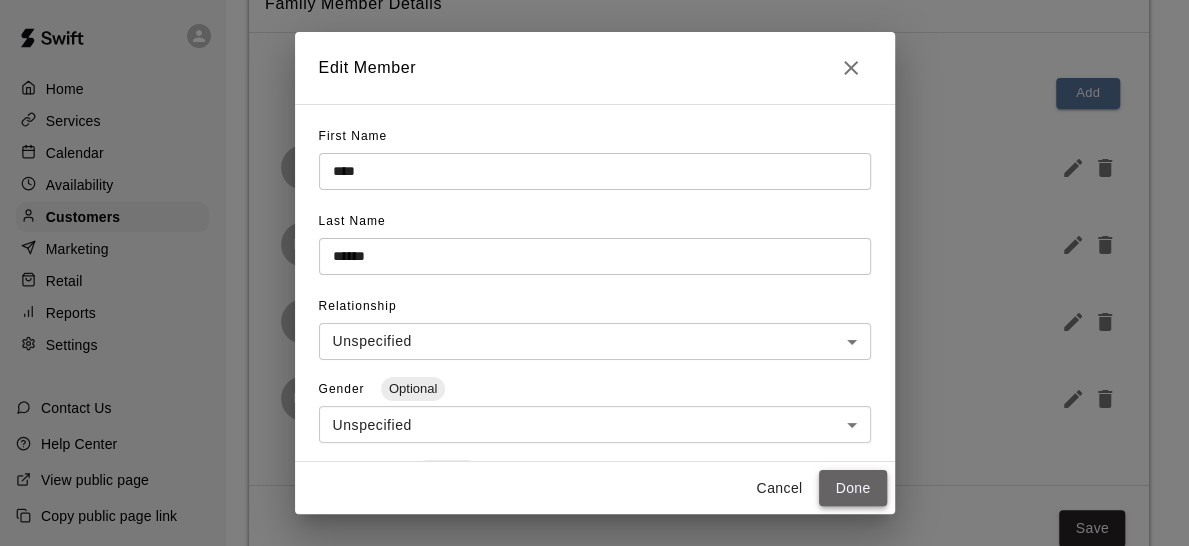 click on "Done" at bounding box center (852, 488) 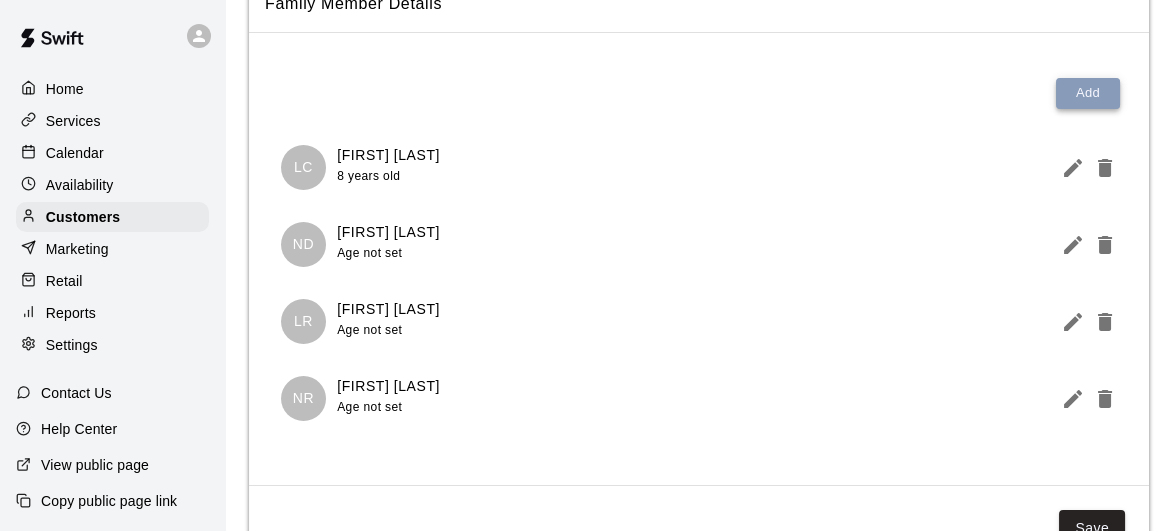click on "Add" at bounding box center [1088, 93] 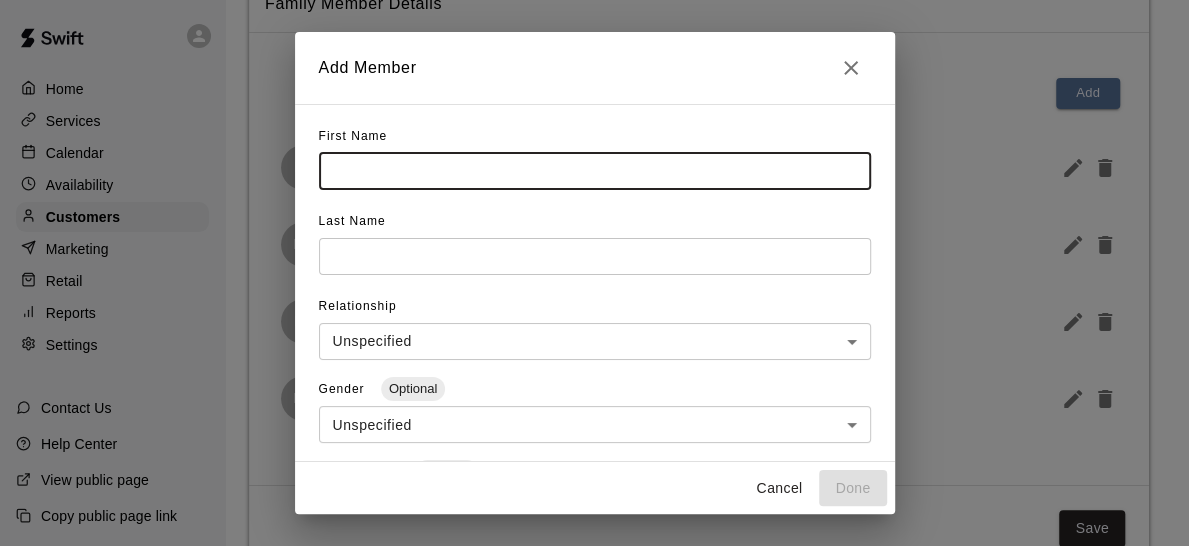 click at bounding box center [595, 171] 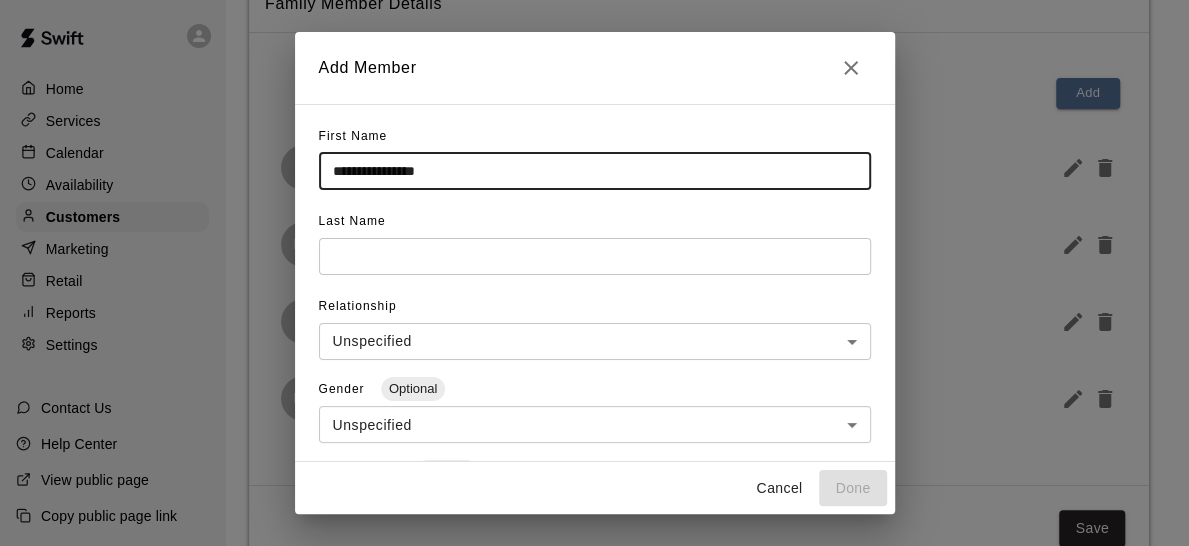 type on "**********" 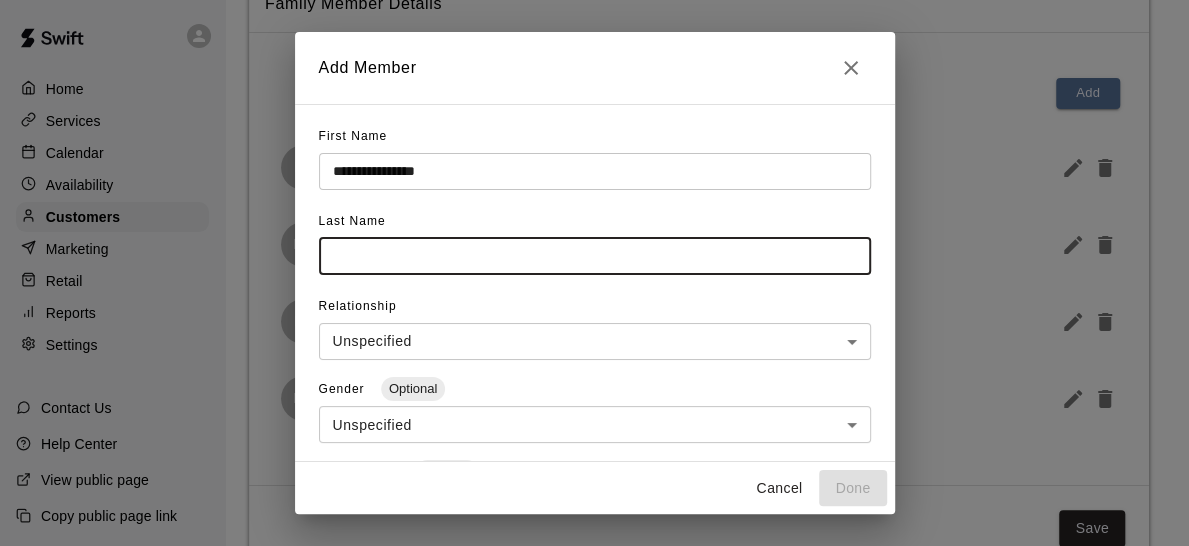paste on "**********" 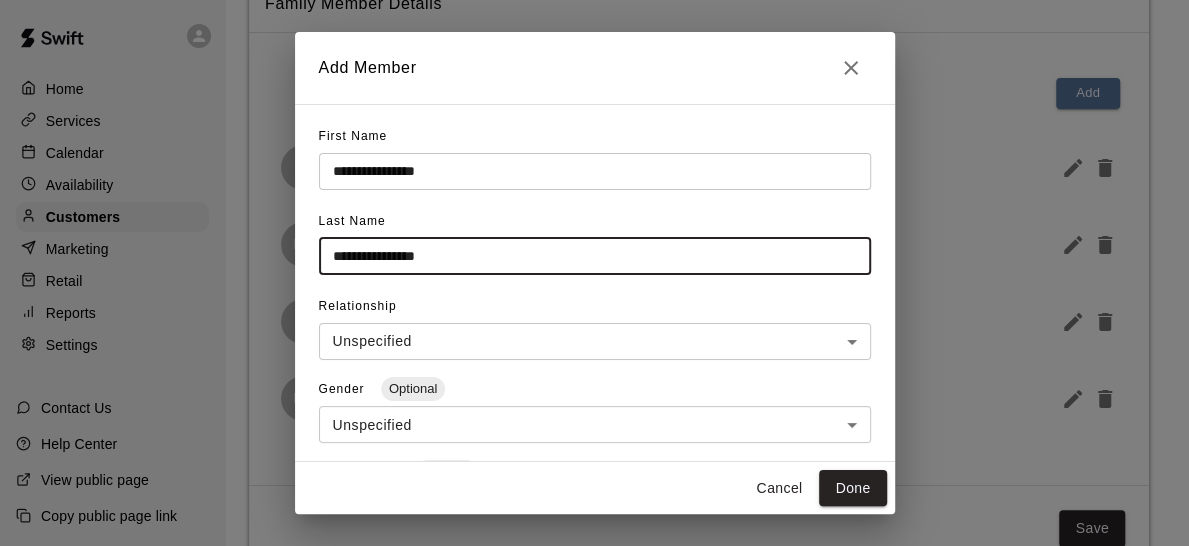 drag, startPoint x: 456, startPoint y: 263, endPoint x: 406, endPoint y: 261, distance: 50.039986 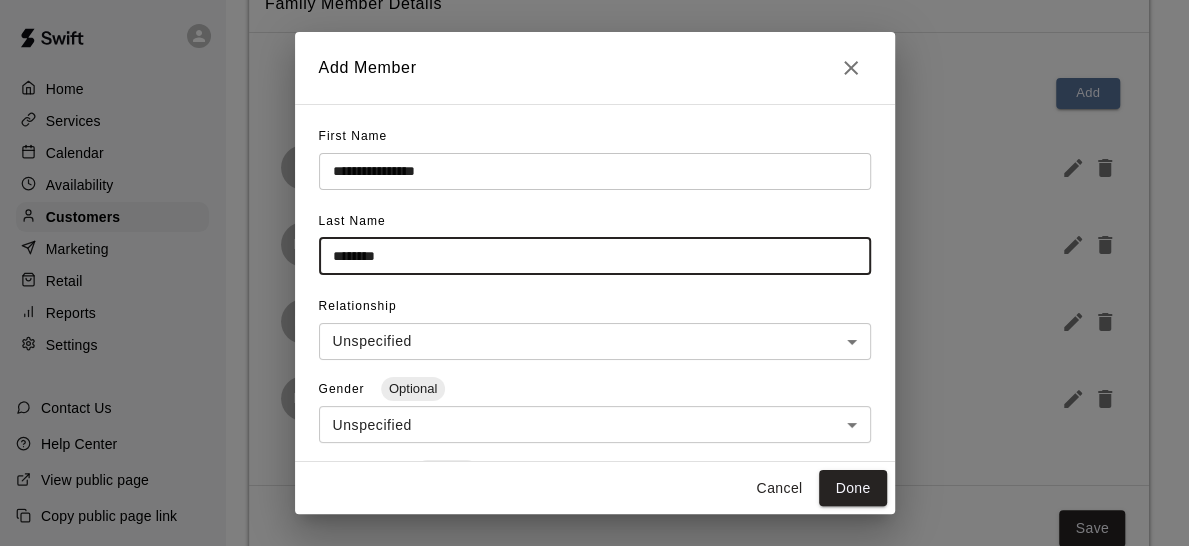 type on "********" 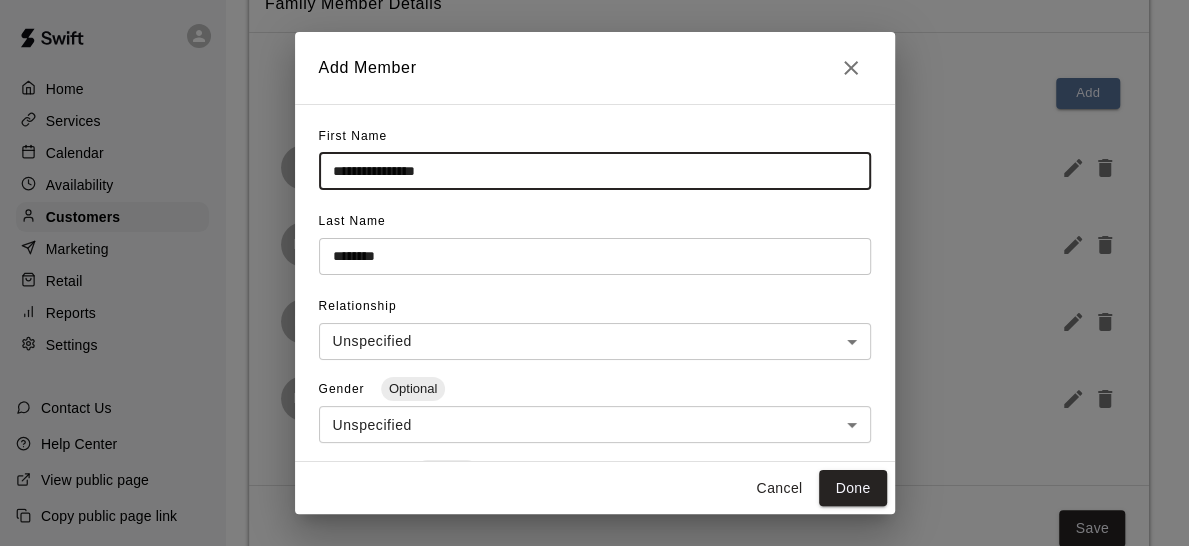 drag, startPoint x: 453, startPoint y: 163, endPoint x: 380, endPoint y: 164, distance: 73.00685 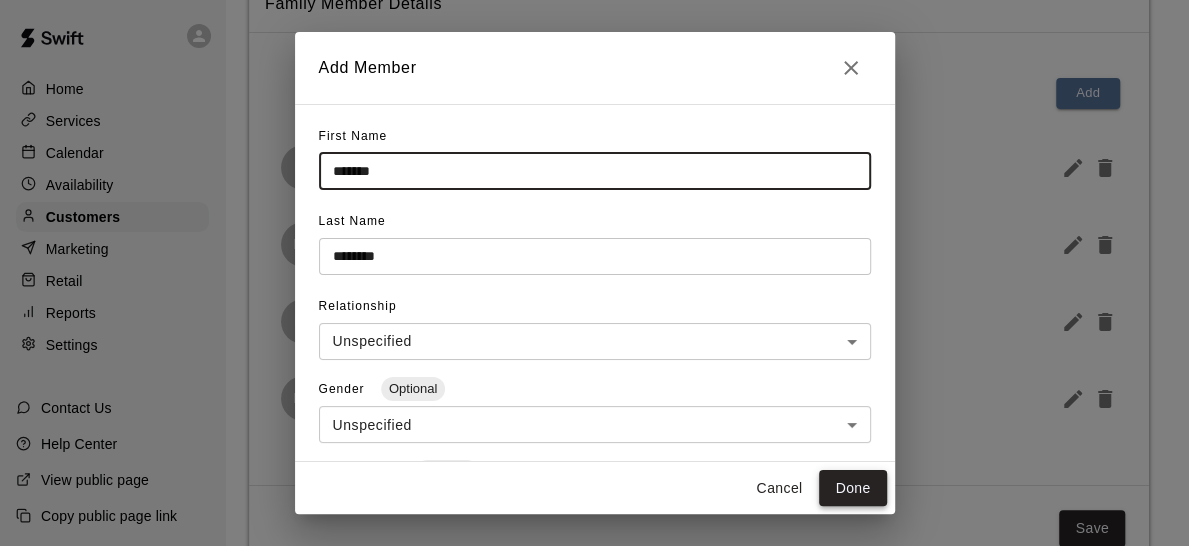 type on "*******" 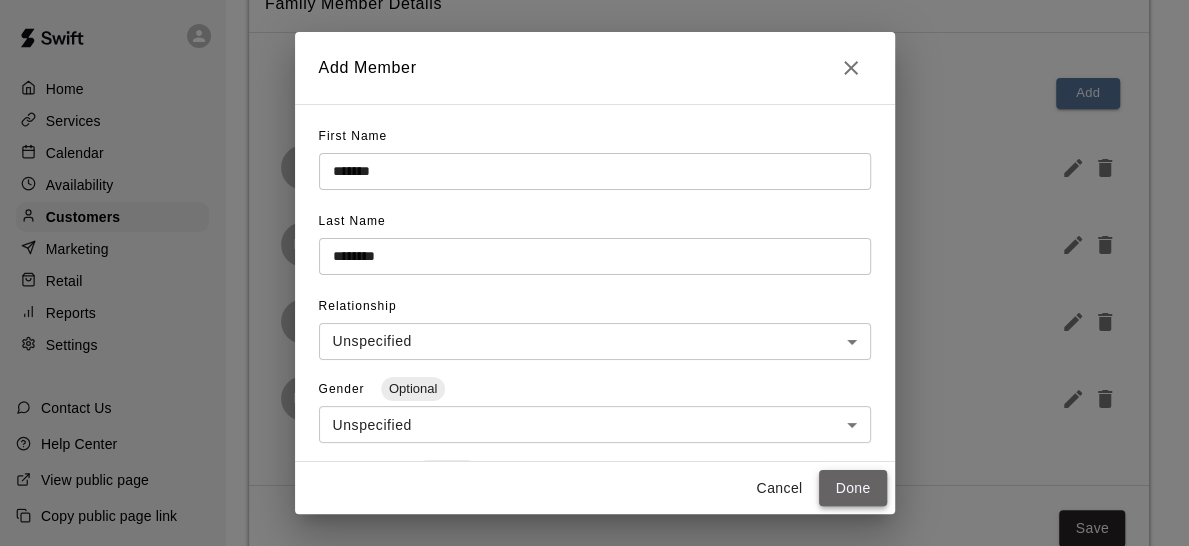 click on "Done" at bounding box center [852, 488] 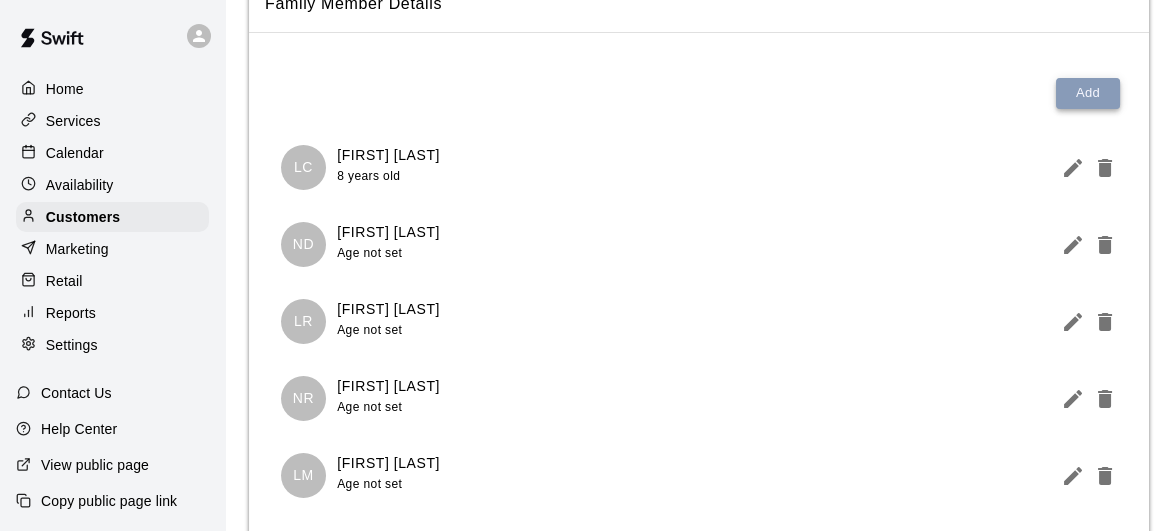 click on "Add" at bounding box center (1088, 93) 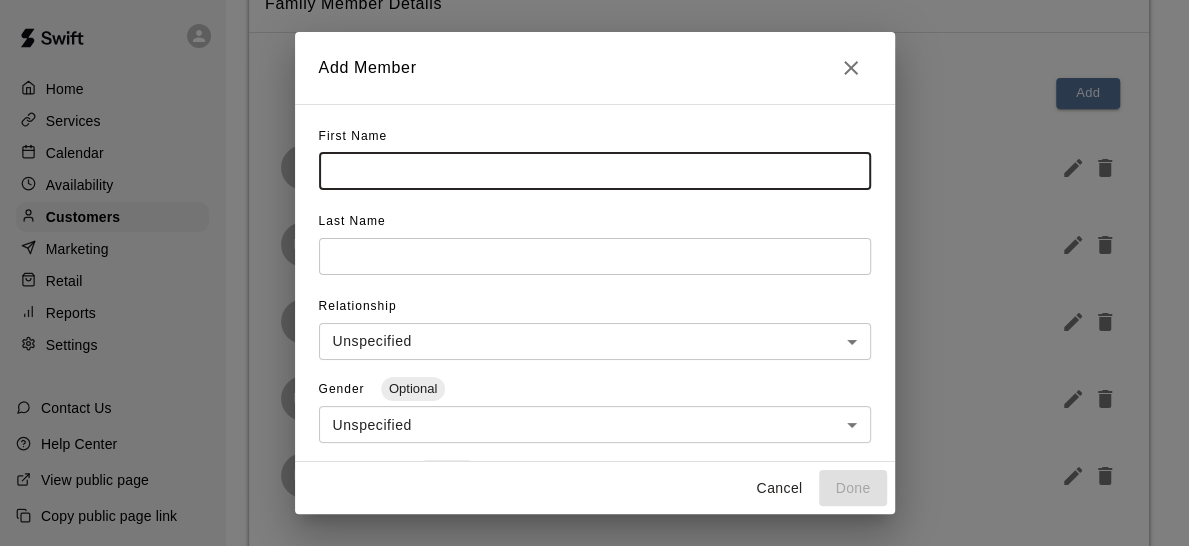 click at bounding box center (595, 171) 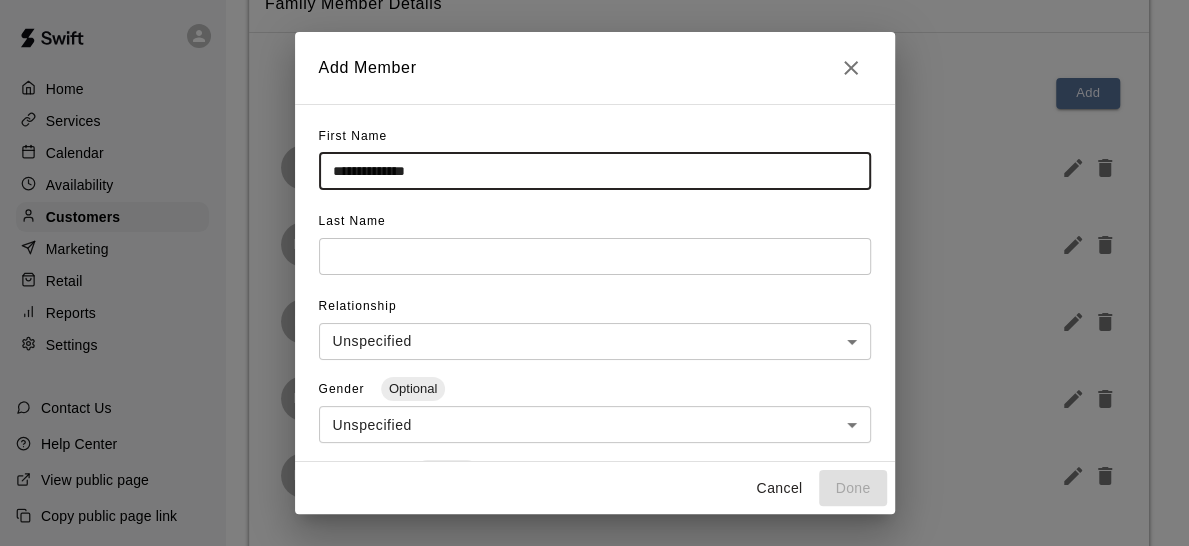 type on "**********" 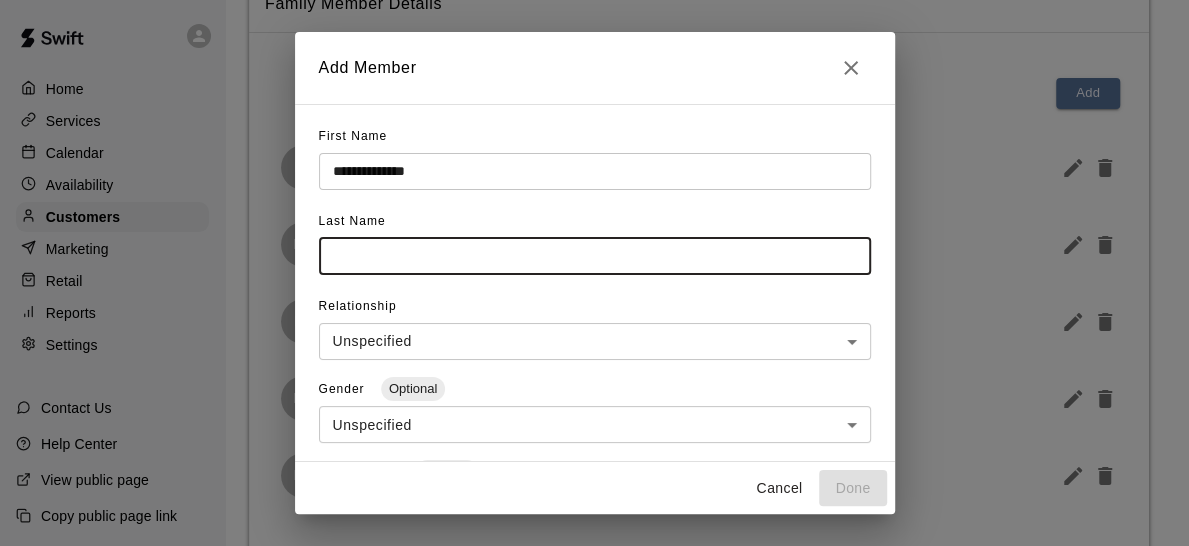 click at bounding box center (595, 256) 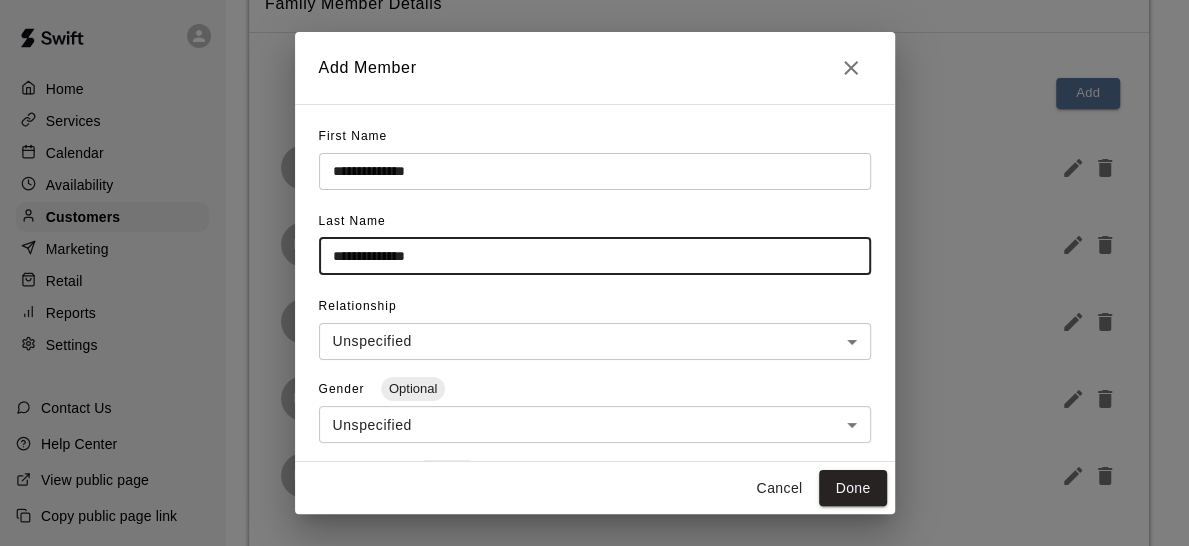 drag, startPoint x: 375, startPoint y: 253, endPoint x: 187, endPoint y: 257, distance: 188.04254 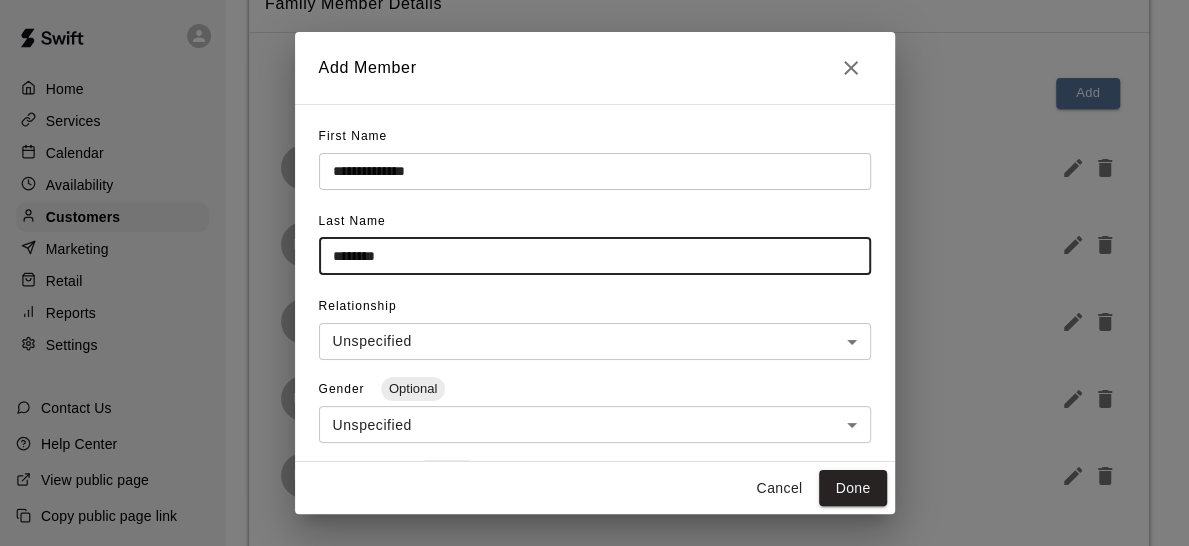 type on "********" 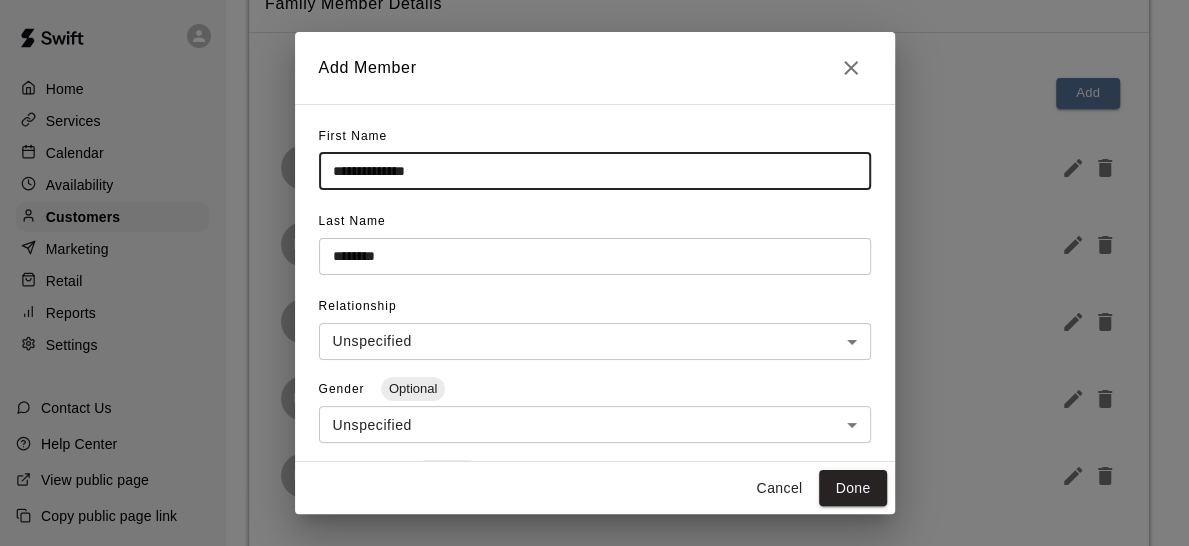 drag, startPoint x: 444, startPoint y: 179, endPoint x: 380, endPoint y: 173, distance: 64.28063 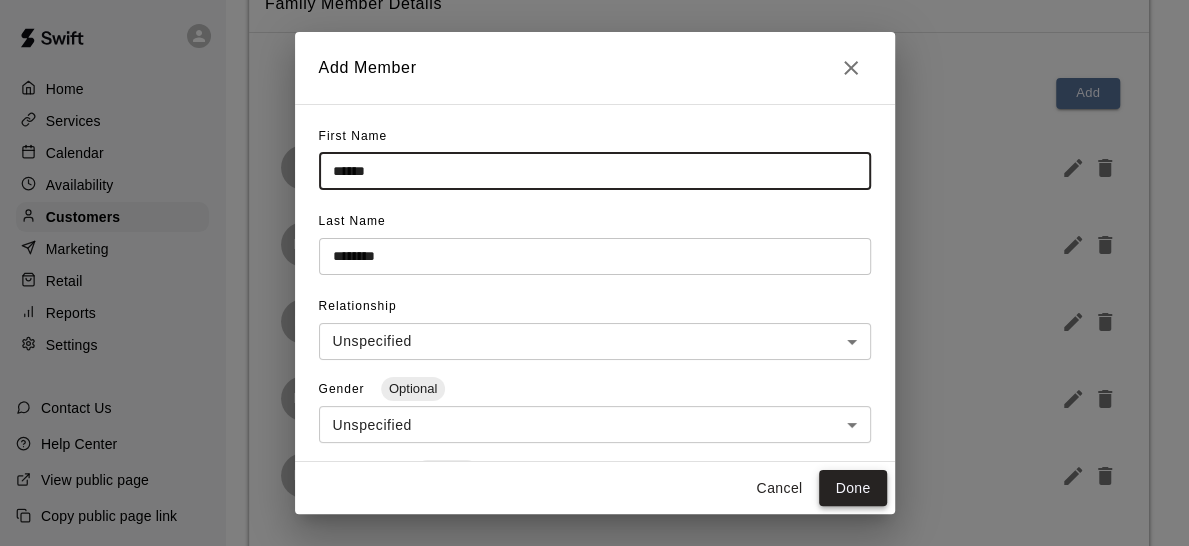 type on "*****" 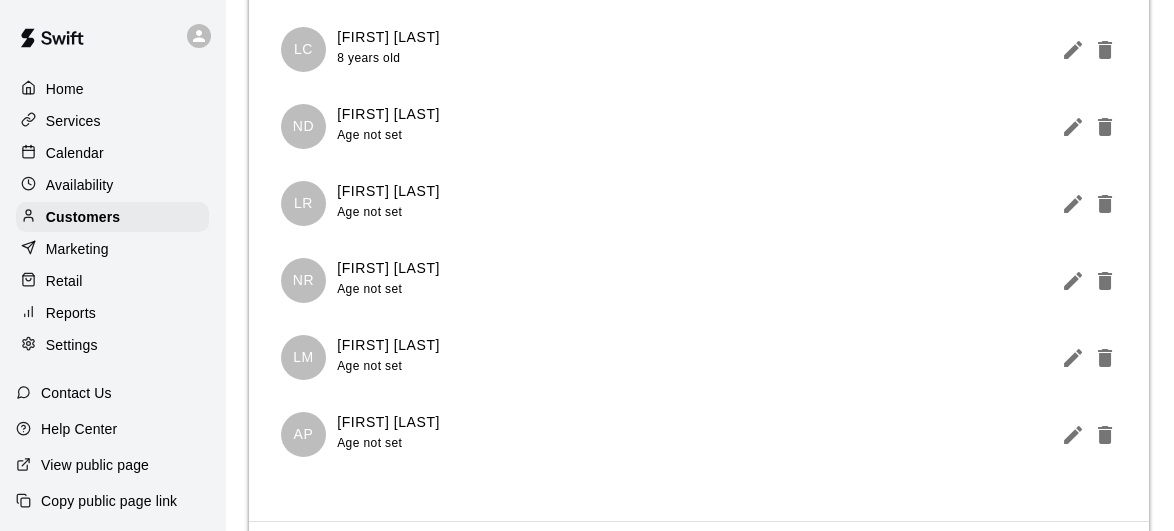 scroll, scrollTop: 319, scrollLeft: 0, axis: vertical 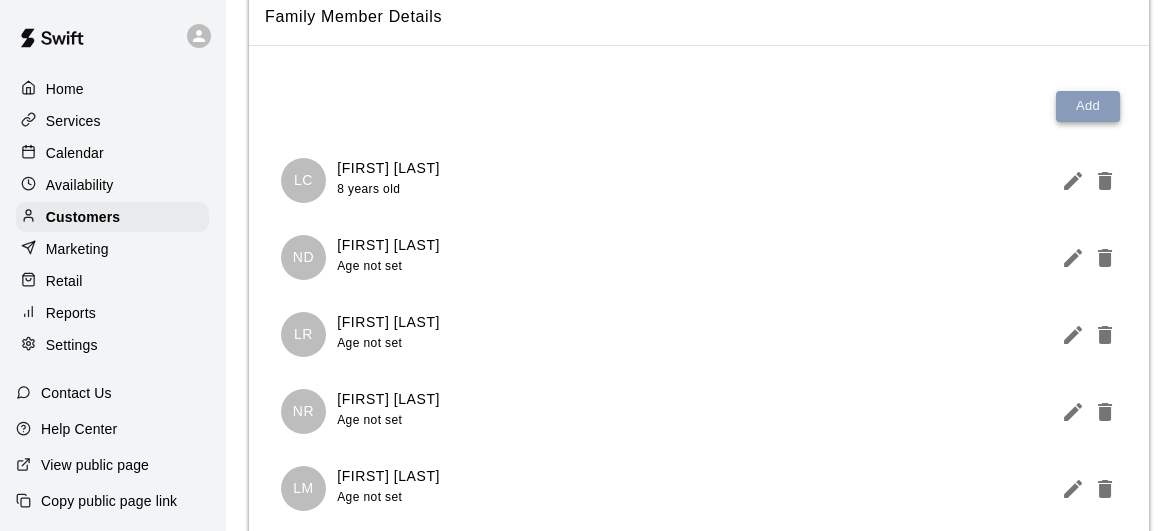 click on "Add" at bounding box center [1088, 106] 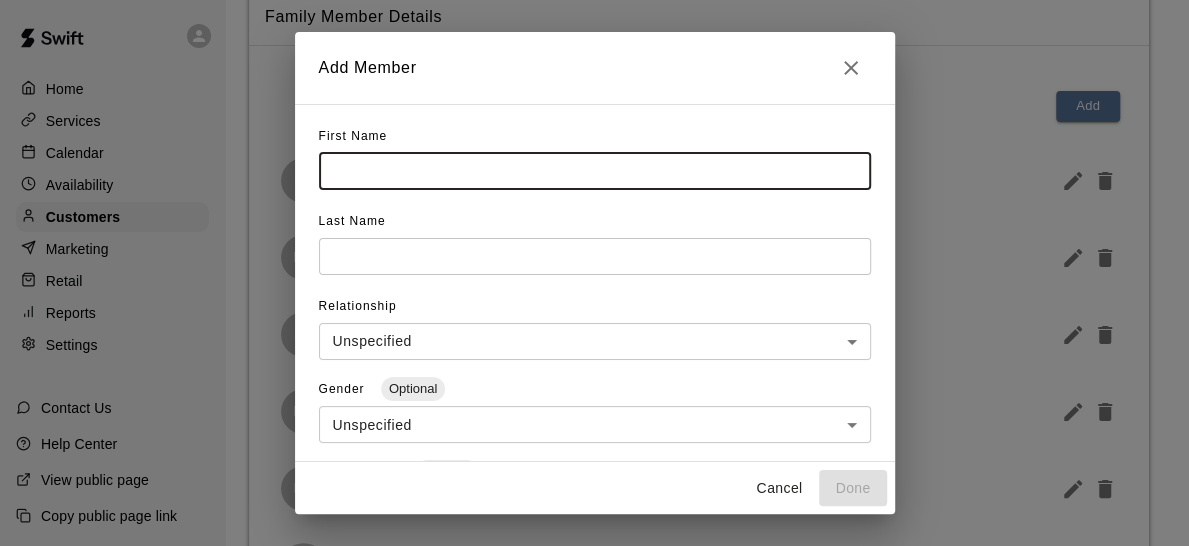 click at bounding box center (595, 171) 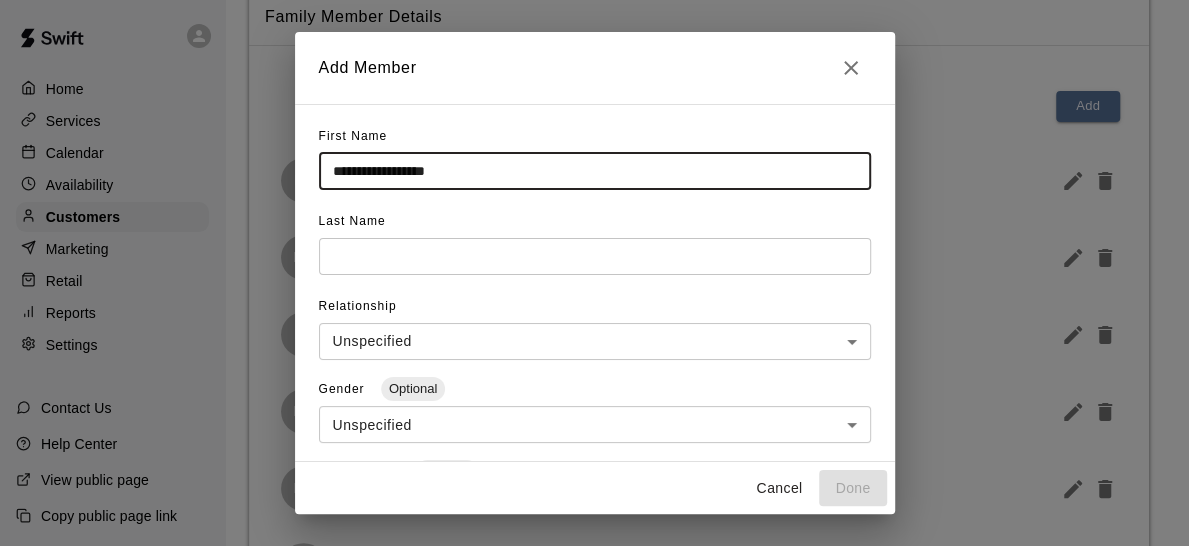 type on "**********" 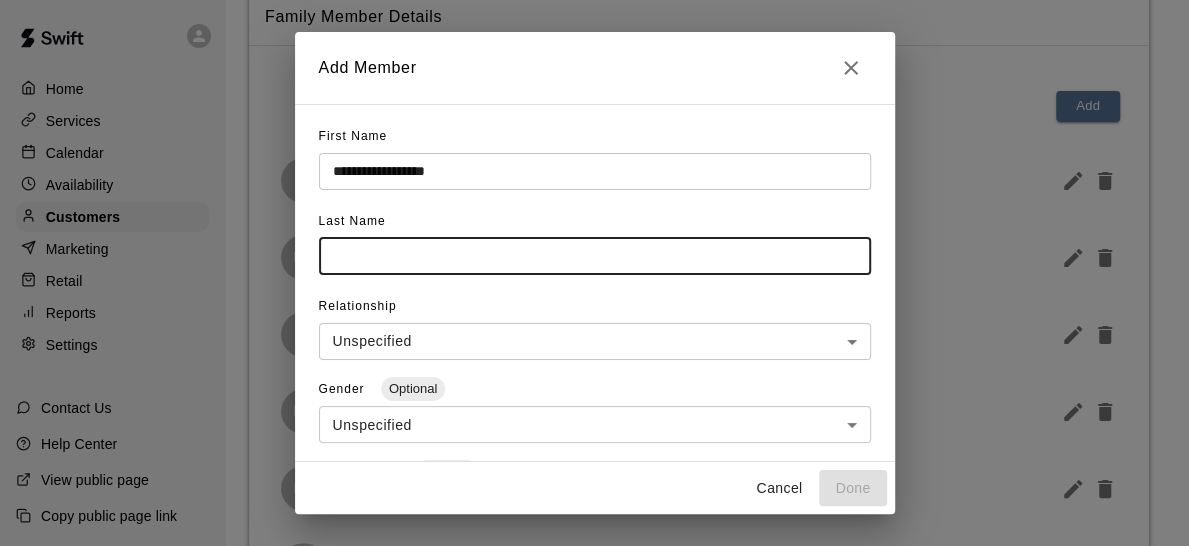 click at bounding box center (595, 256) 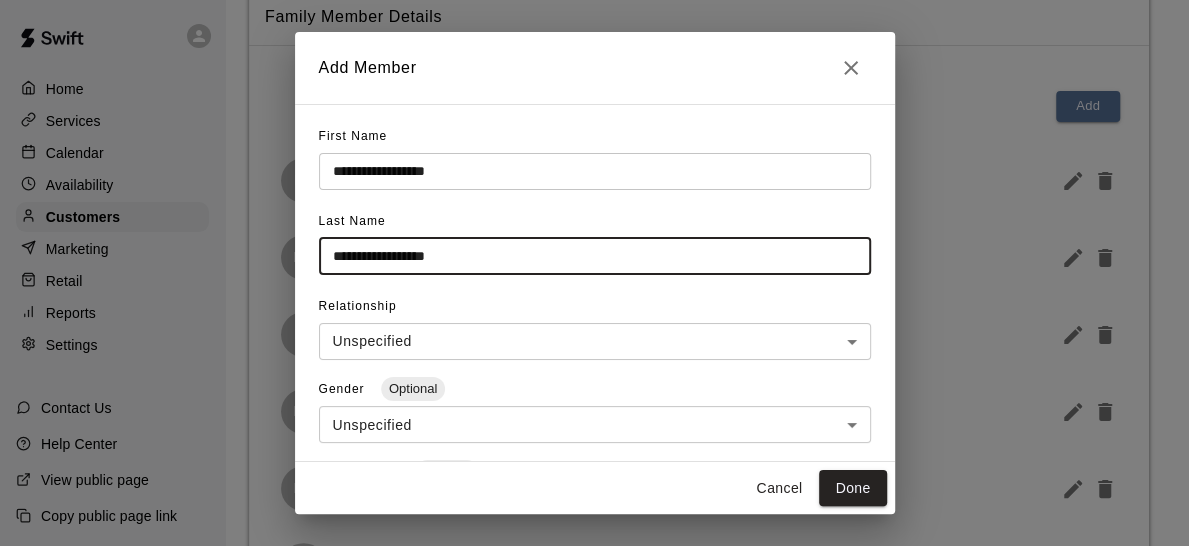 drag, startPoint x: 396, startPoint y: 254, endPoint x: 186, endPoint y: 267, distance: 210.402 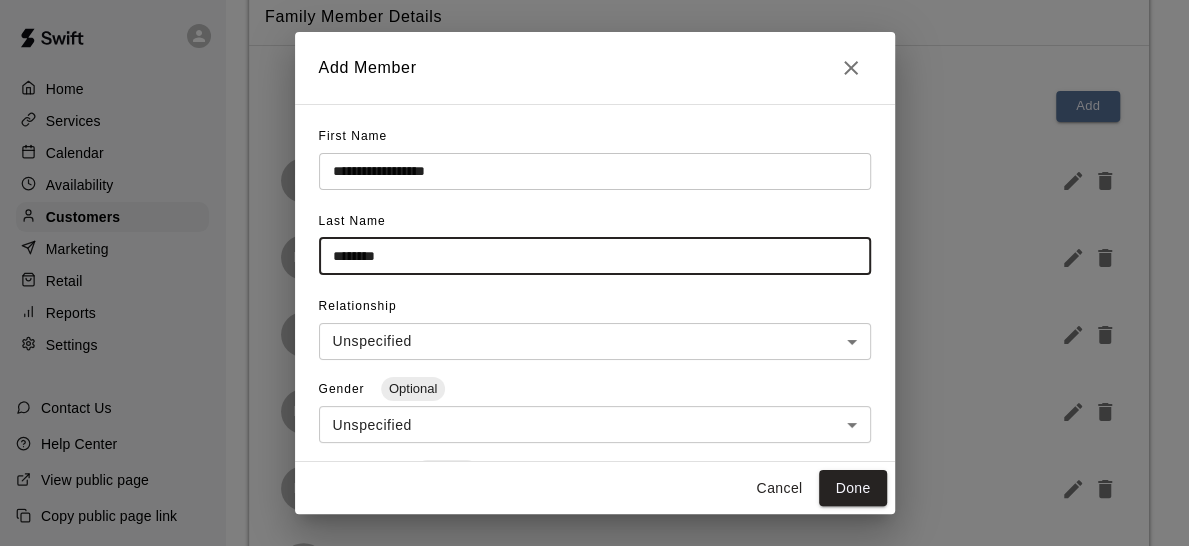 type on "********" 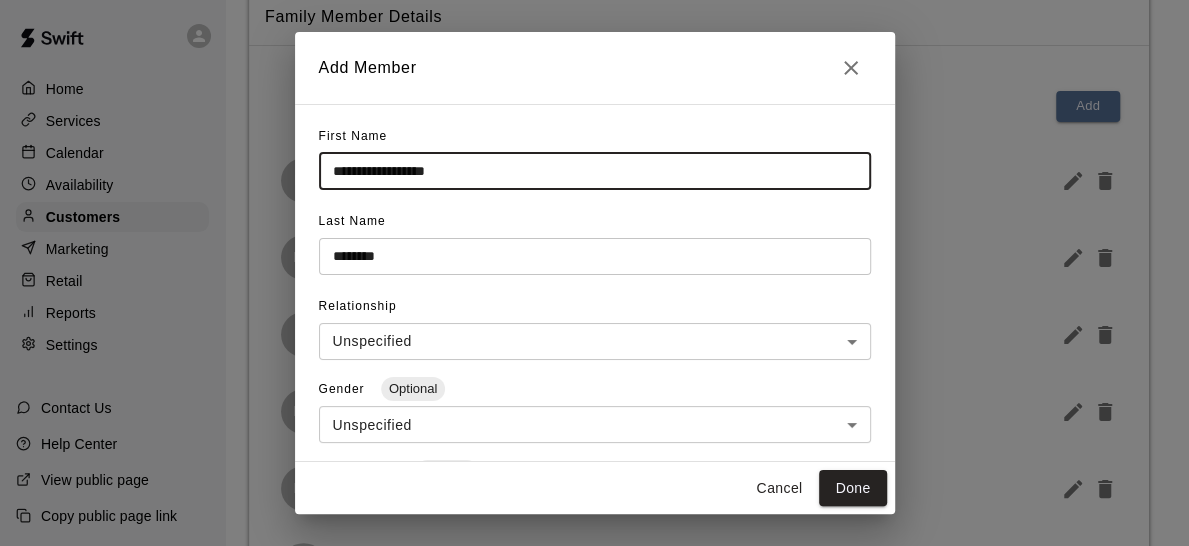 drag, startPoint x: 481, startPoint y: 175, endPoint x: 394, endPoint y: 167, distance: 87.36704 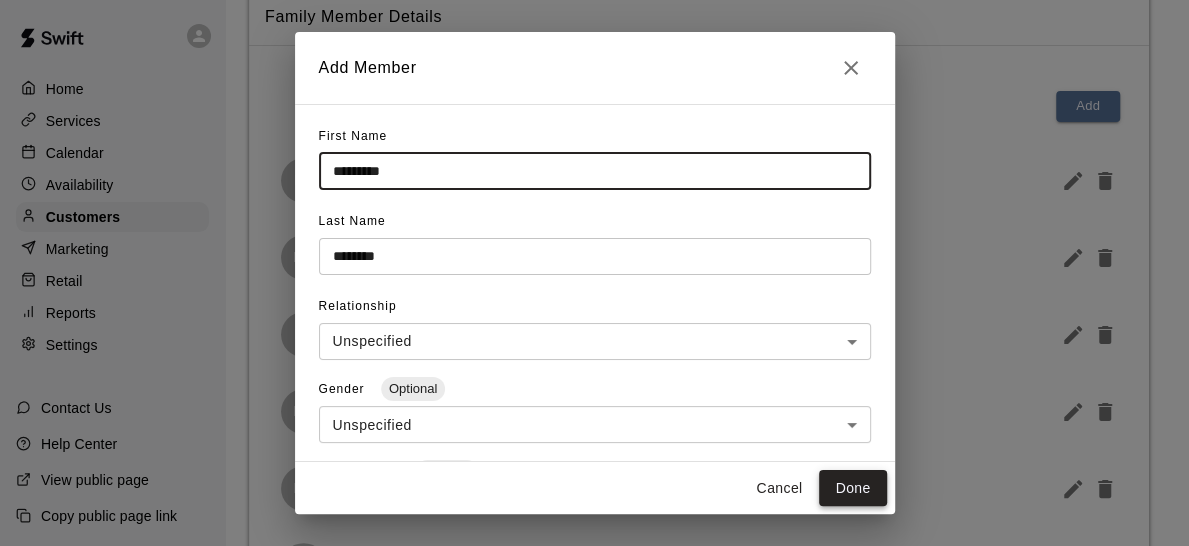 type on "*********" 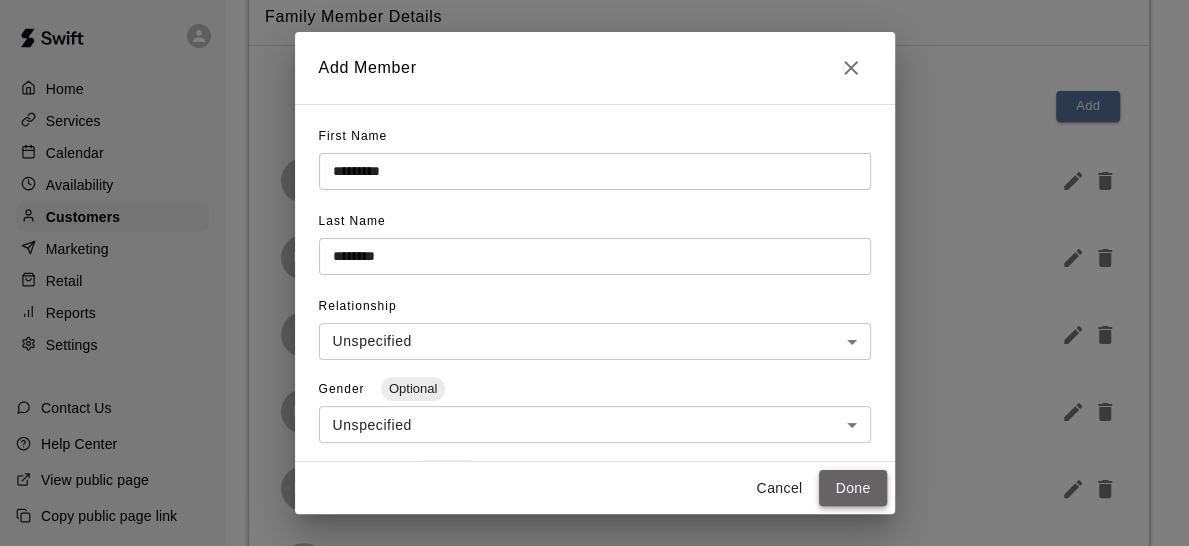 click on "Done" at bounding box center [852, 488] 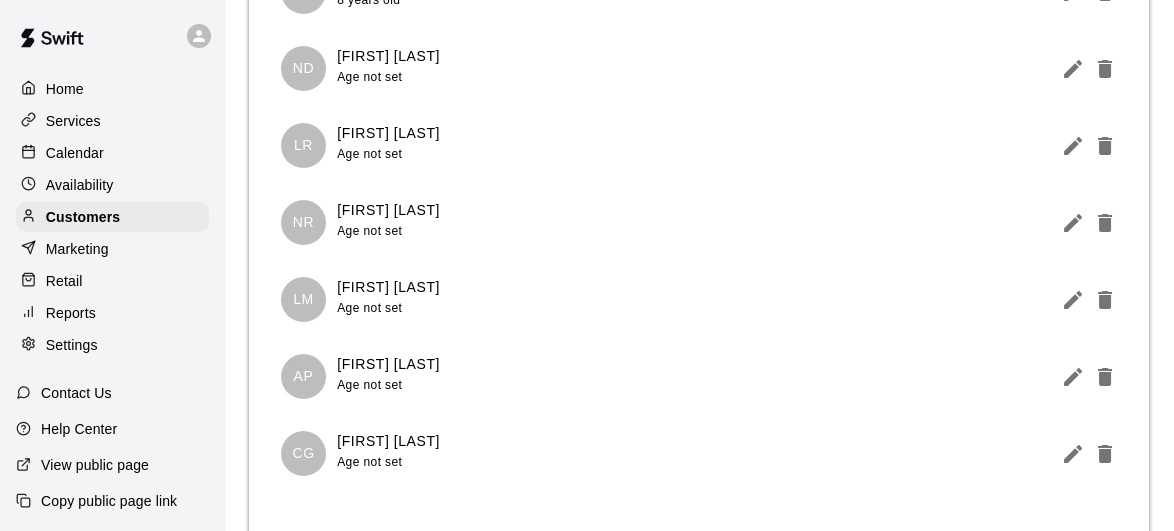 scroll, scrollTop: 372, scrollLeft: 0, axis: vertical 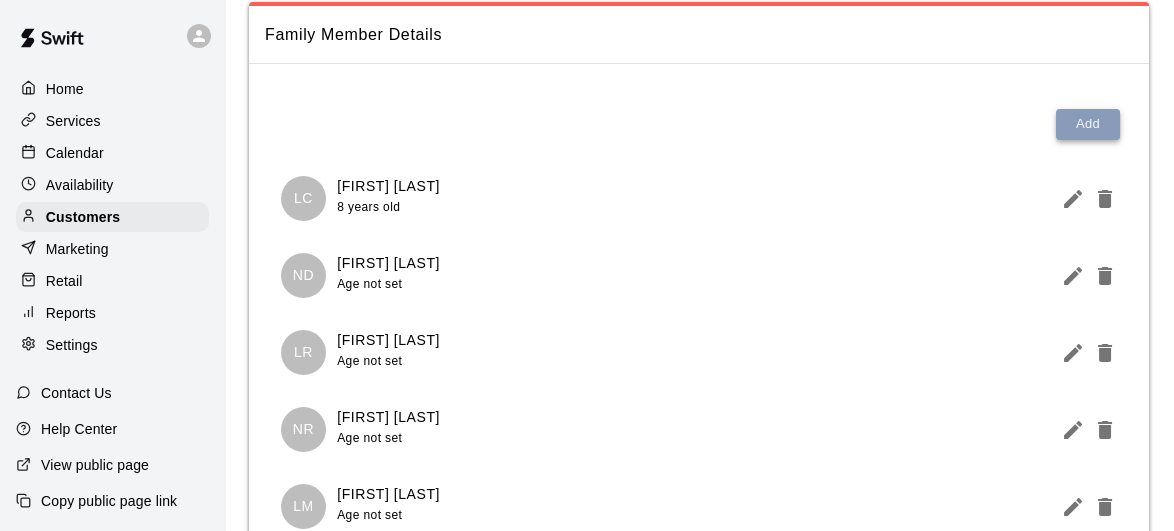 click on "Add" at bounding box center (1088, 124) 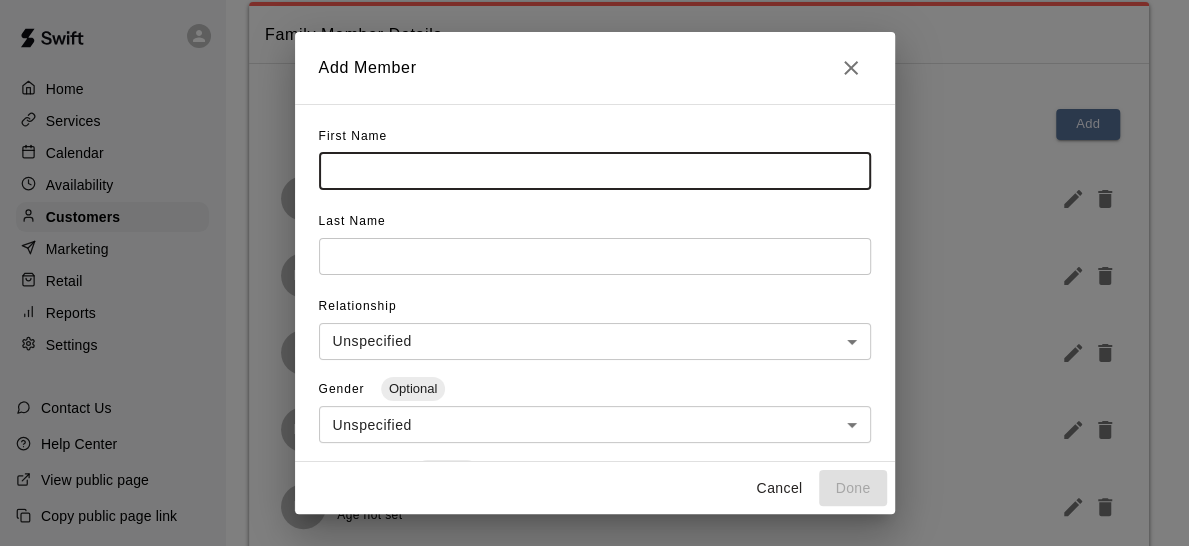 click at bounding box center (595, 171) 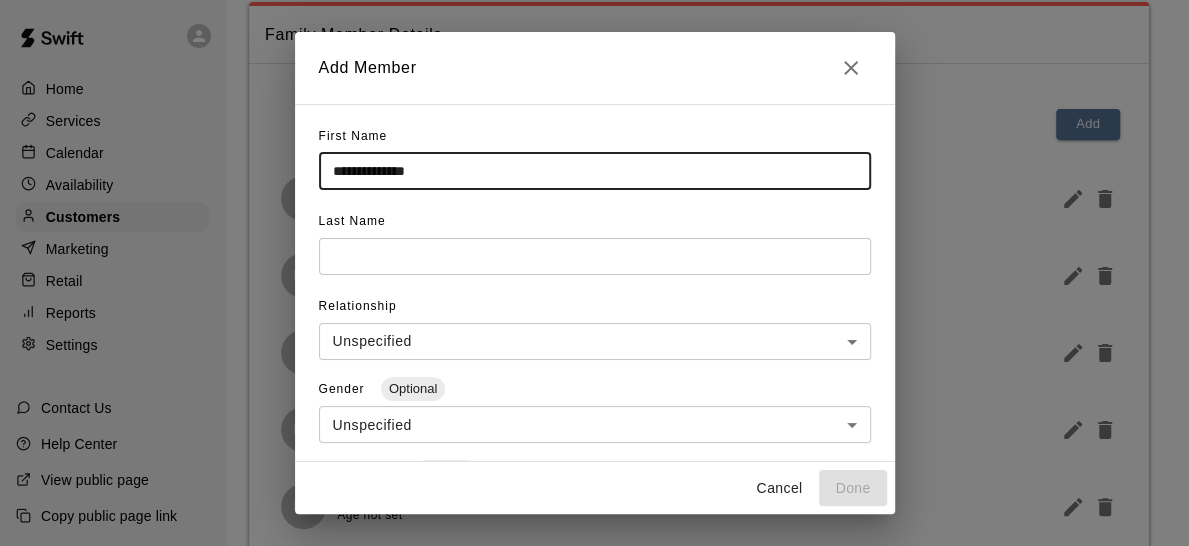 type on "**********" 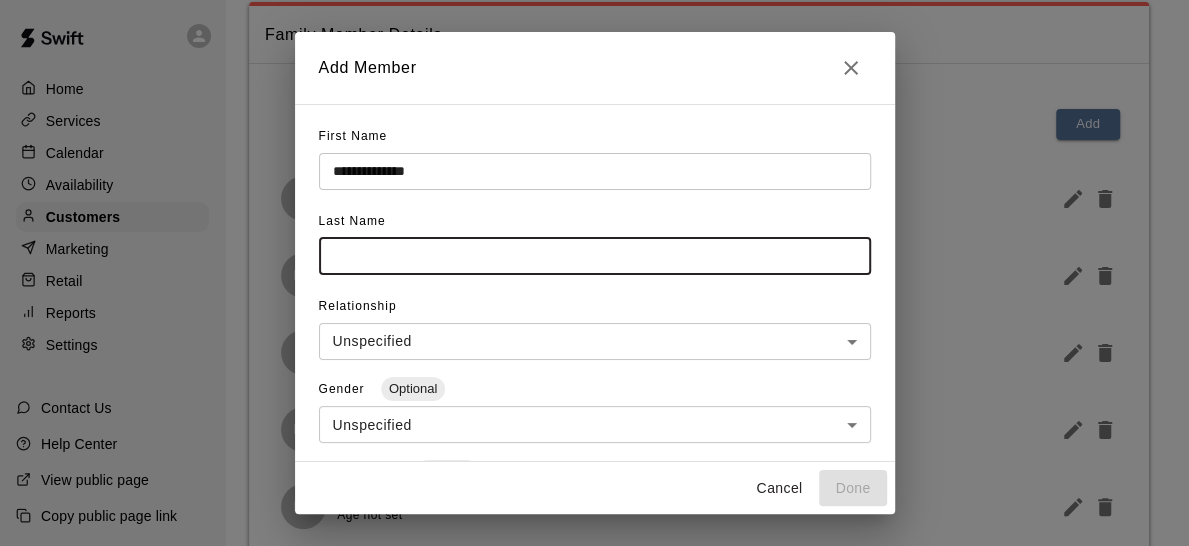 click at bounding box center [595, 256] 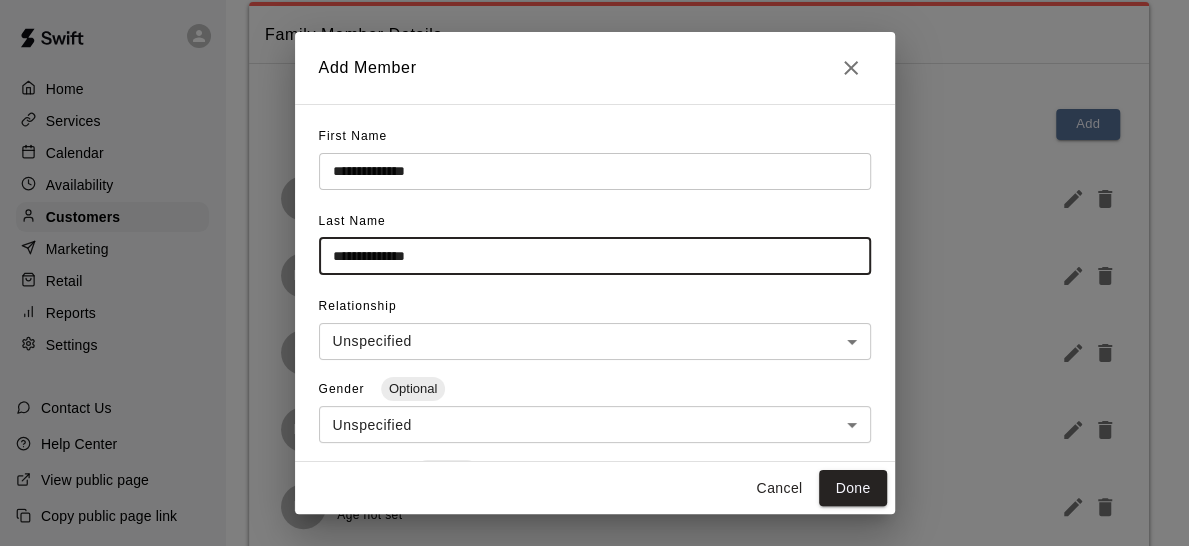 drag, startPoint x: 373, startPoint y: 254, endPoint x: 211, endPoint y: 263, distance: 162.2498 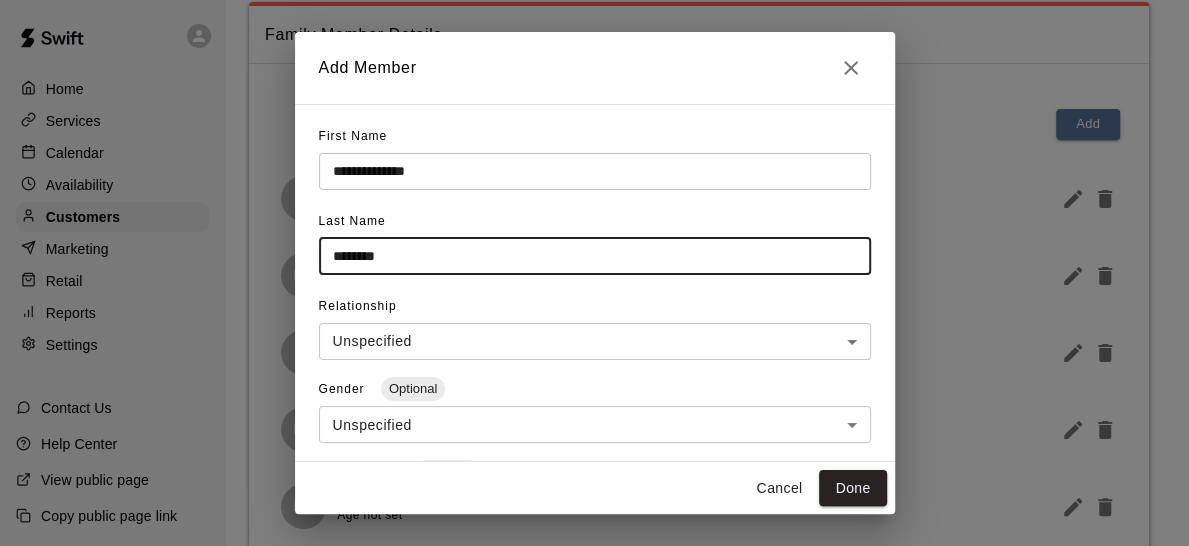 type on "********" 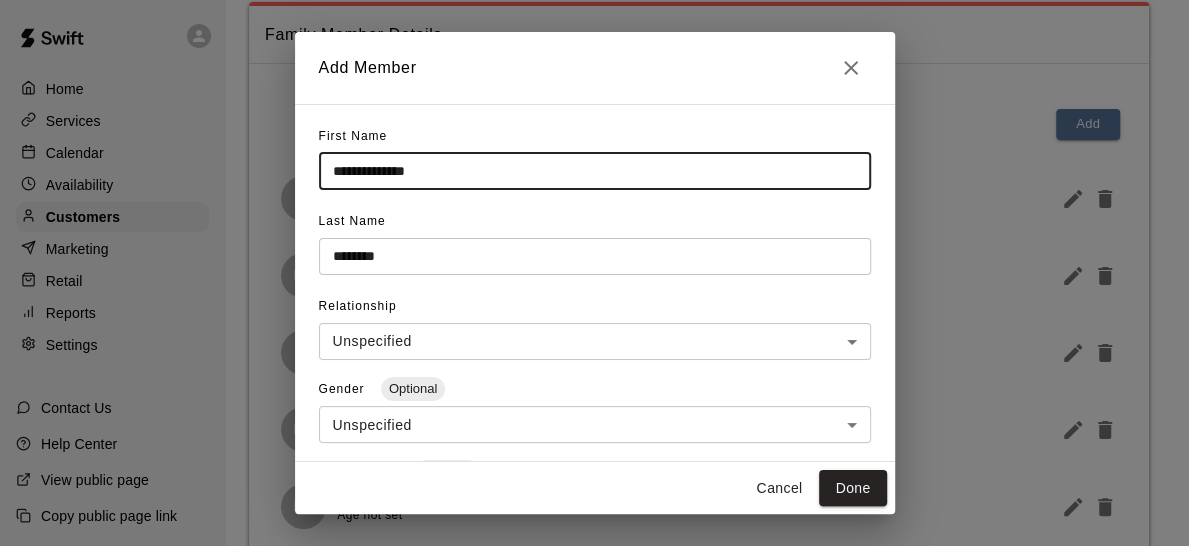 drag, startPoint x: 448, startPoint y: 163, endPoint x: 366, endPoint y: 170, distance: 82.29824 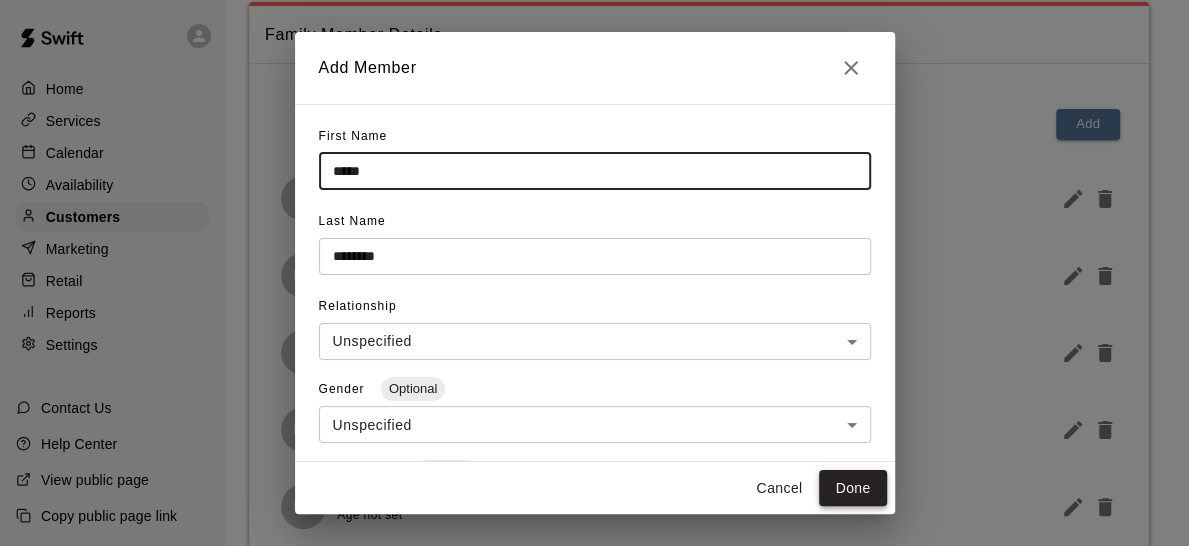 type on "*****" 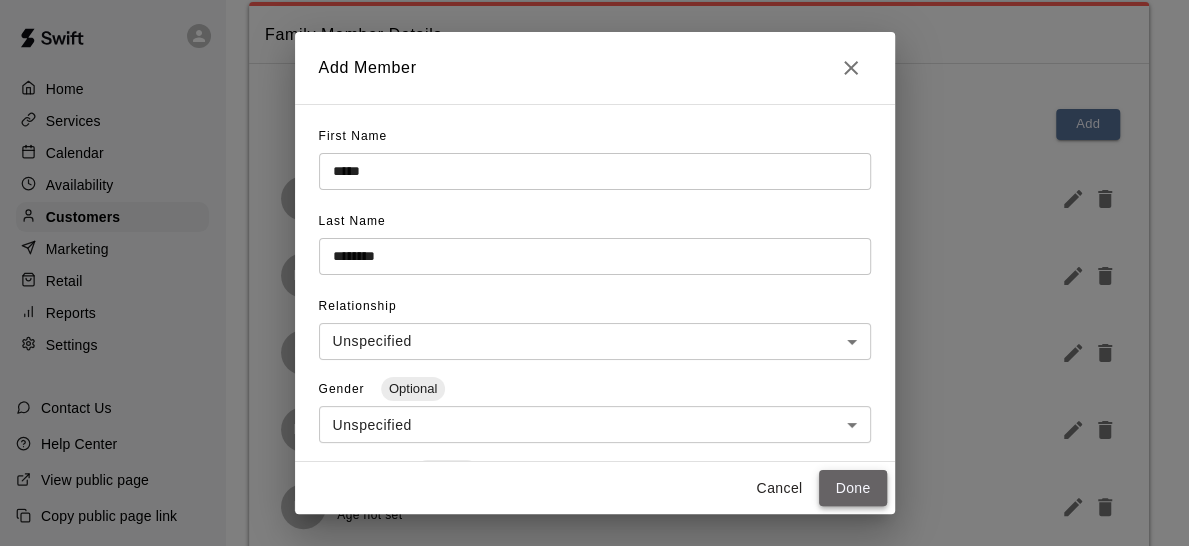 click on "Done" at bounding box center [852, 488] 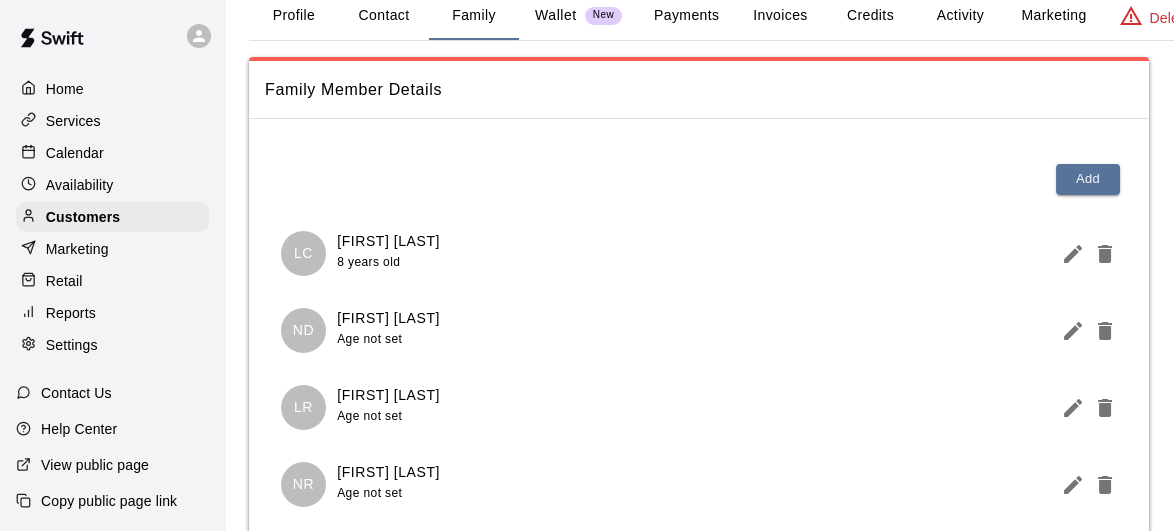 scroll, scrollTop: 37, scrollLeft: 0, axis: vertical 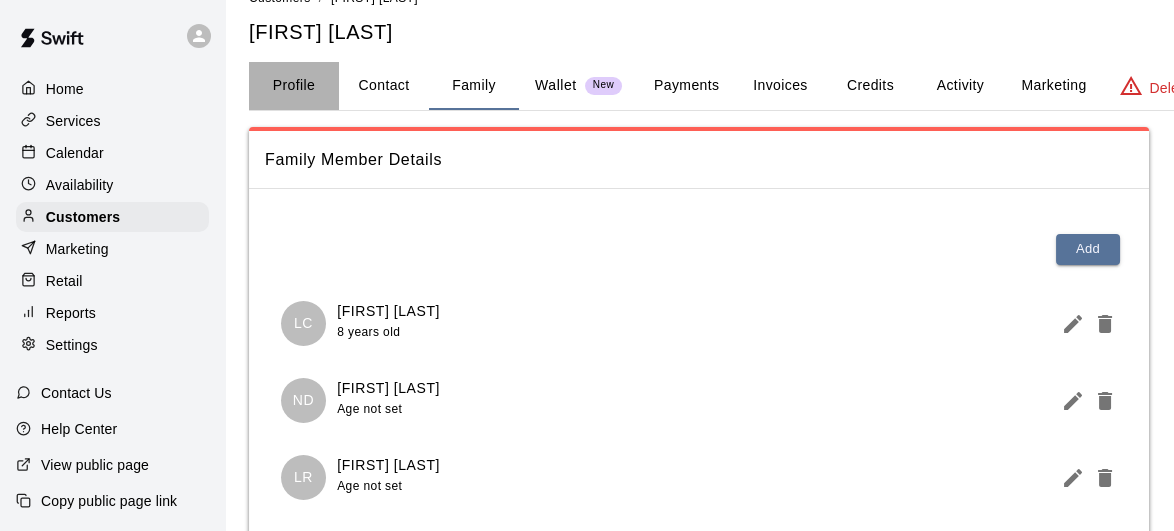 click on "Profile" at bounding box center (294, 86) 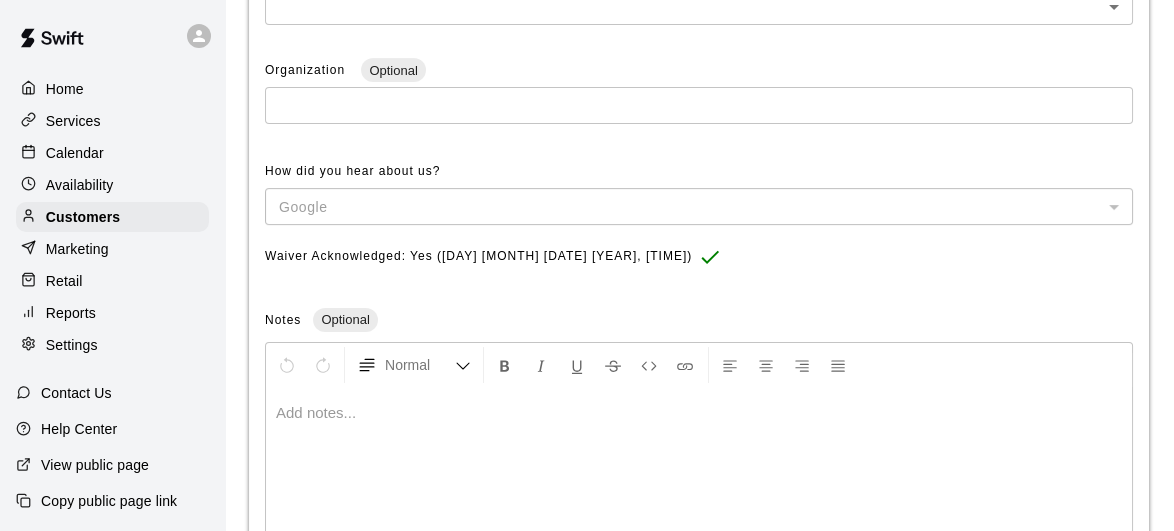scroll, scrollTop: 777, scrollLeft: 0, axis: vertical 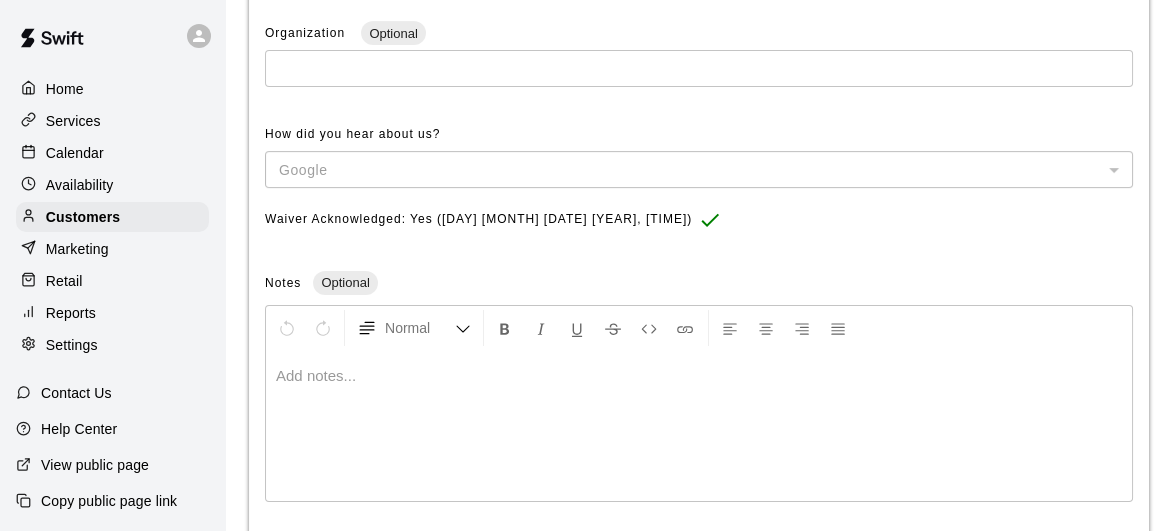 click at bounding box center (699, 376) 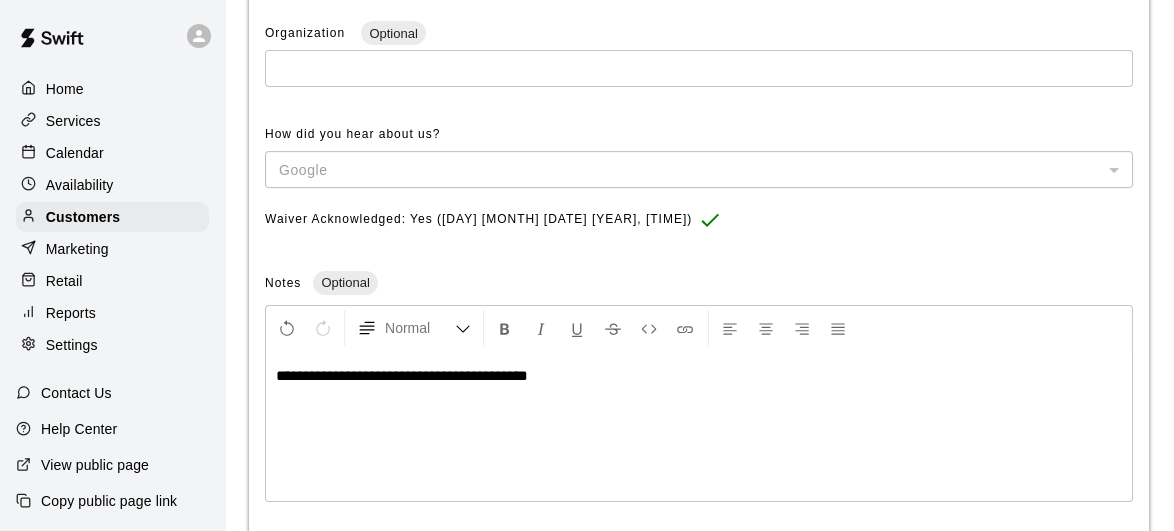 scroll, scrollTop: 895, scrollLeft: 0, axis: vertical 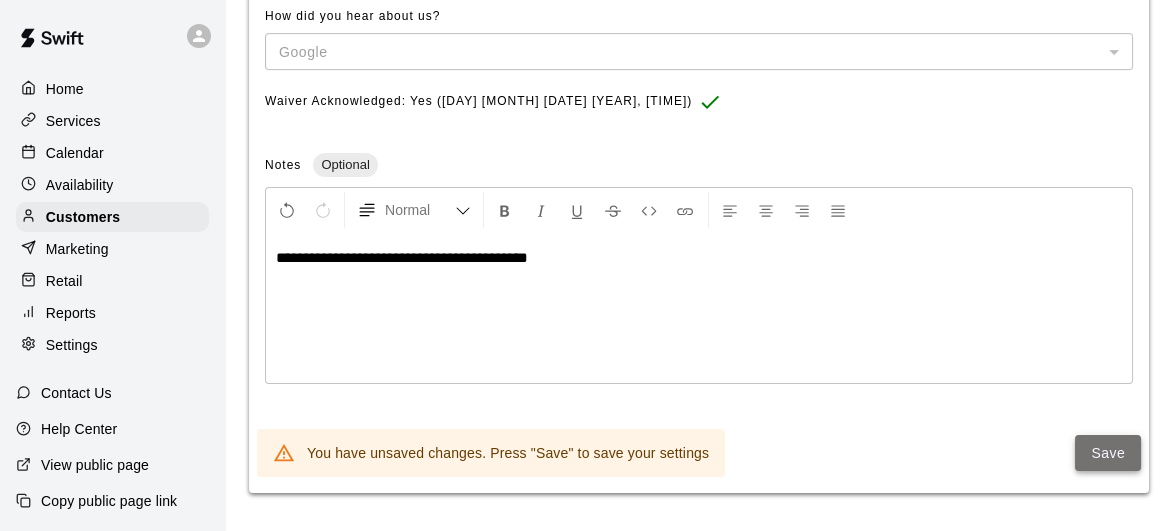 click on "Save" at bounding box center [1108, 453] 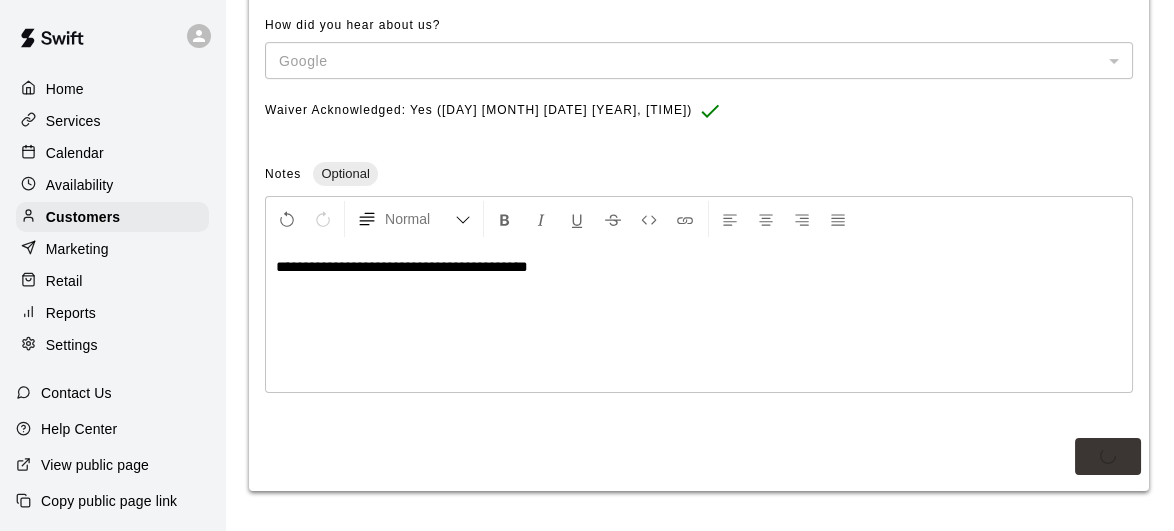 scroll, scrollTop: 884, scrollLeft: 0, axis: vertical 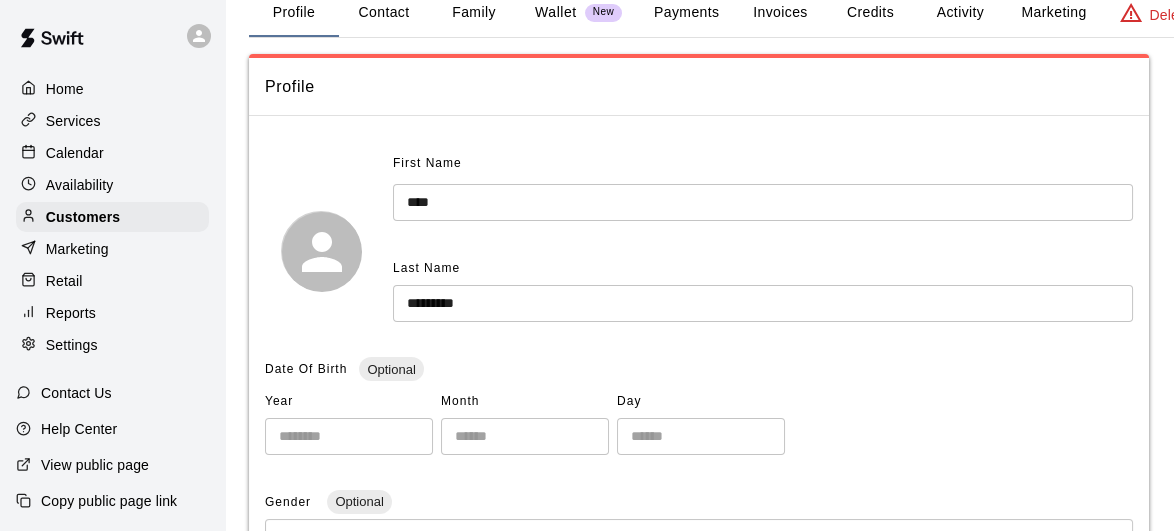 click on "Family" at bounding box center [474, 13] 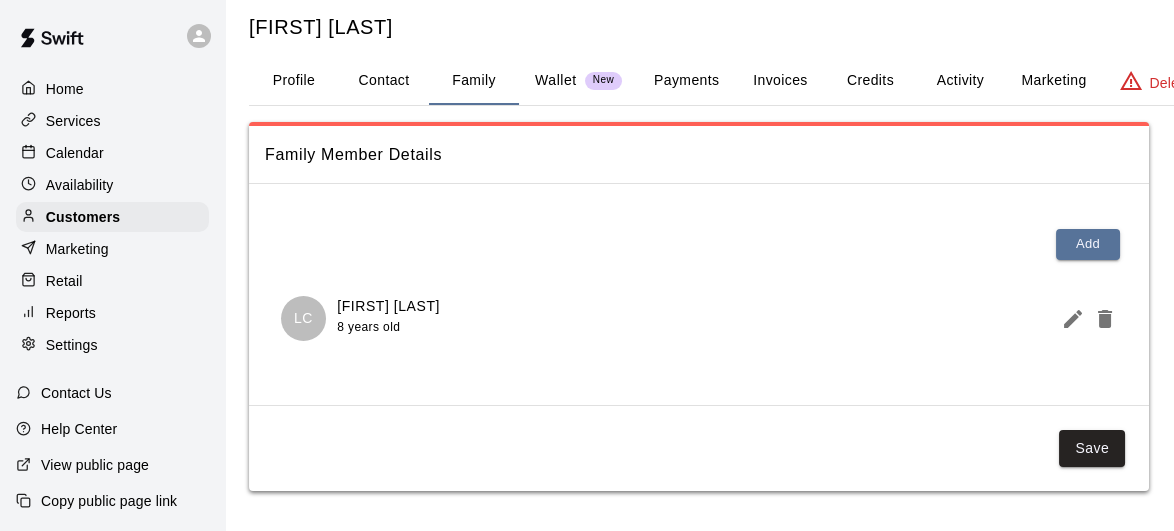 scroll, scrollTop: 40, scrollLeft: 0, axis: vertical 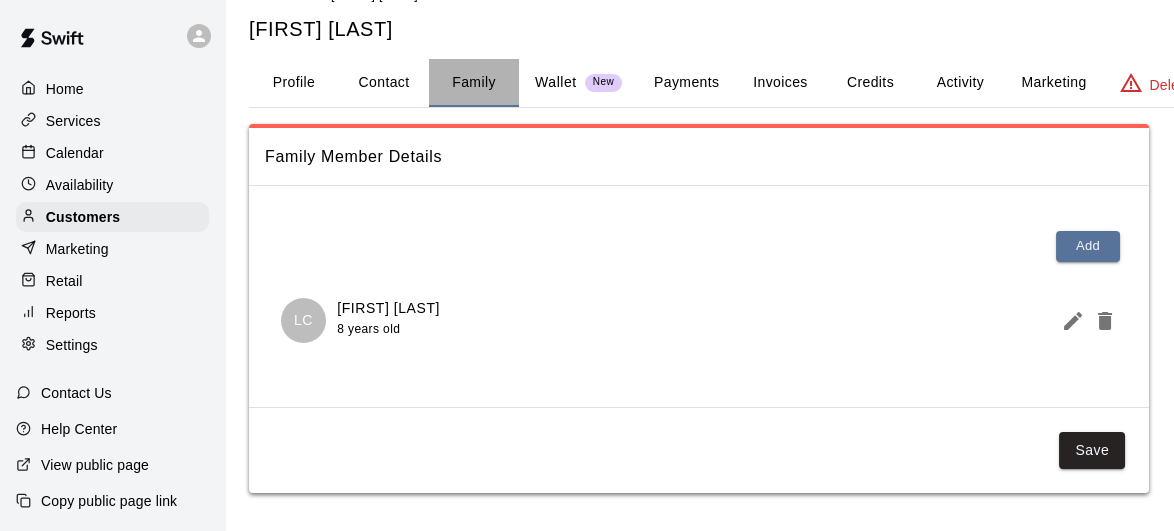click on "Family" at bounding box center (474, 83) 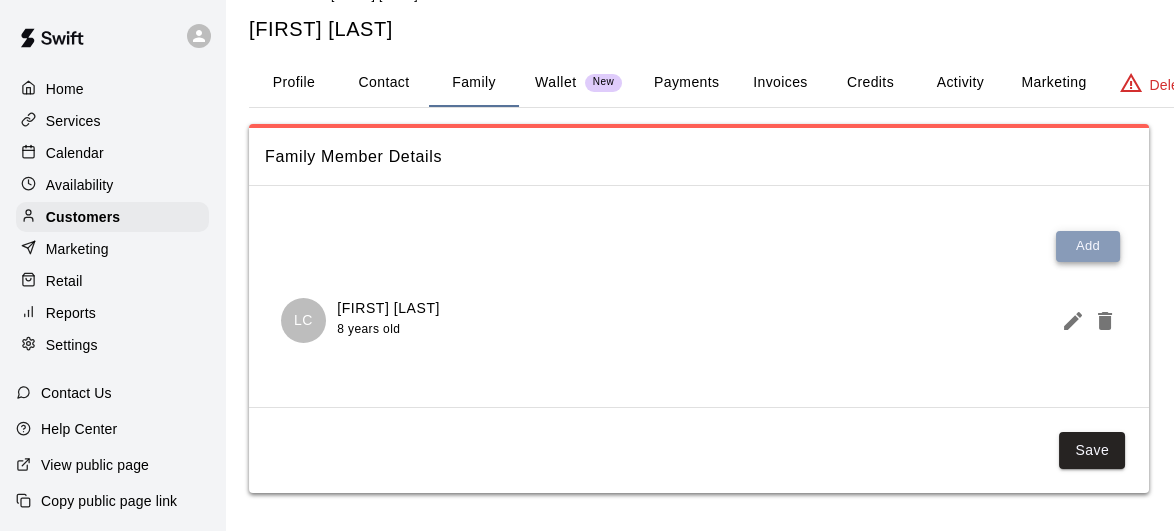 click on "Add" at bounding box center (1088, 246) 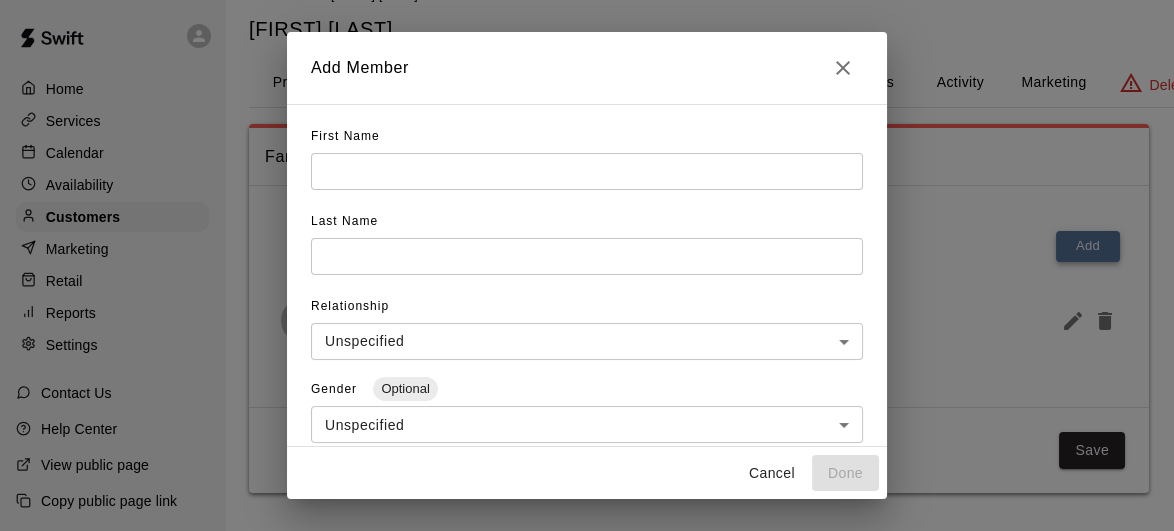 scroll, scrollTop: 26, scrollLeft: 0, axis: vertical 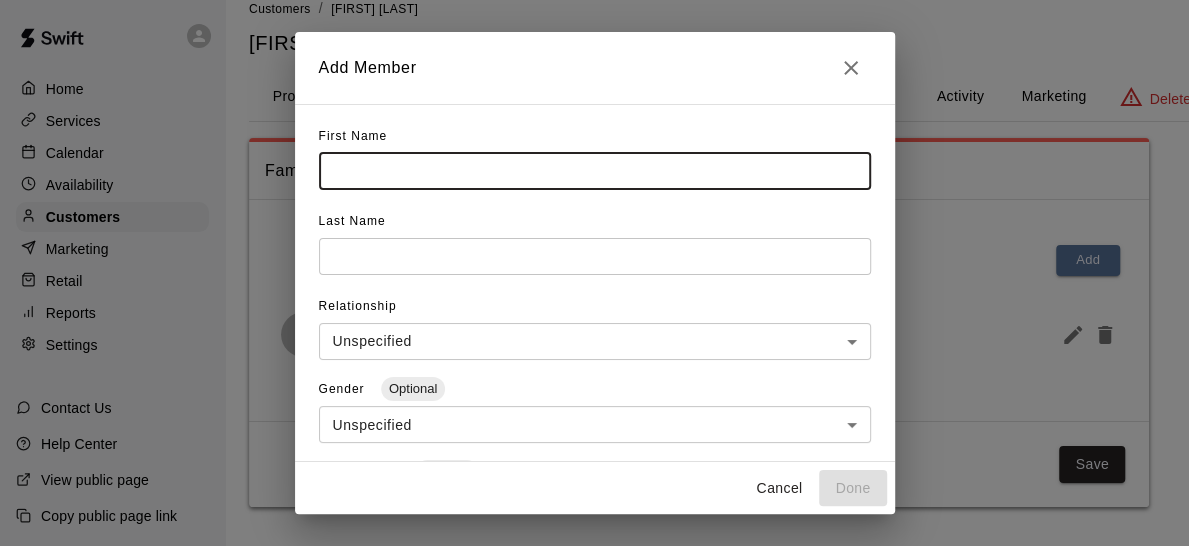 click at bounding box center (595, 171) 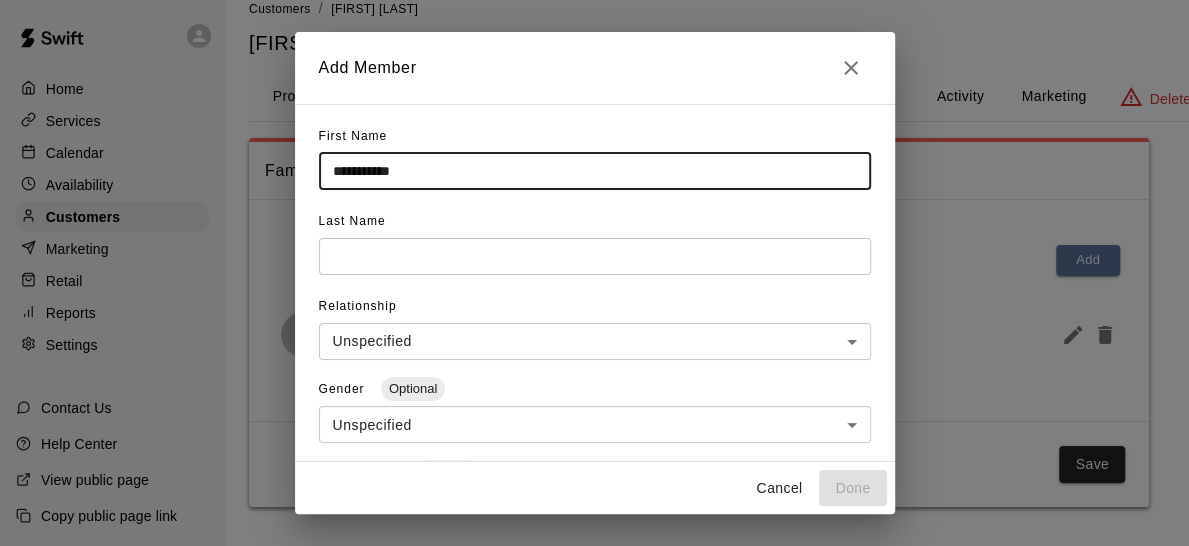 drag, startPoint x: 433, startPoint y: 178, endPoint x: 367, endPoint y: 172, distance: 66.27216 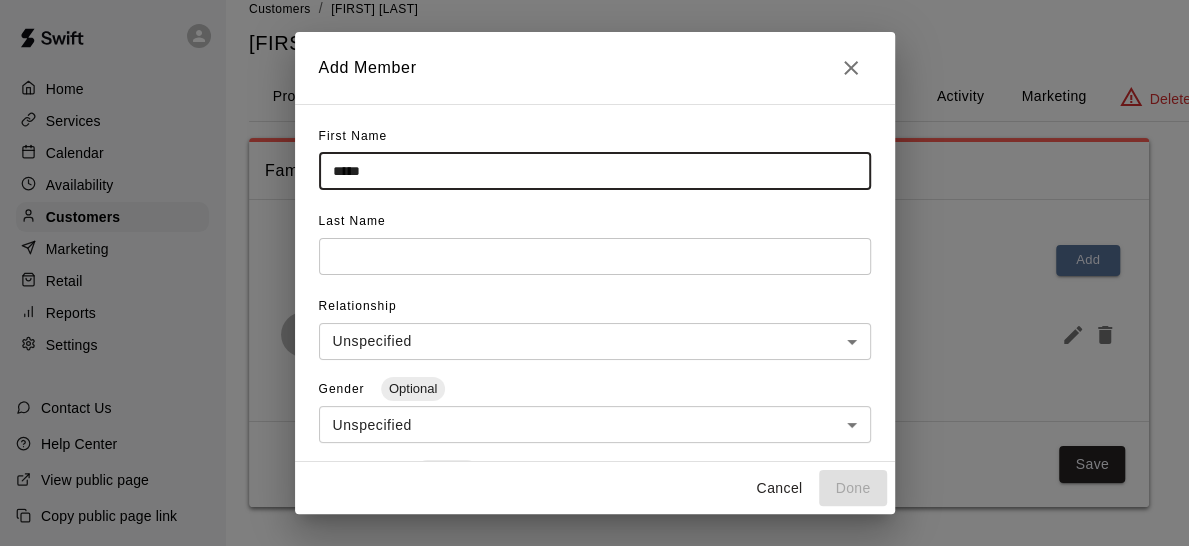 type on "****" 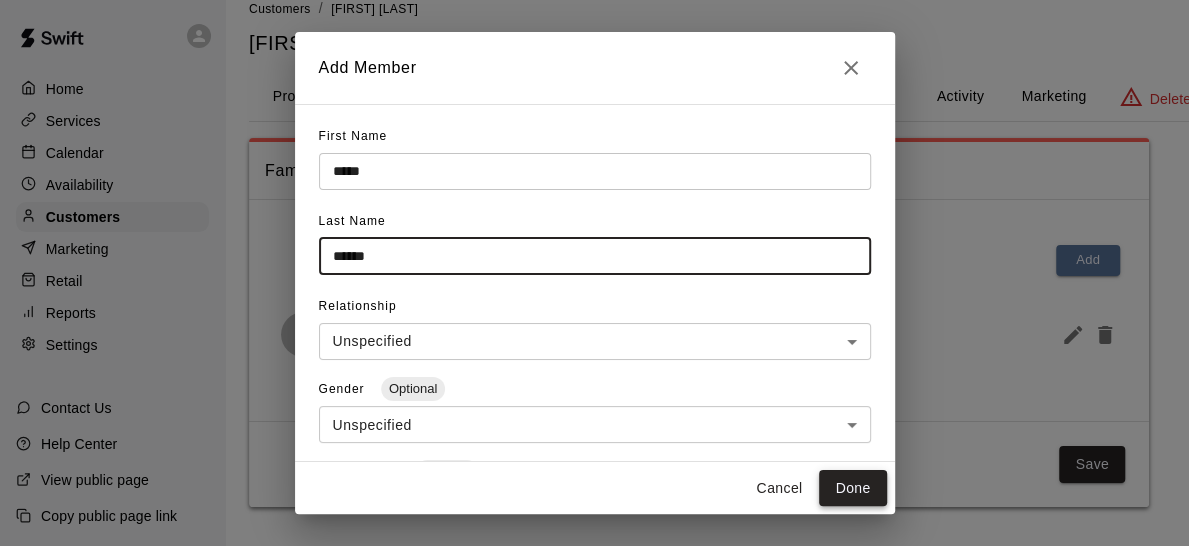 type on "******" 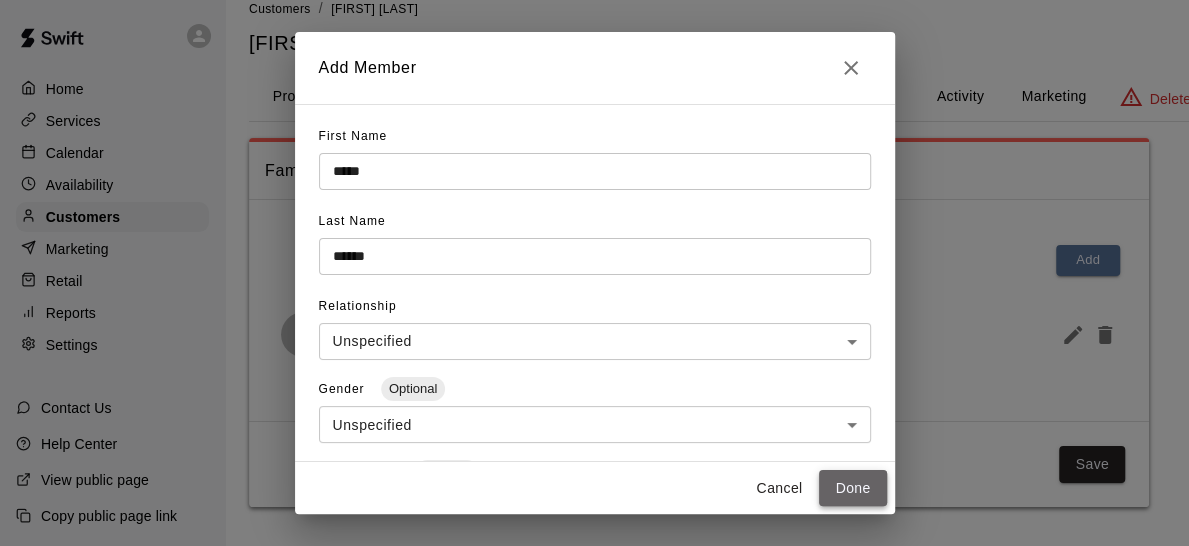 click on "Done" at bounding box center [852, 488] 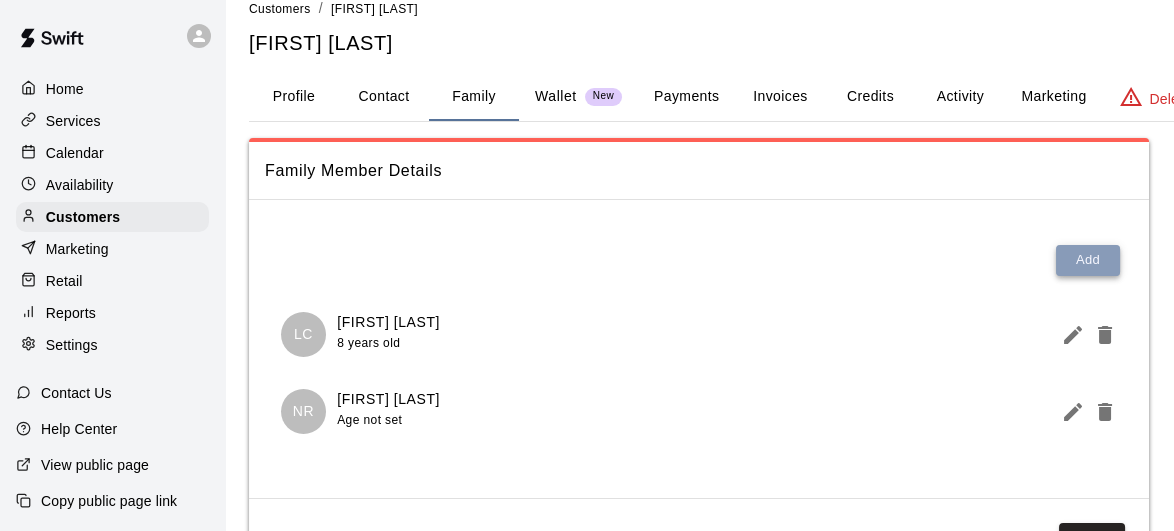 click on "Add" at bounding box center [1088, 260] 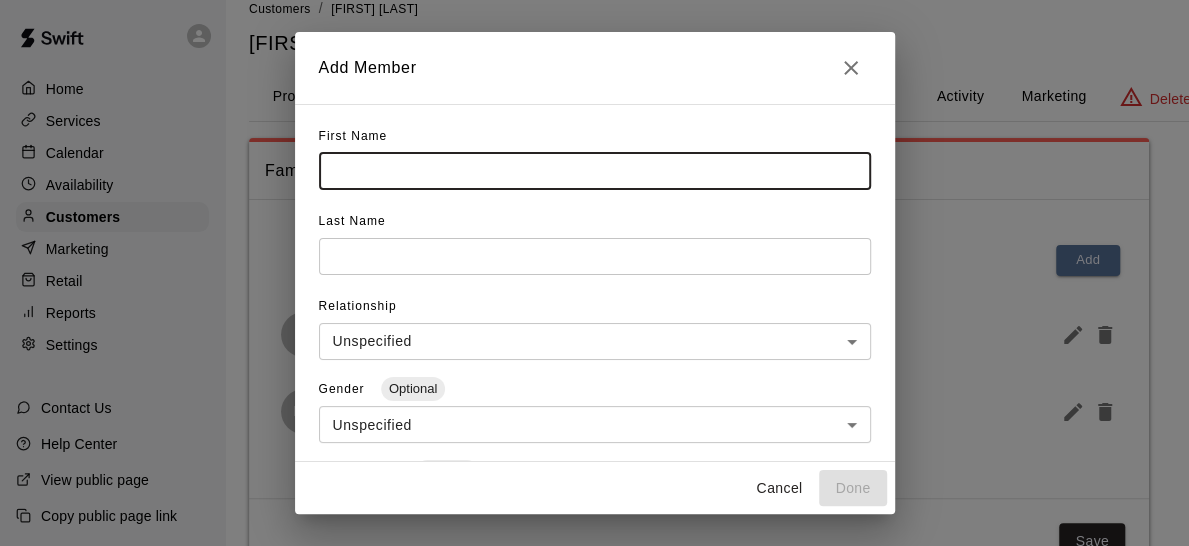 click at bounding box center (595, 171) 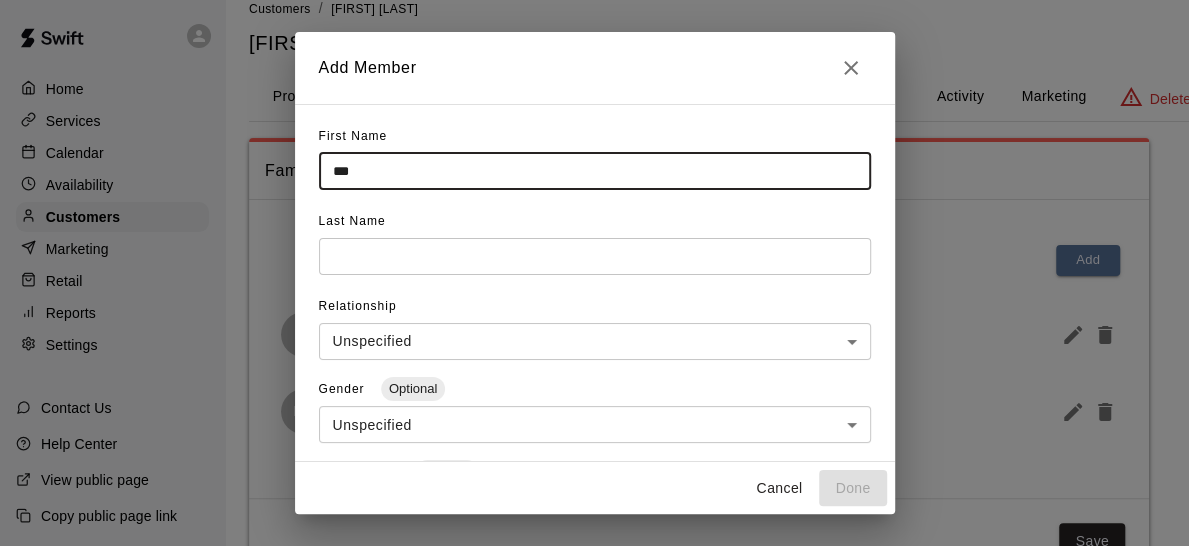 type on "***" 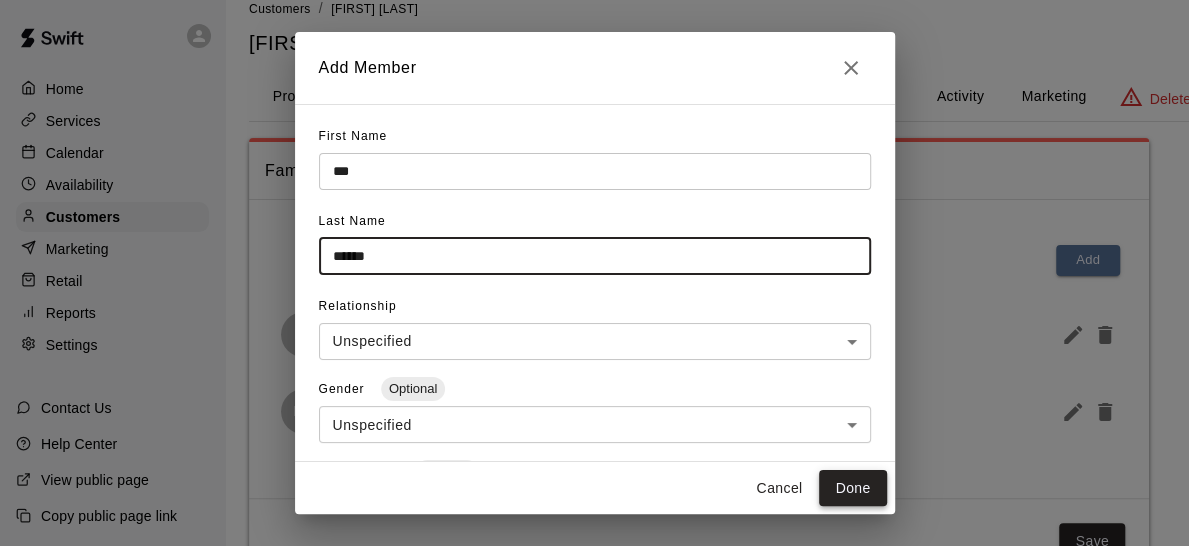 type on "******" 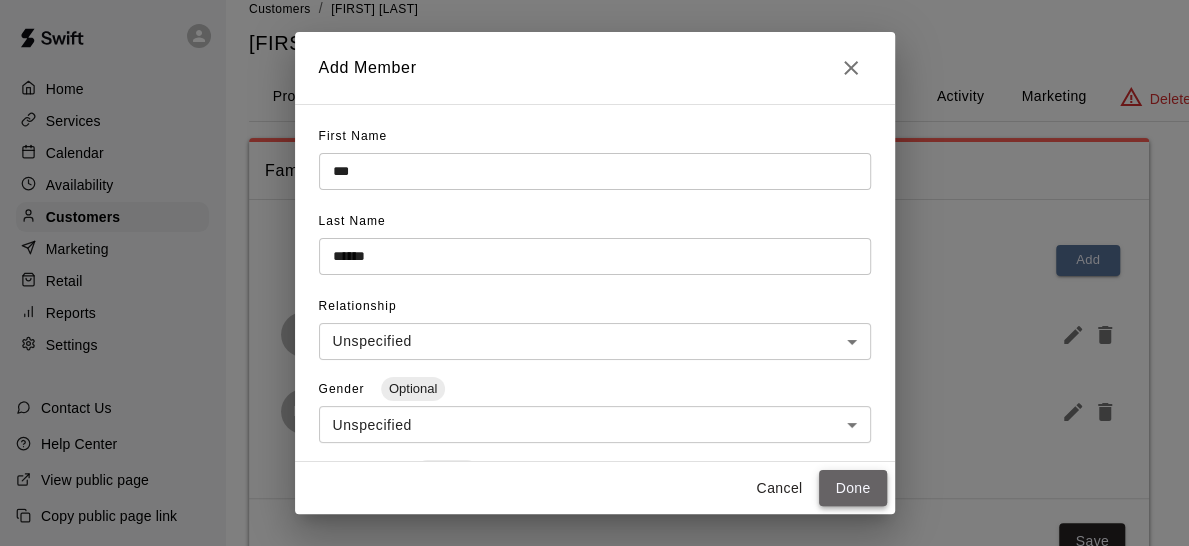 click on "Done" at bounding box center (852, 488) 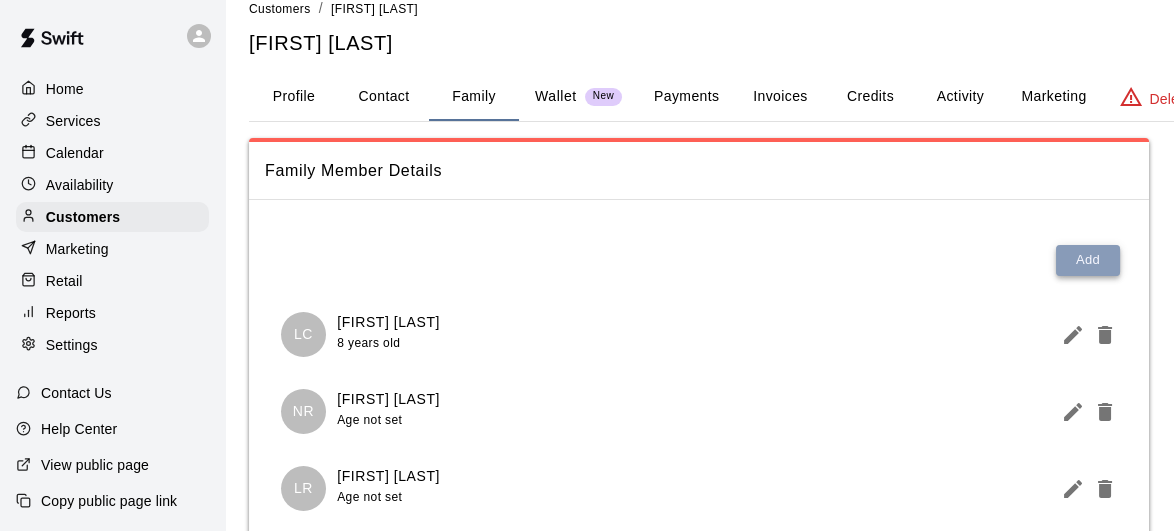 click on "Add" at bounding box center (1088, 260) 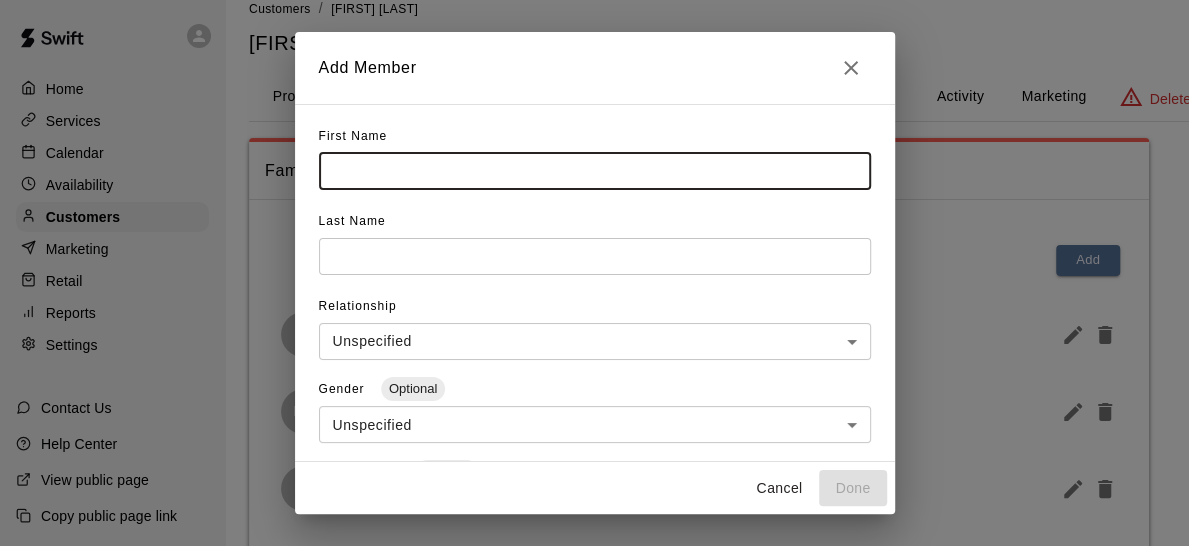 click at bounding box center [595, 171] 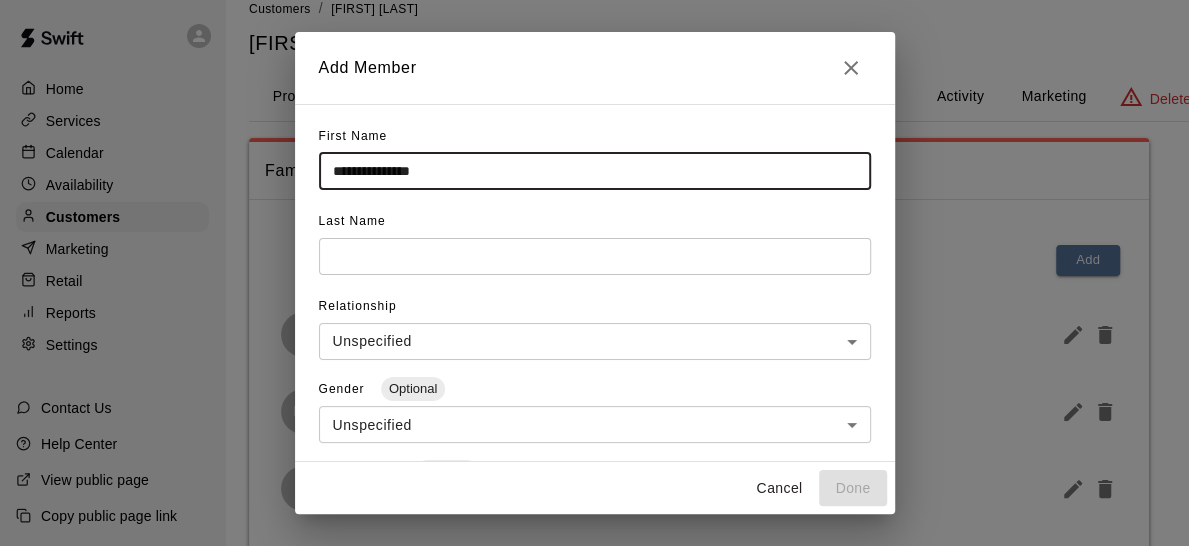 drag, startPoint x: 482, startPoint y: 164, endPoint x: 375, endPoint y: 167, distance: 107.042046 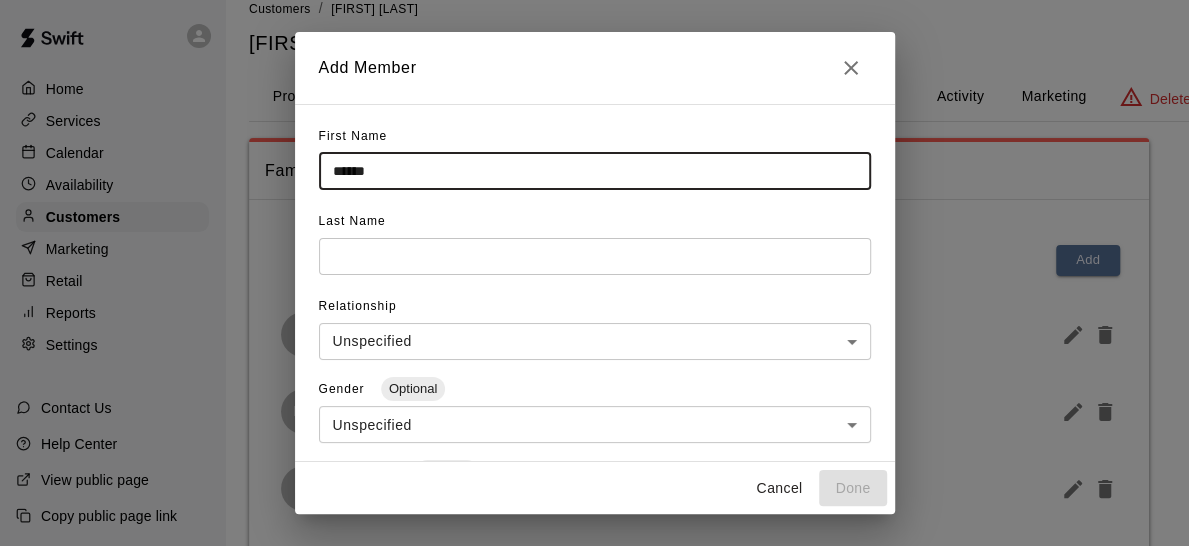 type on "*****" 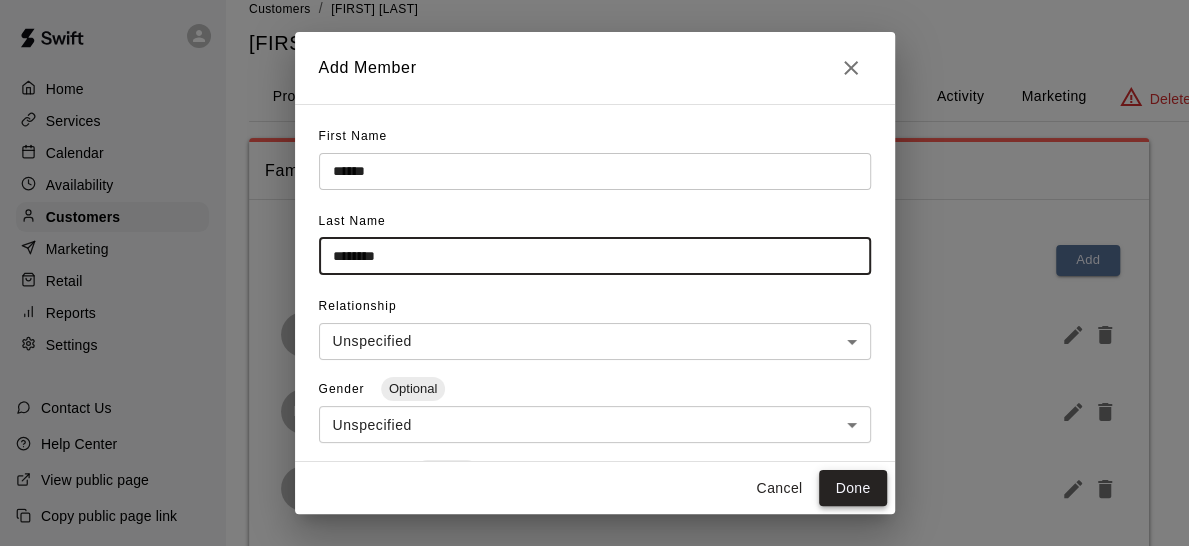type on "********" 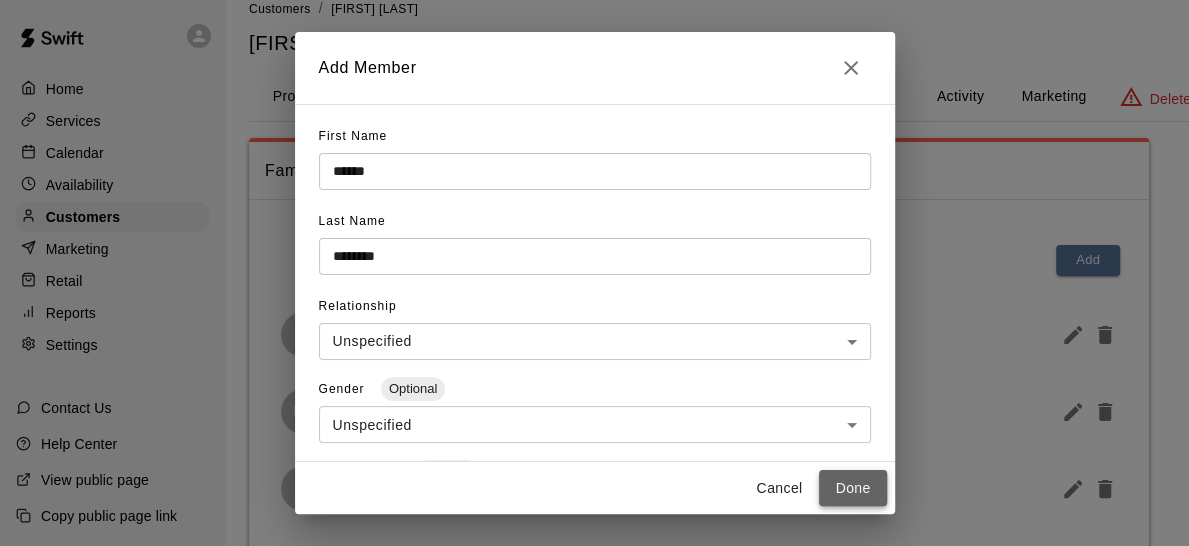 click on "Done" at bounding box center [852, 488] 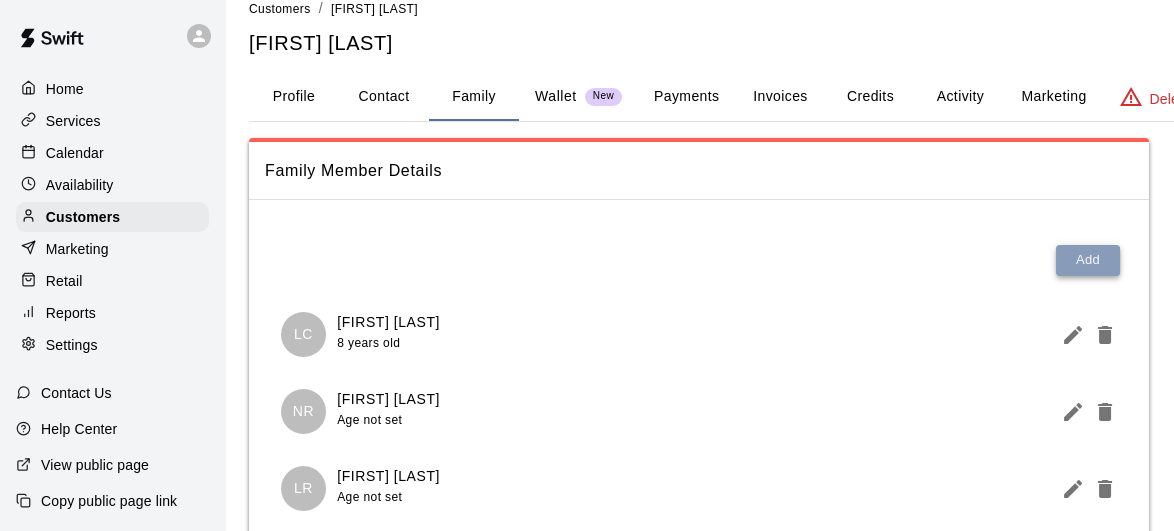 click on "Add" at bounding box center [1088, 260] 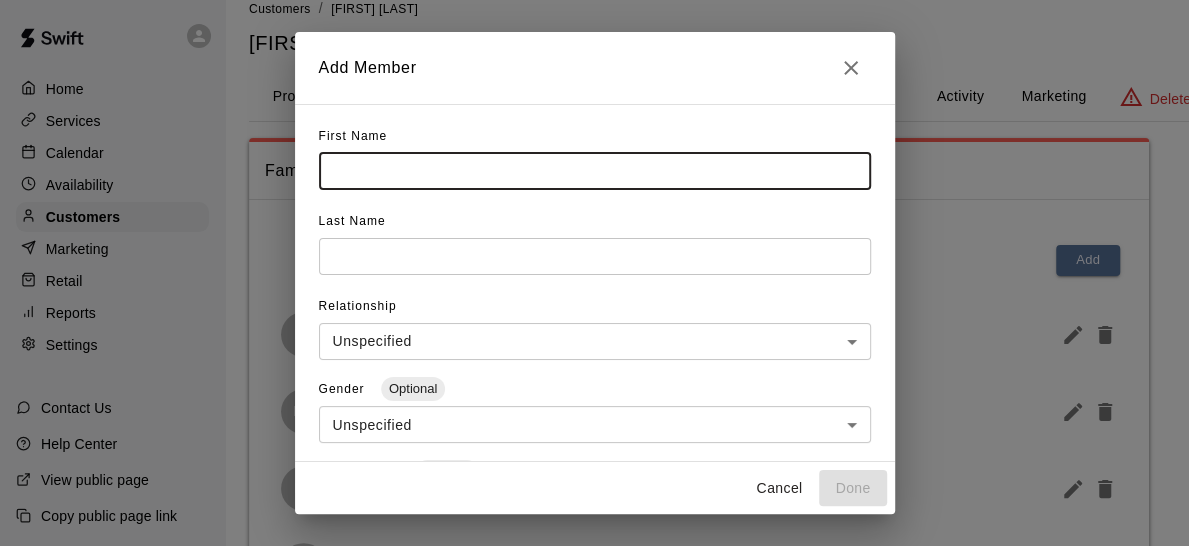 click at bounding box center [595, 171] 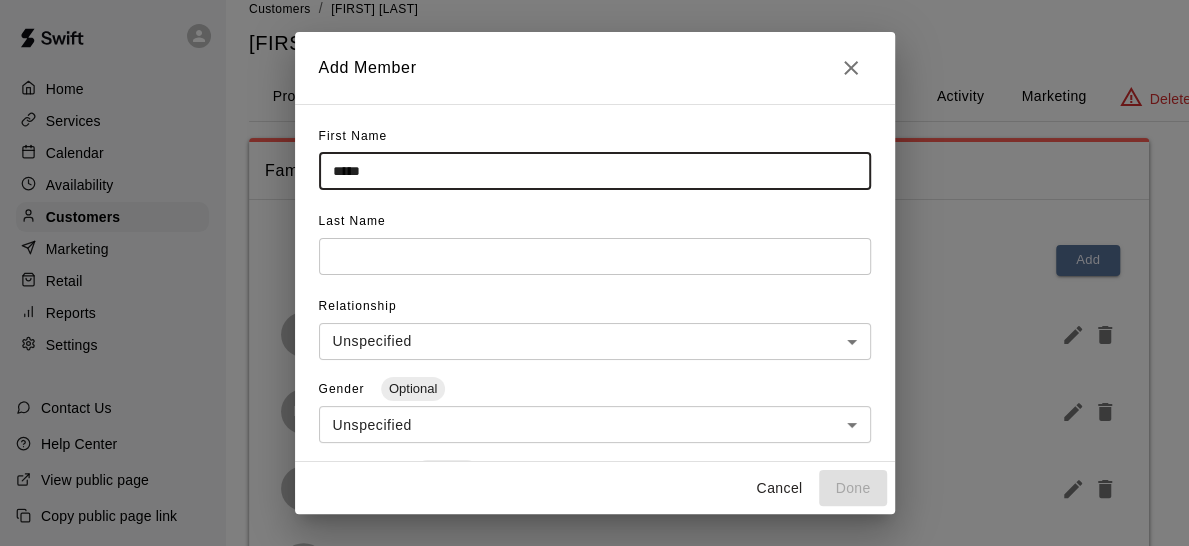 type on "*****" 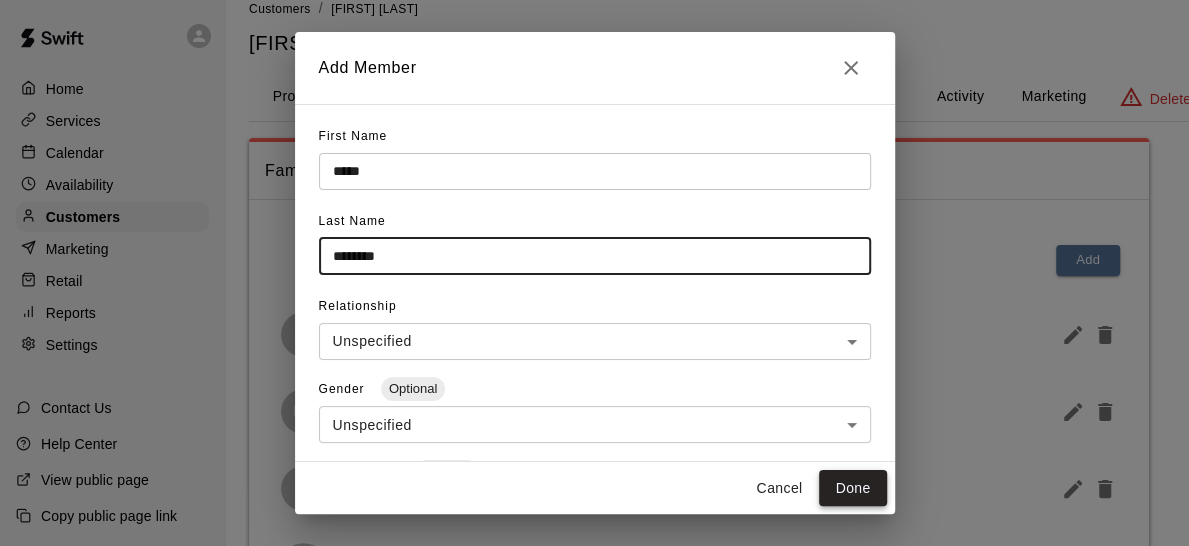 type on "********" 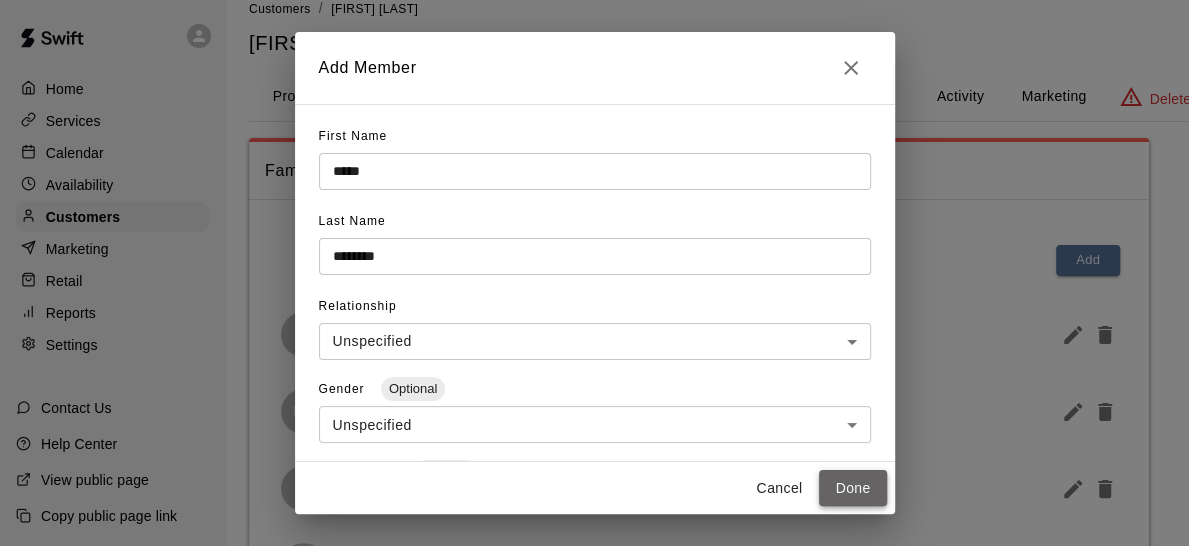 click on "Done" at bounding box center (852, 488) 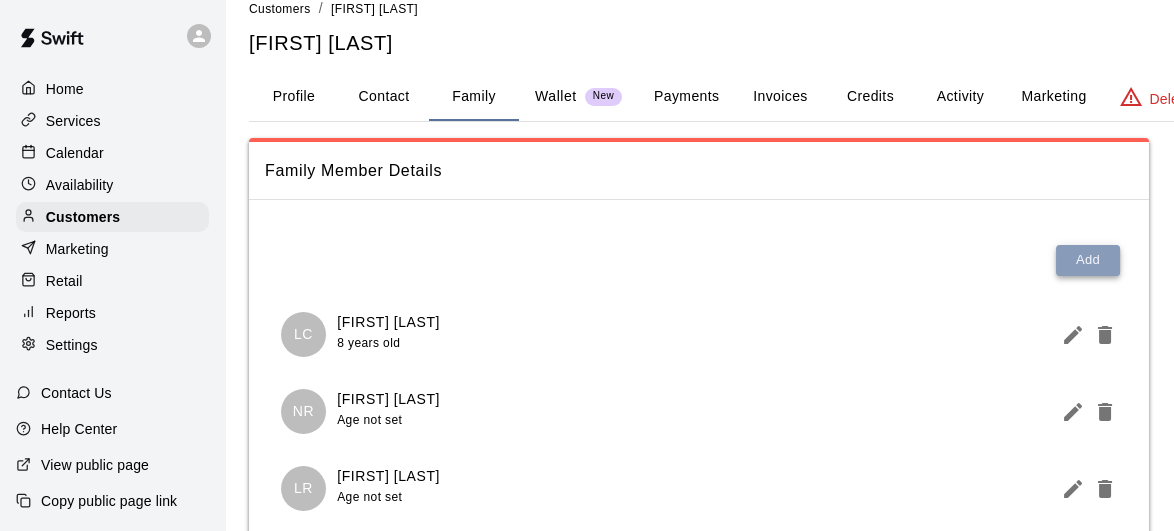 click on "Add" at bounding box center (1088, 260) 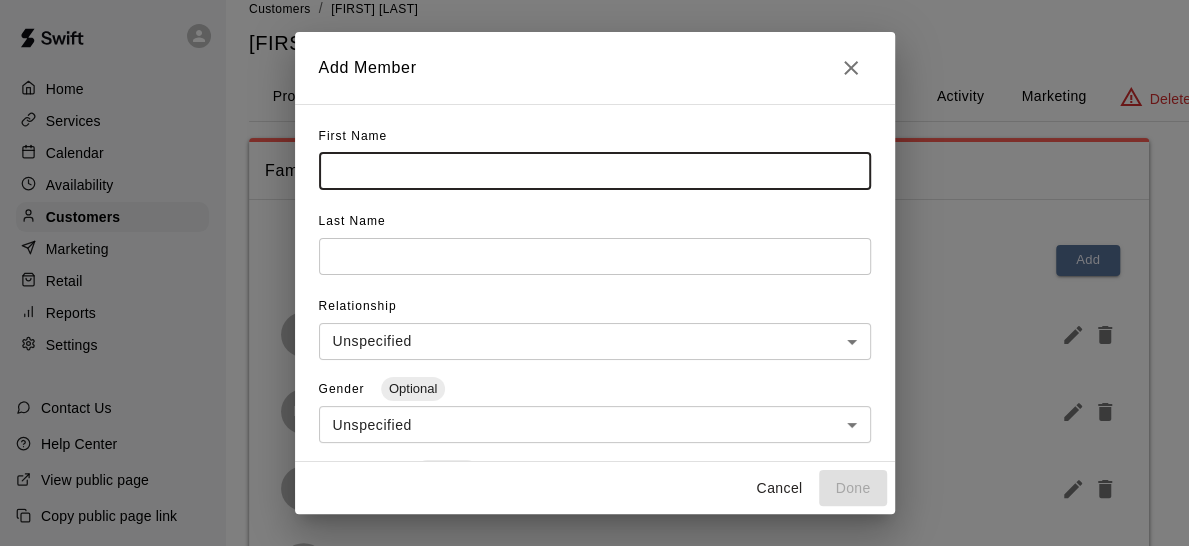 click at bounding box center [595, 171] 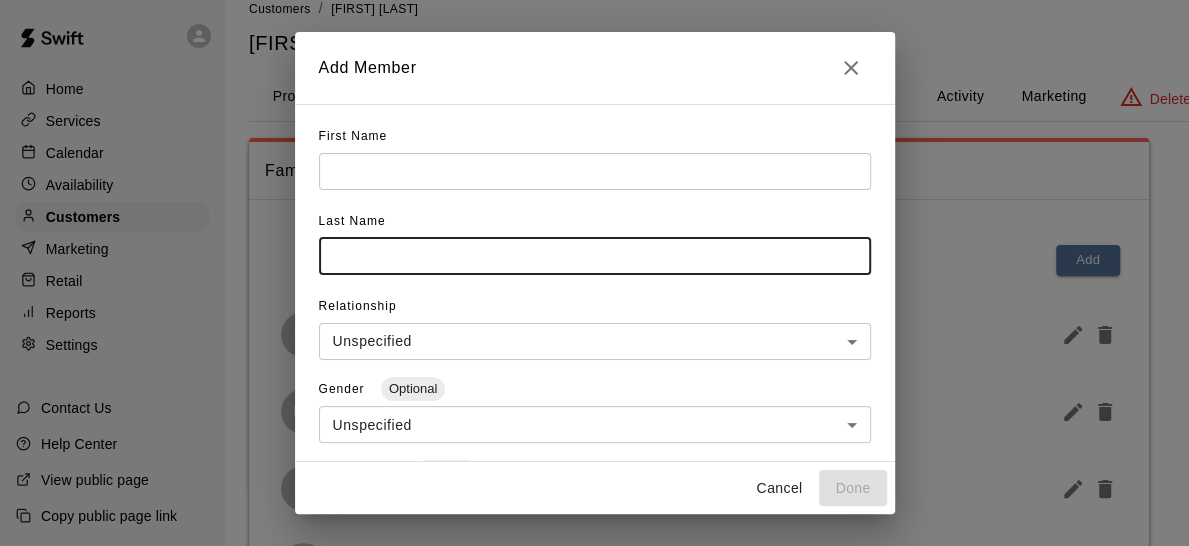 click at bounding box center [595, 256] 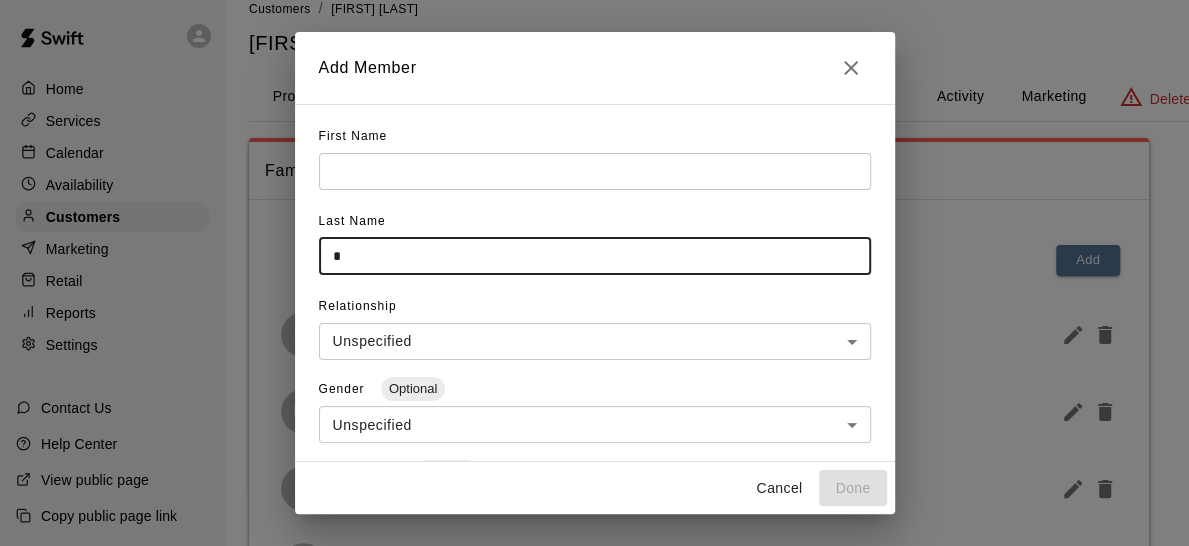 drag, startPoint x: 654, startPoint y: 261, endPoint x: 483, endPoint y: 375, distance: 205.51642 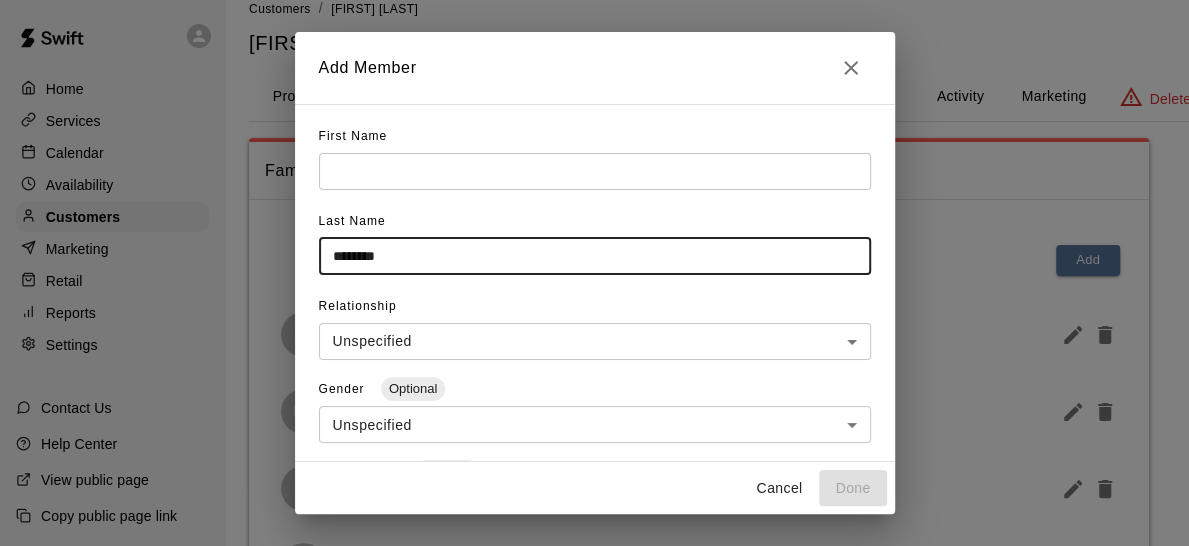 type on "********" 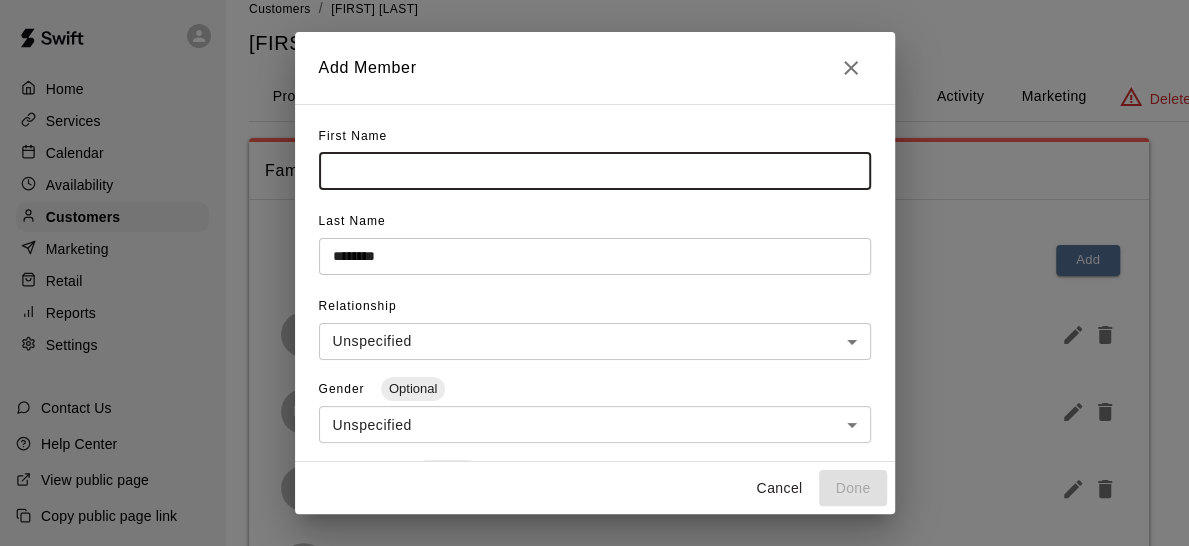 click at bounding box center [595, 171] 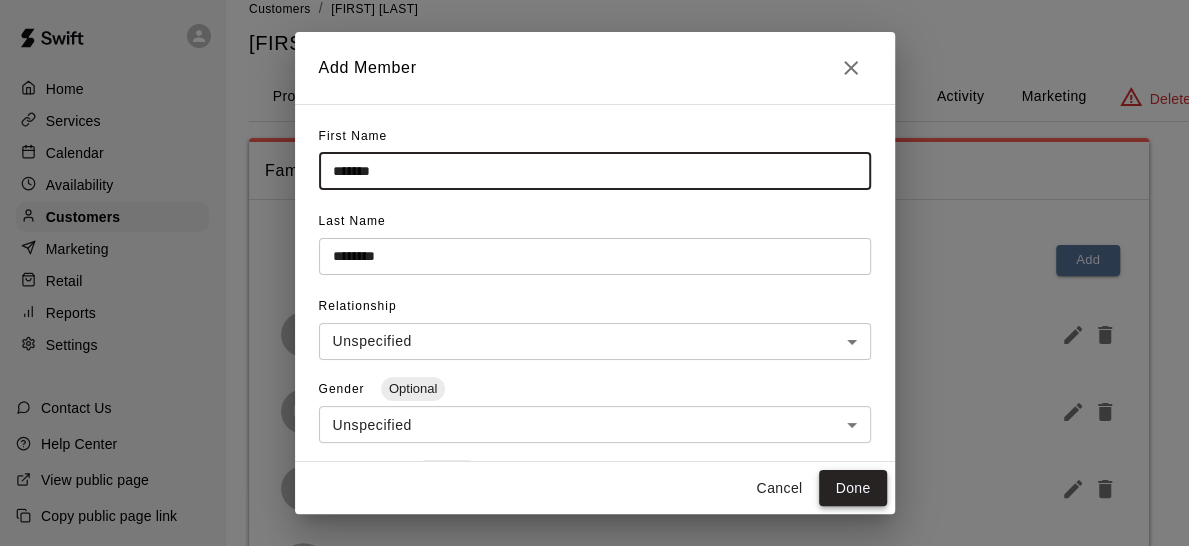 type on "*******" 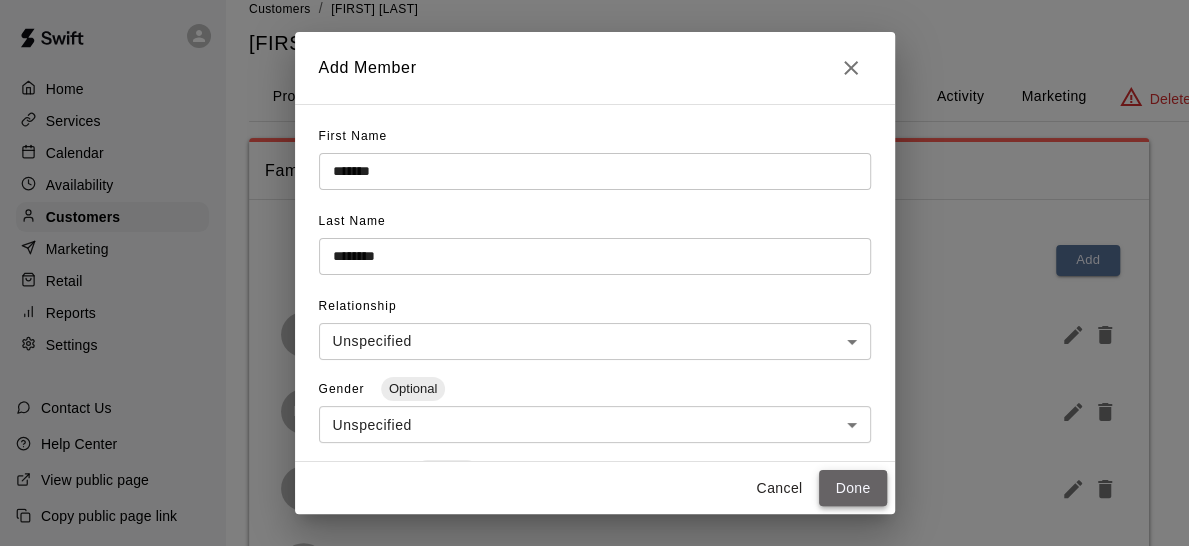 click on "Done" at bounding box center (852, 488) 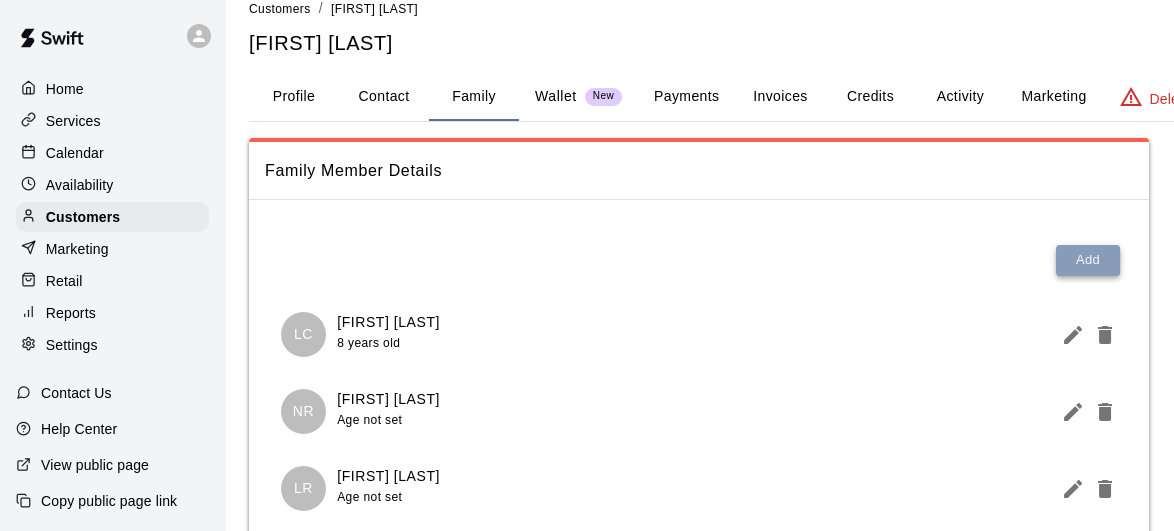 click on "Add" at bounding box center (1088, 260) 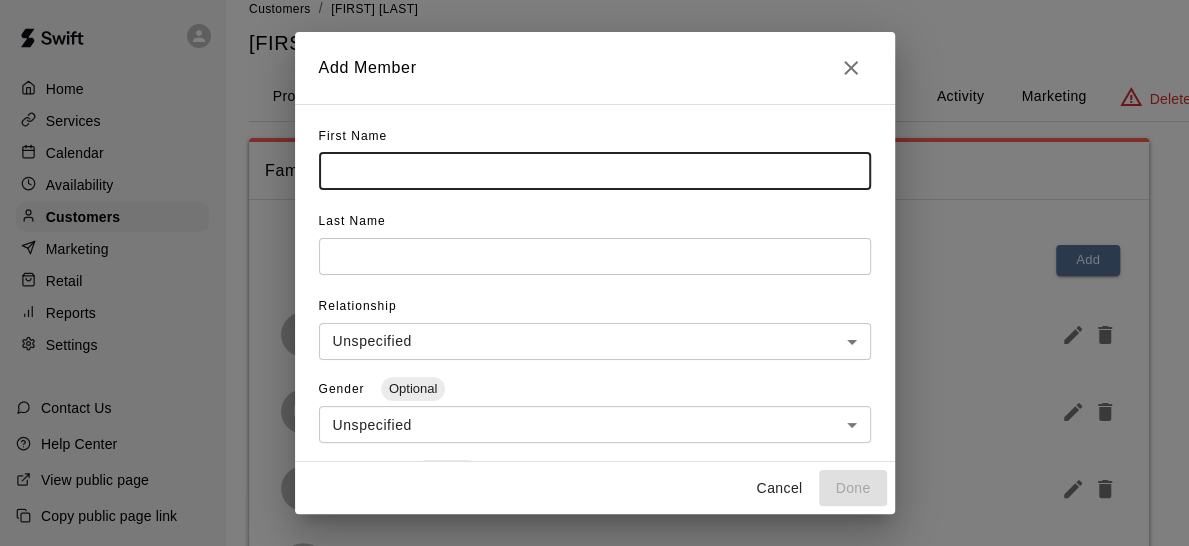 click at bounding box center (595, 171) 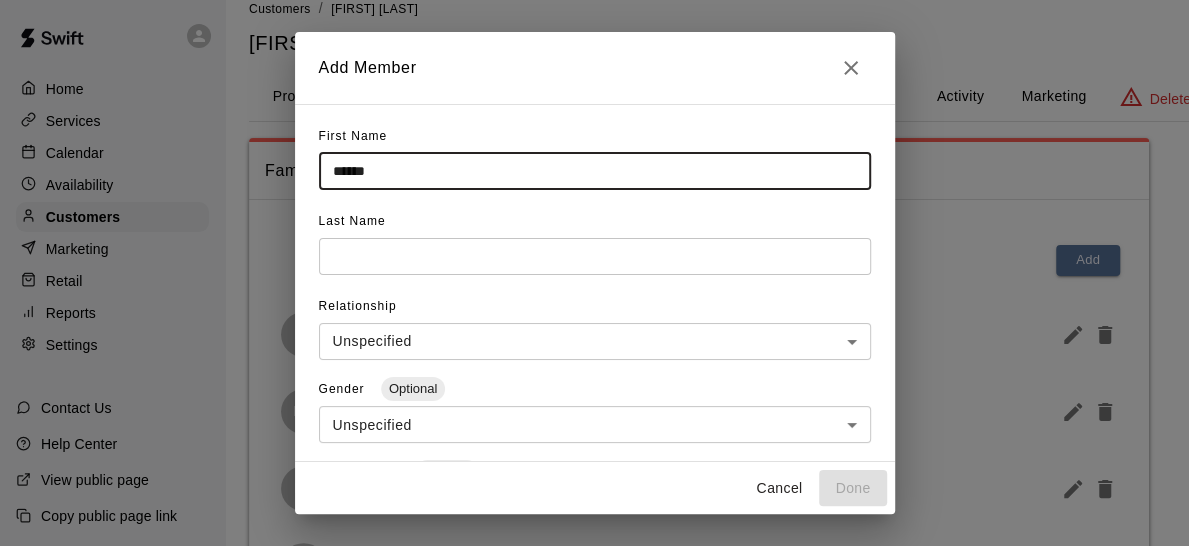 type on "*****" 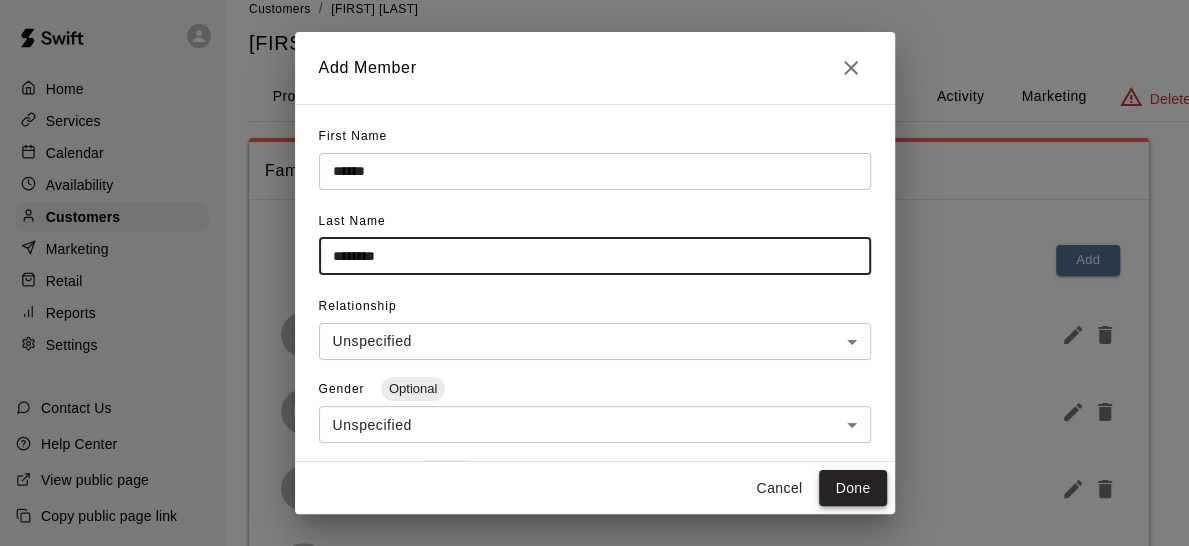 type on "********" 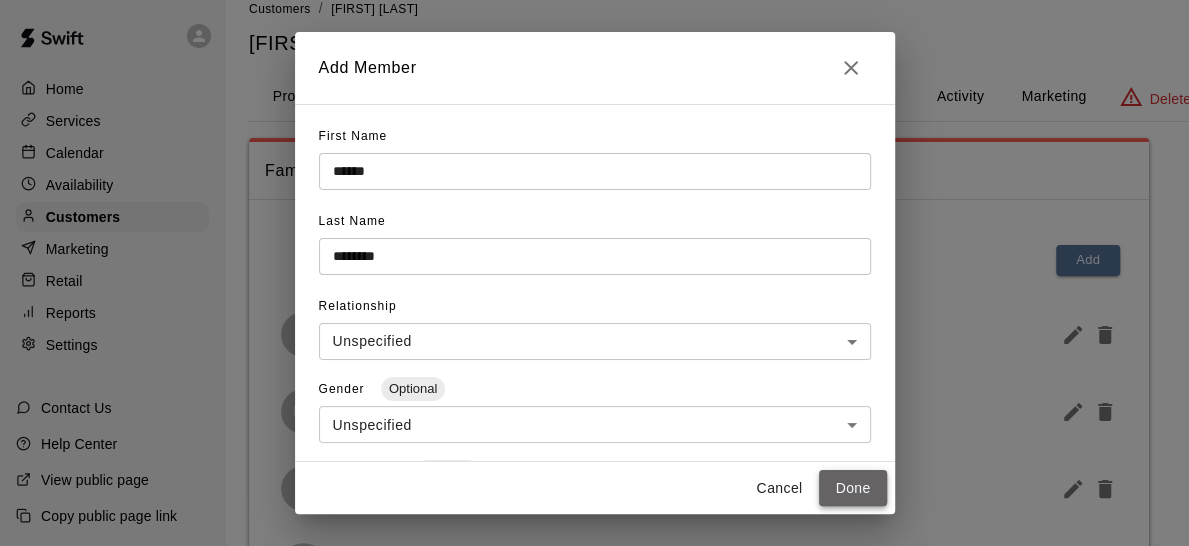 click on "Done" at bounding box center (852, 488) 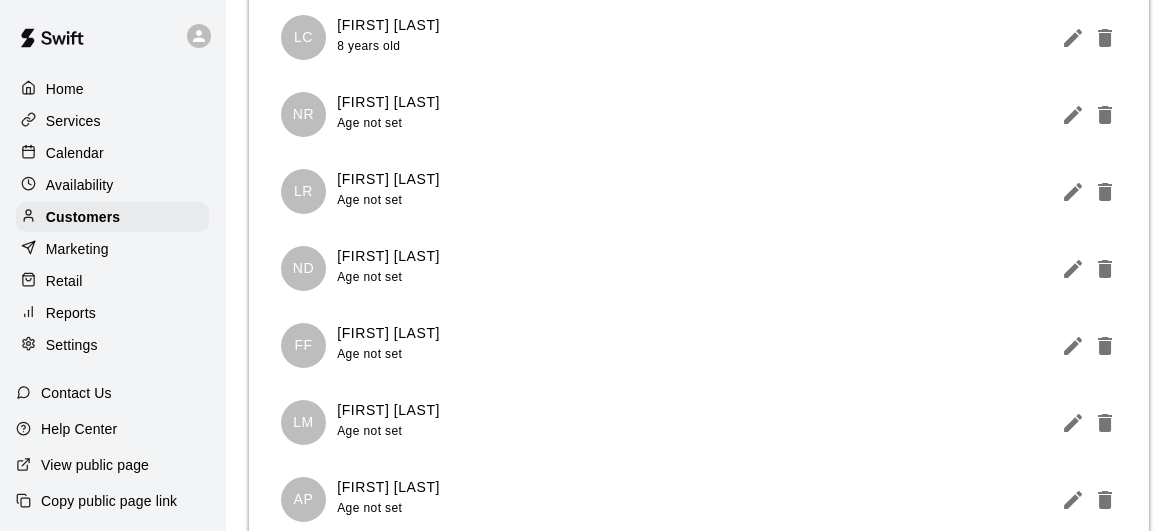 scroll, scrollTop: 310, scrollLeft: 0, axis: vertical 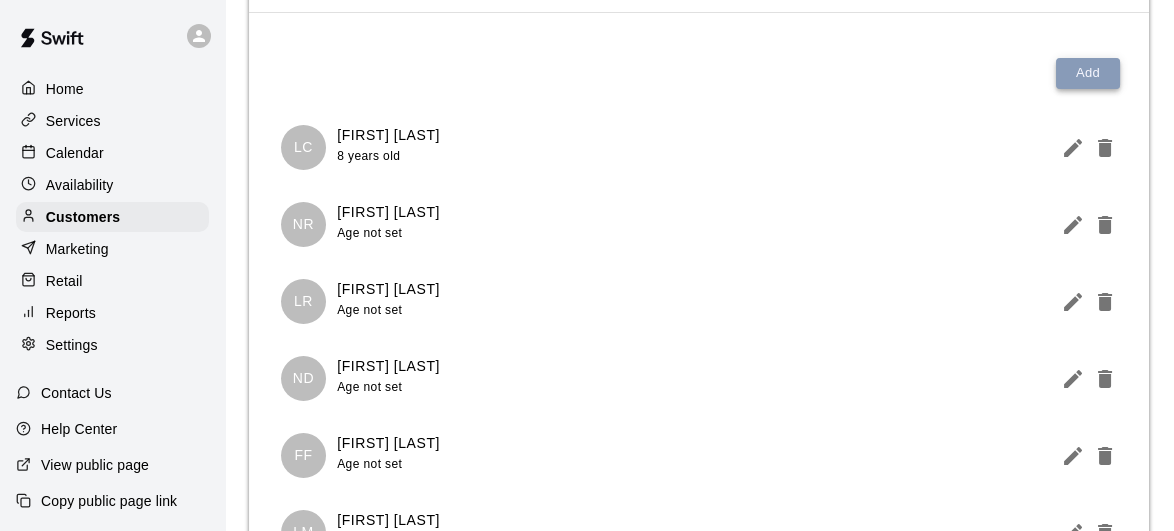 click on "Add" at bounding box center (1088, 73) 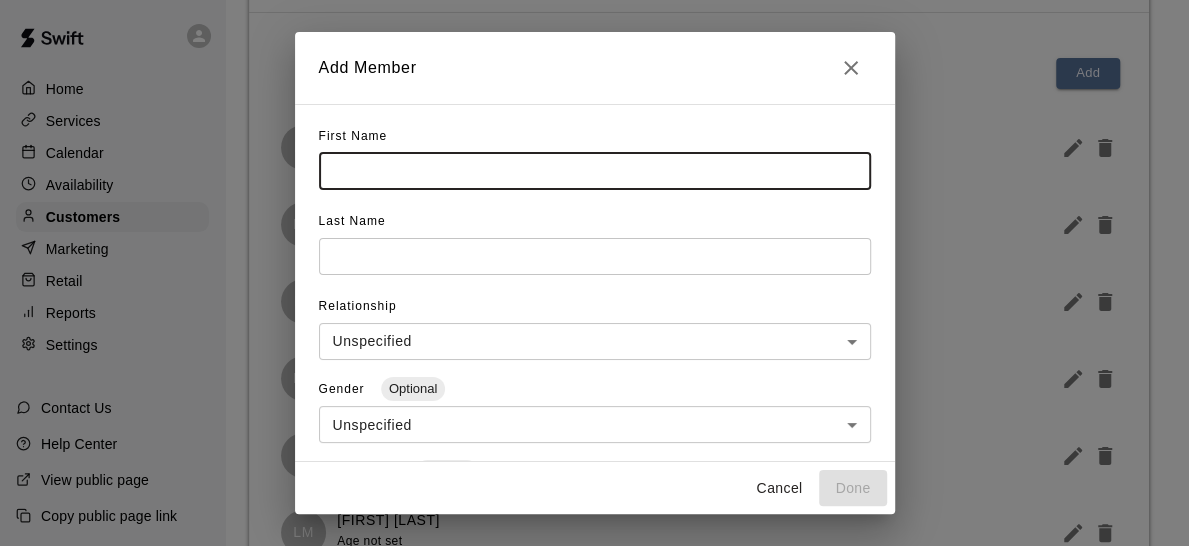 click at bounding box center [595, 171] 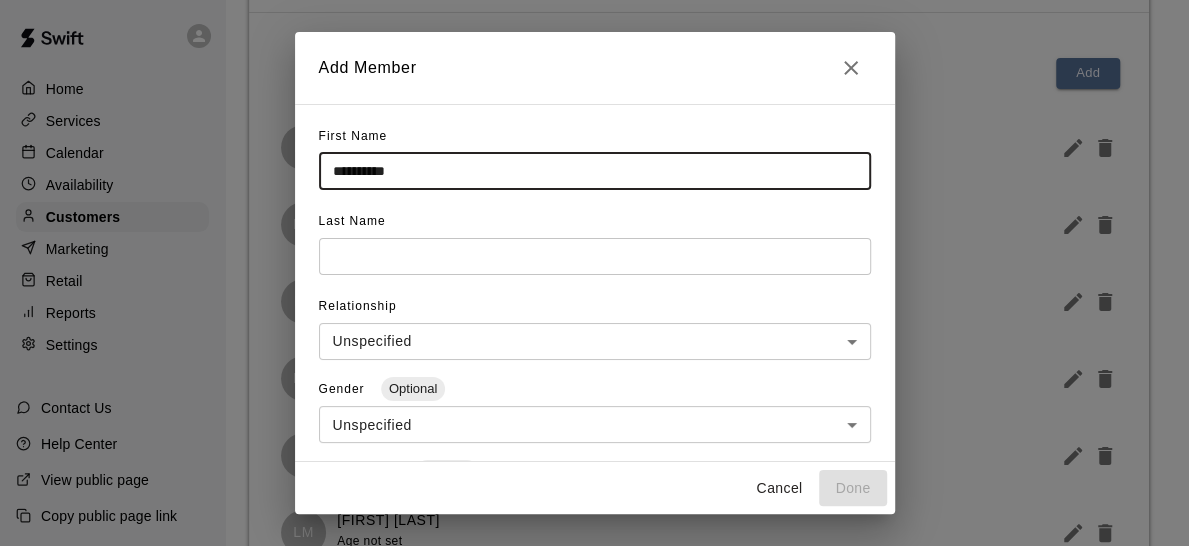 type on "**********" 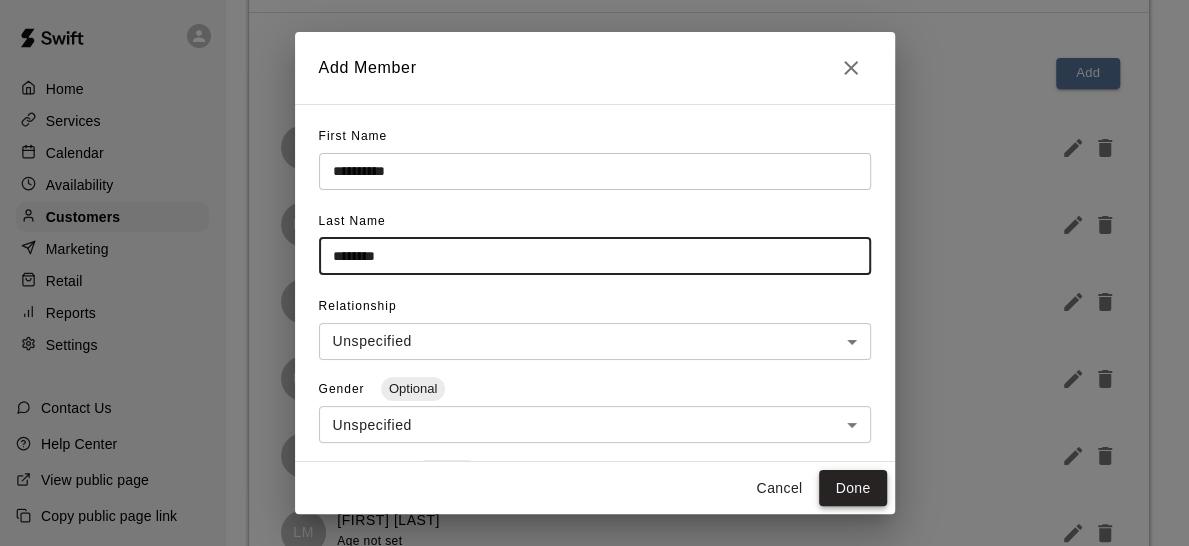 type on "********" 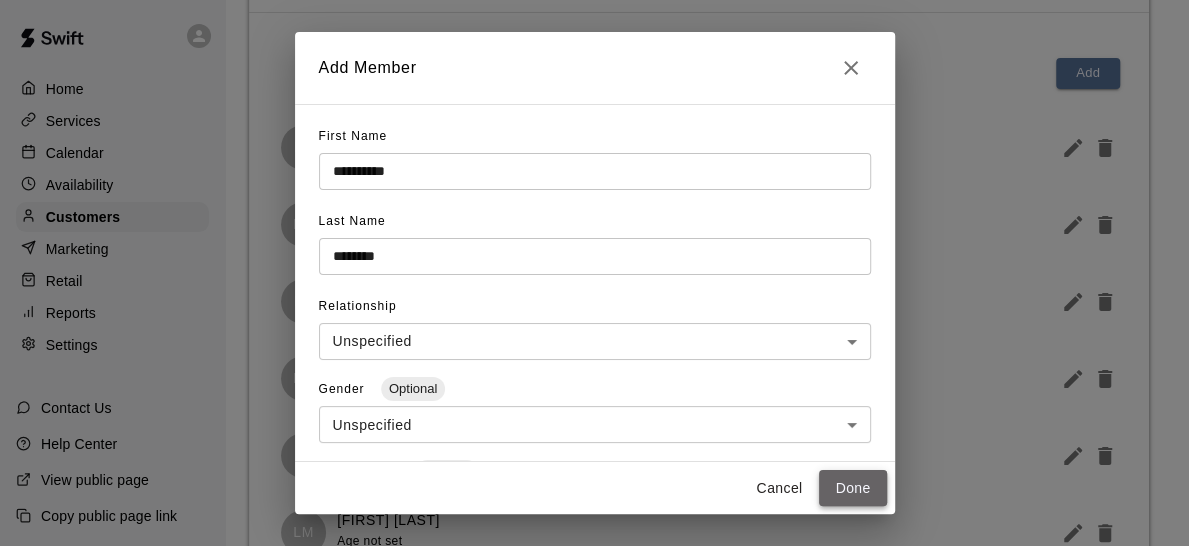 click on "Done" at bounding box center (852, 488) 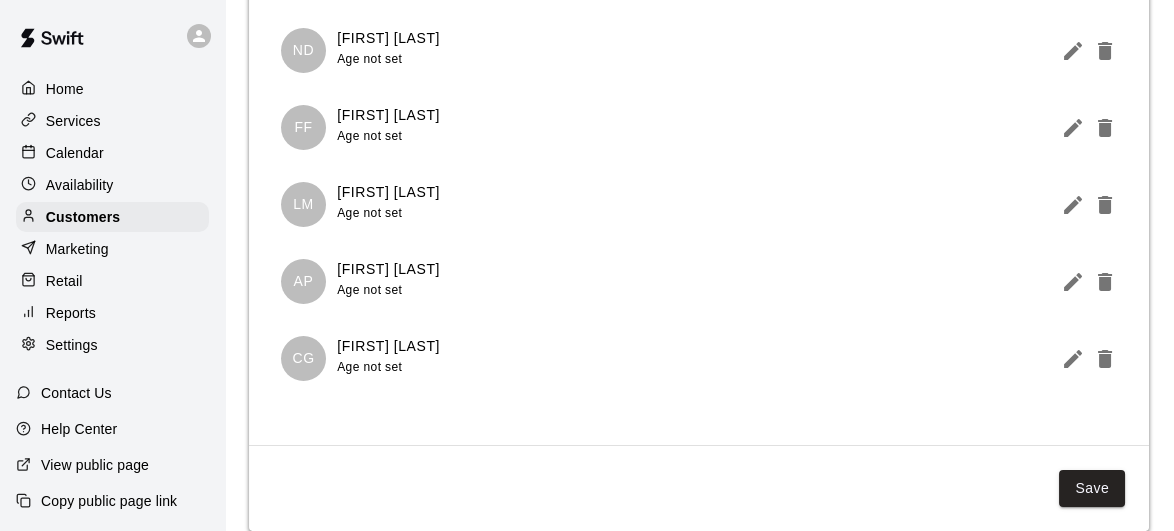 scroll, scrollTop: 543, scrollLeft: 0, axis: vertical 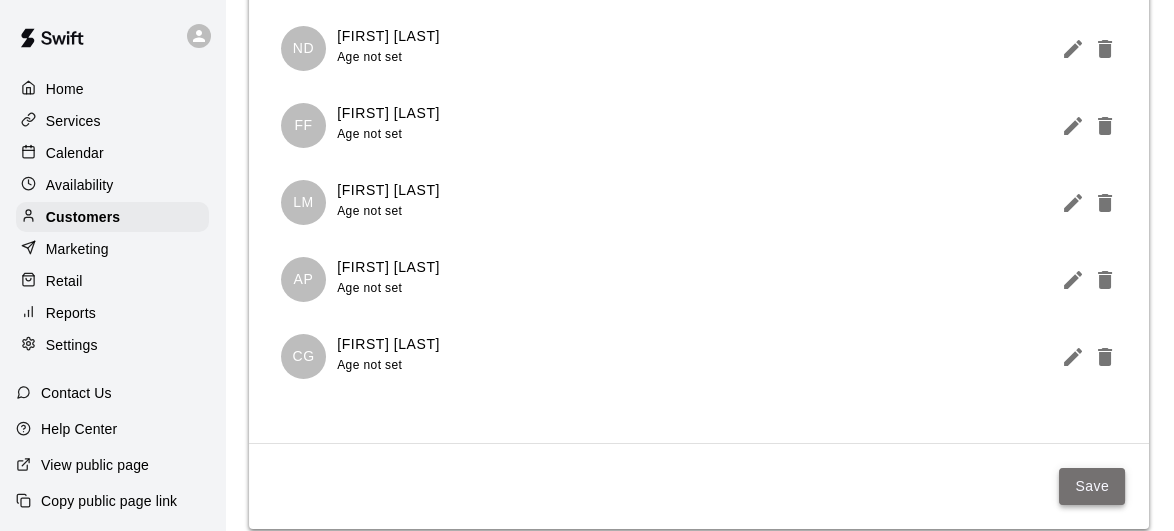 click on "Save" at bounding box center [1092, 486] 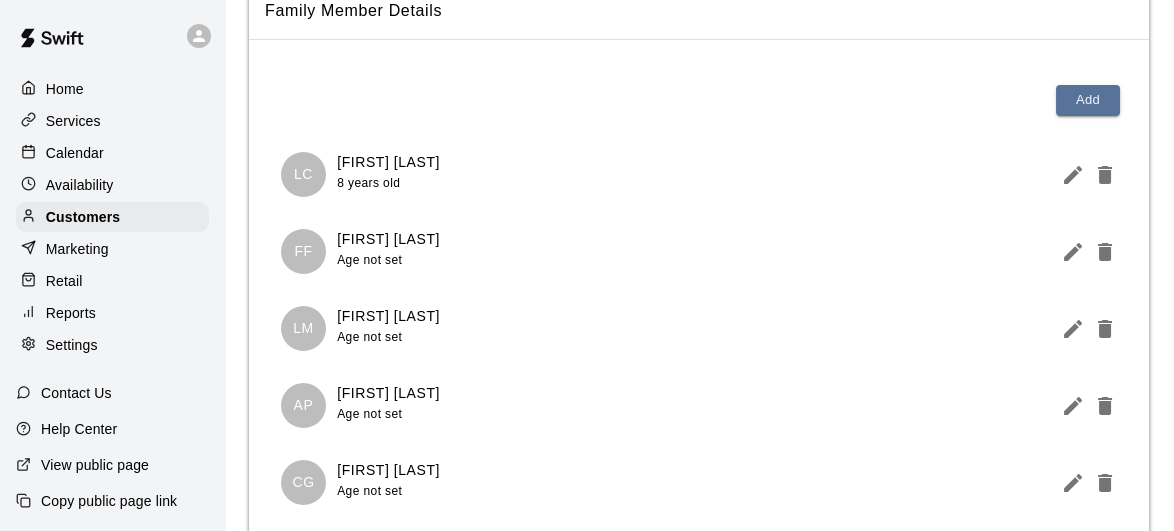 scroll, scrollTop: 173, scrollLeft: 0, axis: vertical 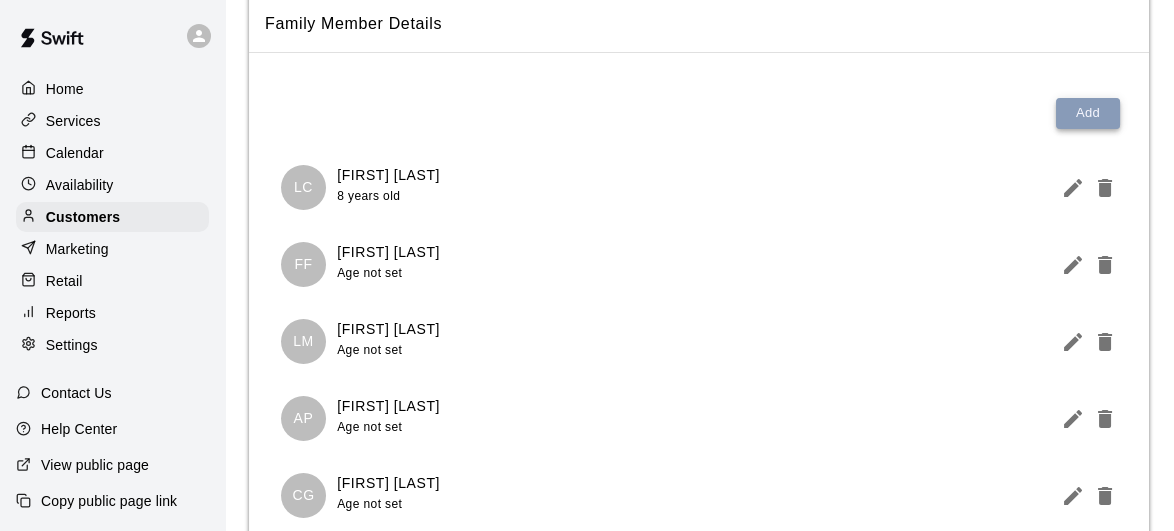 click on "Add" at bounding box center (1088, 113) 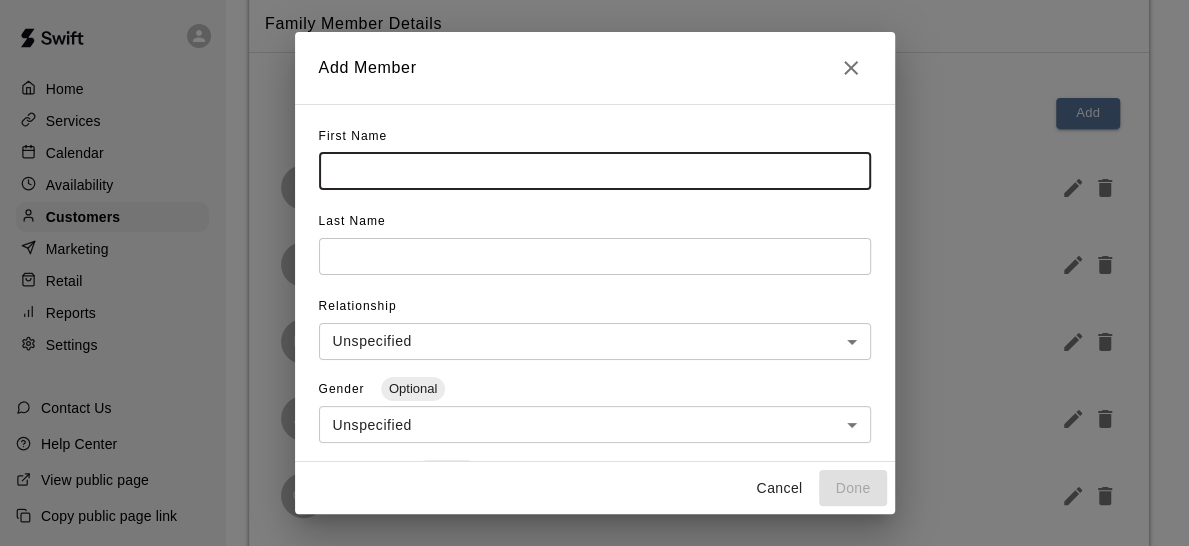 click at bounding box center (595, 171) 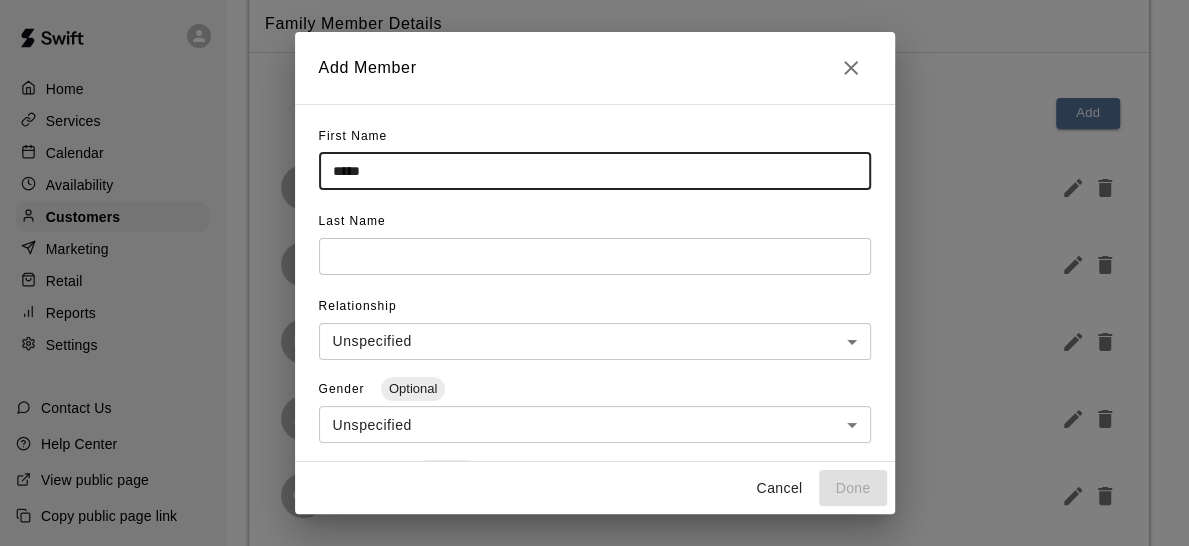 type on "*****" 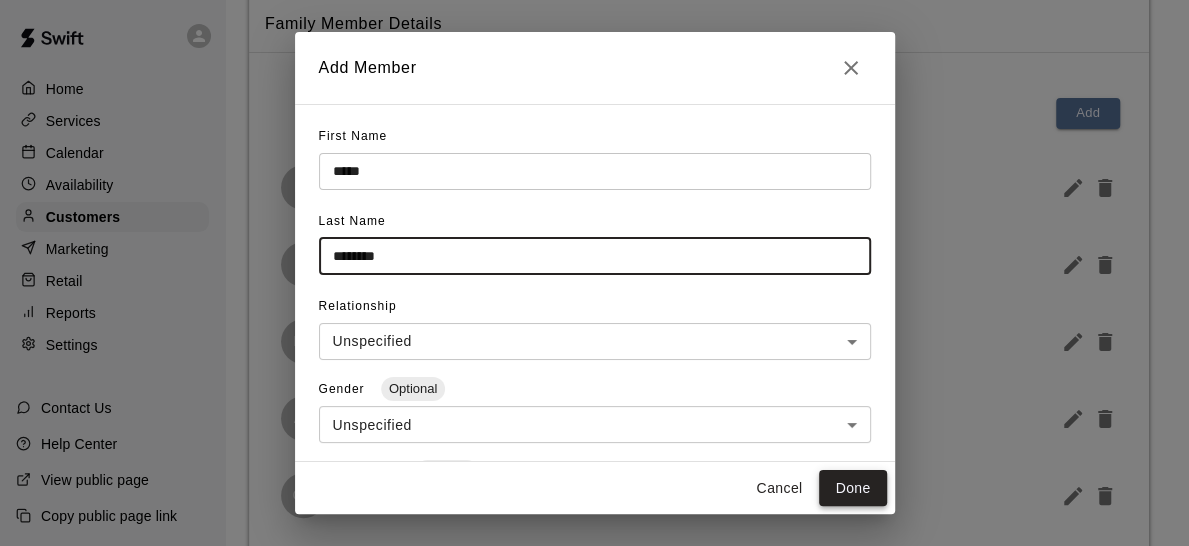 type on "********" 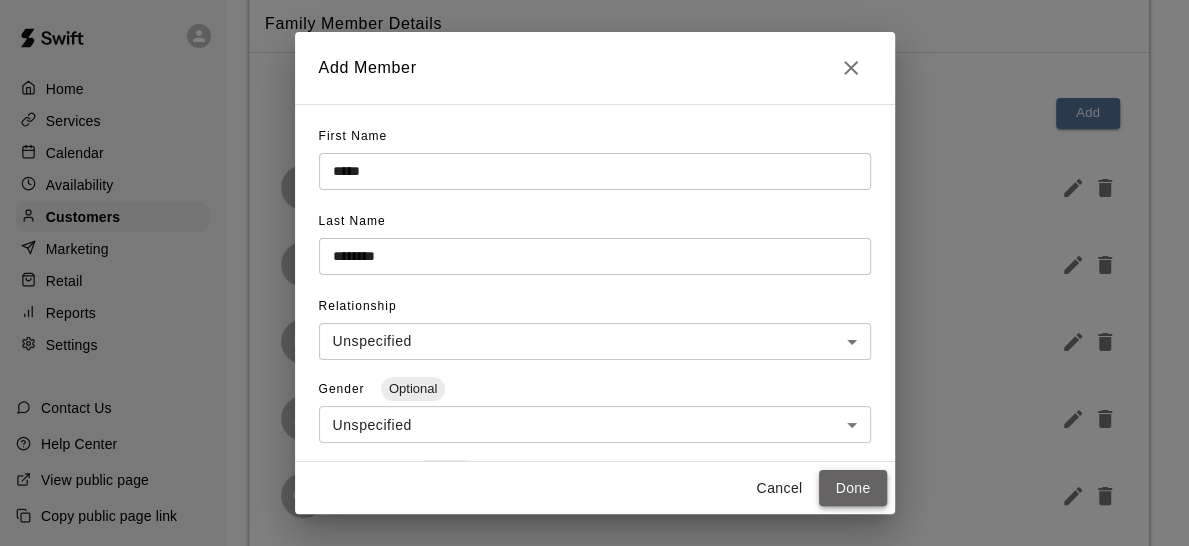 click on "Done" at bounding box center (852, 488) 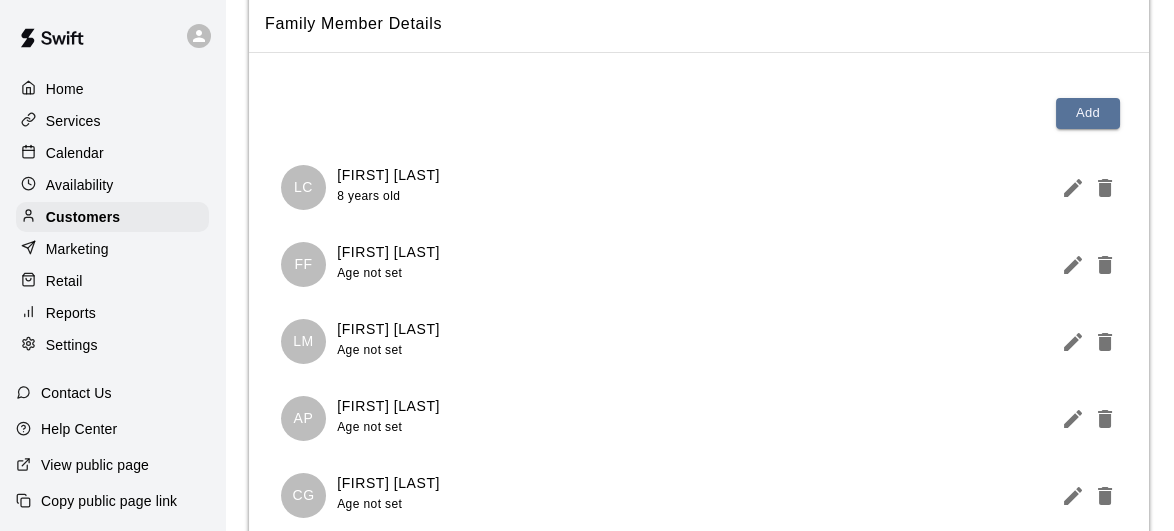 drag, startPoint x: 473, startPoint y: 174, endPoint x: 403, endPoint y: 178, distance: 70.11419 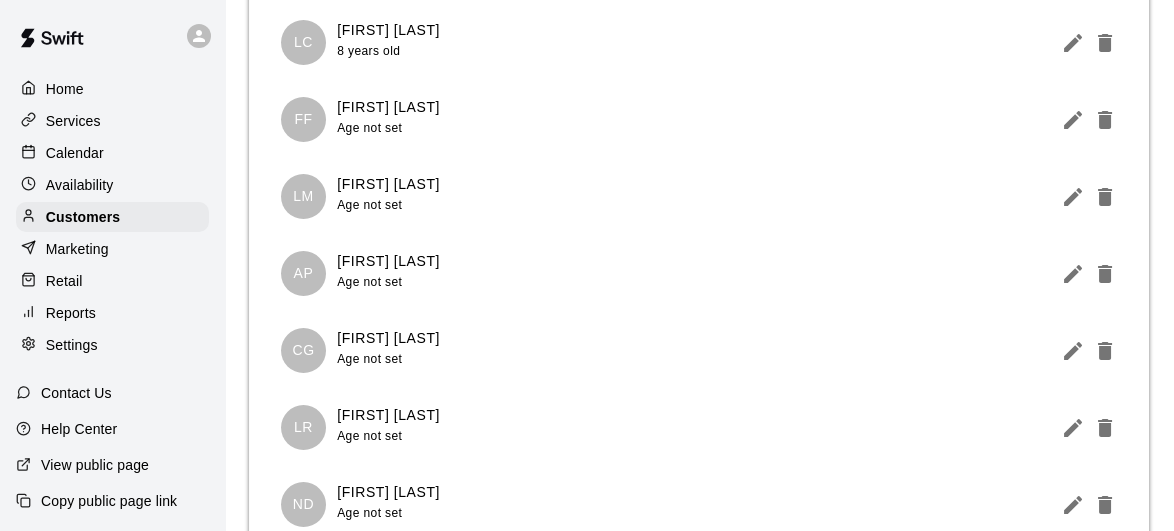 scroll, scrollTop: 316, scrollLeft: 0, axis: vertical 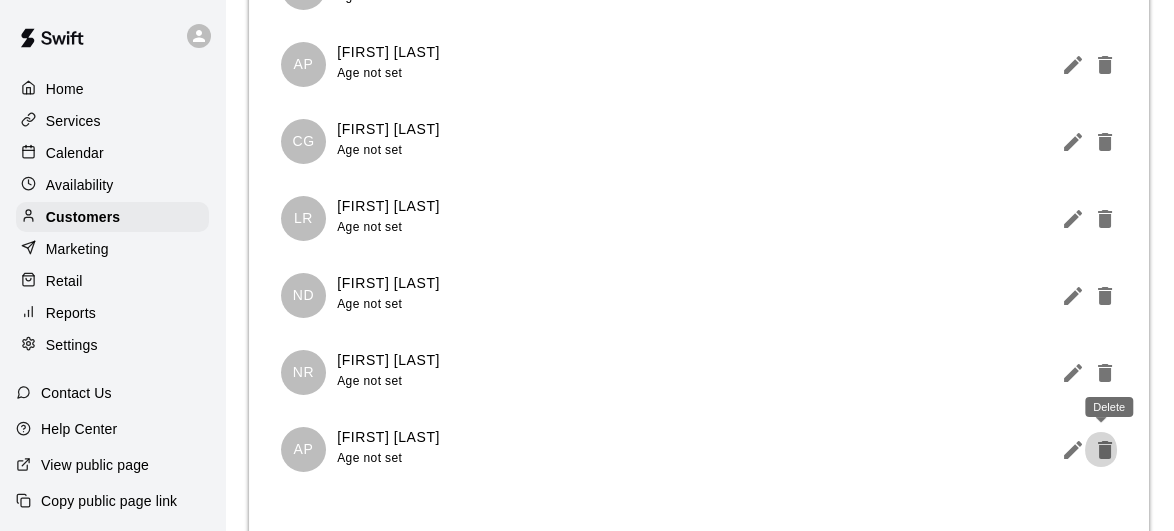 click 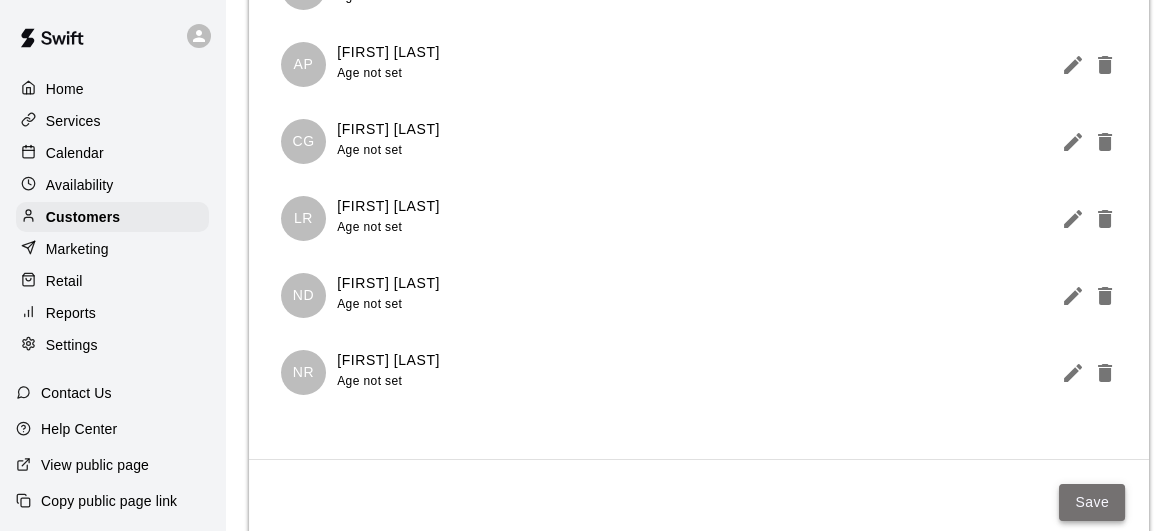 click on "Save" at bounding box center (1092, 502) 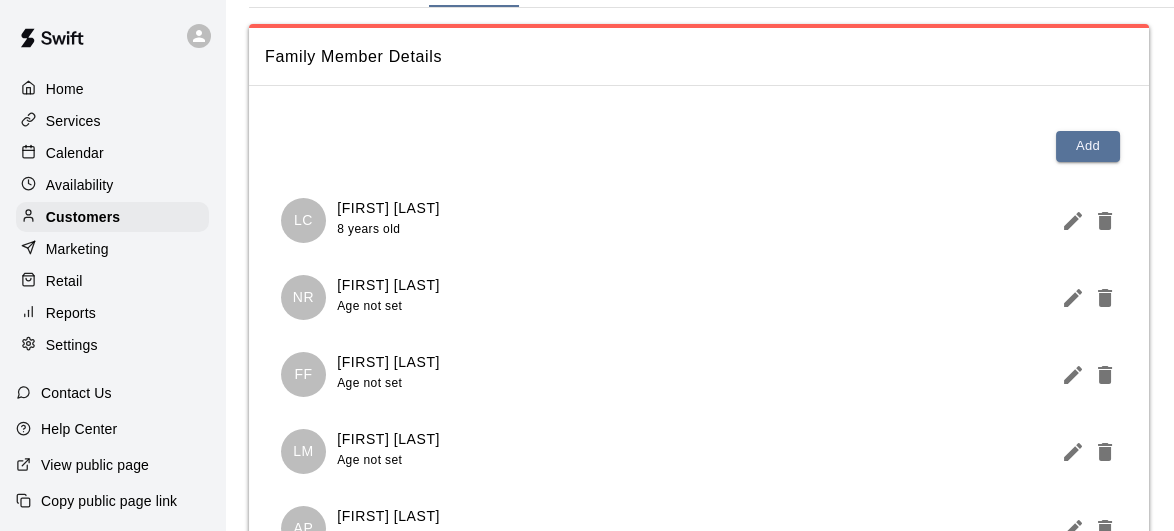 scroll, scrollTop: 0, scrollLeft: 0, axis: both 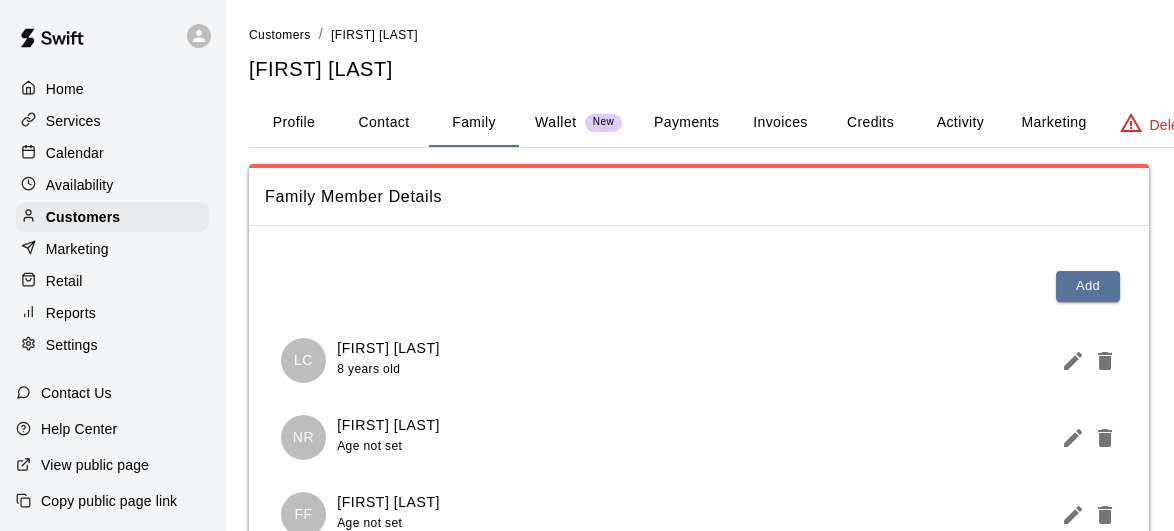 click on "Customers / Sean Colangelo Sean Colangelo" at bounding box center [728, 53] 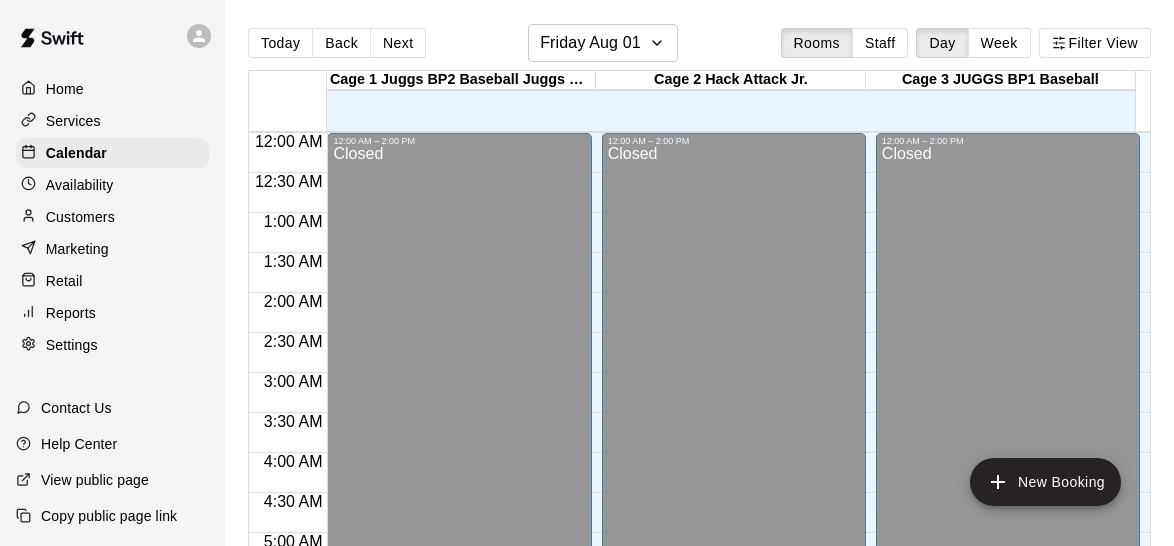 scroll, scrollTop: 0, scrollLeft: 0, axis: both 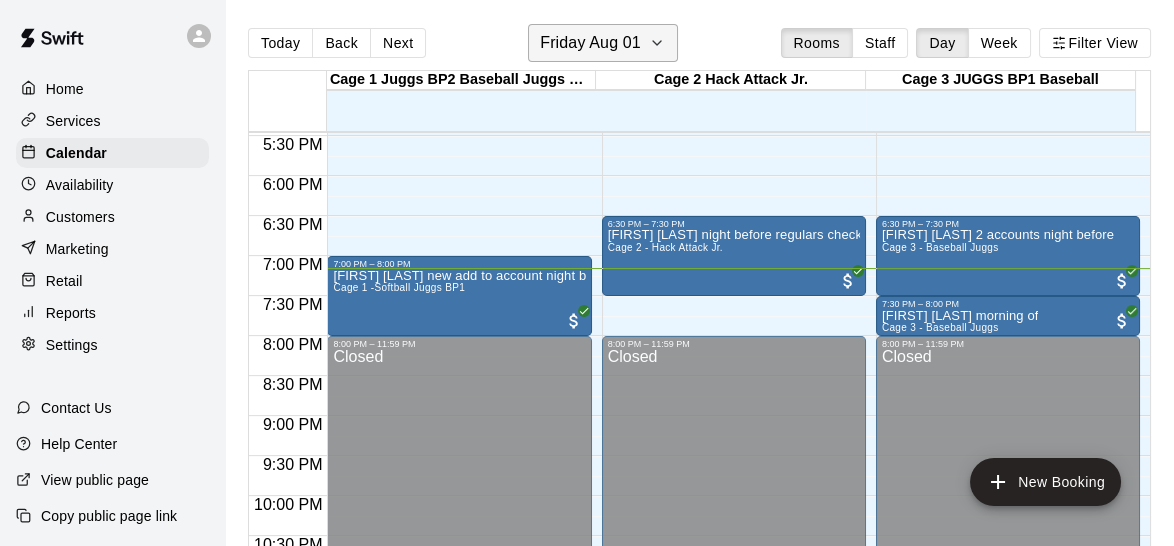 click on "Friday Aug 01" at bounding box center [603, 43] 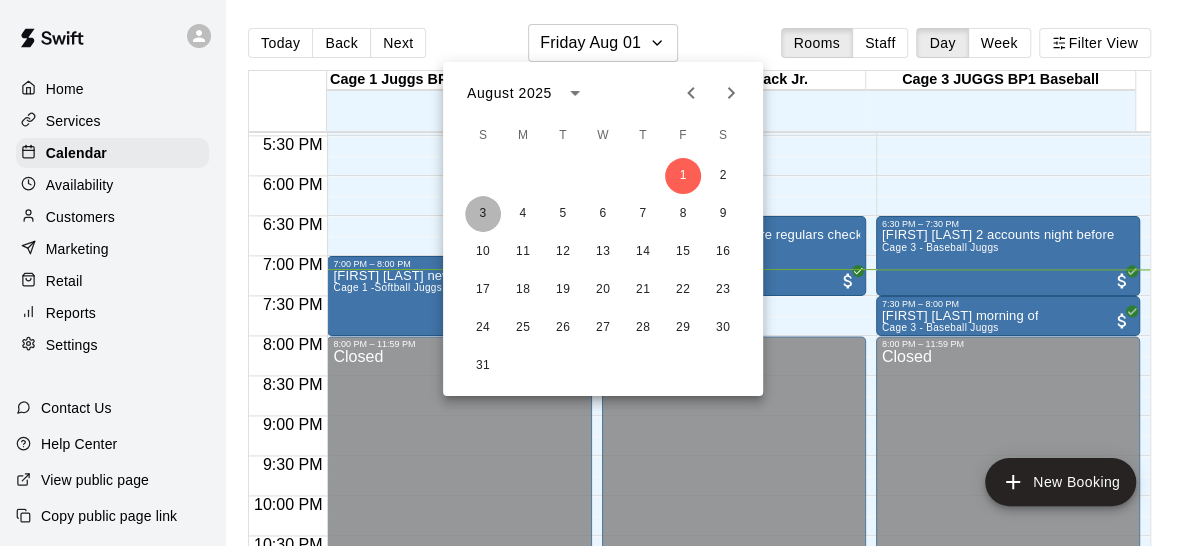 click on "3" at bounding box center (483, 214) 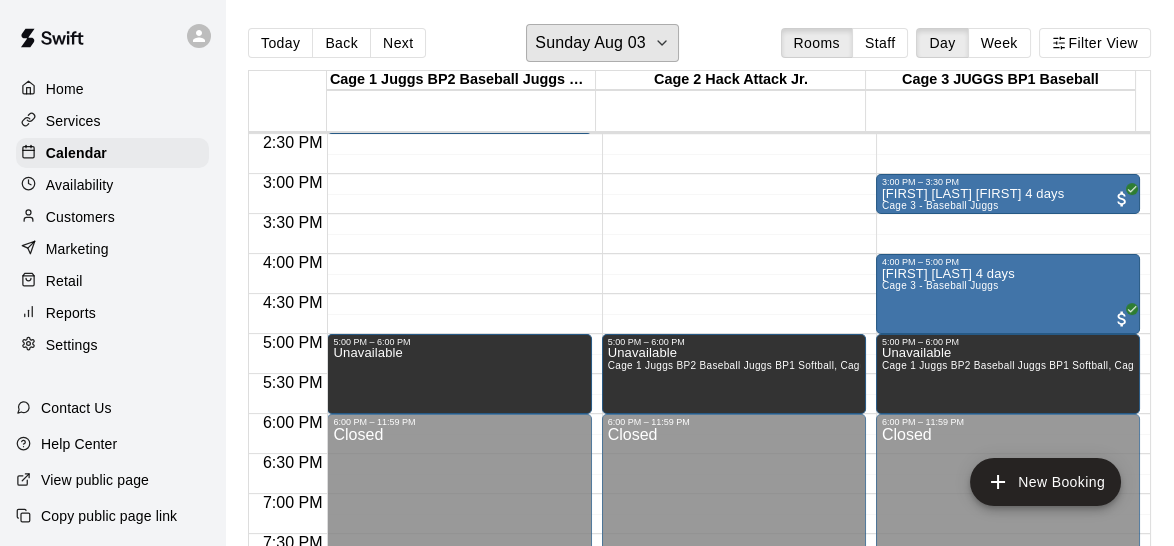 scroll, scrollTop: 1166, scrollLeft: 0, axis: vertical 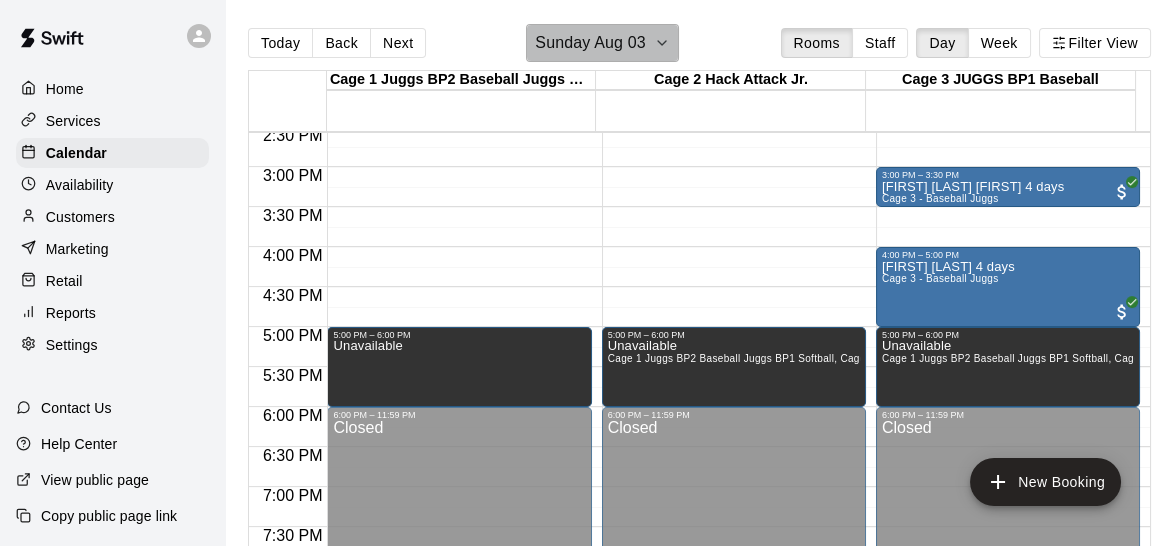 click 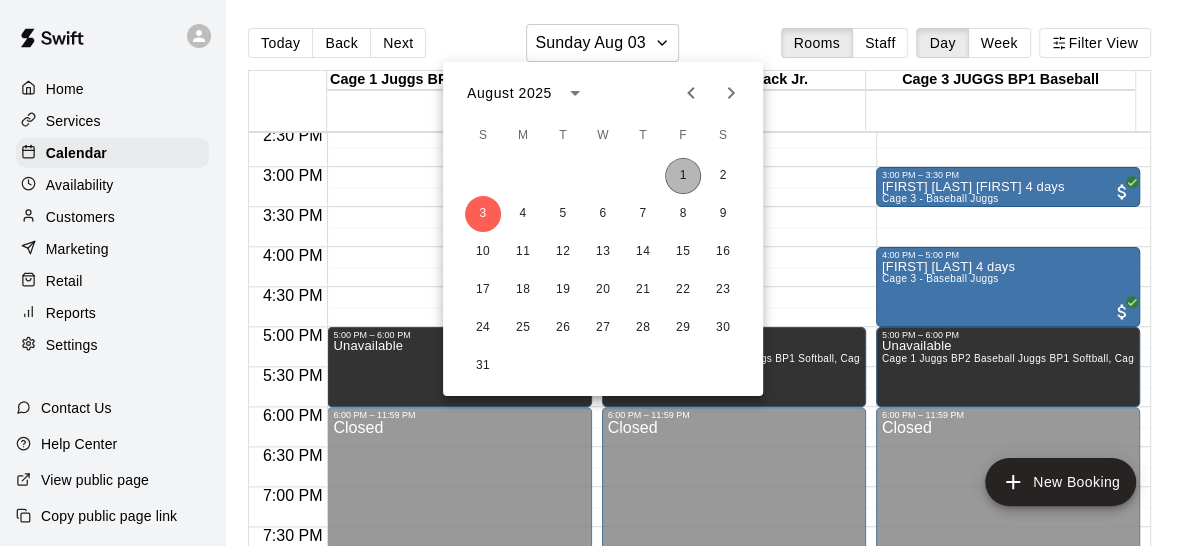 click on "1" at bounding box center (683, 176) 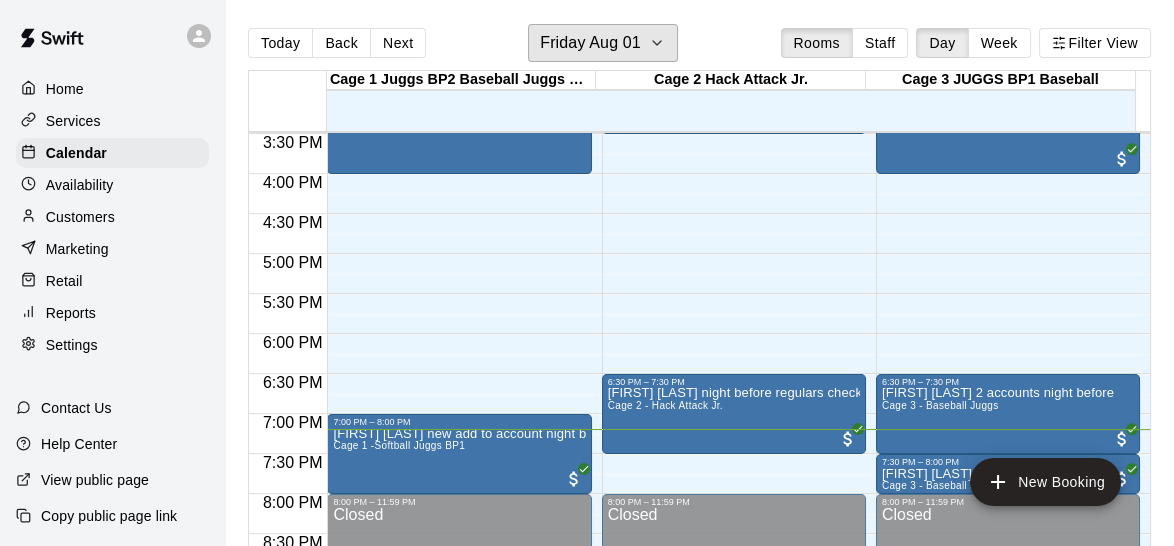 scroll, scrollTop: 1234, scrollLeft: 0, axis: vertical 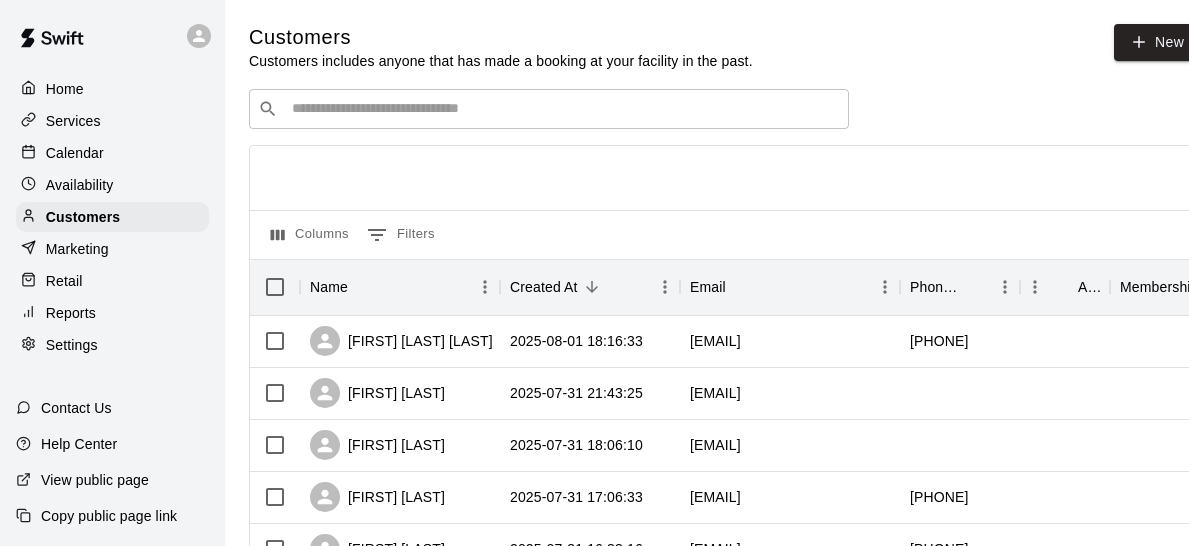 click at bounding box center (563, 109) 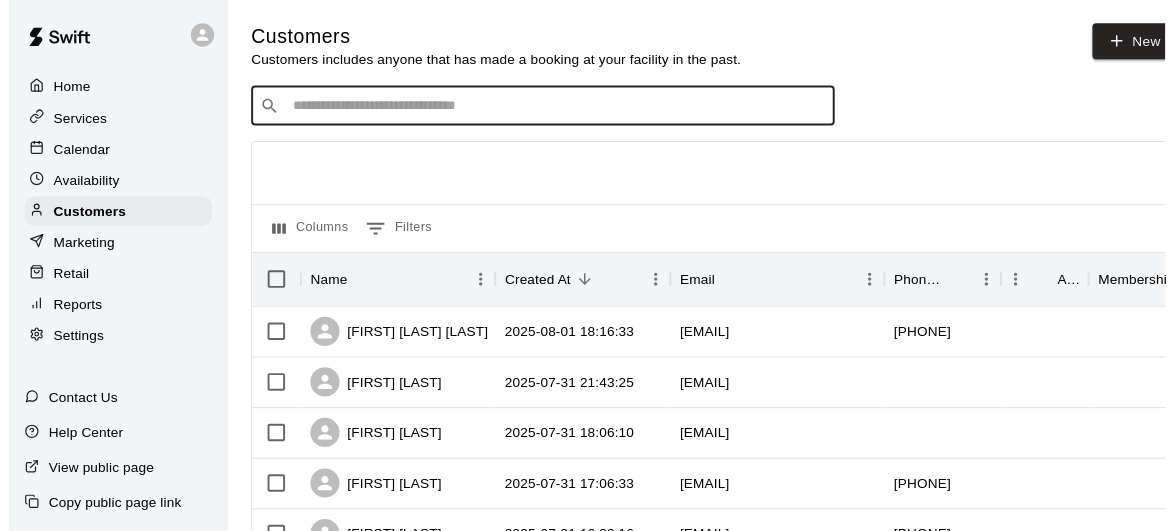 scroll, scrollTop: 0, scrollLeft: 0, axis: both 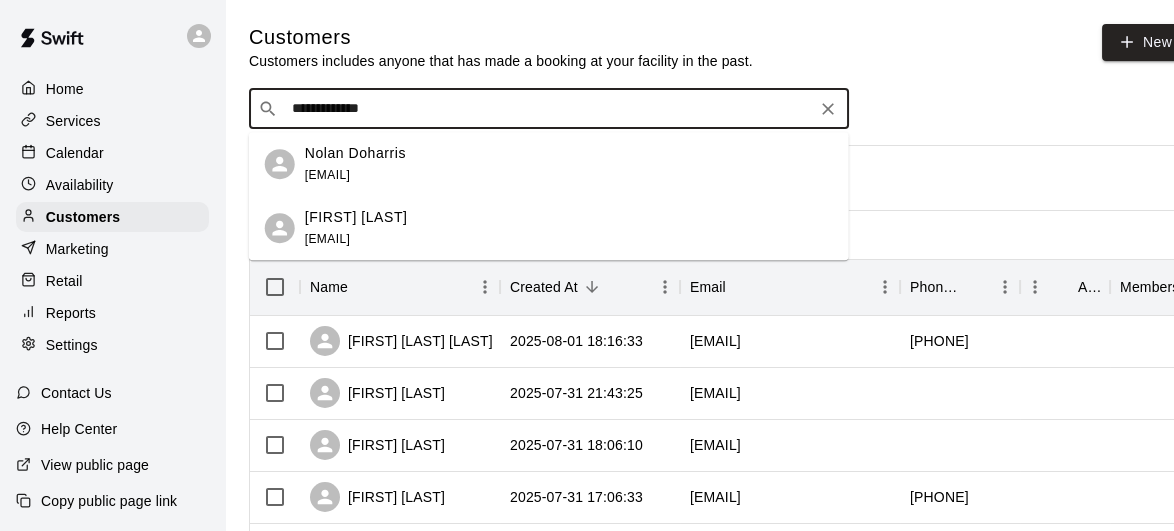 type on "**********" 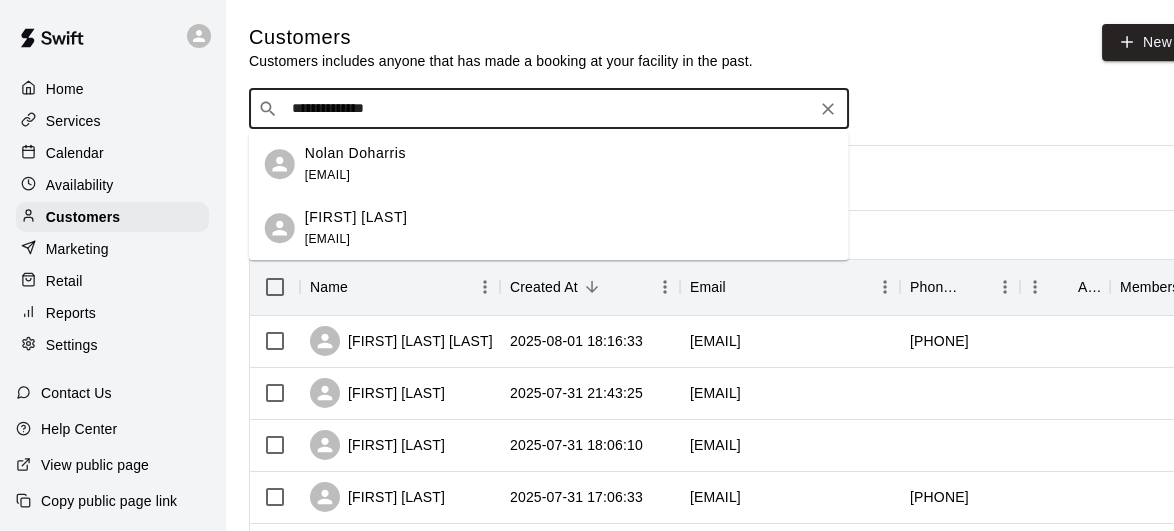 click on "[FIRST] [LAST] [EMAIL]" at bounding box center [569, 164] 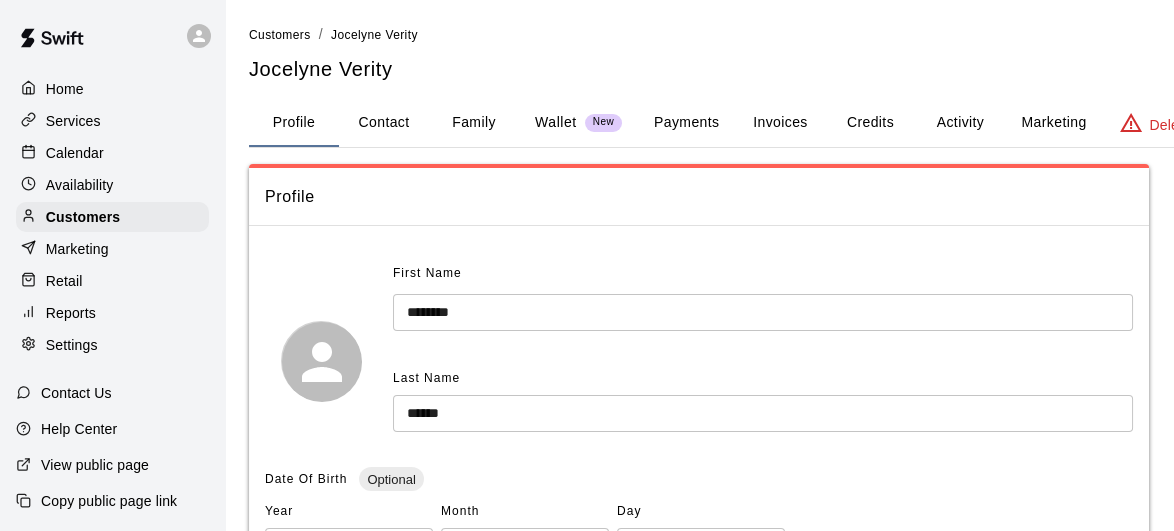 click on "Family" at bounding box center (474, 123) 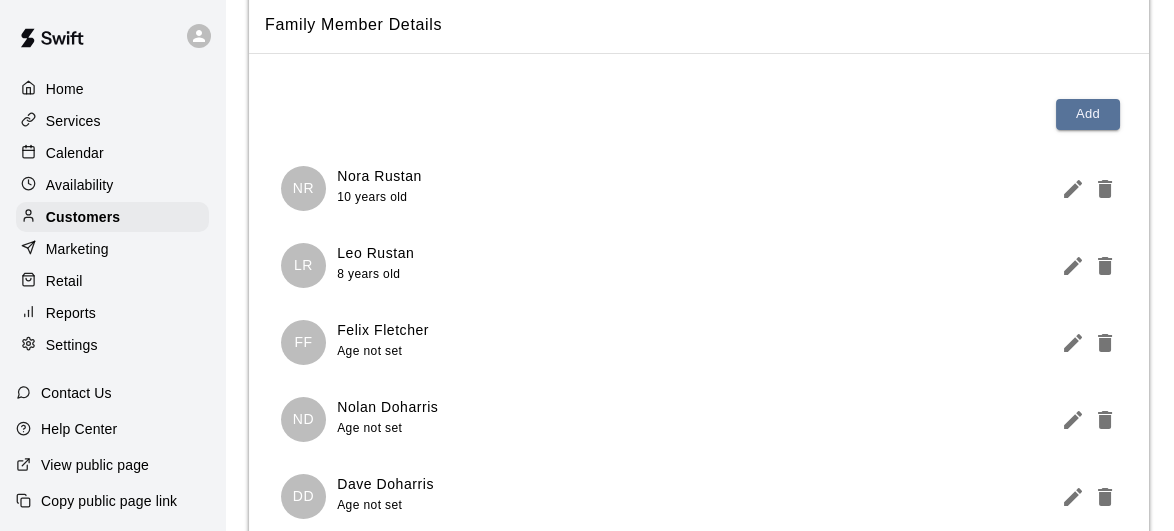 scroll, scrollTop: 224, scrollLeft: 0, axis: vertical 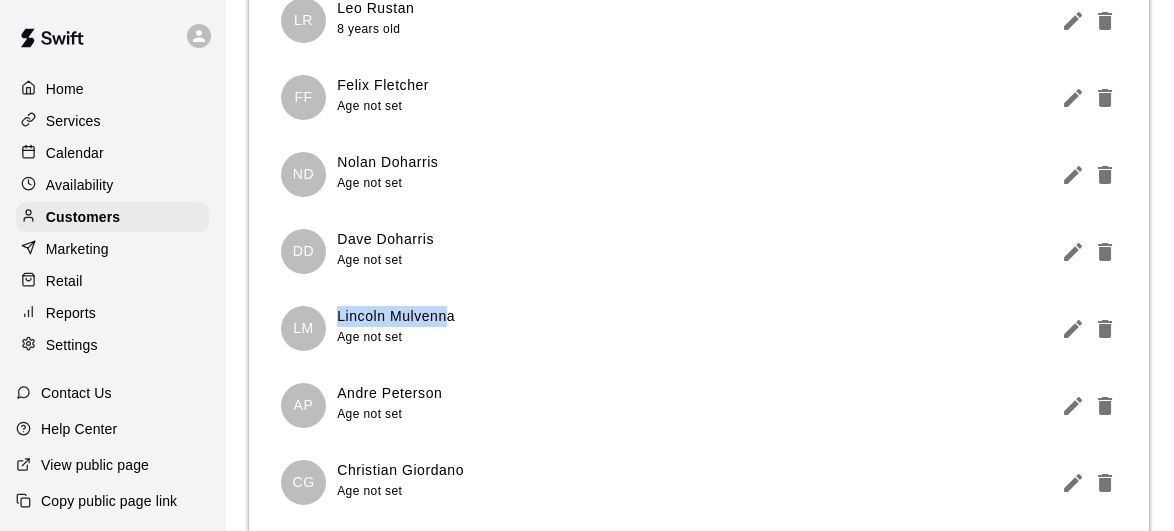 drag, startPoint x: 450, startPoint y: 319, endPoint x: 333, endPoint y: 319, distance: 117 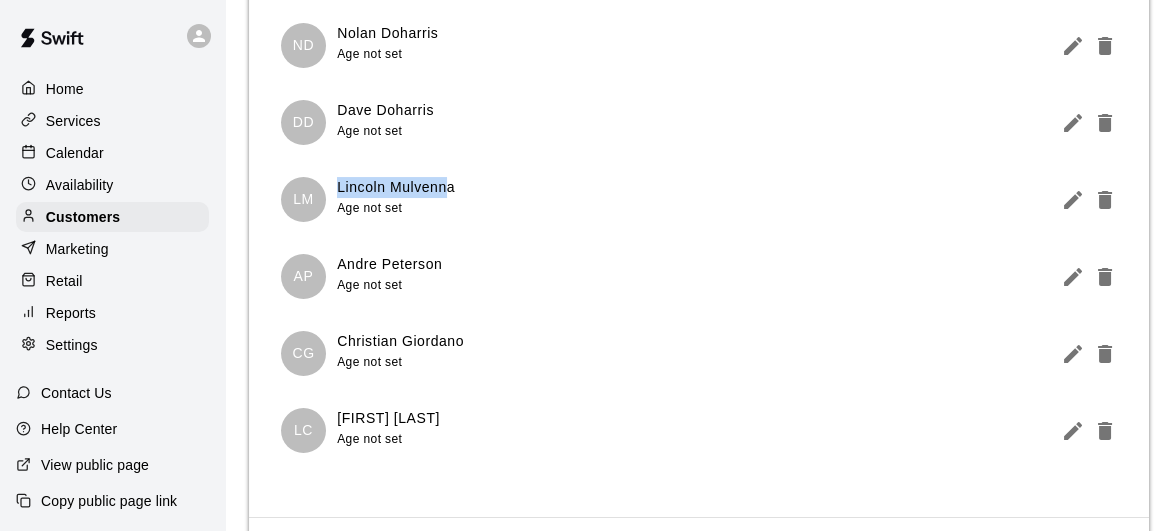 scroll, scrollTop: 545, scrollLeft: 0, axis: vertical 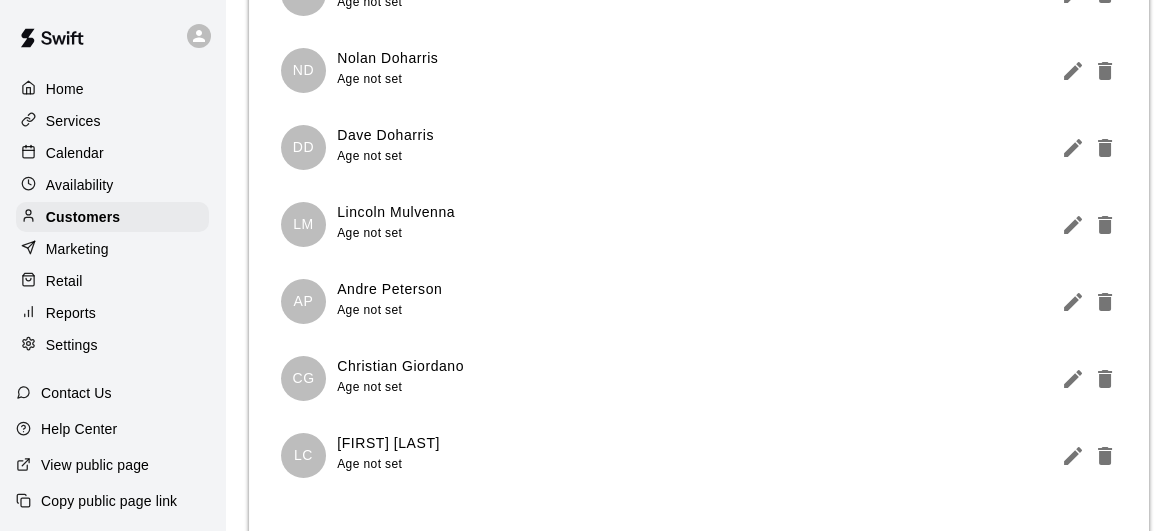 click on "LM Lincoln Mulvenna Age not set" at bounding box center [699, 224] 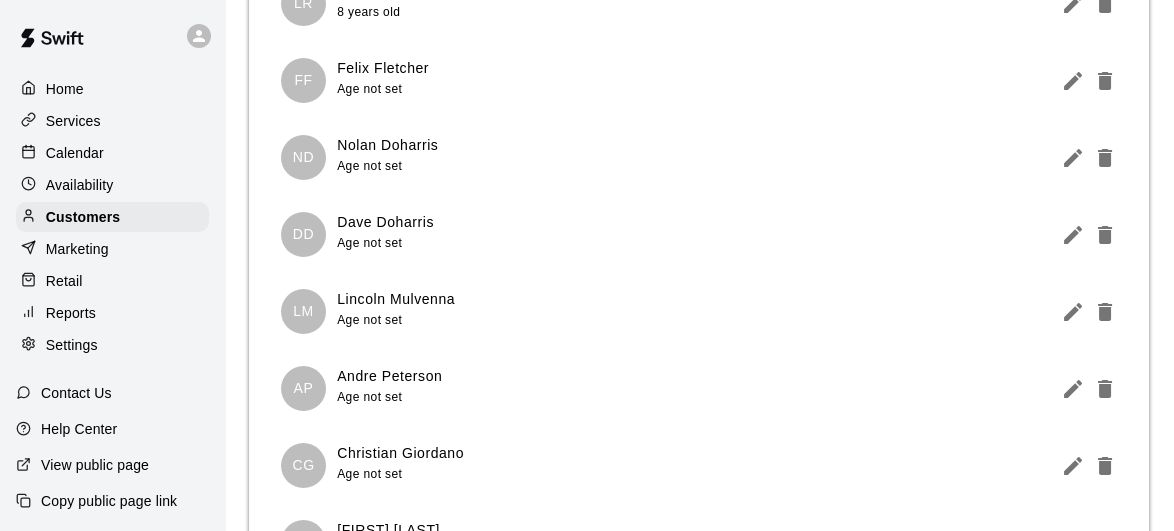 scroll, scrollTop: 420, scrollLeft: 0, axis: vertical 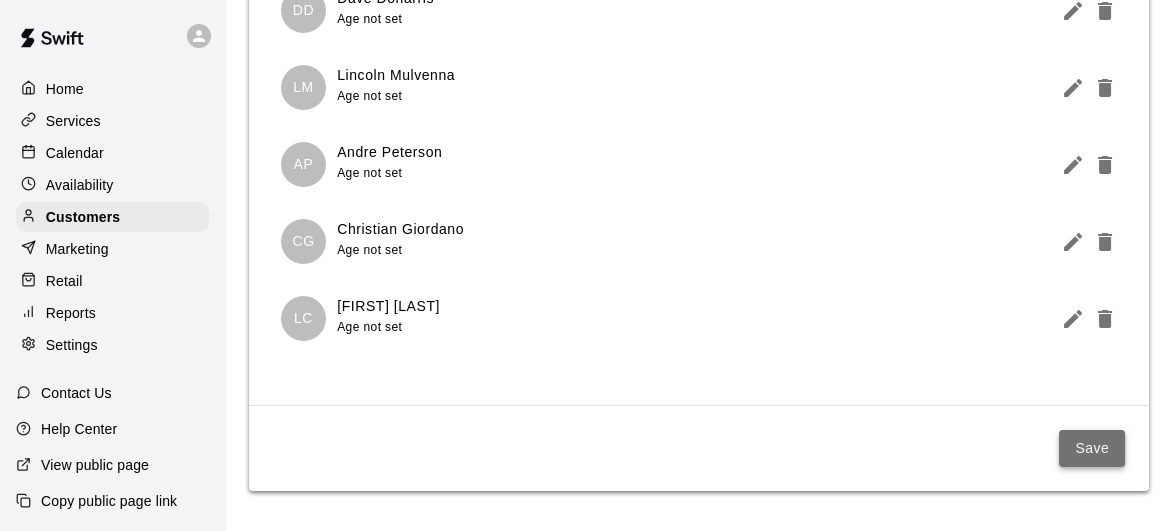 click on "Save" at bounding box center [1092, 448] 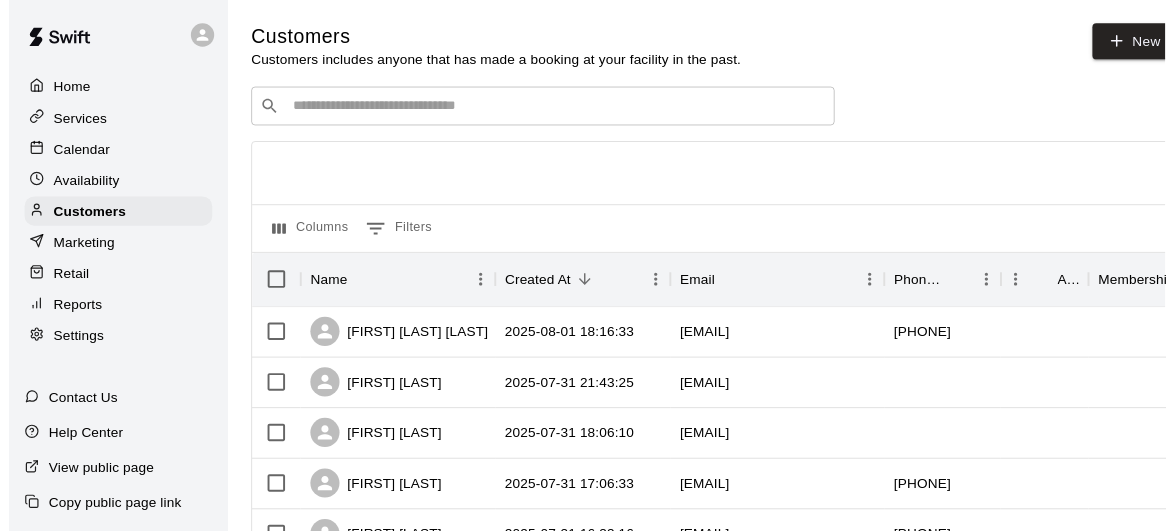 scroll, scrollTop: 0, scrollLeft: 0, axis: both 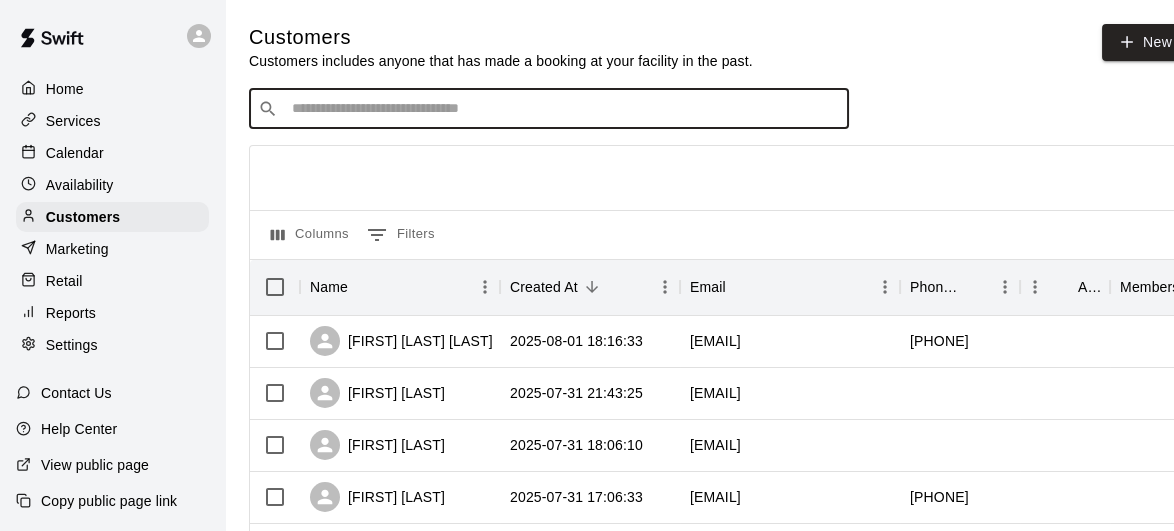 click at bounding box center [563, 109] 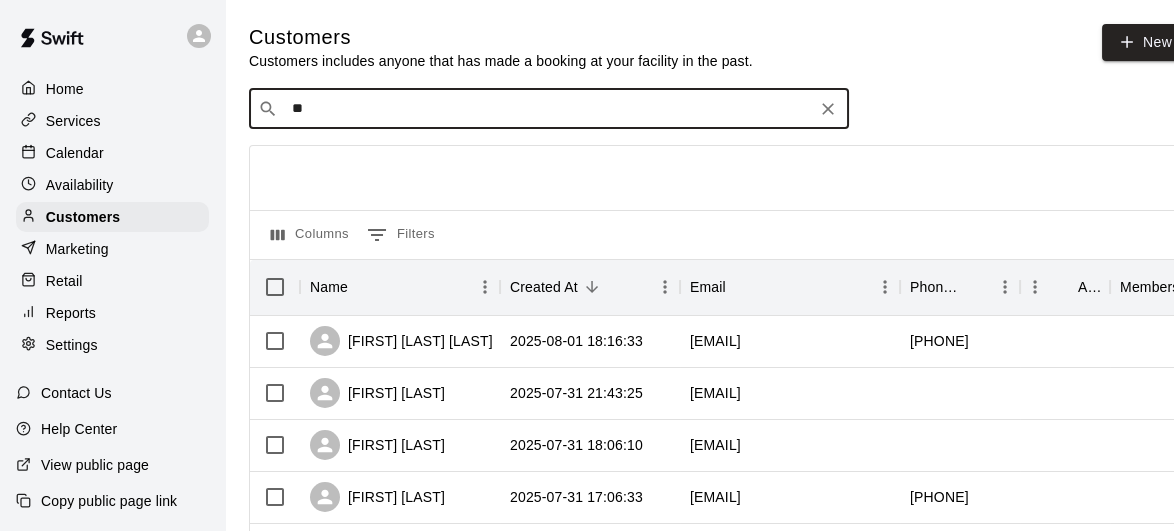 type on "***" 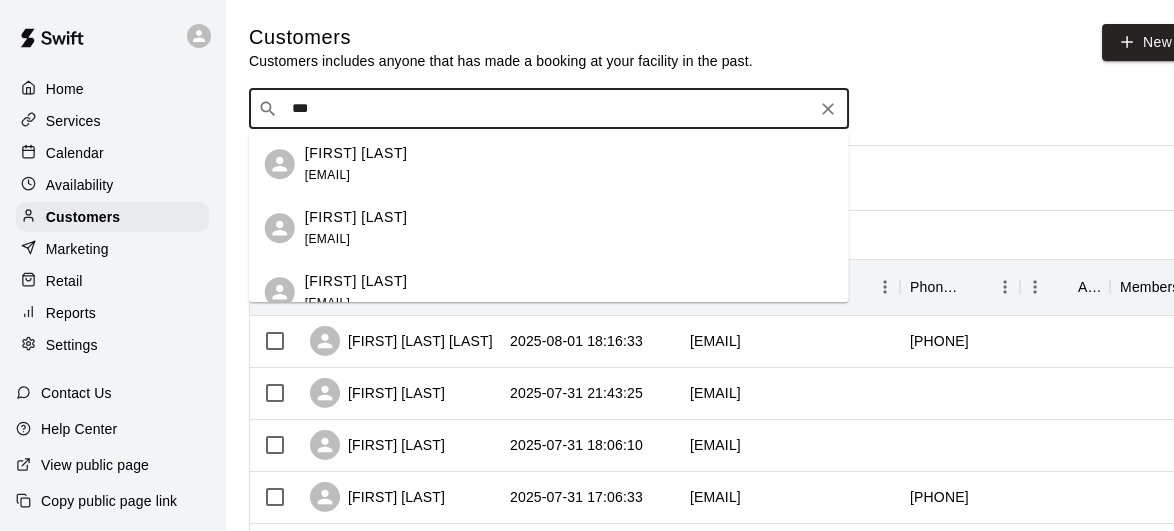 click on "[FIRST] [LAST]" at bounding box center [356, 153] 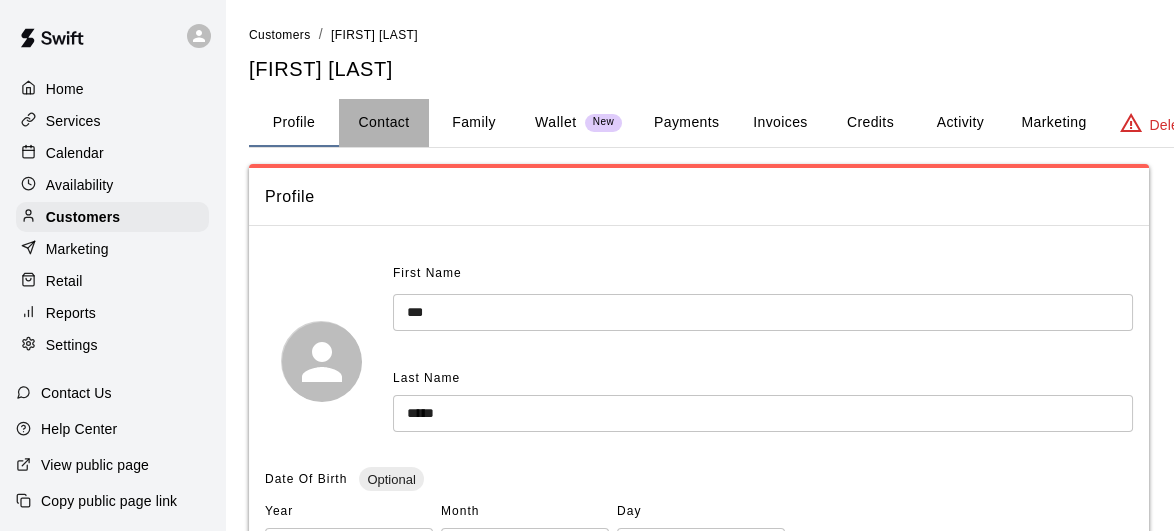 click on "Contact" at bounding box center (384, 123) 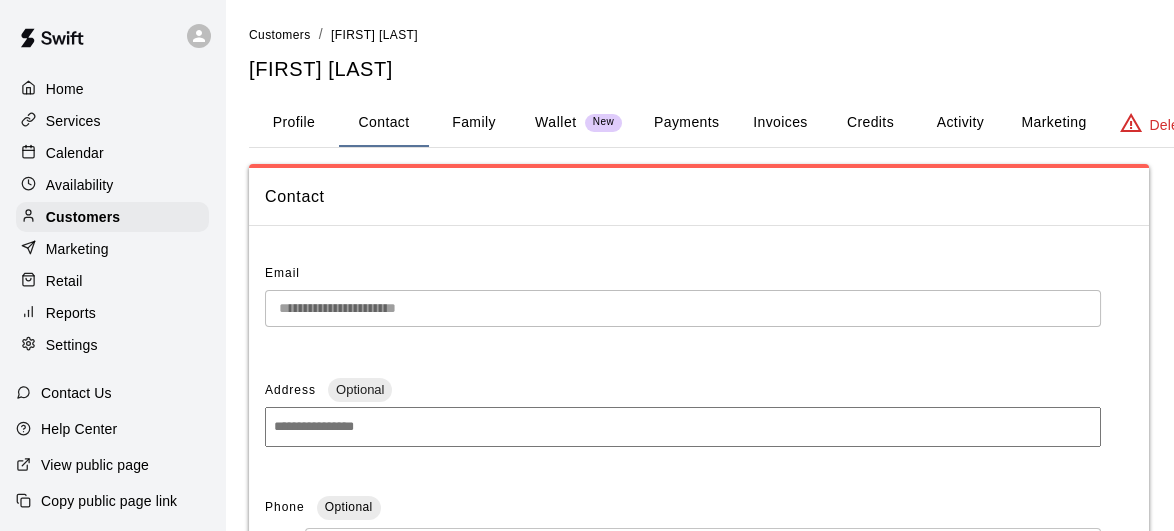 click on "Profile" at bounding box center (294, 123) 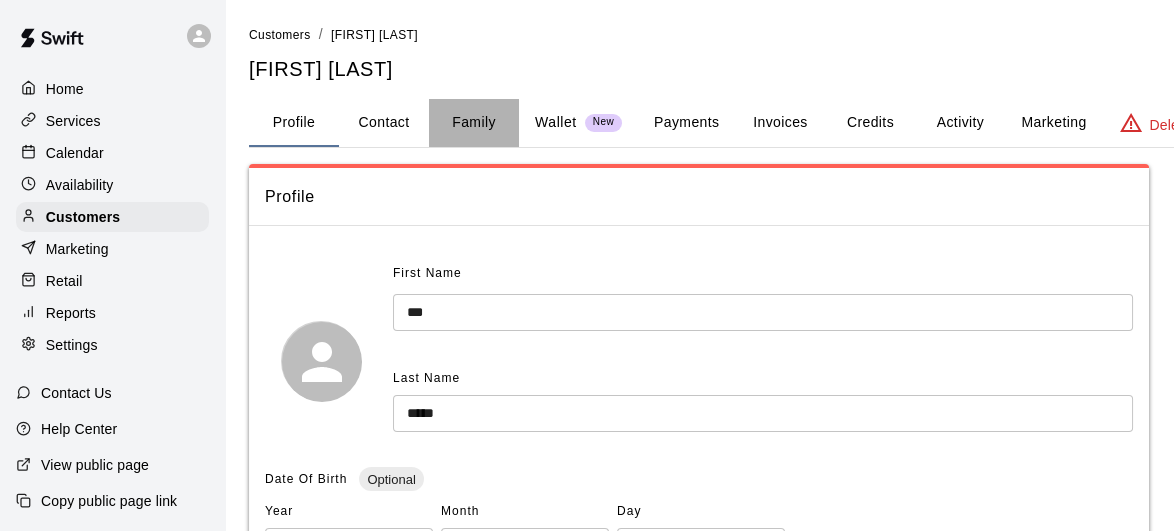 click on "Family" at bounding box center [474, 123] 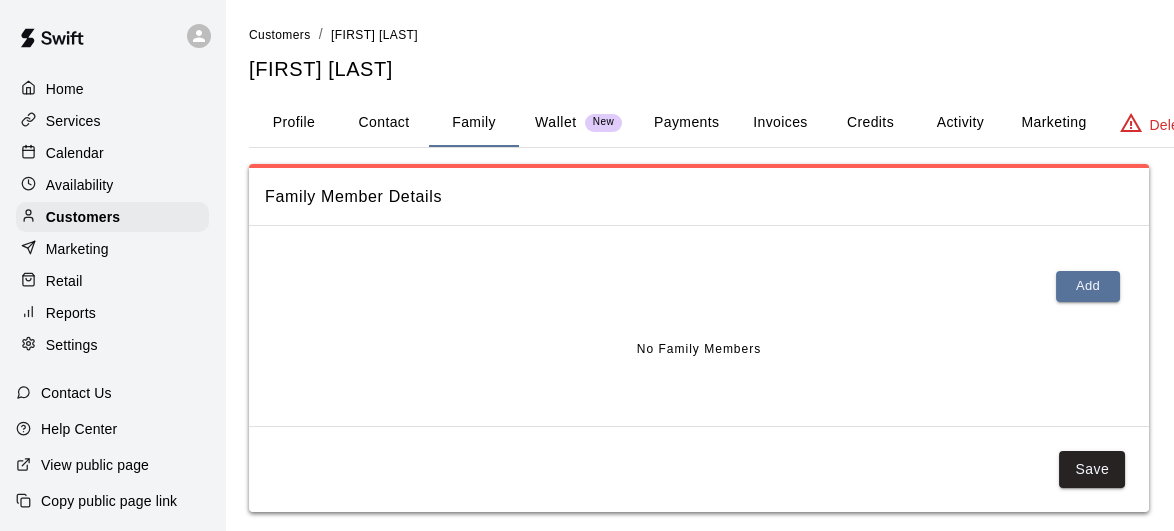 scroll, scrollTop: 20, scrollLeft: 0, axis: vertical 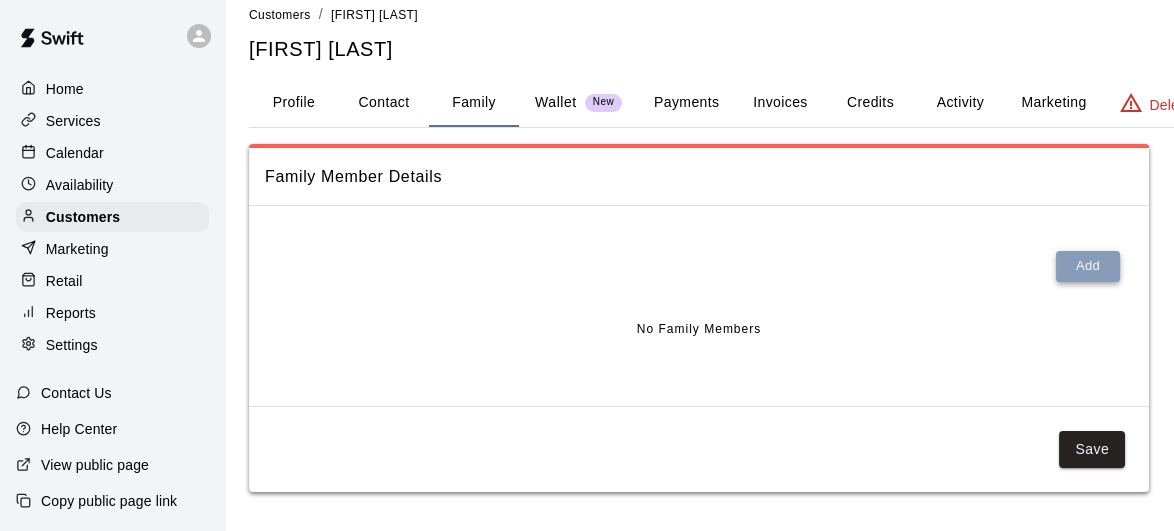 click on "Add" at bounding box center [1088, 266] 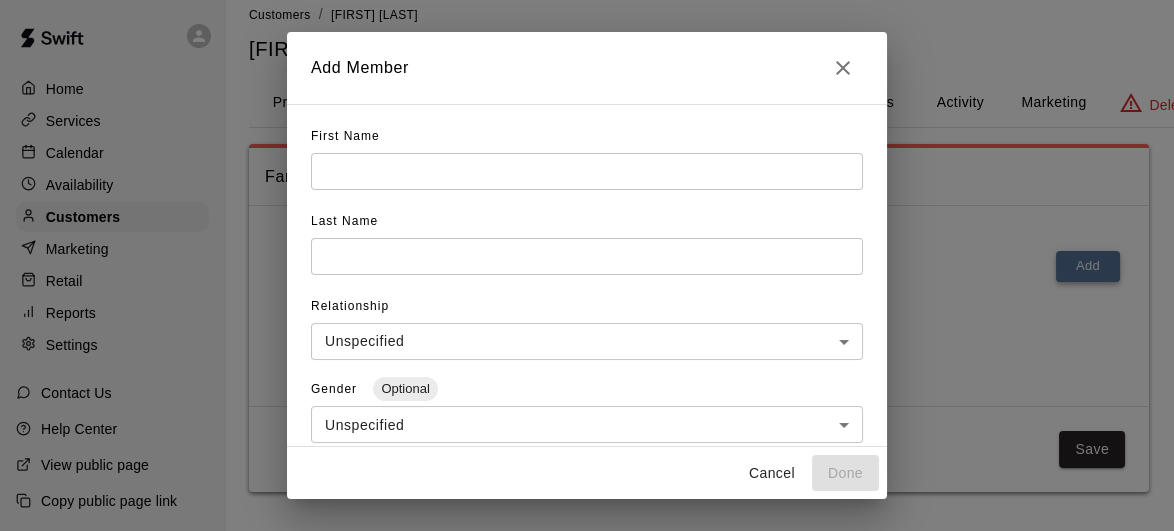 scroll, scrollTop: 5, scrollLeft: 0, axis: vertical 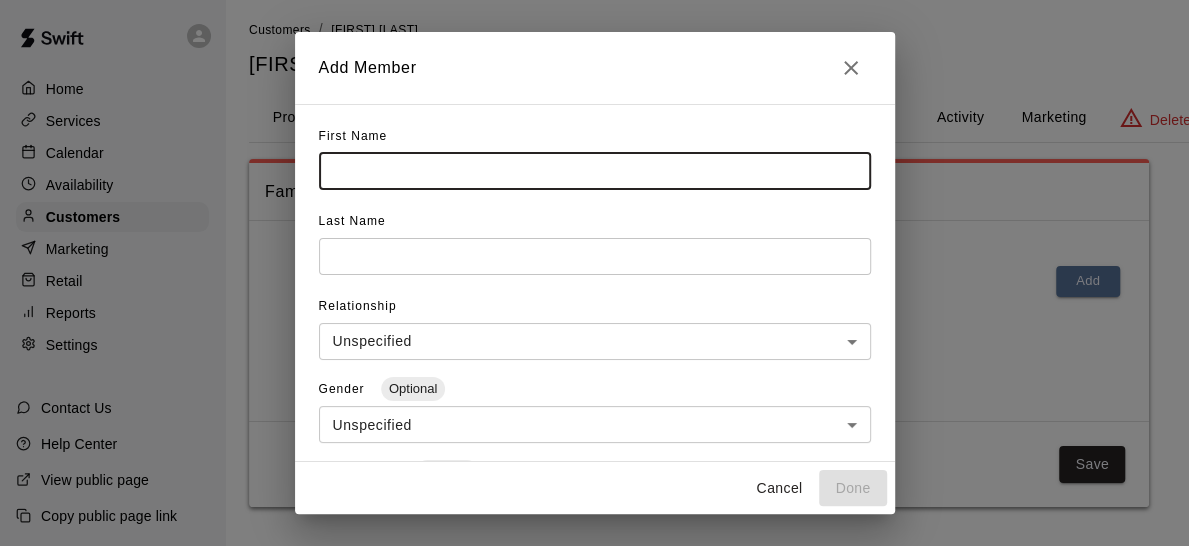 click at bounding box center (595, 171) 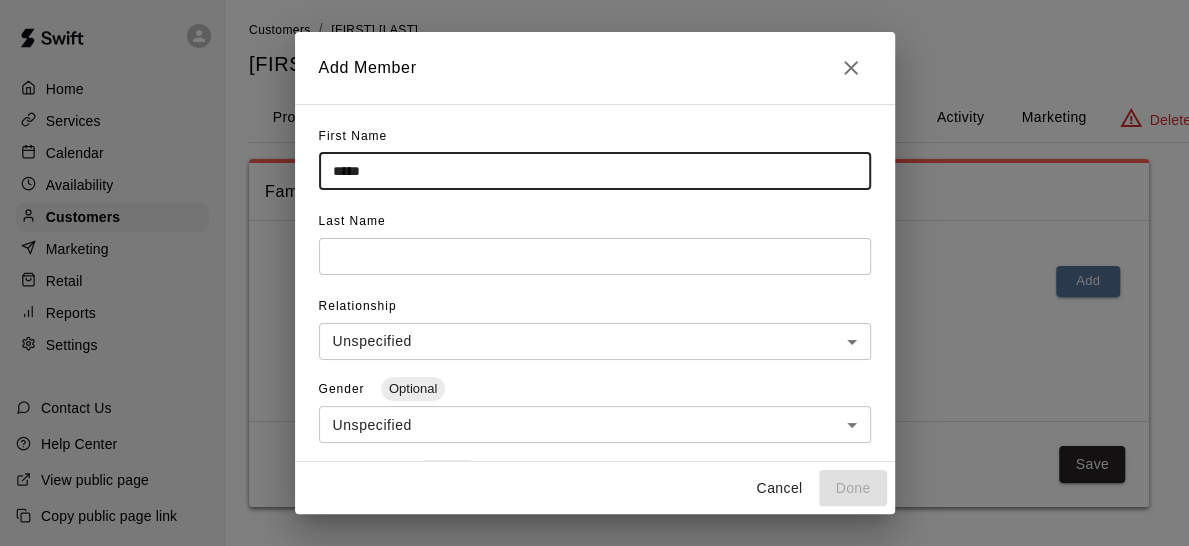 type on "*****" 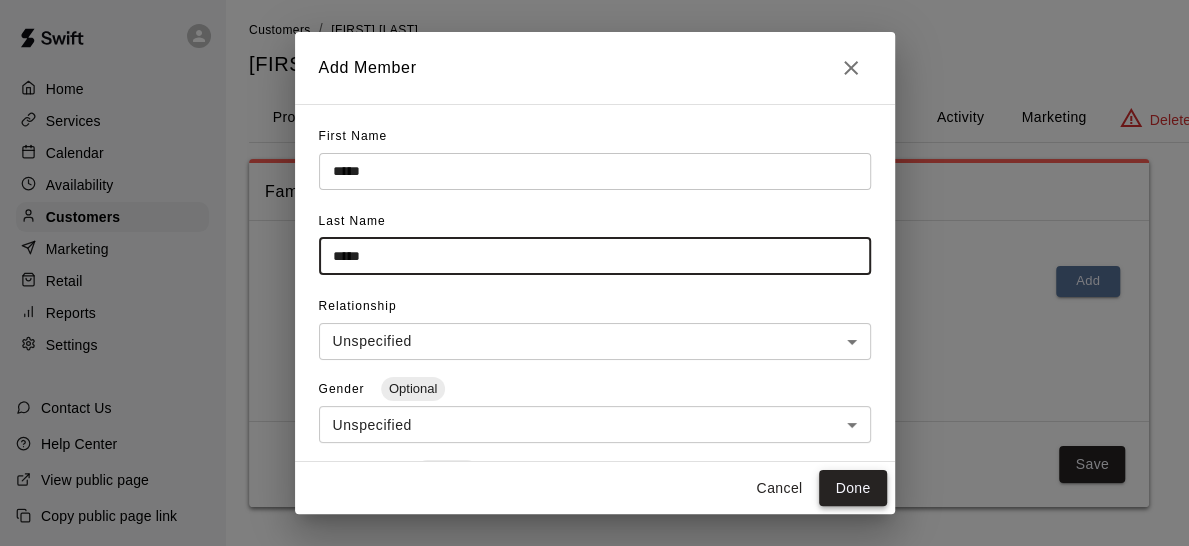 type on "*****" 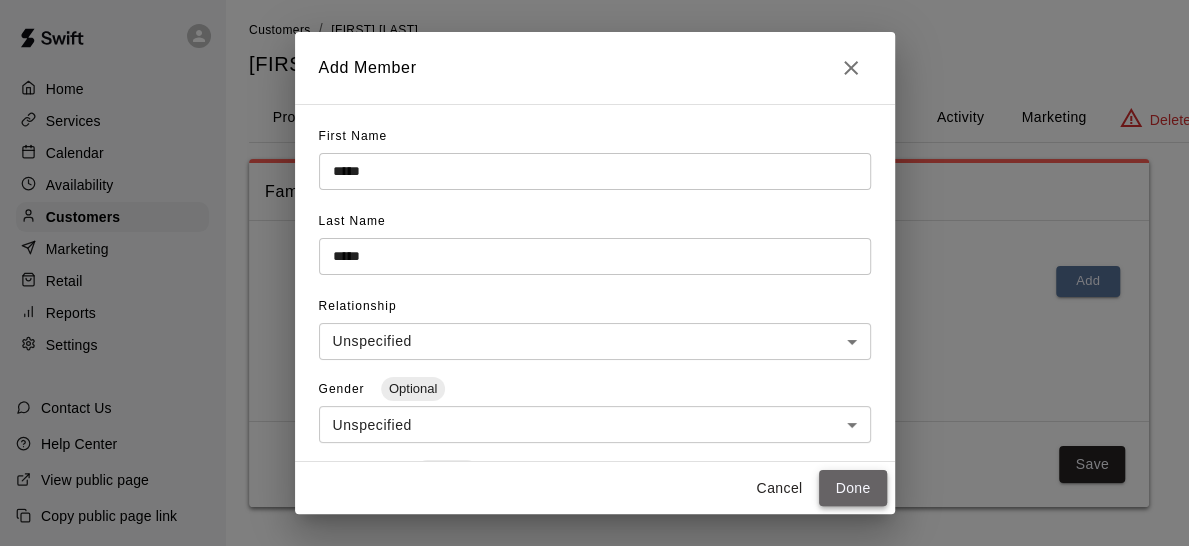 click on "Done" at bounding box center [852, 488] 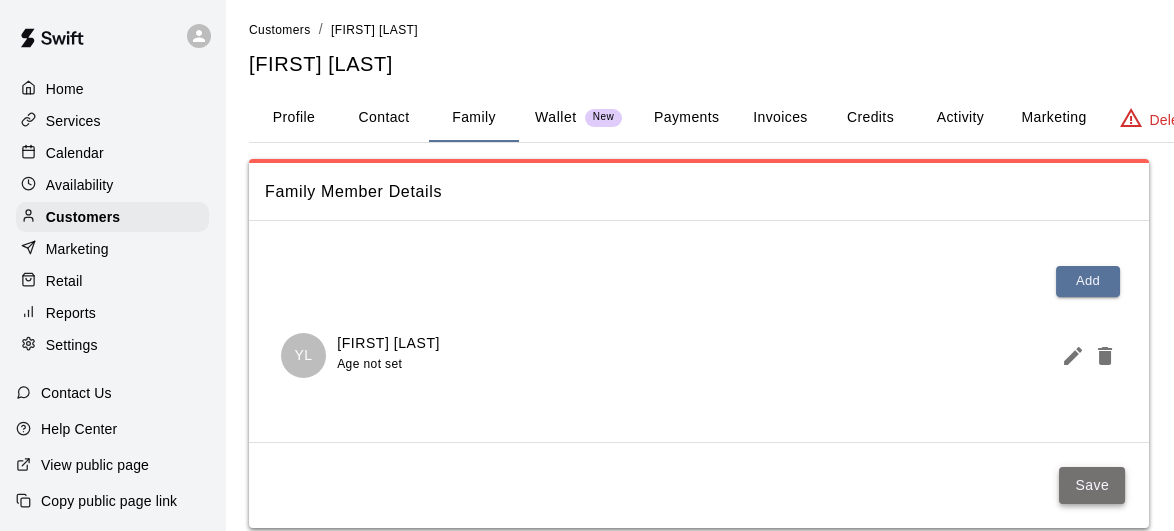 click on "Save" at bounding box center (1092, 485) 